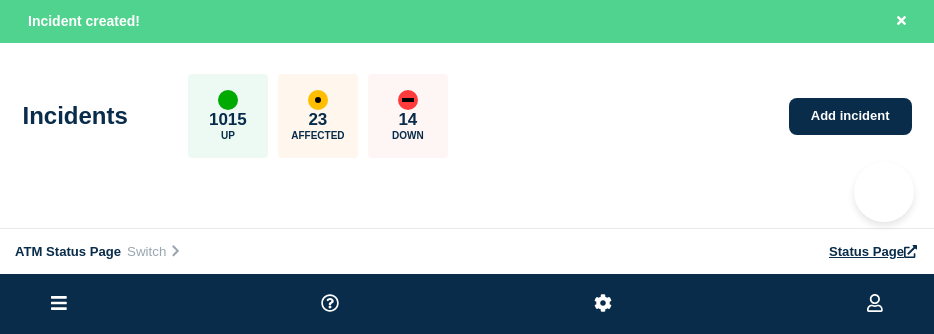 scroll, scrollTop: 0, scrollLeft: 0, axis: both 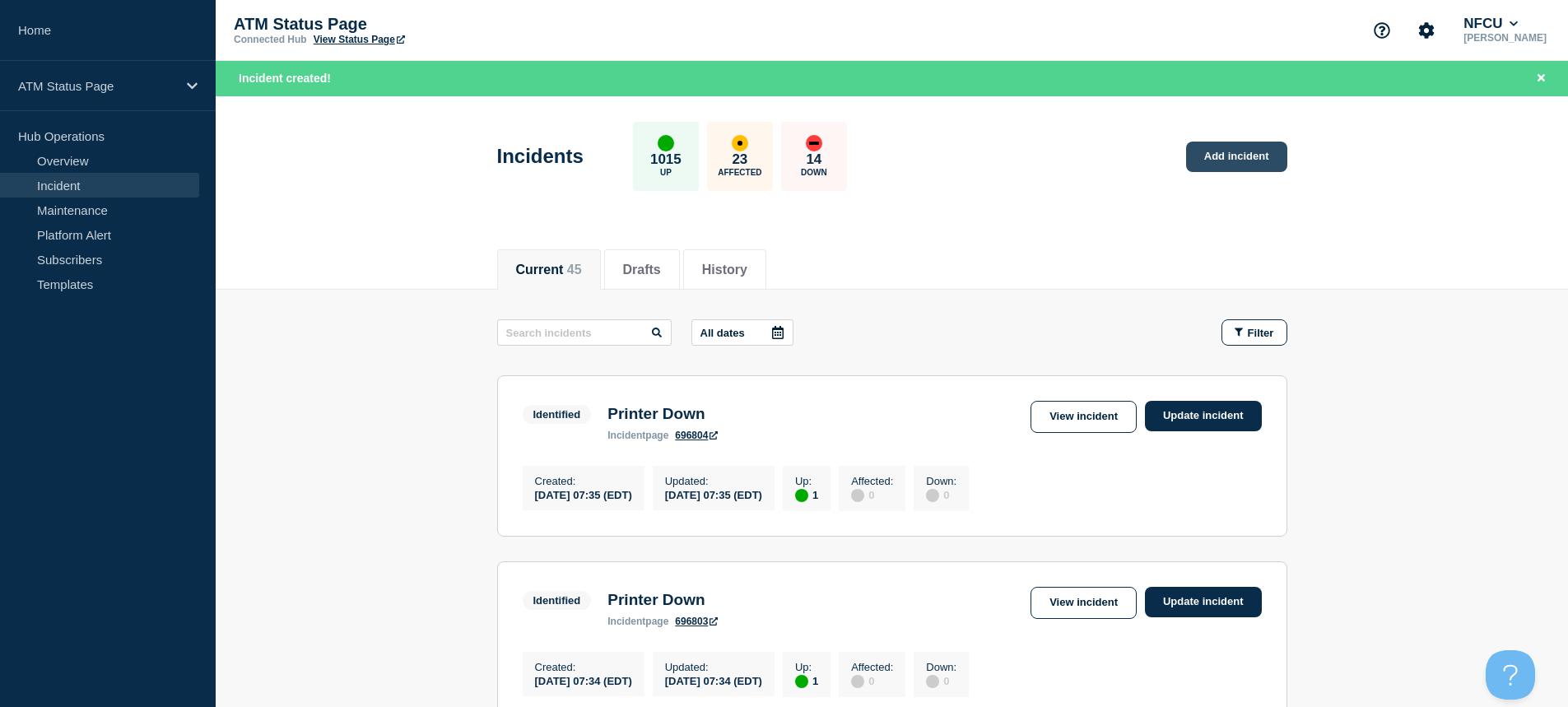 click on "Add incident" 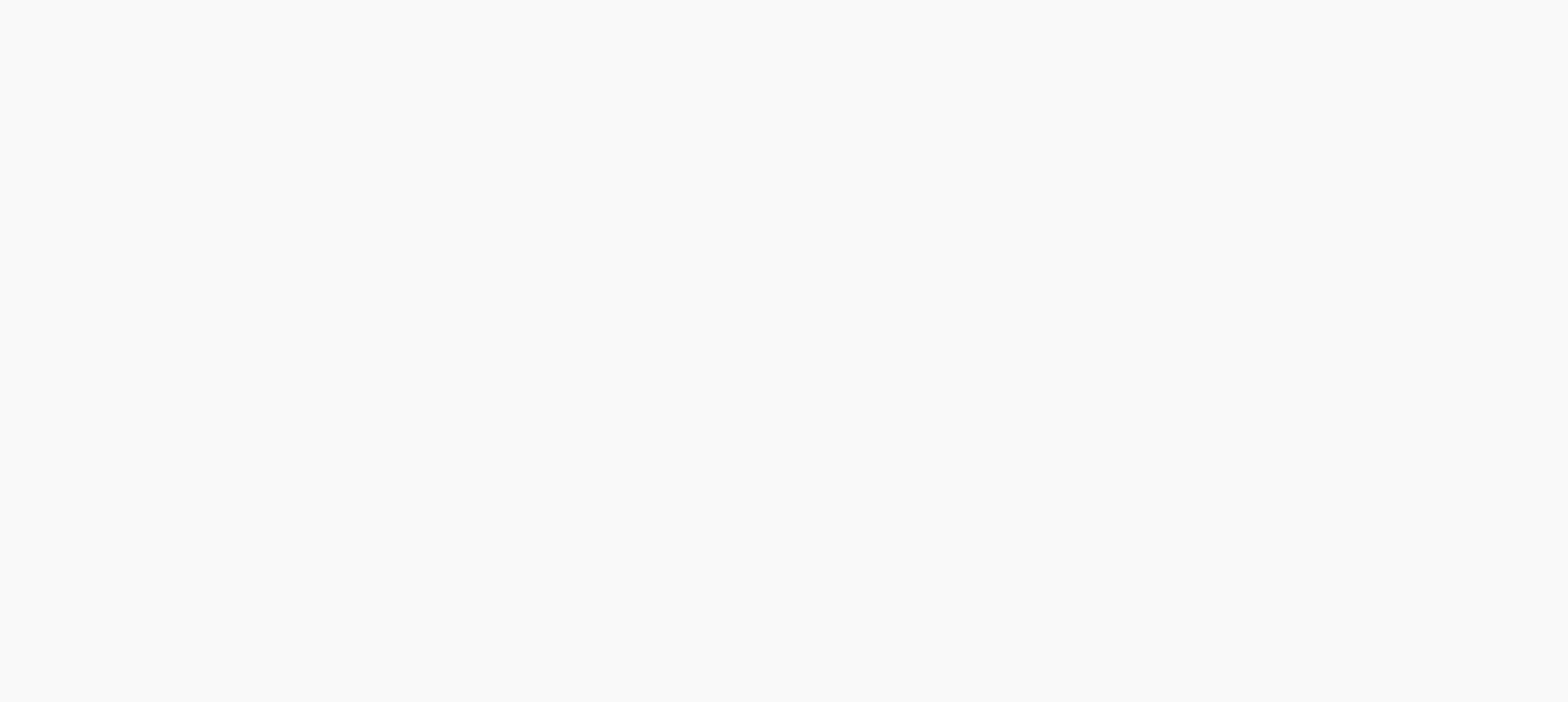 scroll, scrollTop: 0, scrollLeft: 0, axis: both 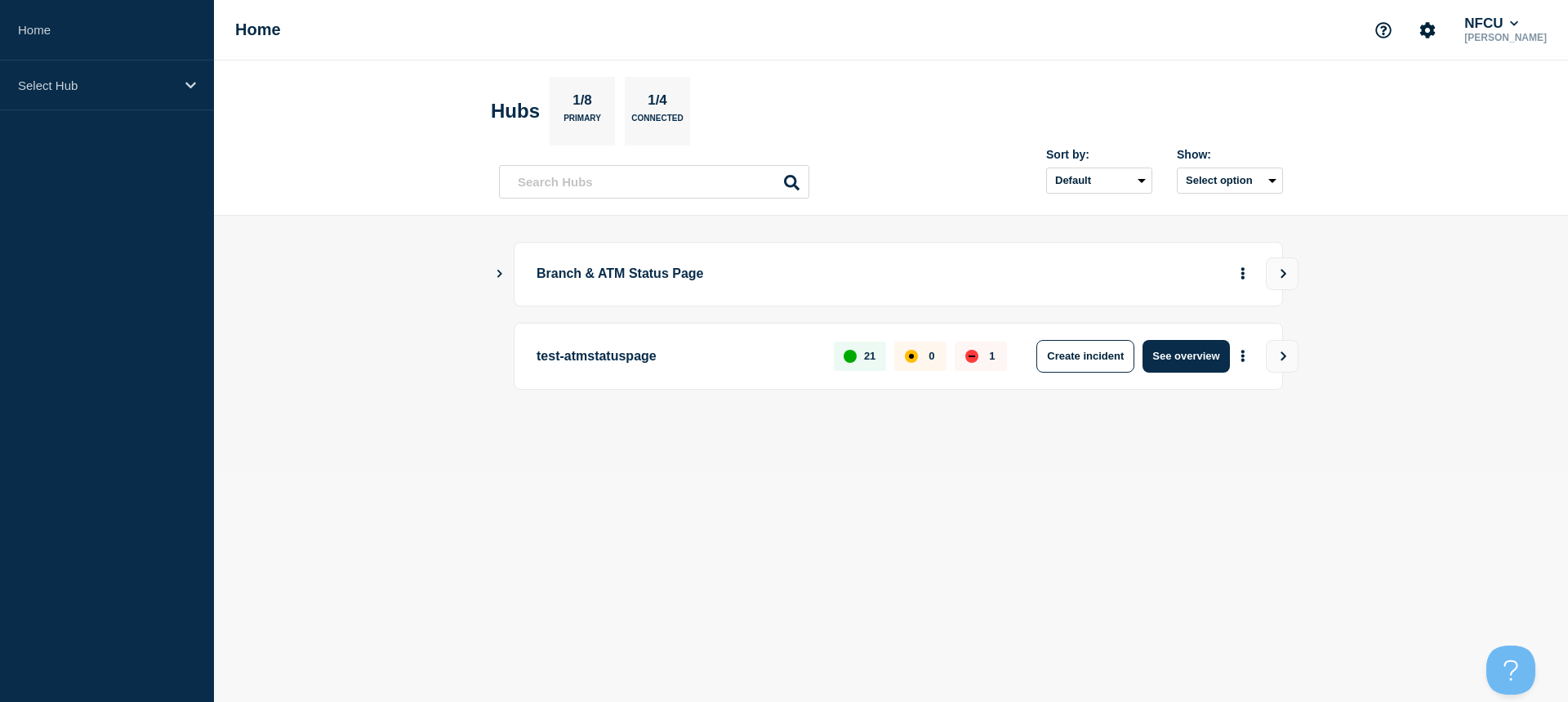 click 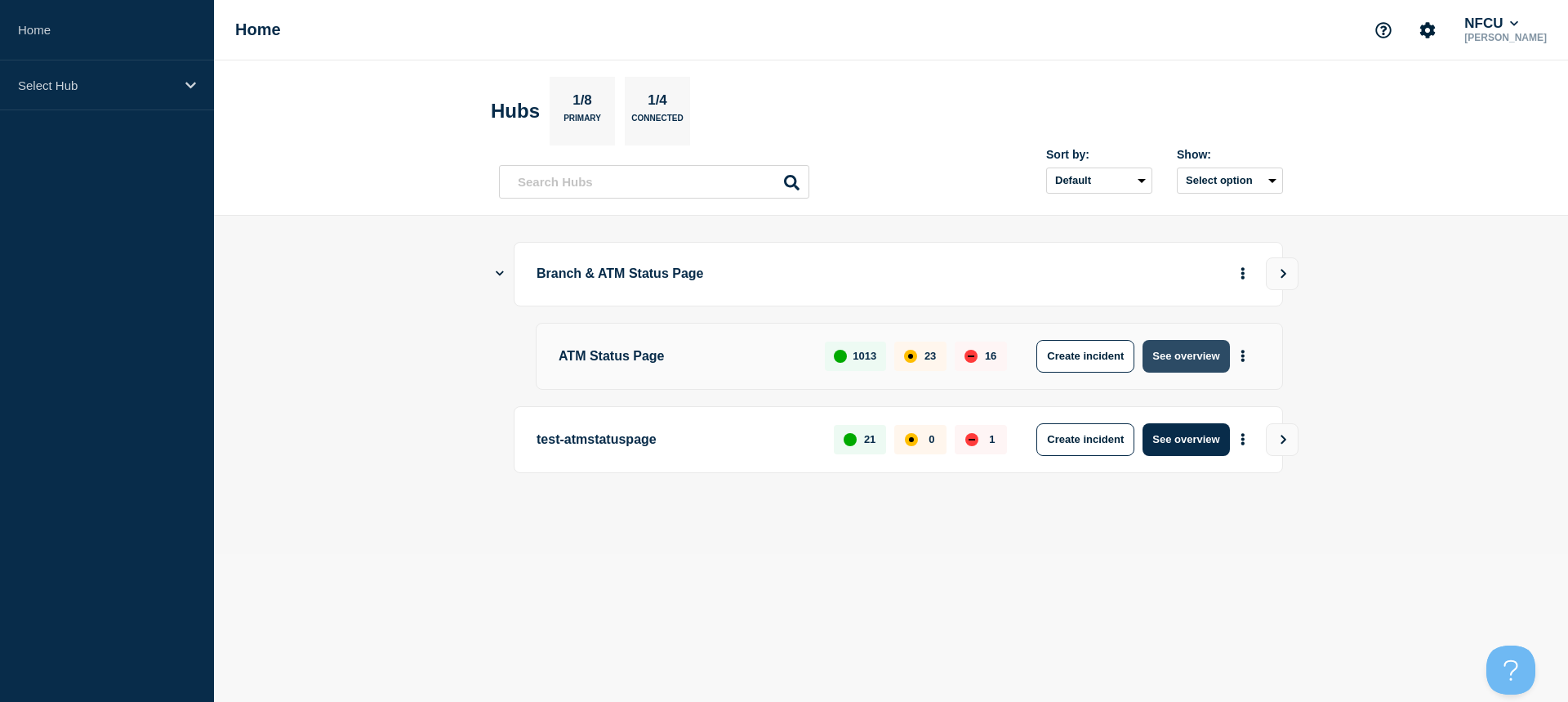 click on "See overview" at bounding box center (1186, 356) 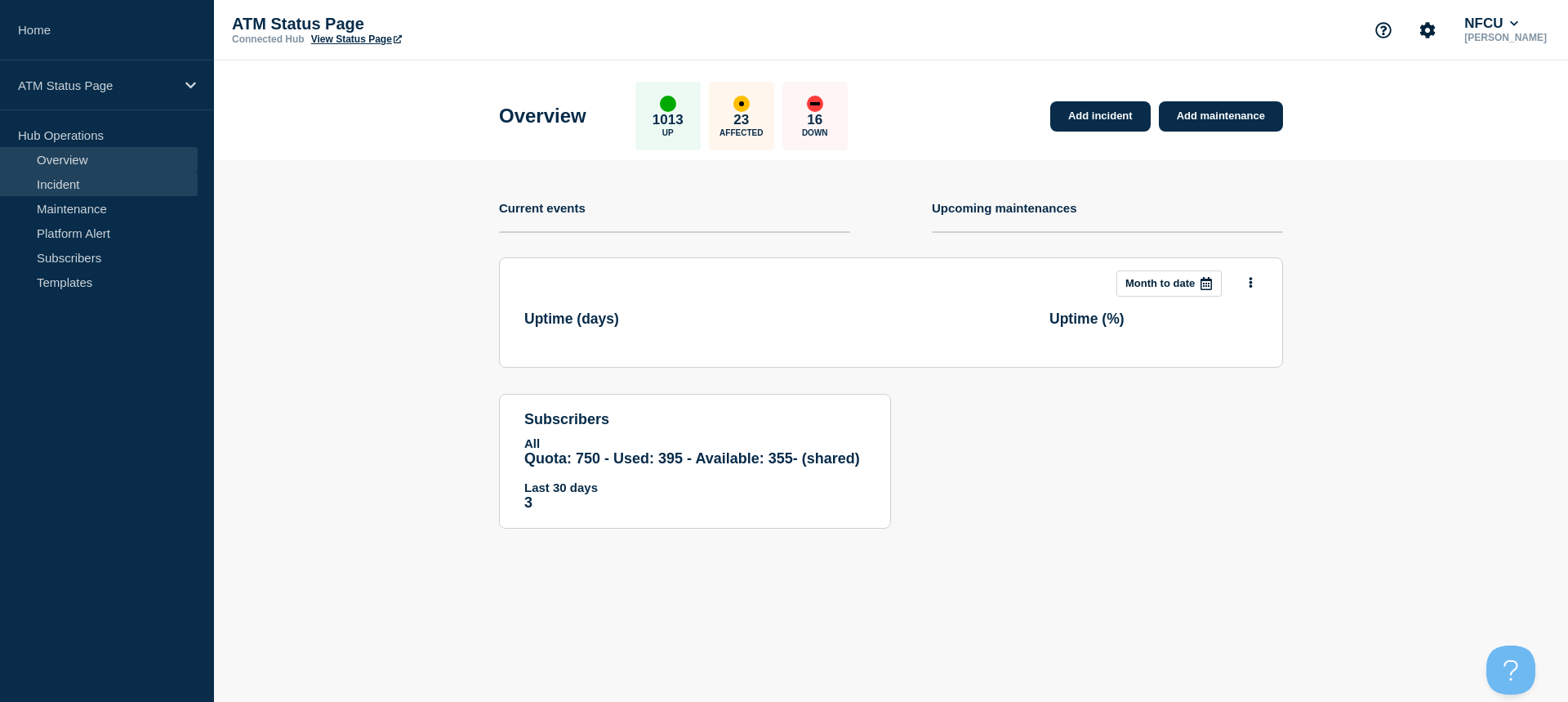 click on "Incident" at bounding box center [99, 184] 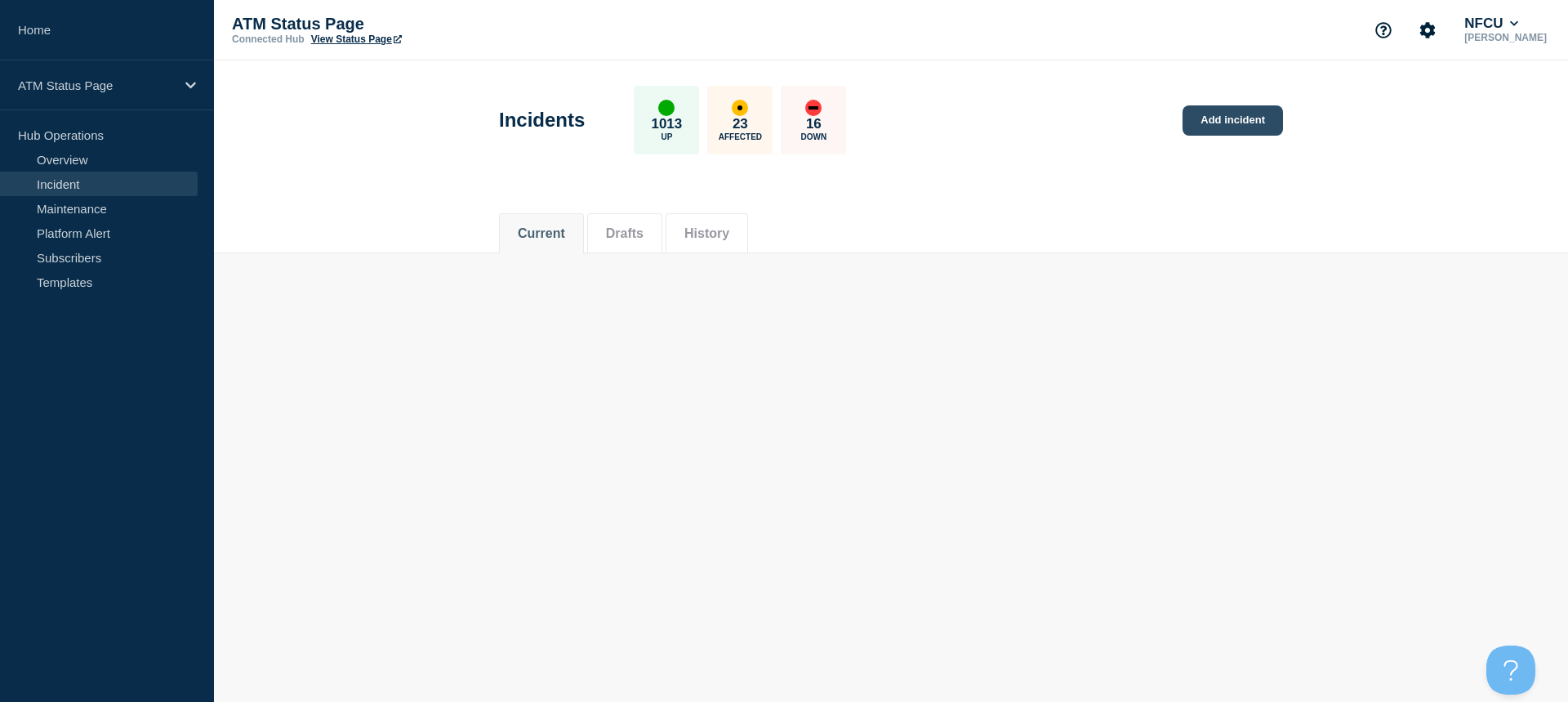 click on "Add incident" 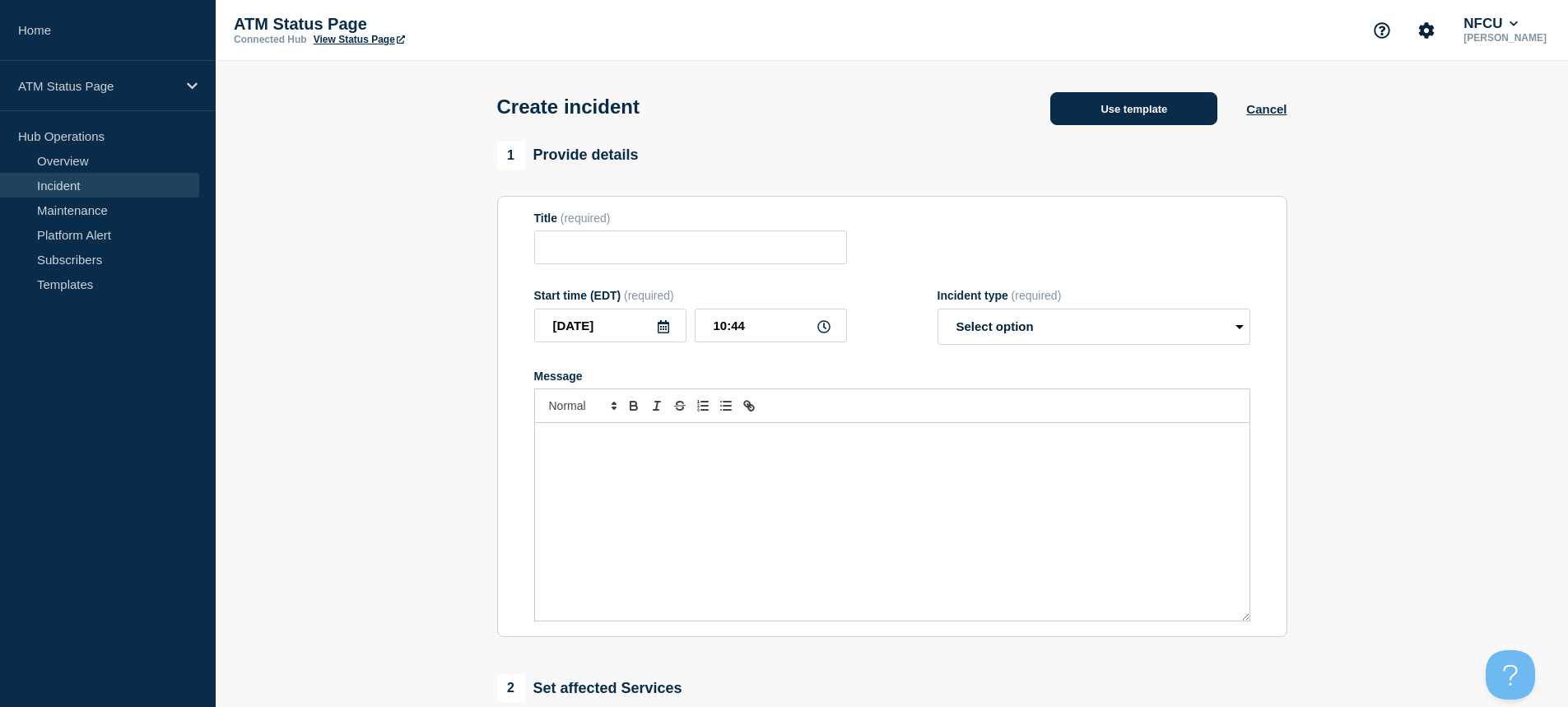 click on "Use template" at bounding box center [1133, 109] 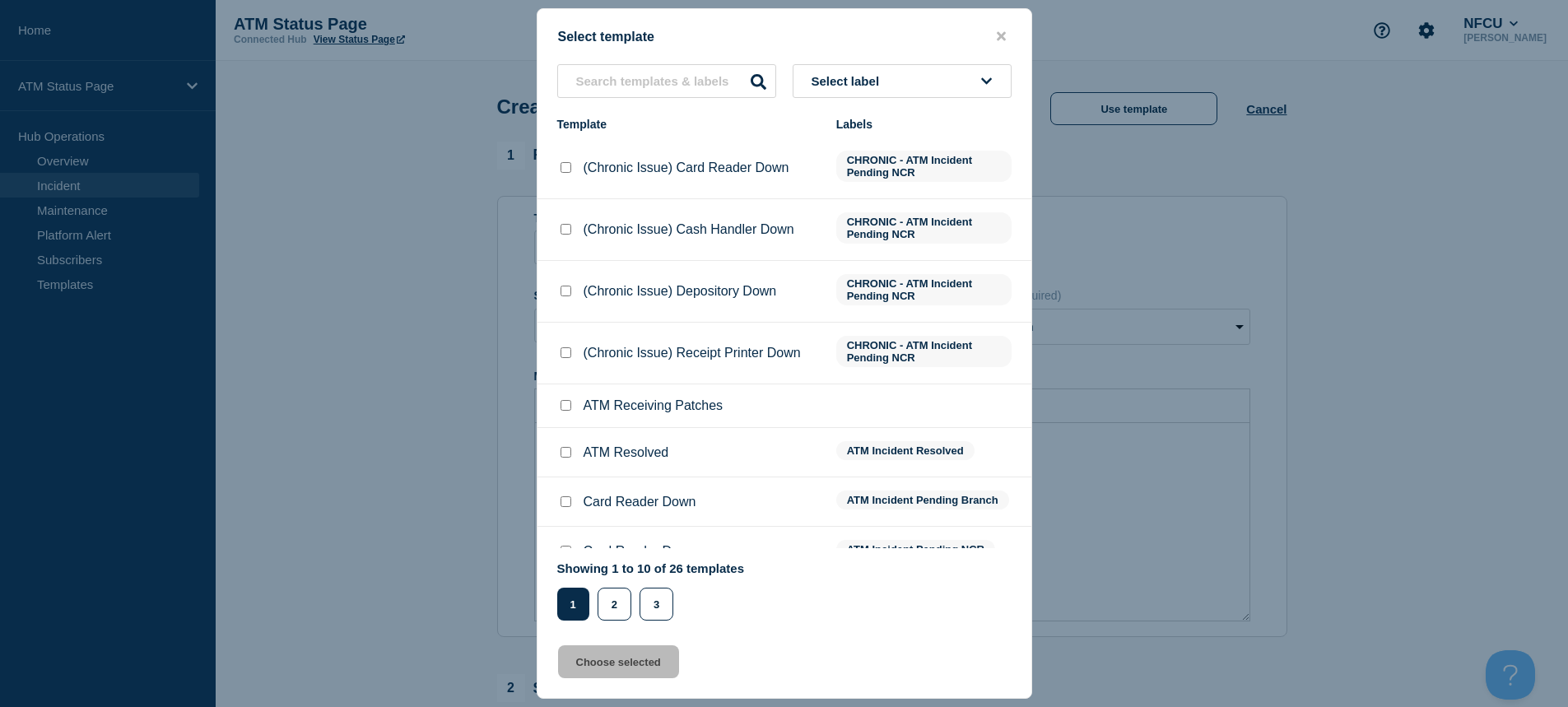 click on "Select label" at bounding box center [902, 81] 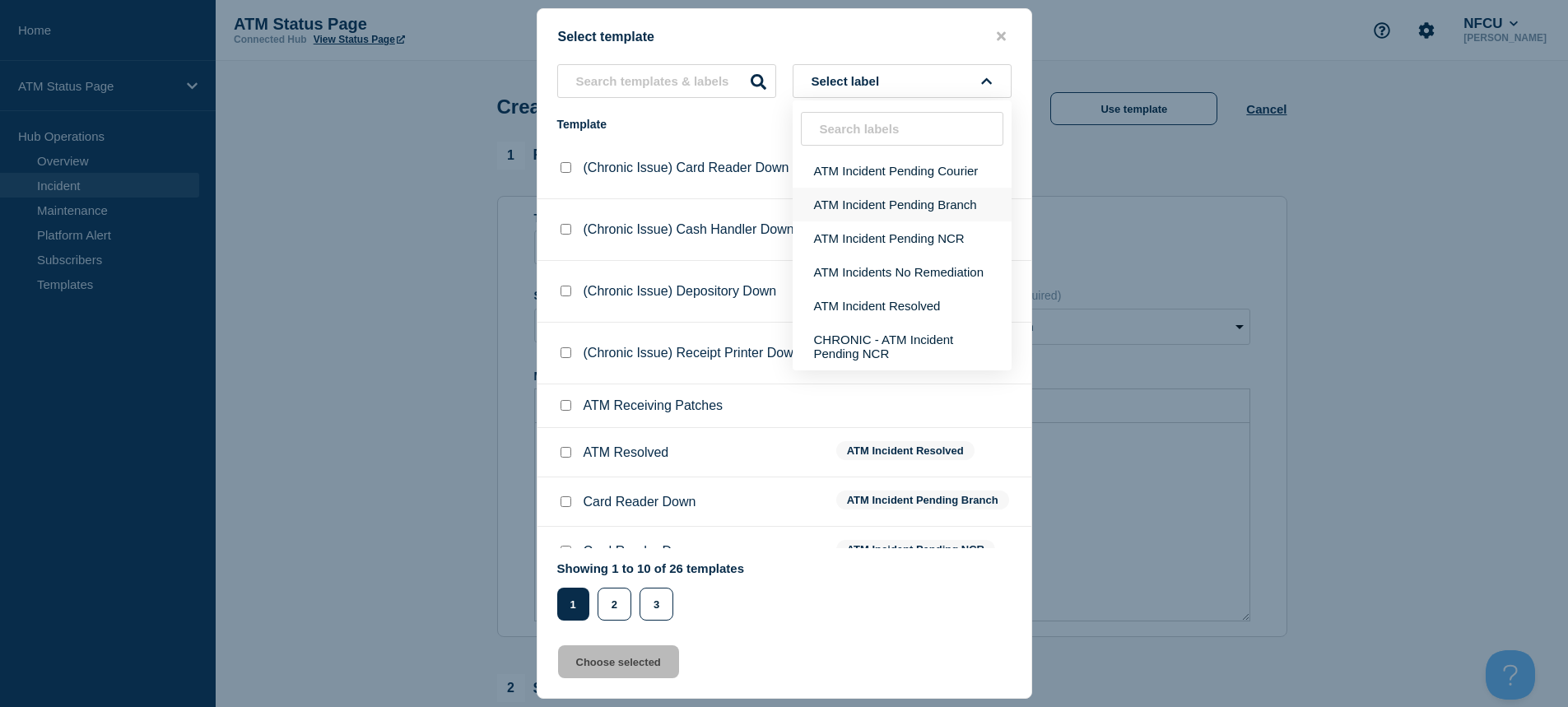 click on "ATM Incident Pending Branch" at bounding box center (902, 204) 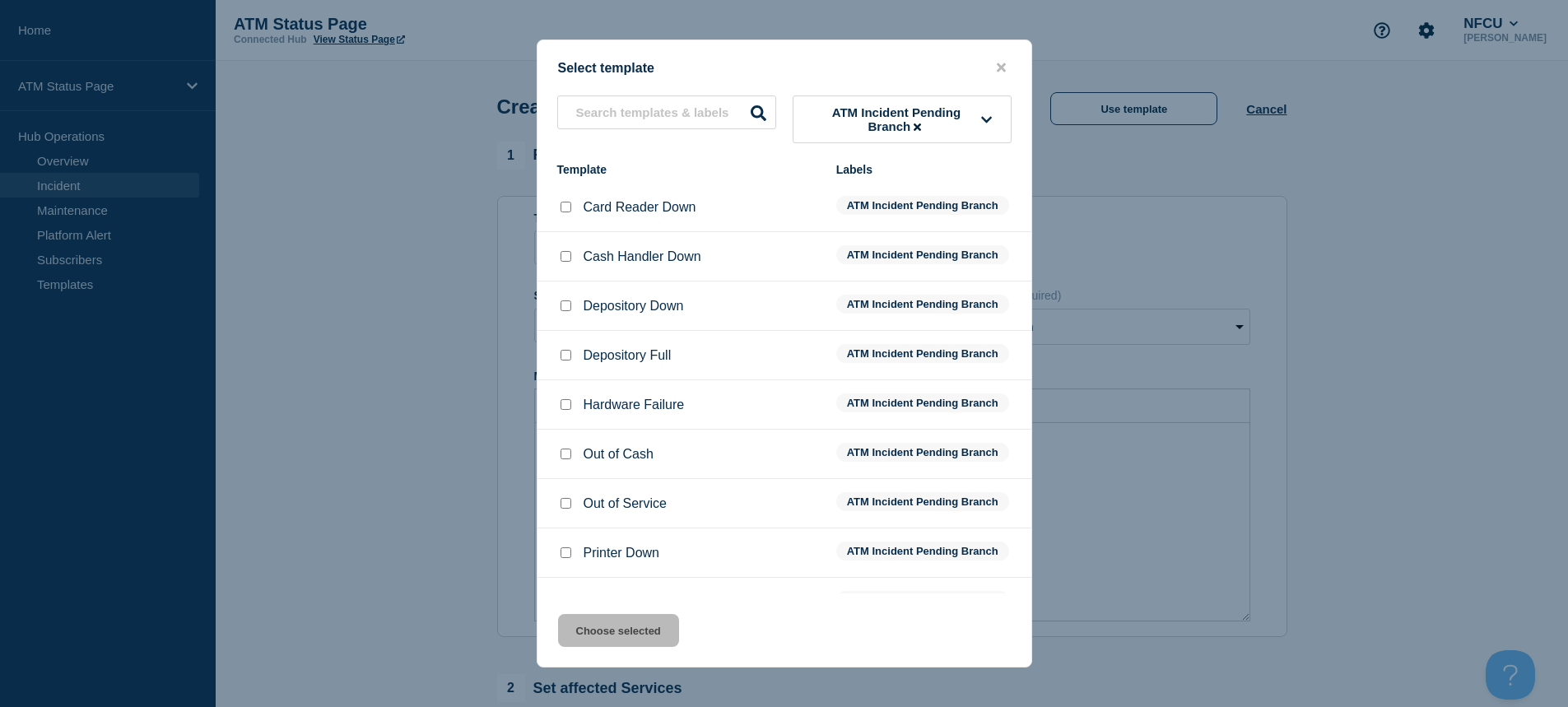 click at bounding box center [565, 256] 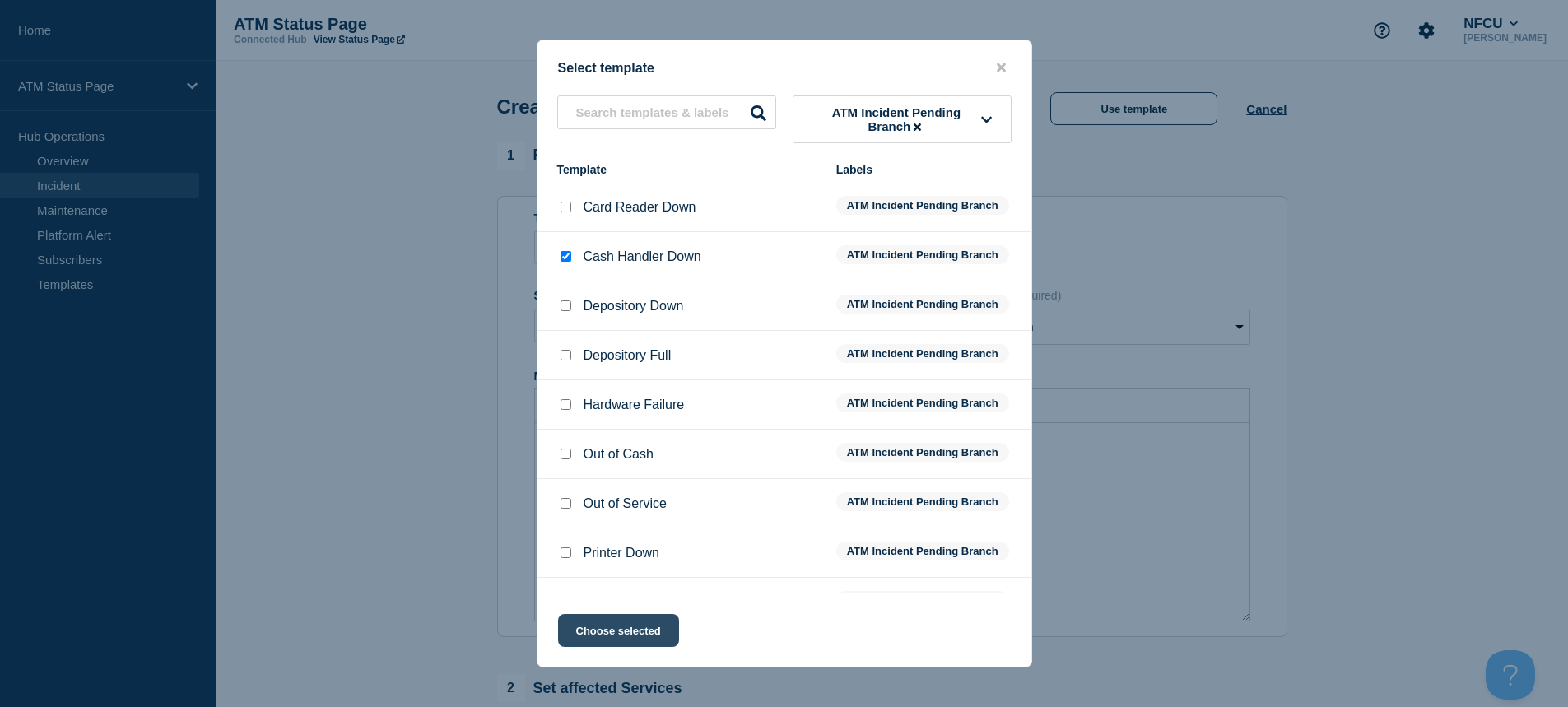 click on "Choose selected" 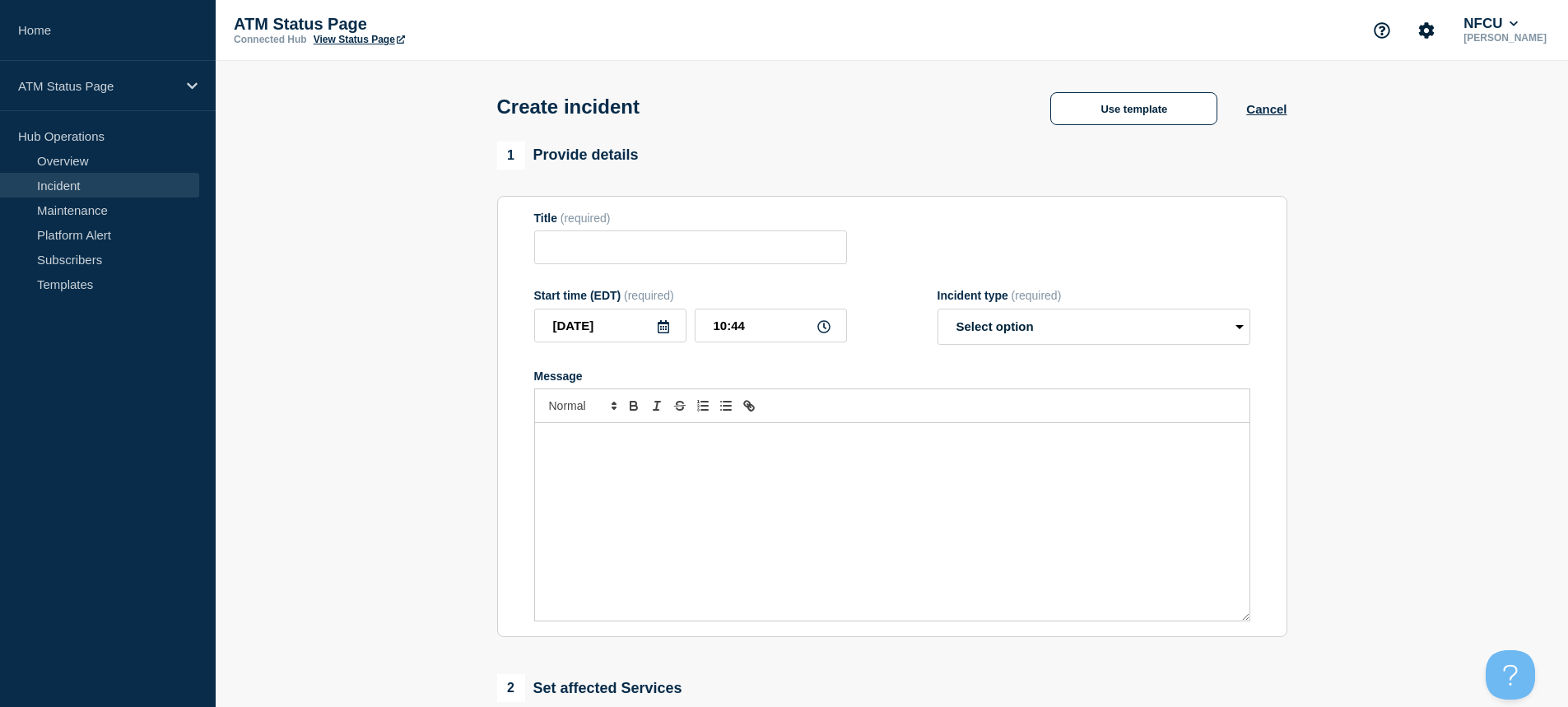 type on "Cash Handler Down" 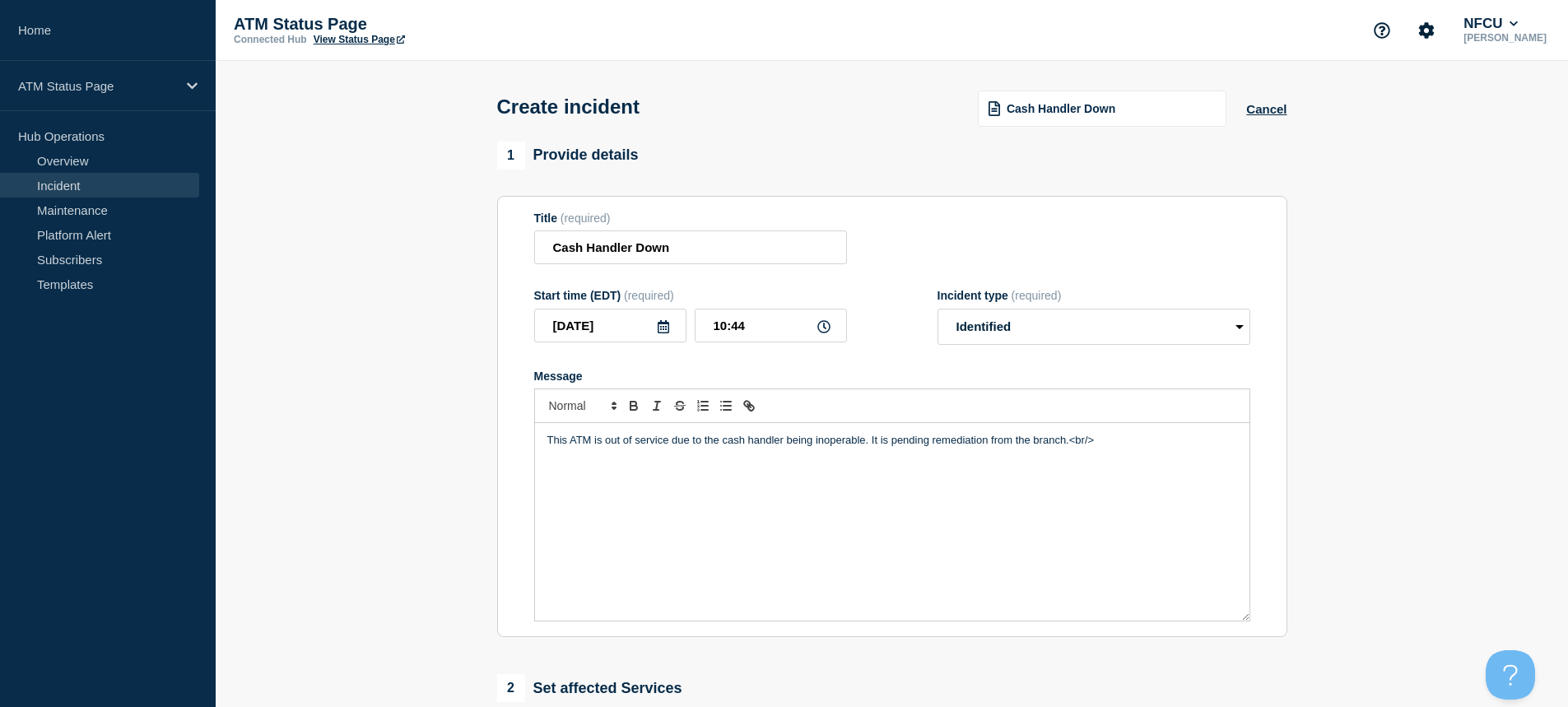 scroll, scrollTop: 329, scrollLeft: 0, axis: vertical 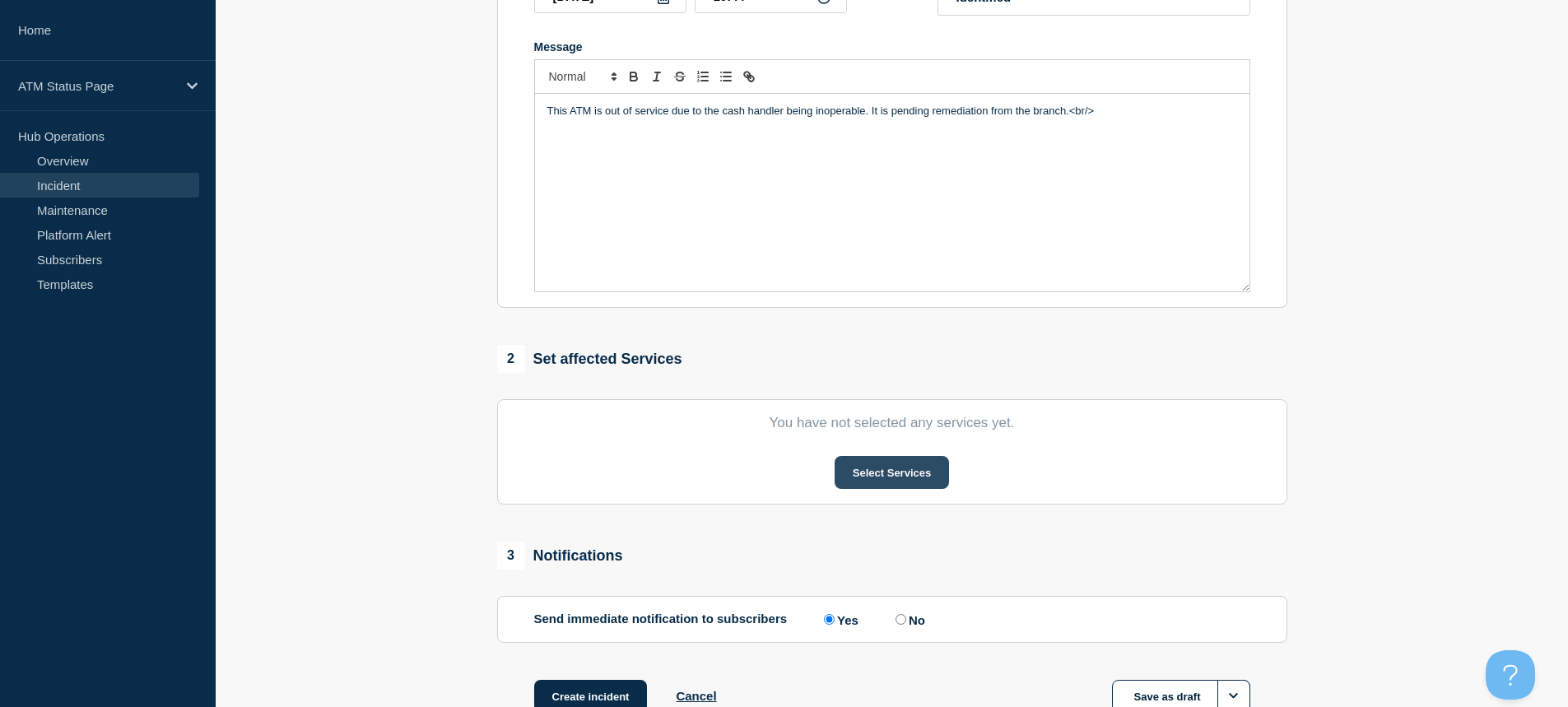click on "Select Services" at bounding box center [891, 472] 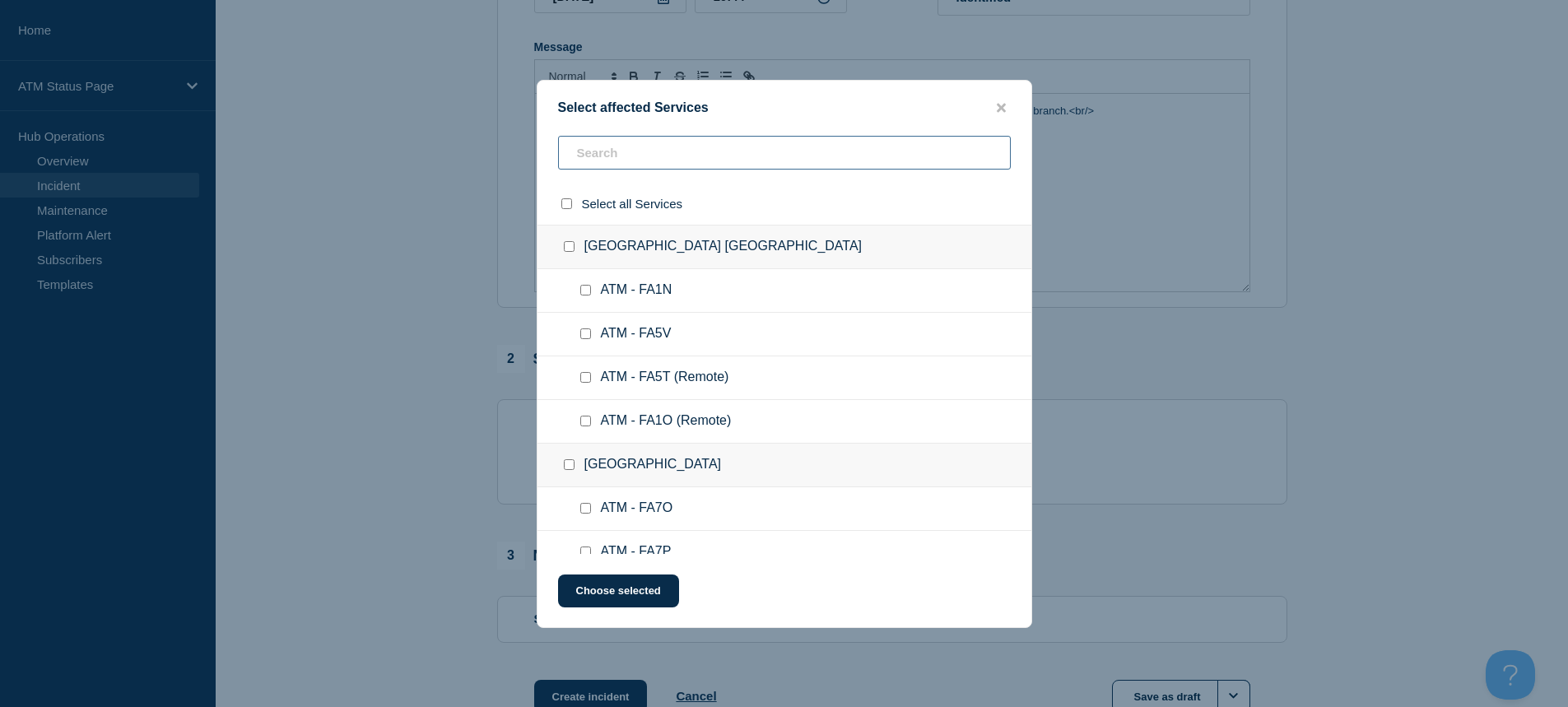 click at bounding box center (784, 152) 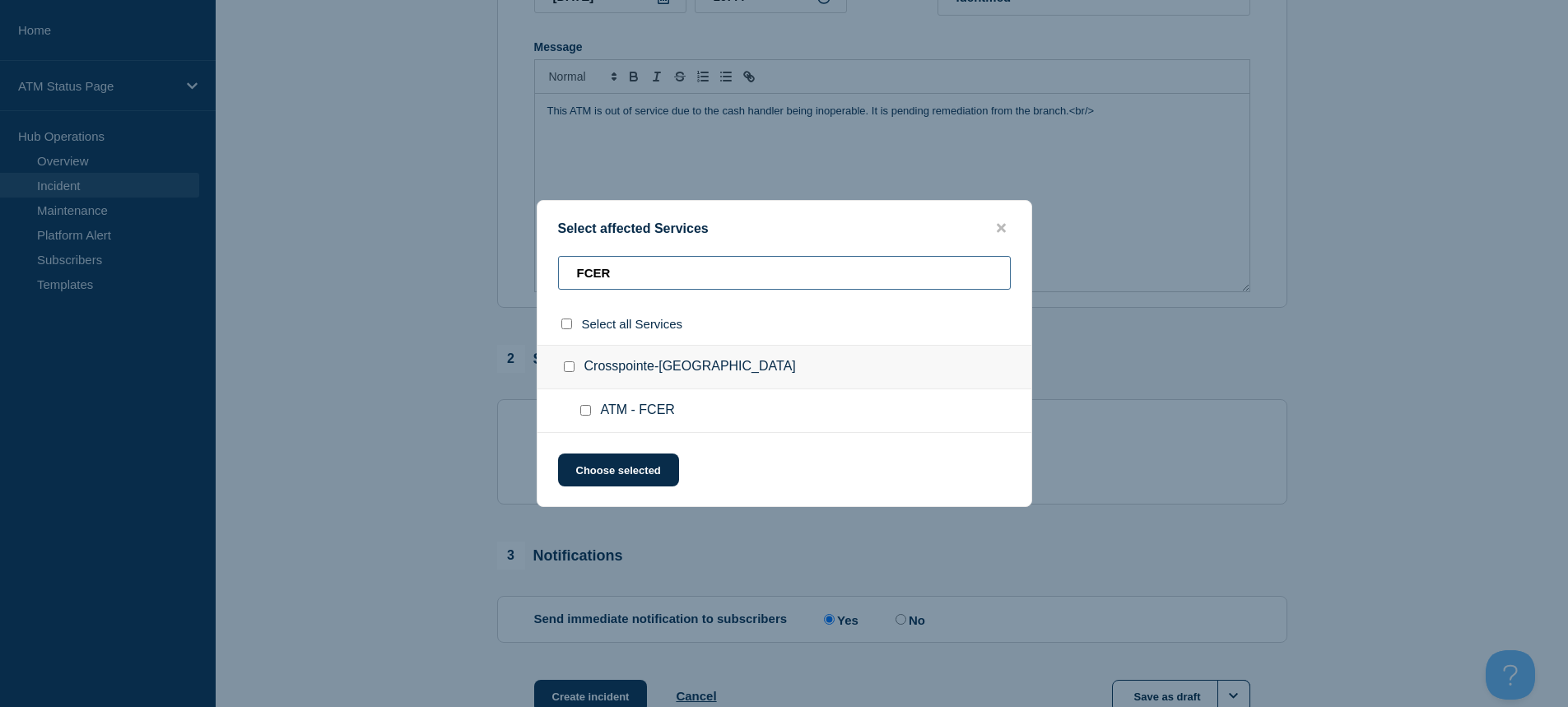 type on "FCER" 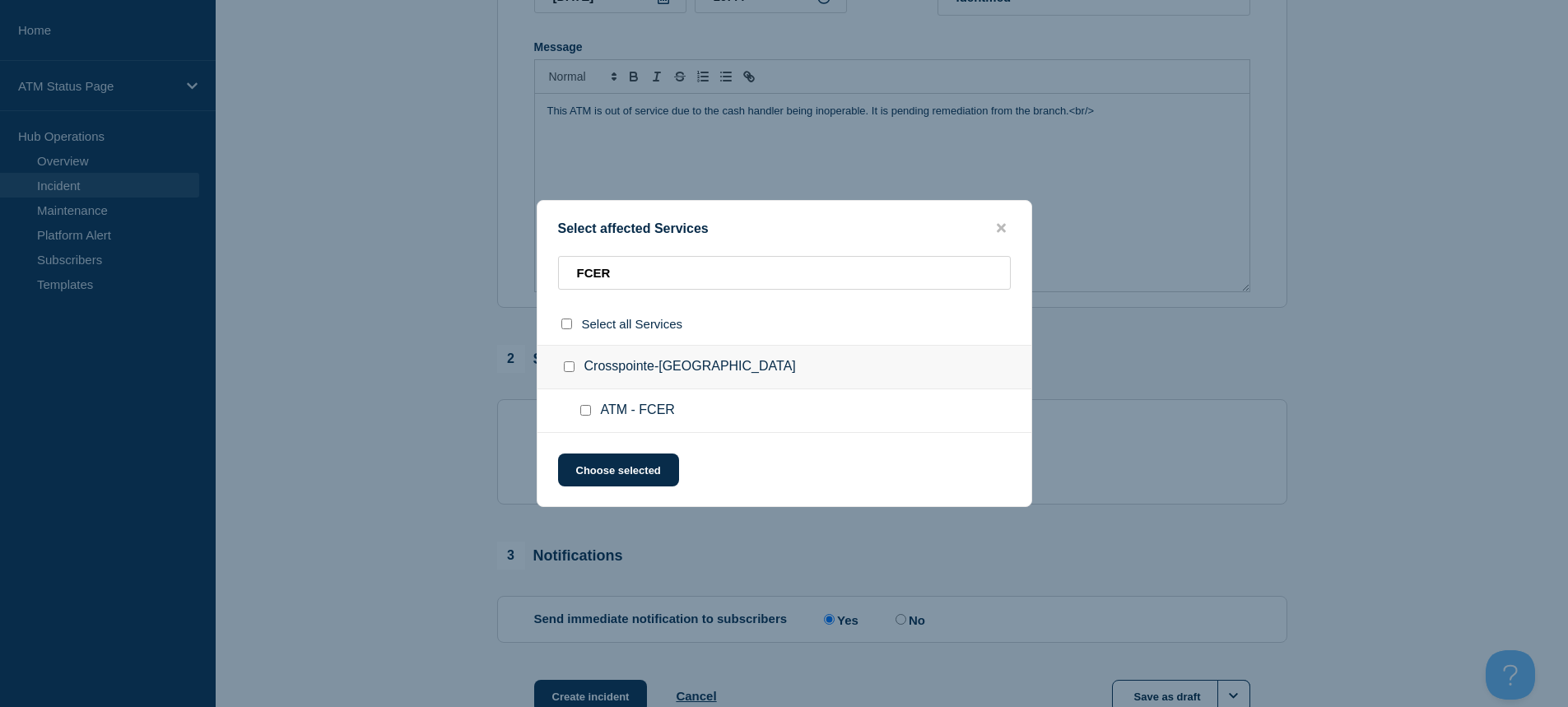 click at bounding box center [585, 410] 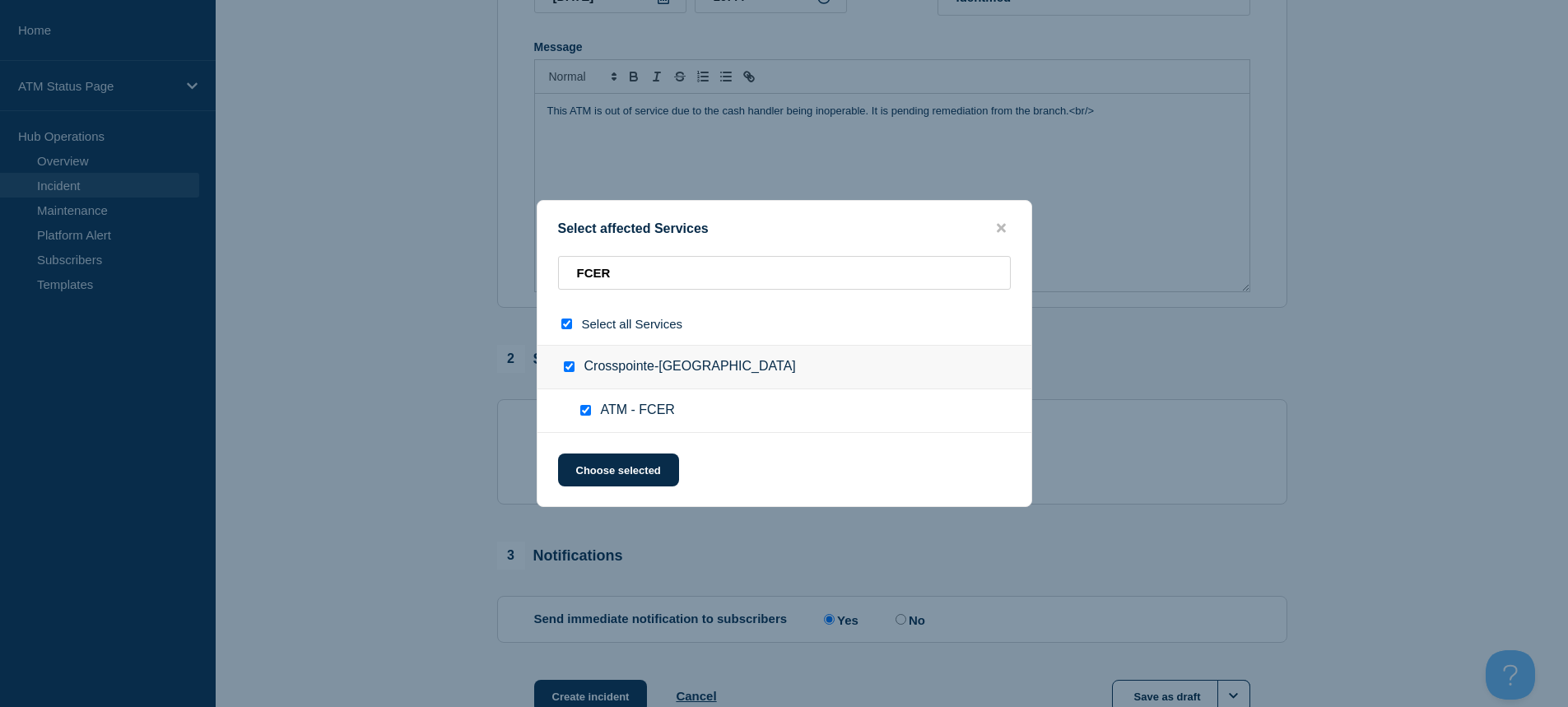 checkbox on "true" 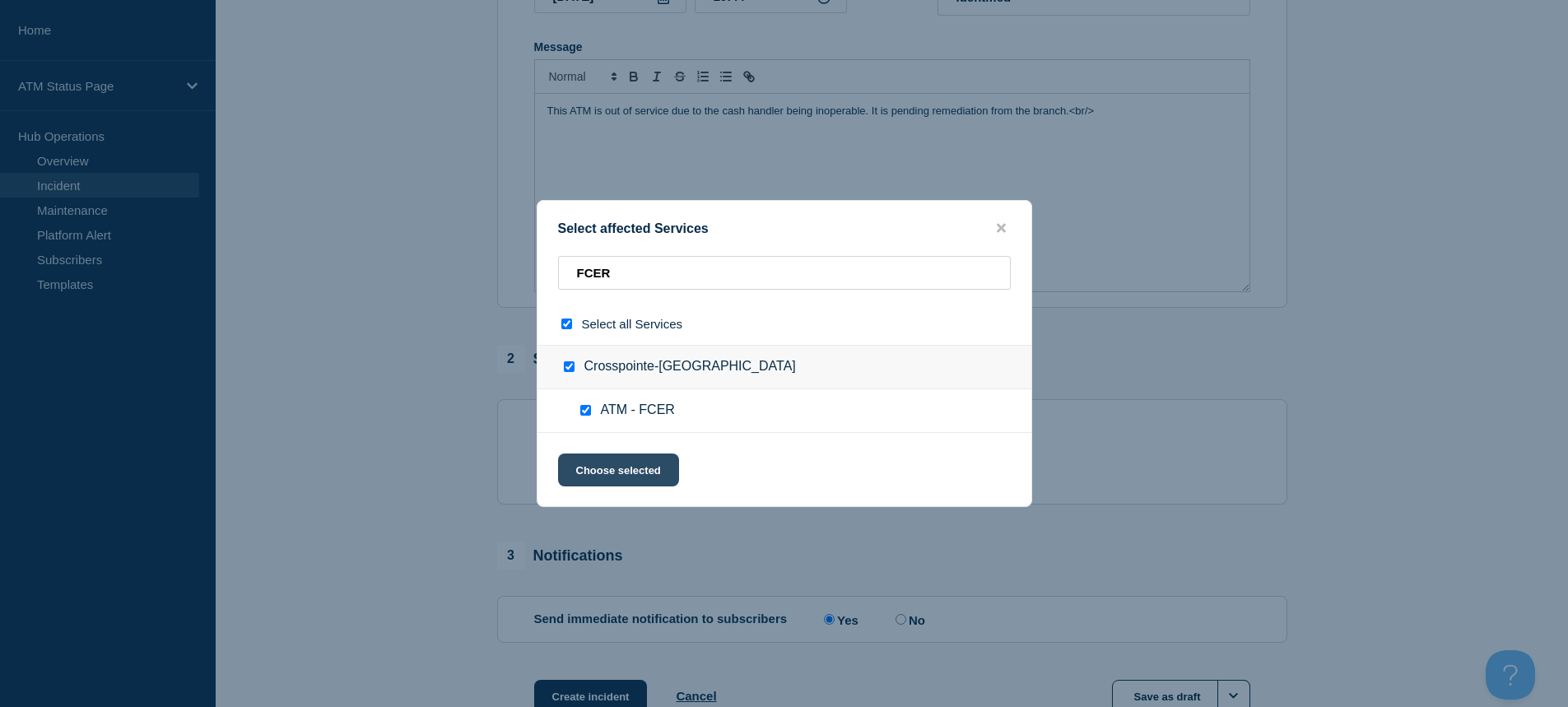 click on "Choose selected" 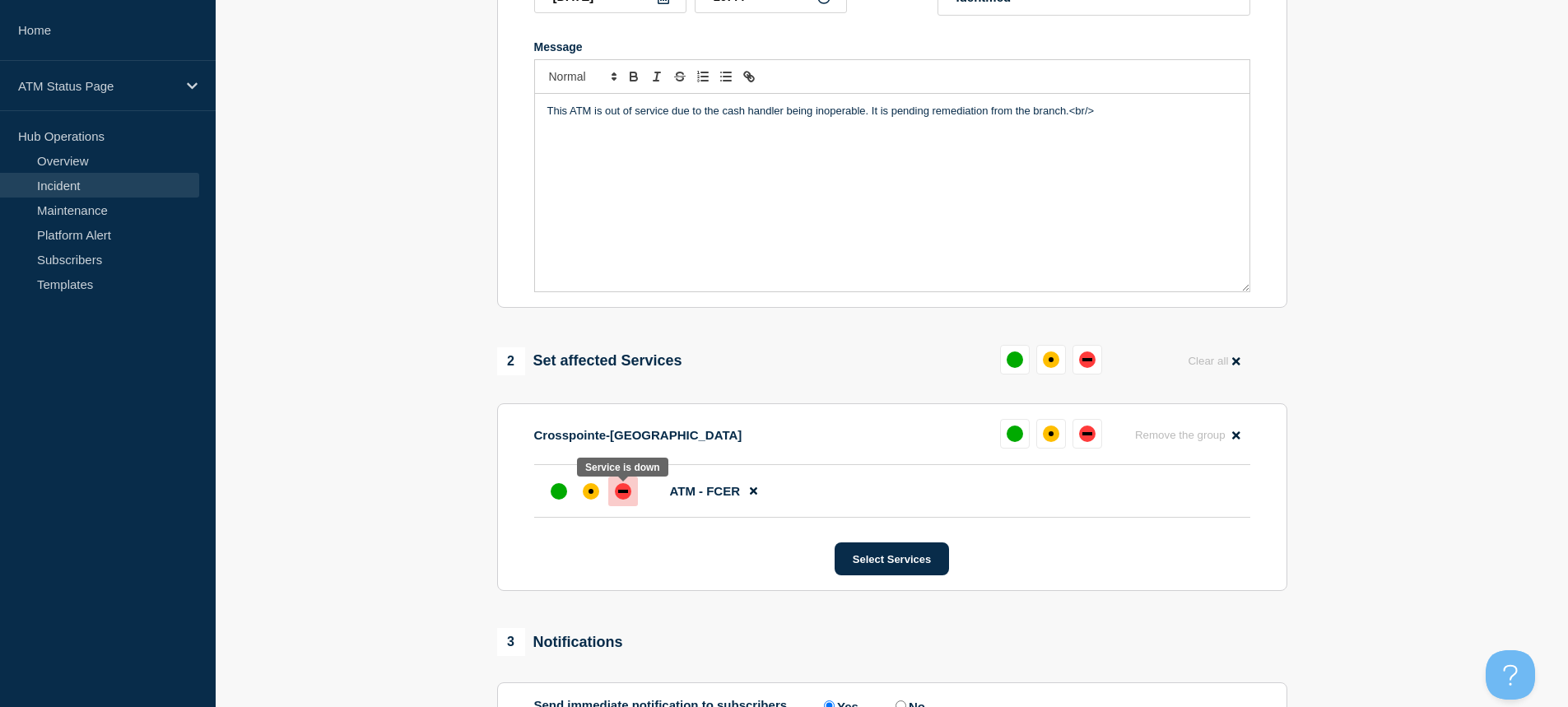 click at bounding box center [623, 491] 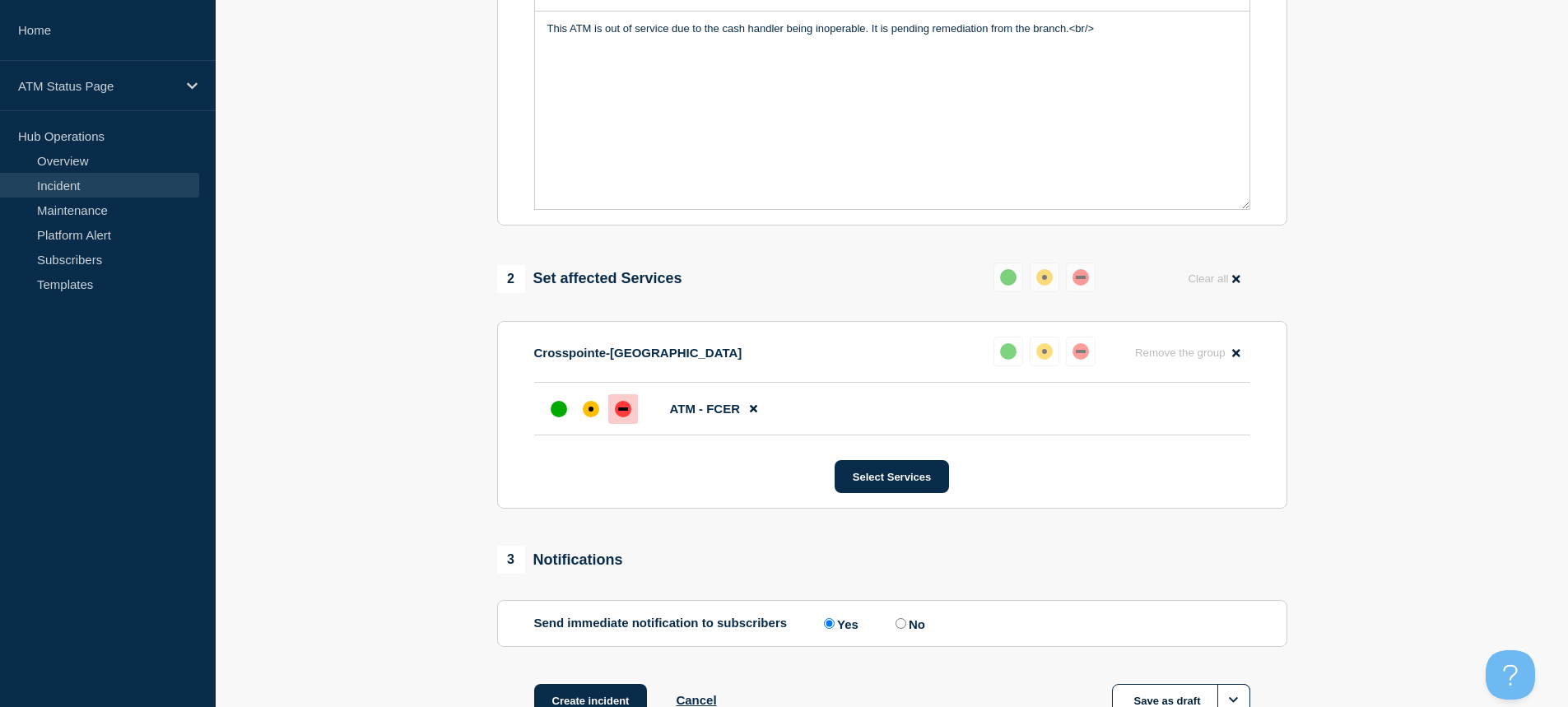 scroll, scrollTop: 533, scrollLeft: 0, axis: vertical 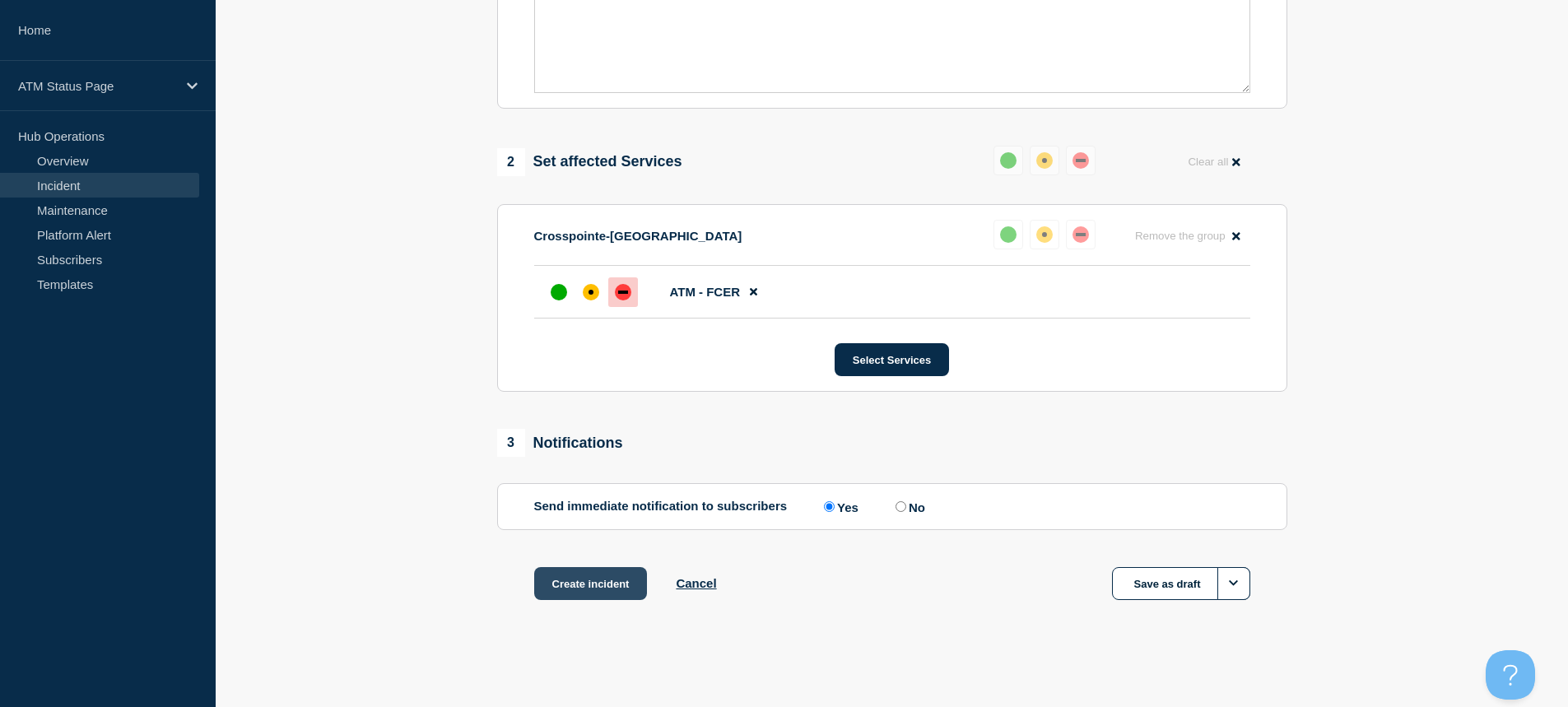 click on "Create incident" at bounding box center [591, 584] 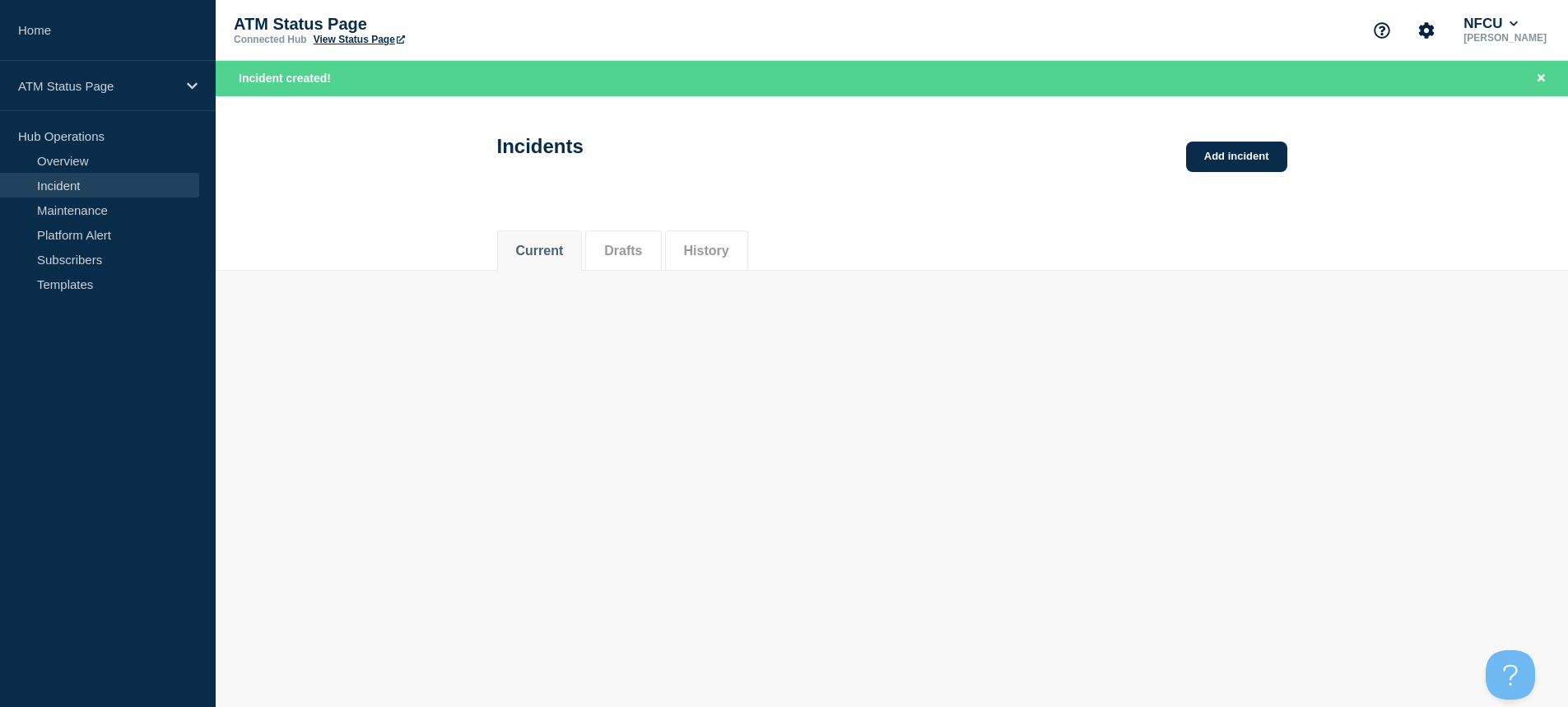 scroll, scrollTop: 0, scrollLeft: 0, axis: both 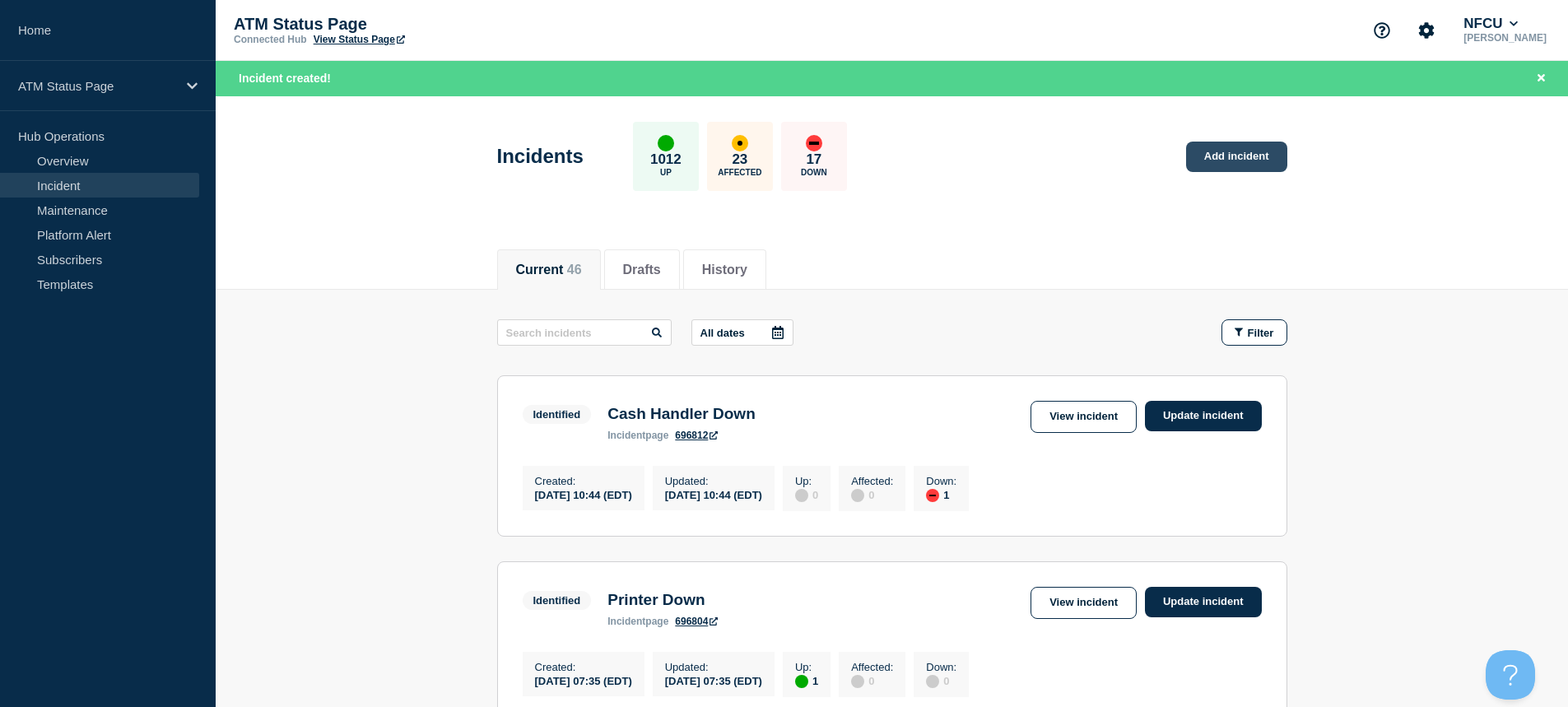 click on "Add incident" 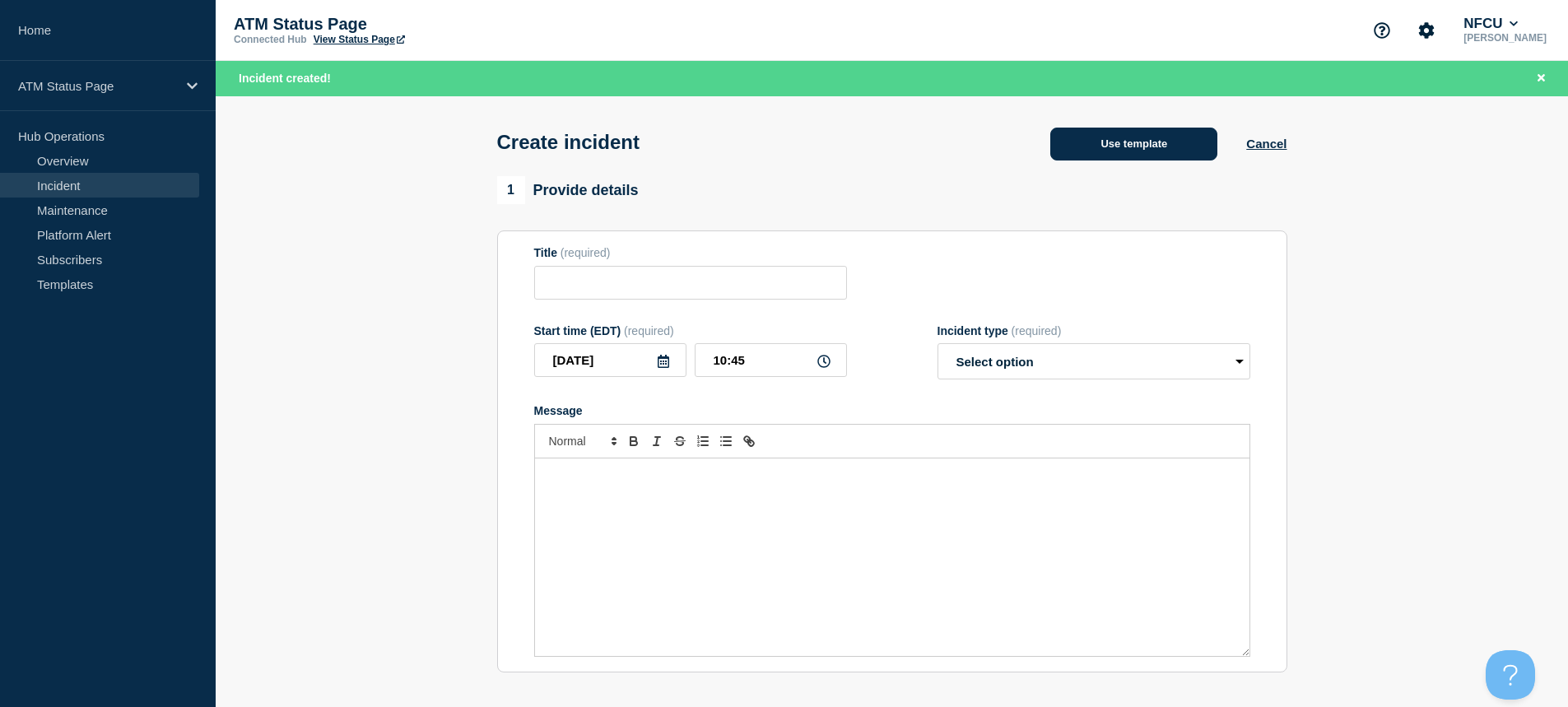click on "Use template" at bounding box center (1133, 144) 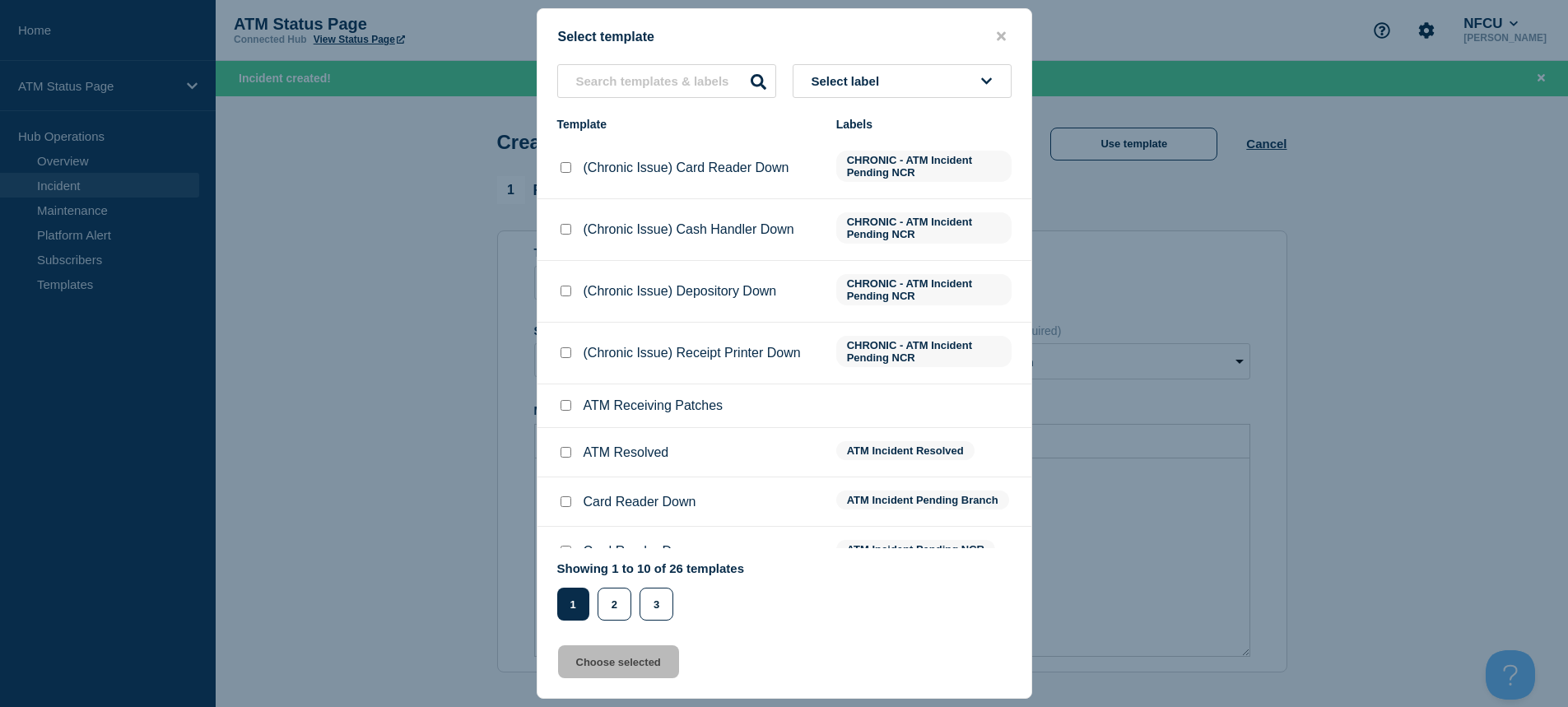 click on "Select label" at bounding box center [902, 81] 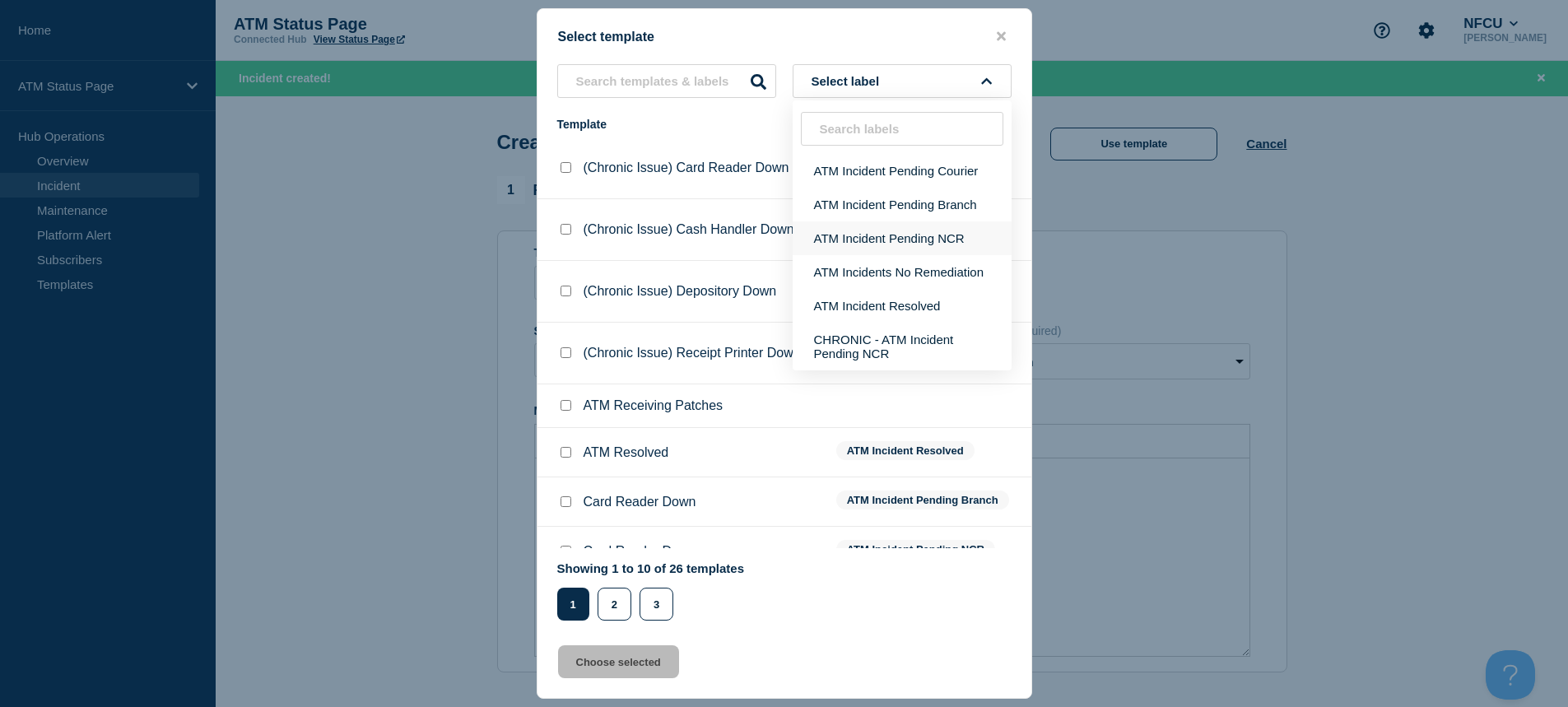 click on "ATM Incident Pending NCR" at bounding box center [902, 238] 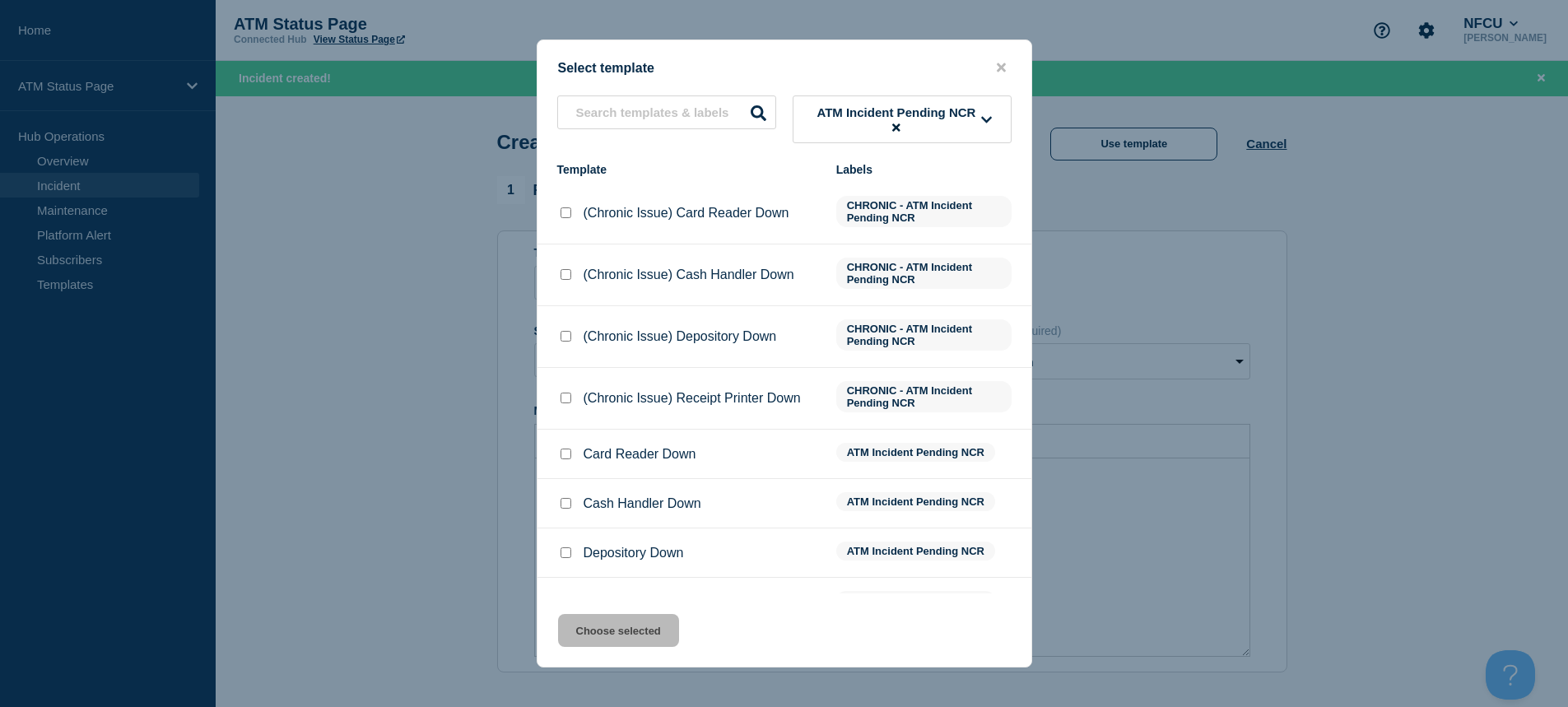 click at bounding box center [565, 552] 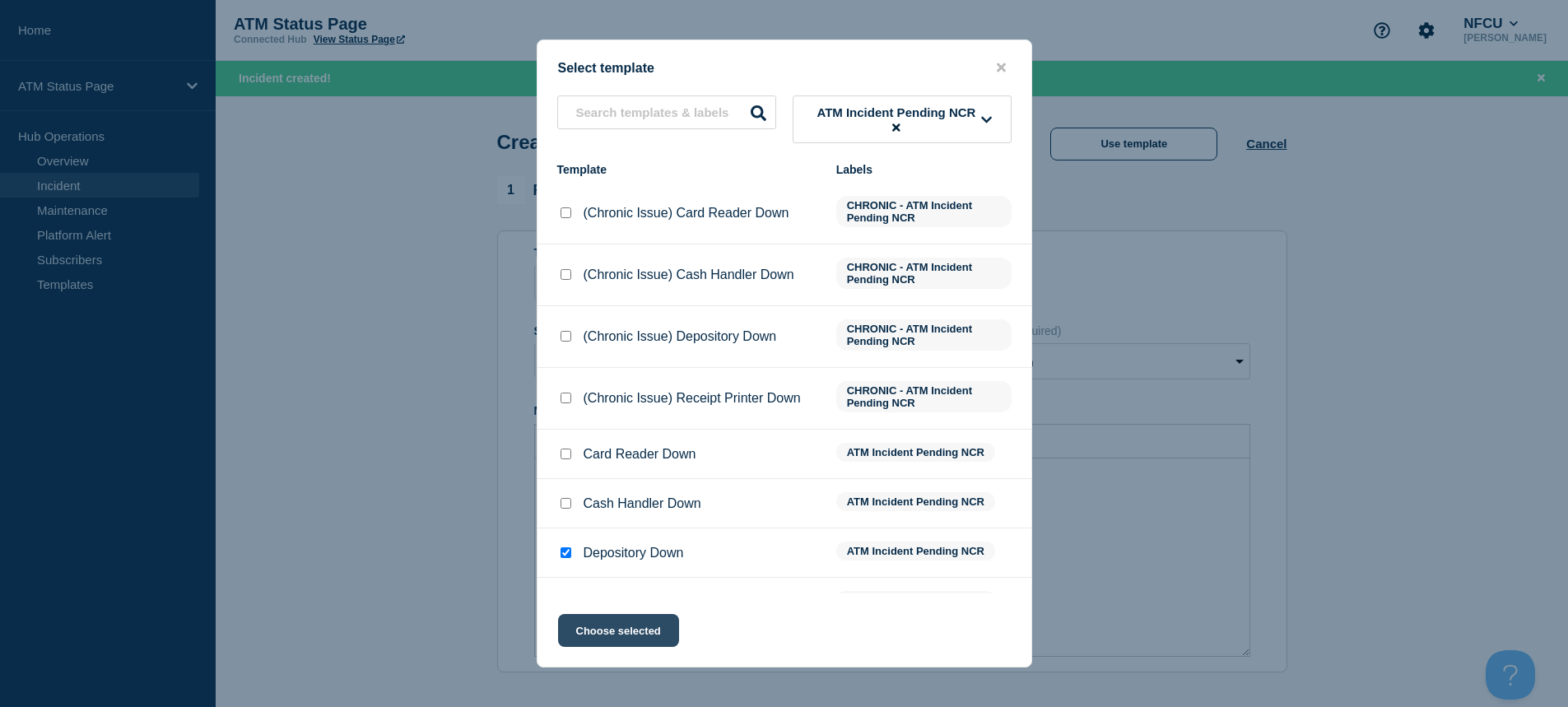 click on "Choose selected" 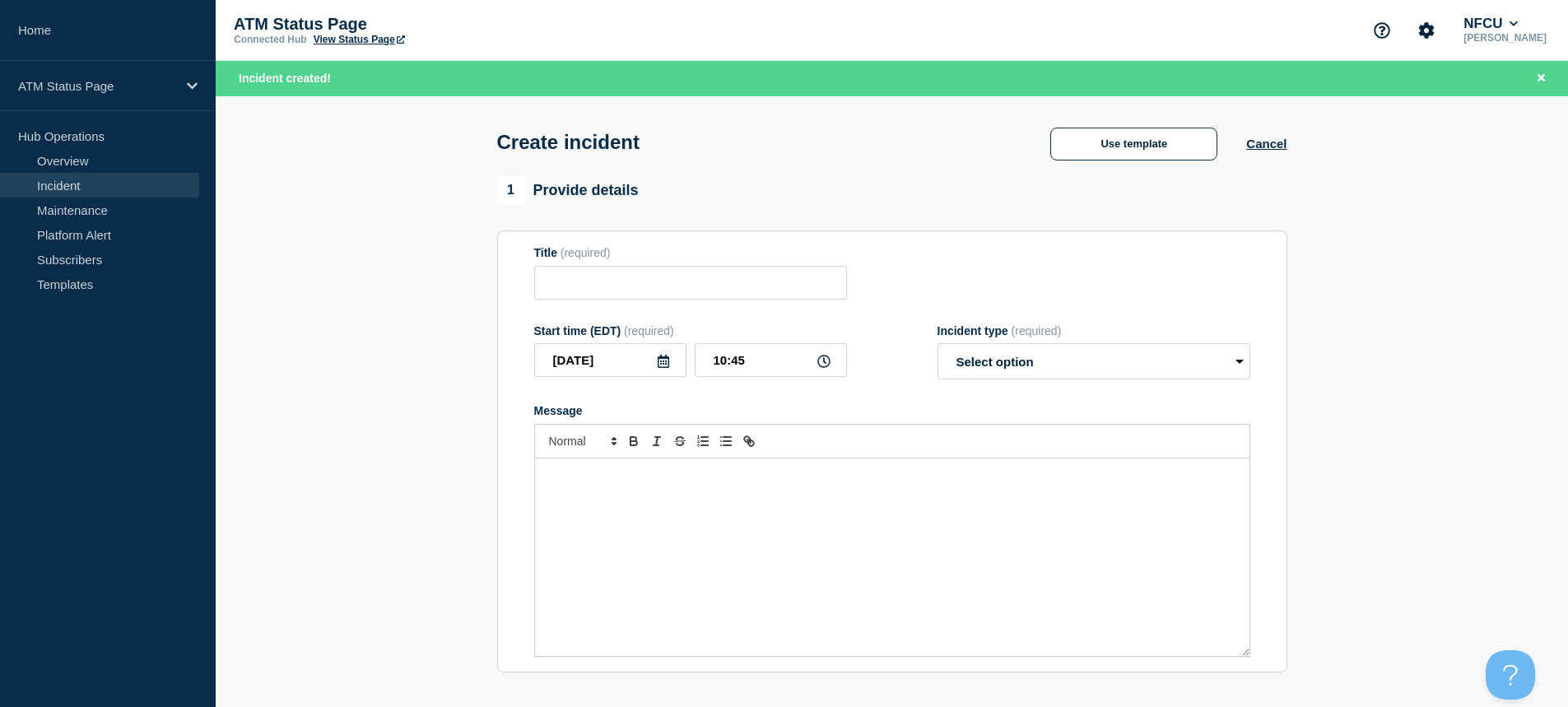 type on "Depository Down" 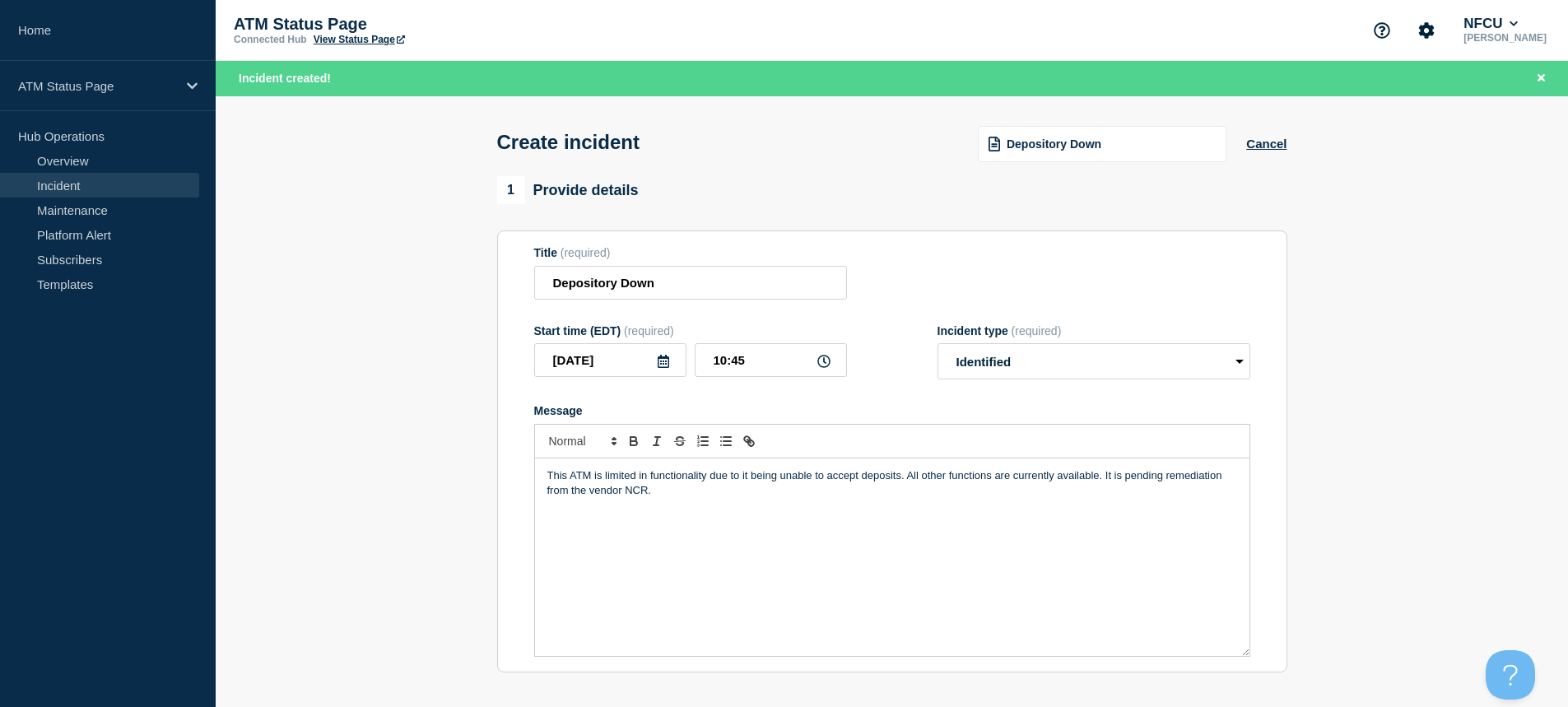 scroll, scrollTop: 329, scrollLeft: 0, axis: vertical 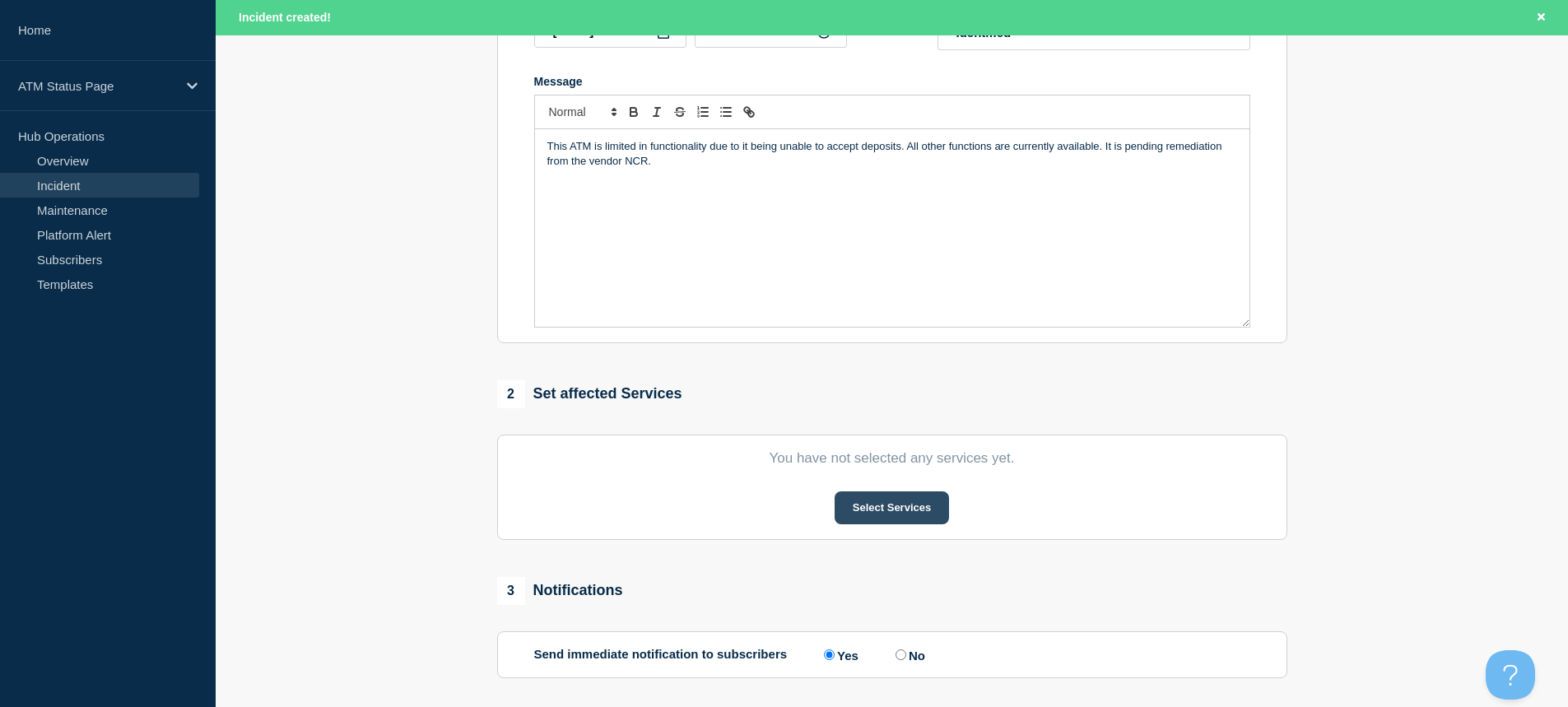 click on "Select Services" at bounding box center (891, 508) 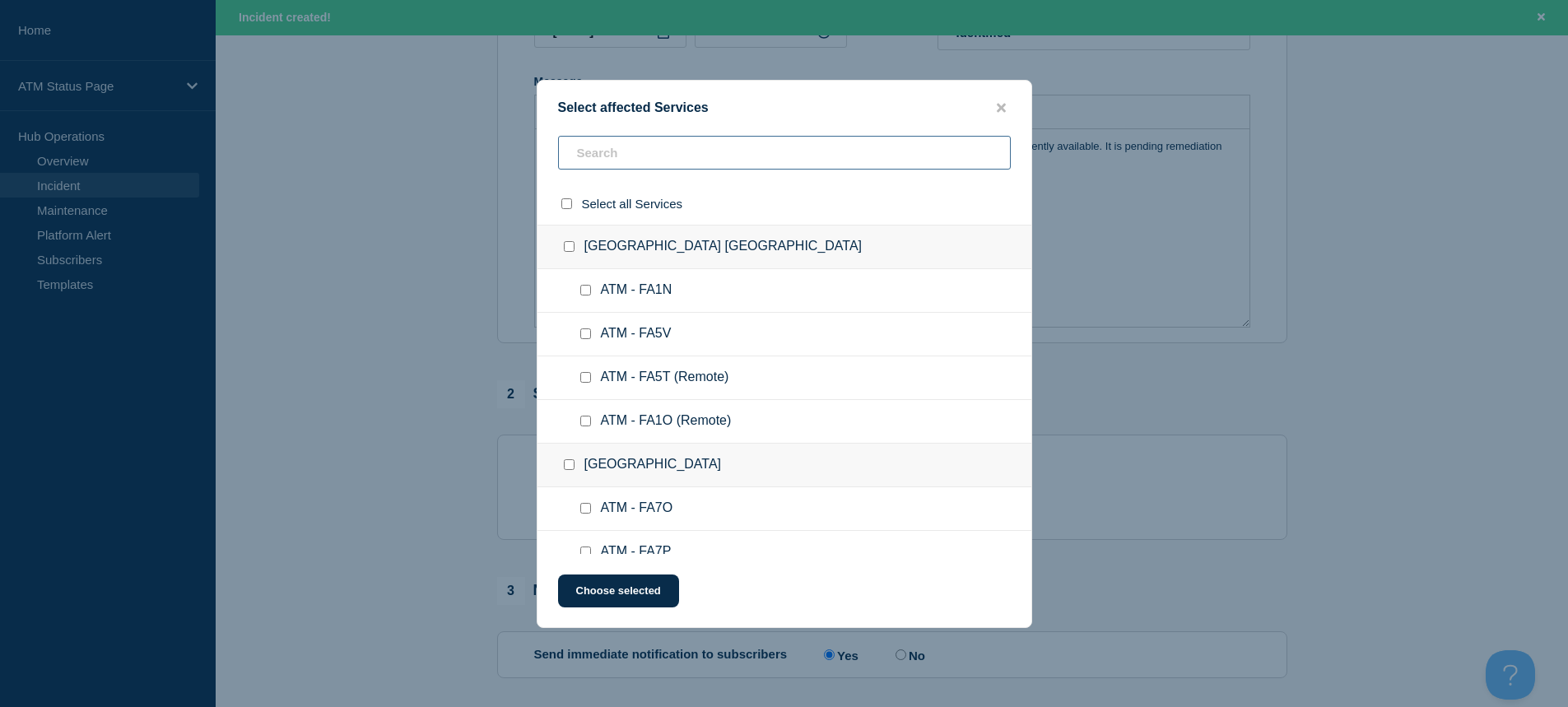 click at bounding box center (784, 152) 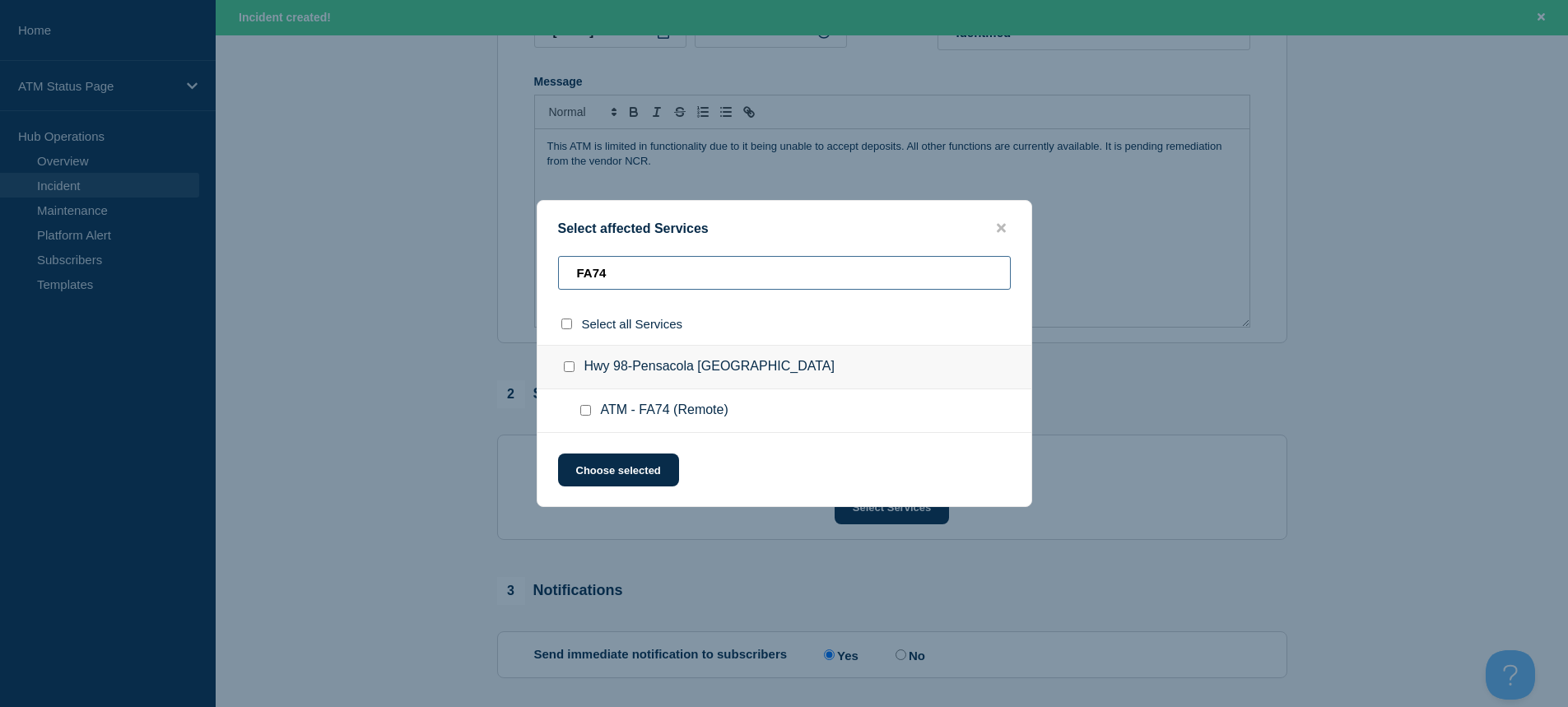 type on "FA74" 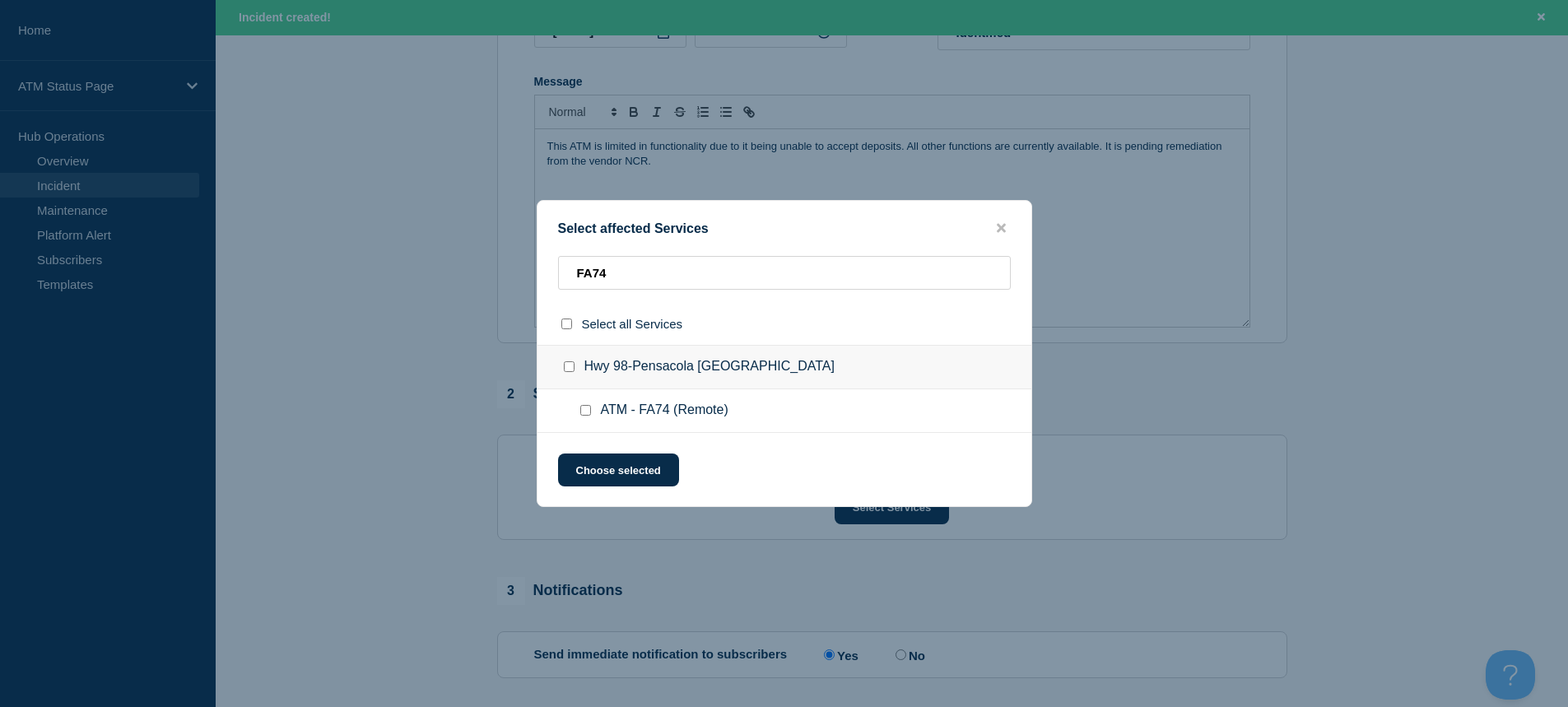 click at bounding box center (585, 410) 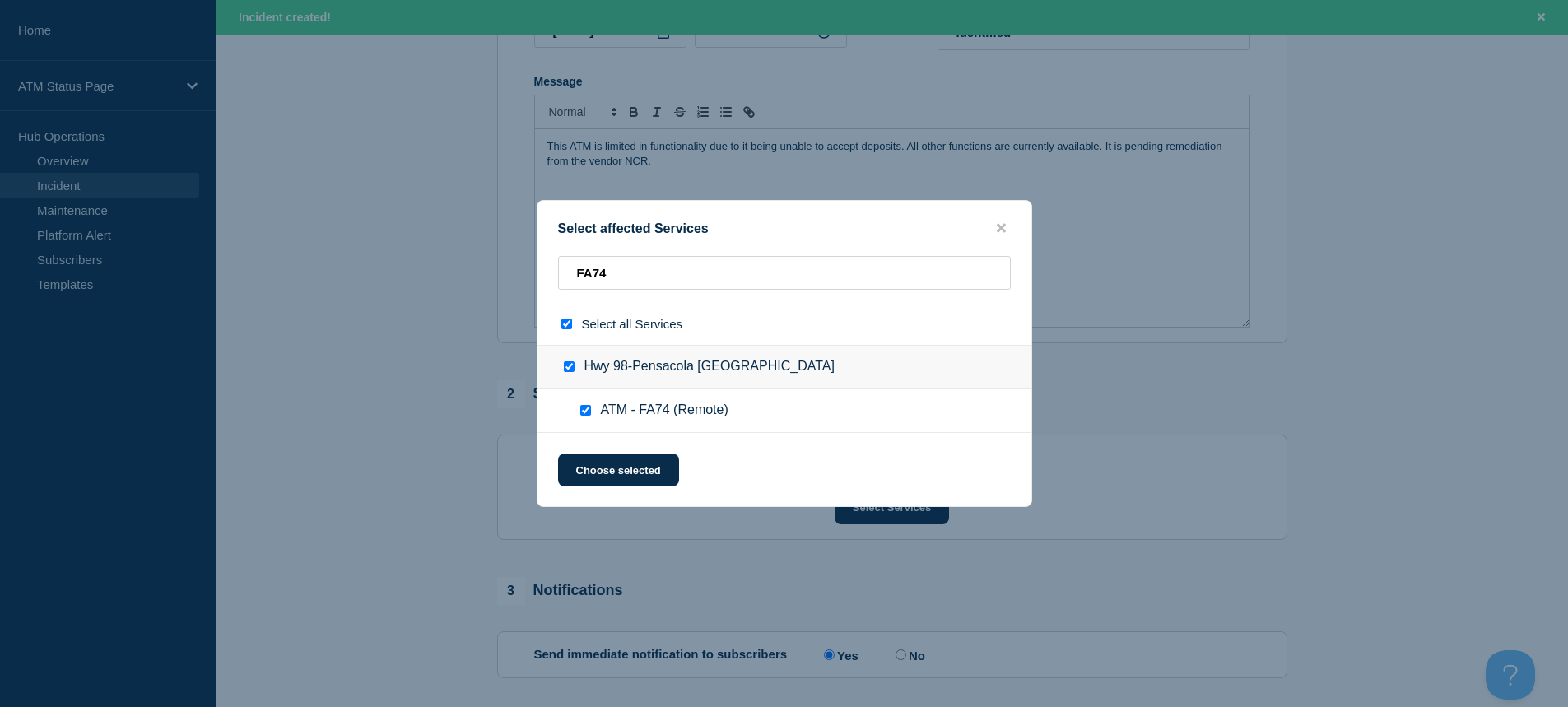 checkbox on "true" 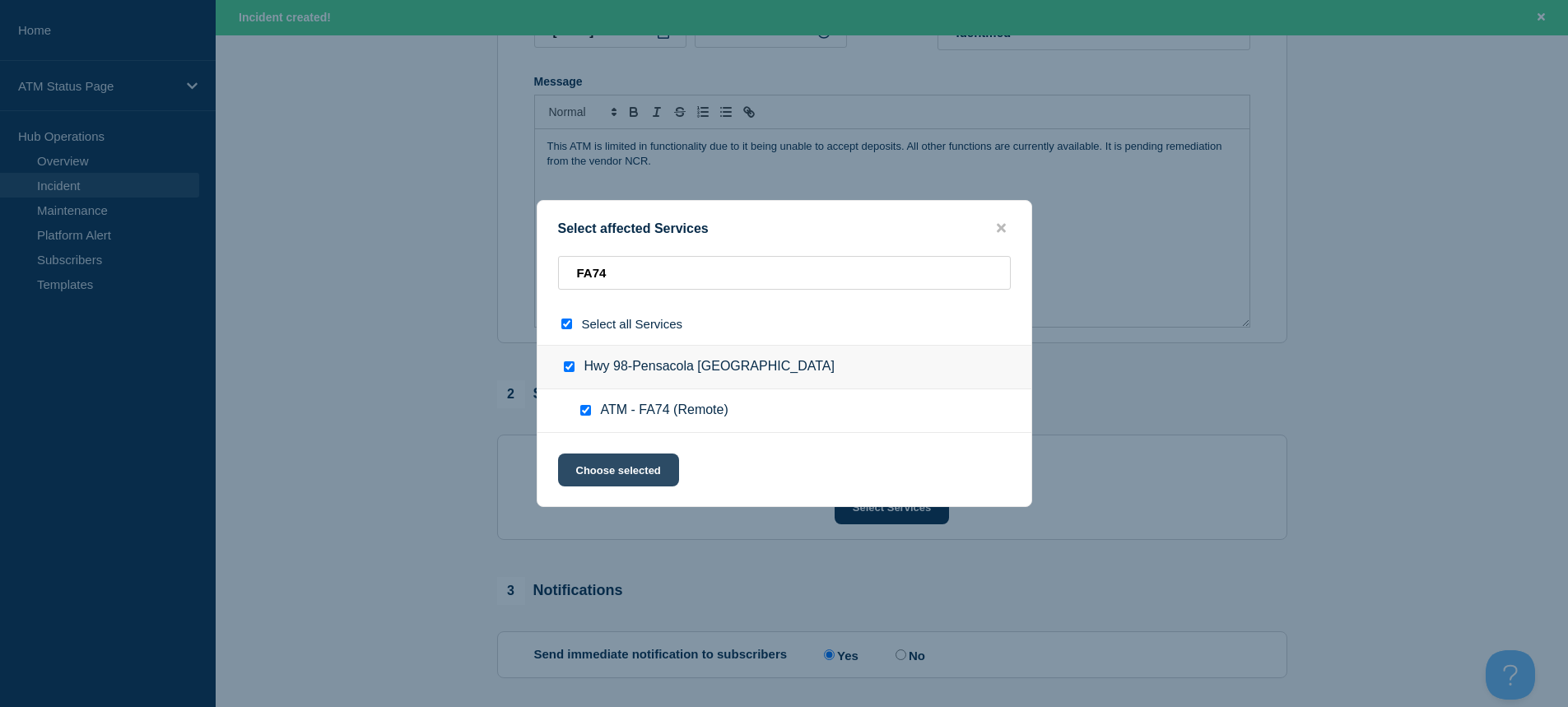 click on "Choose selected" 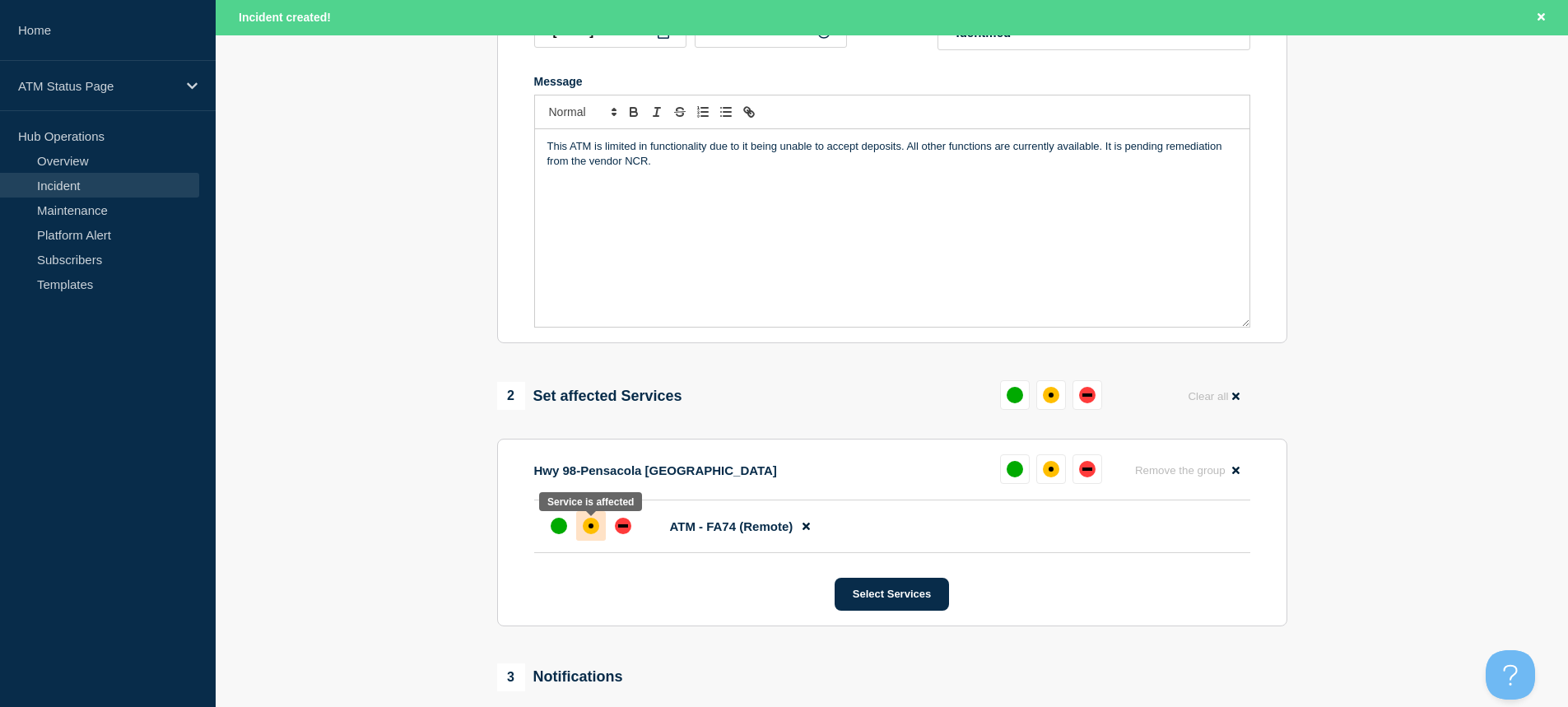 click at bounding box center [591, 526] 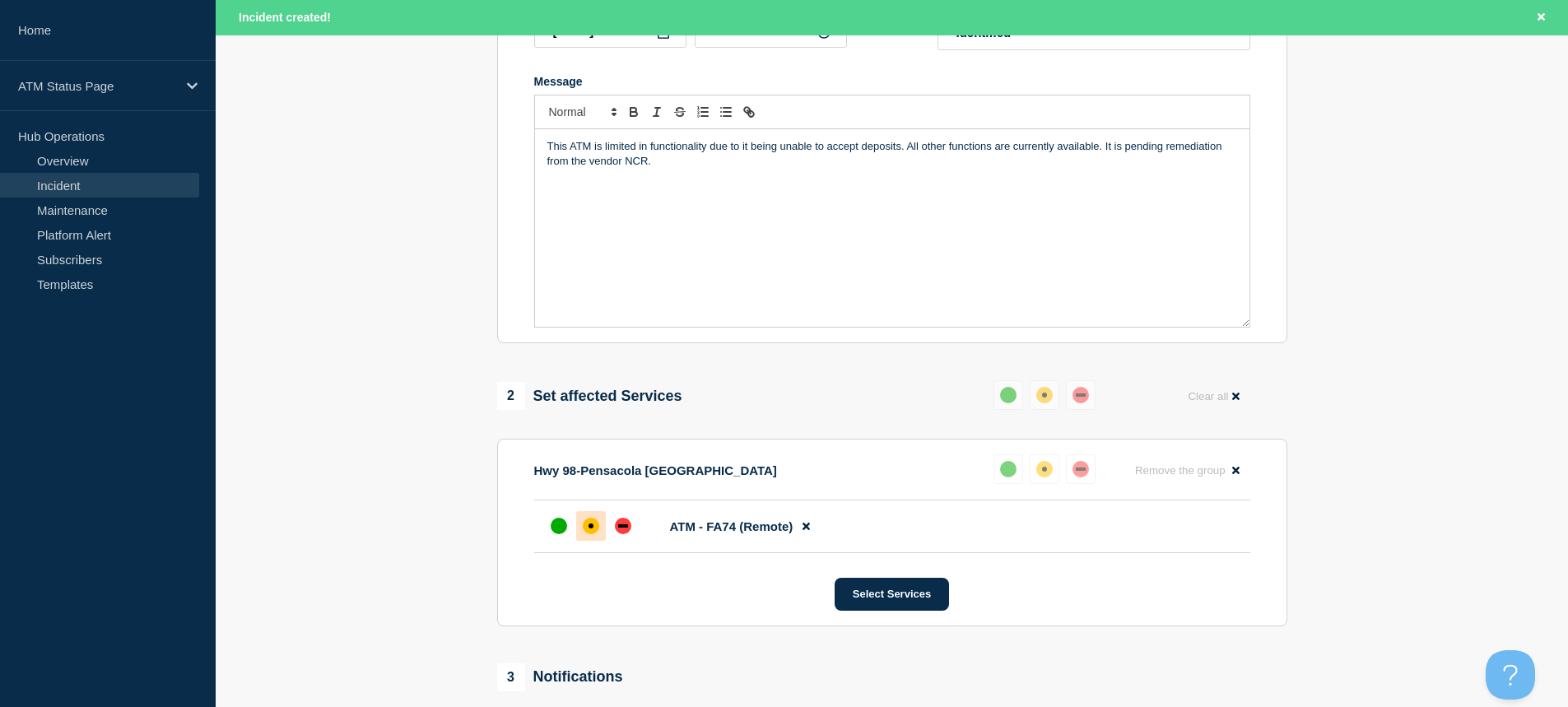 scroll, scrollTop: 568, scrollLeft: 0, axis: vertical 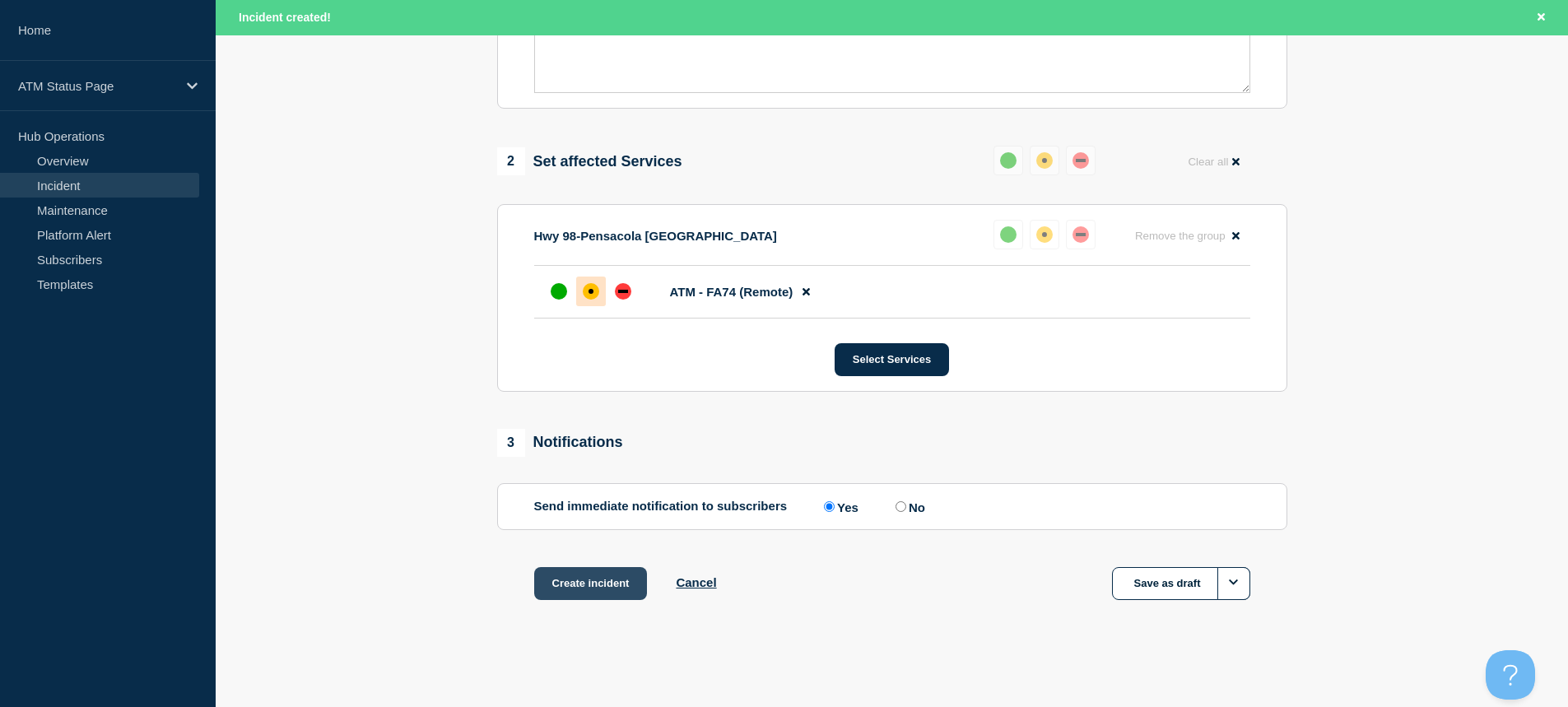 click on "Create incident" at bounding box center (591, 584) 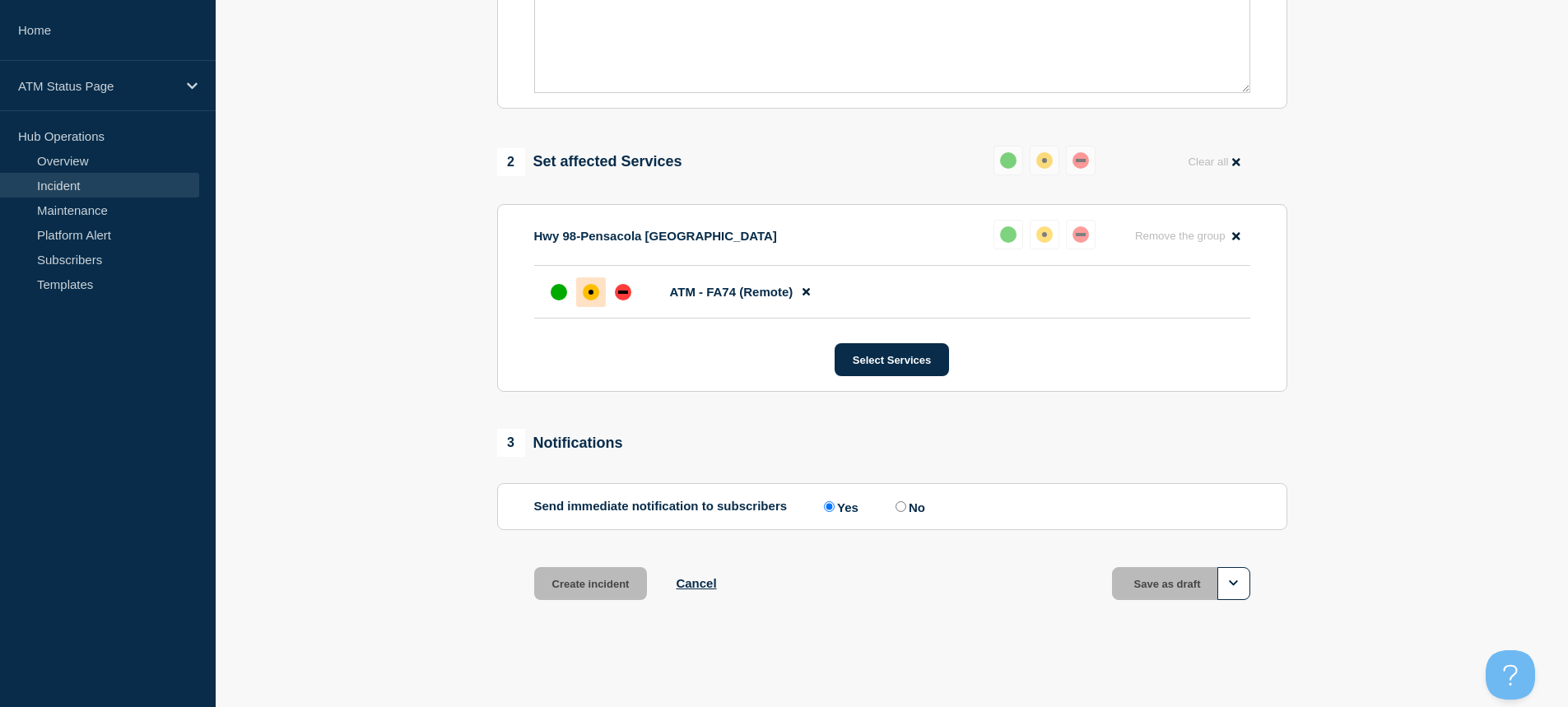 scroll, scrollTop: 533, scrollLeft: 0, axis: vertical 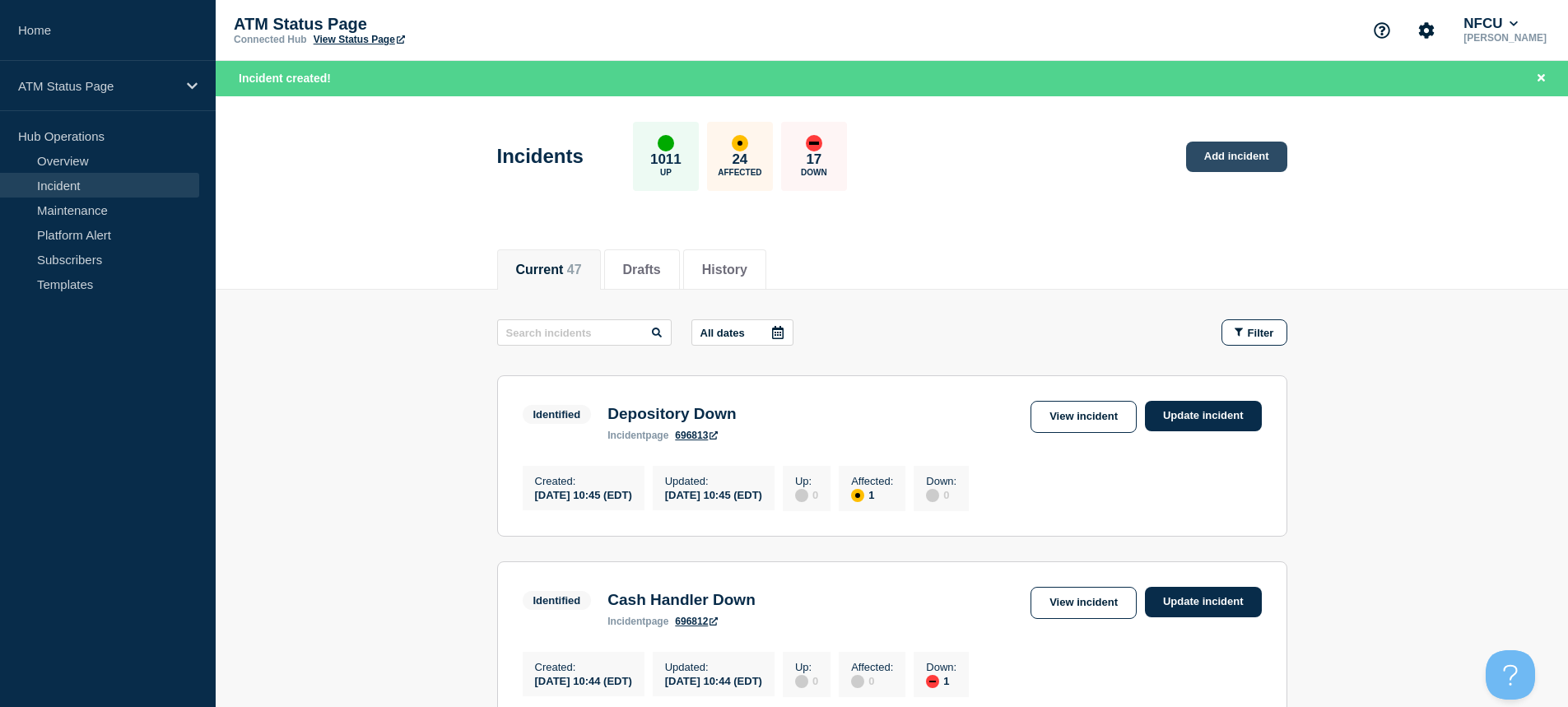 click on "Add incident" 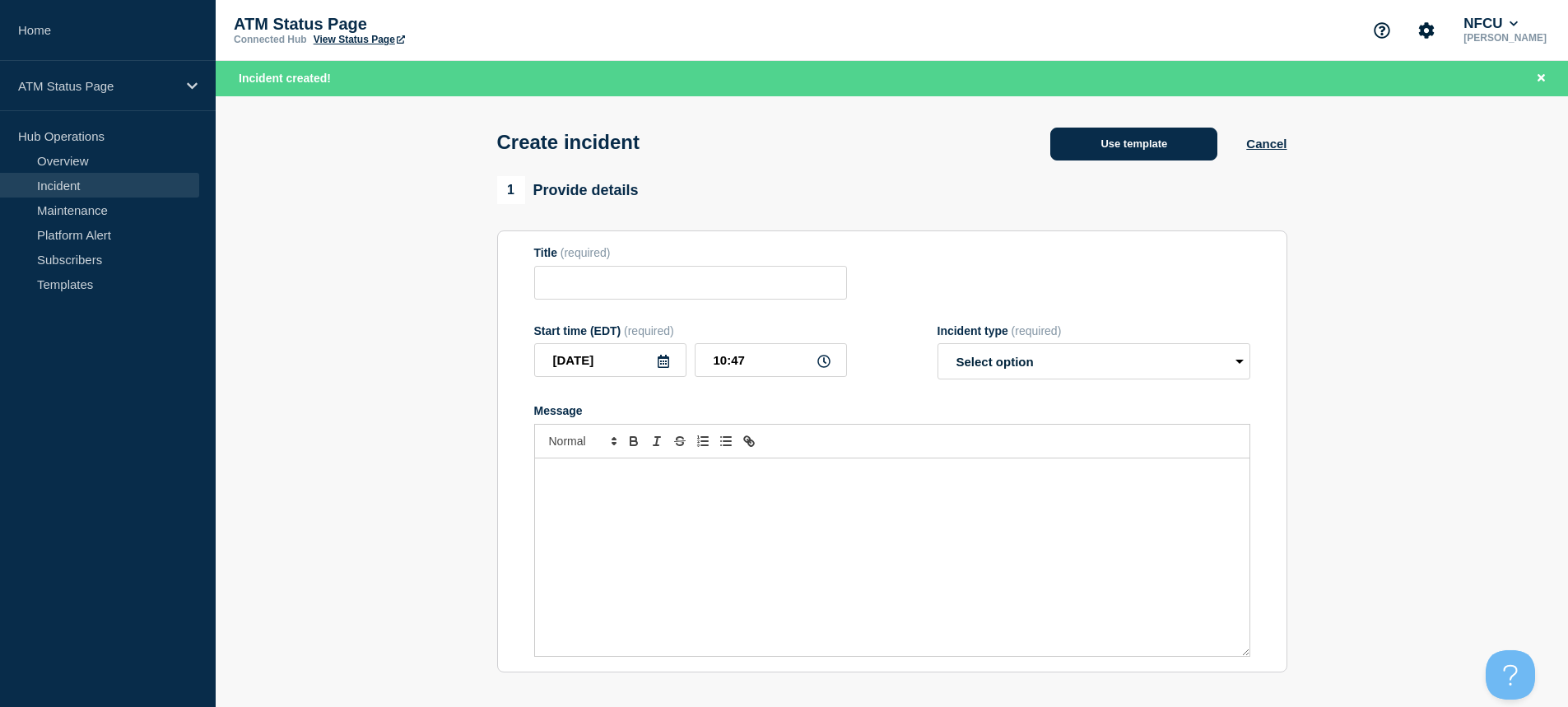 click on "Use template" at bounding box center (1133, 144) 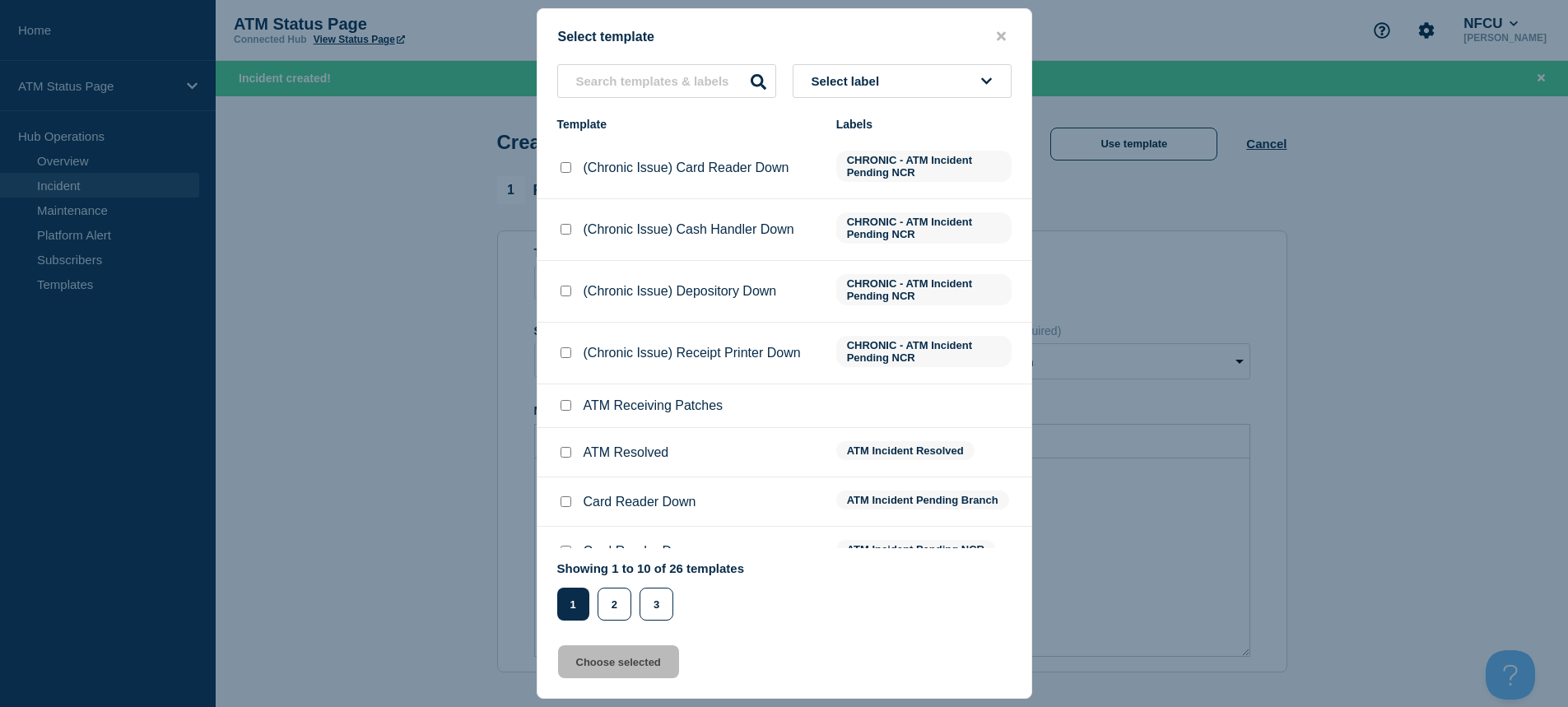 click on "Select label" at bounding box center (902, 81) 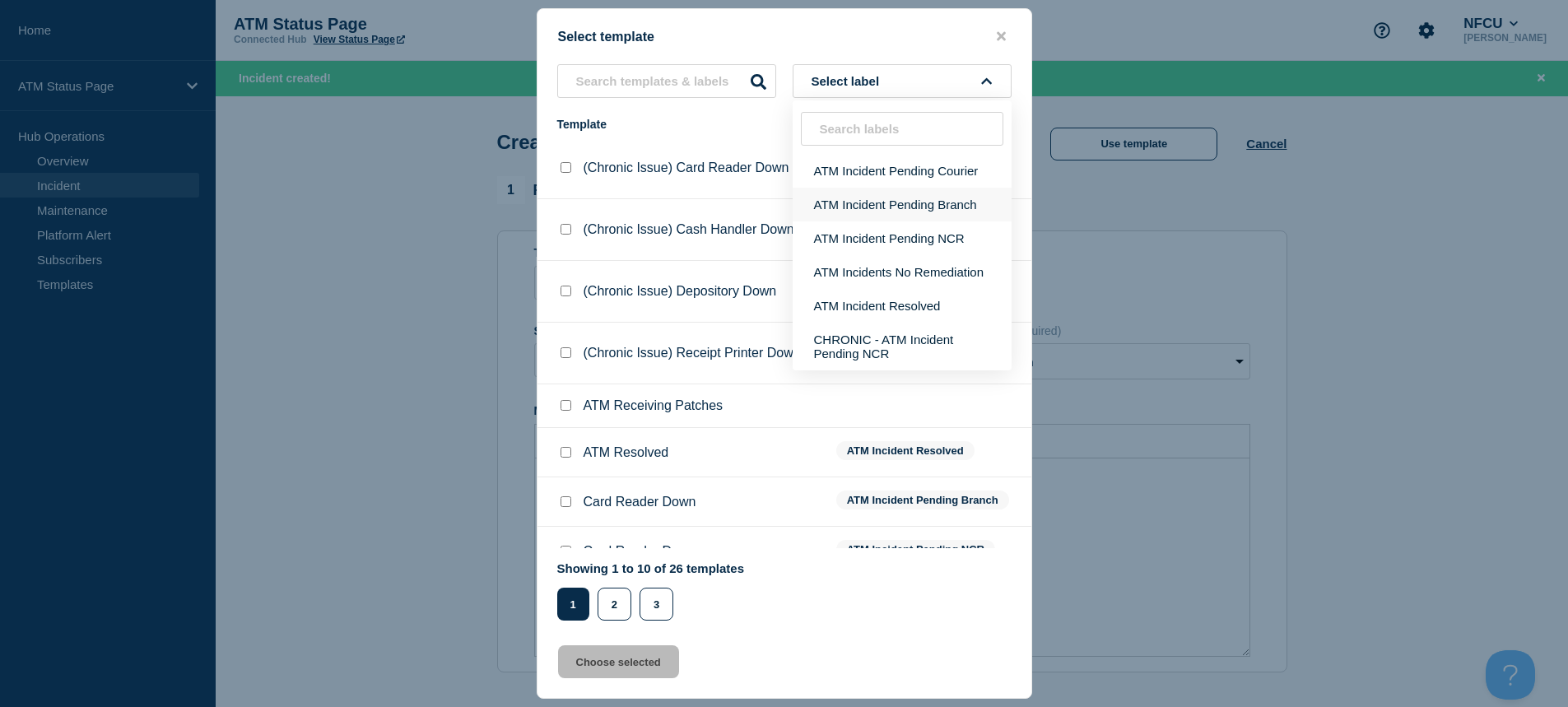 click on "ATM Incident Pending Branch" at bounding box center (902, 204) 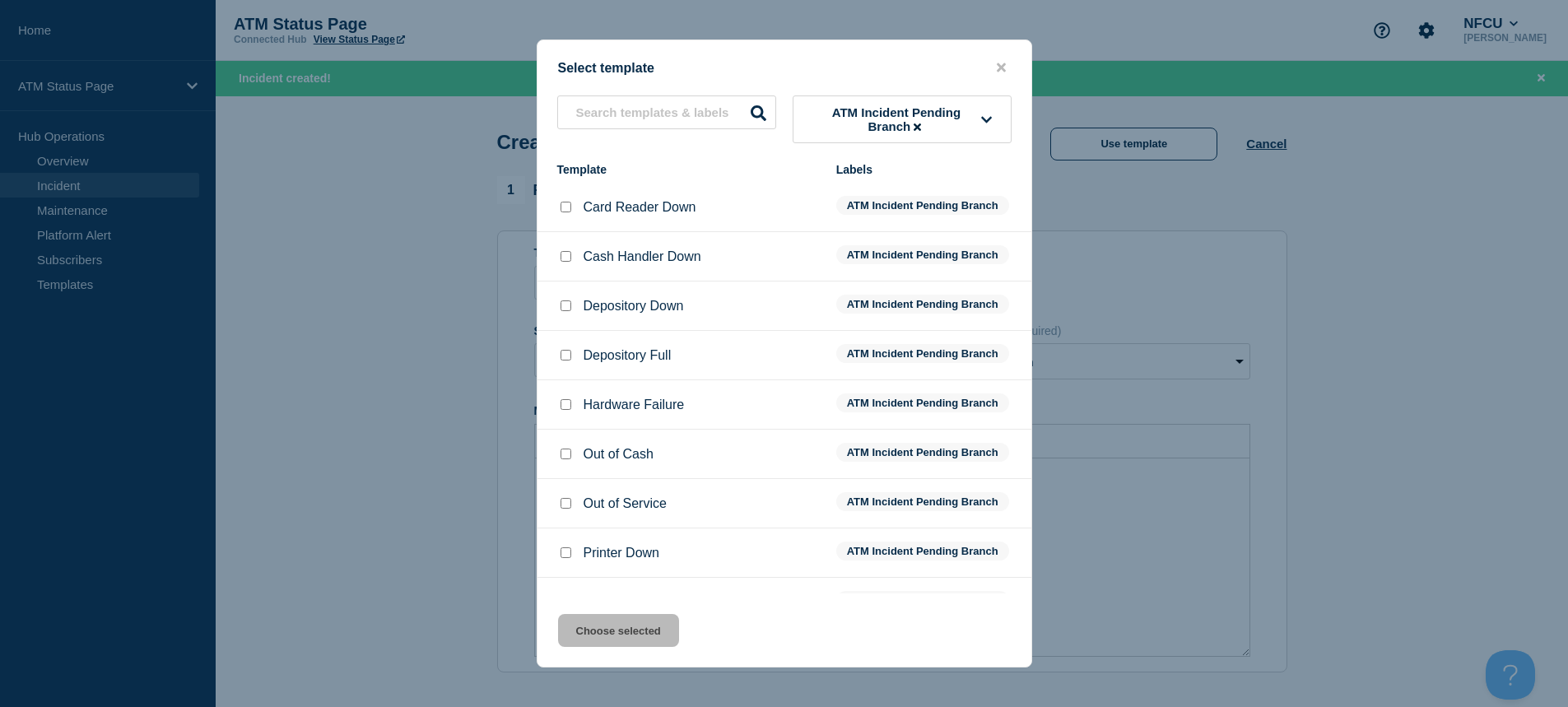 click at bounding box center (565, 305) 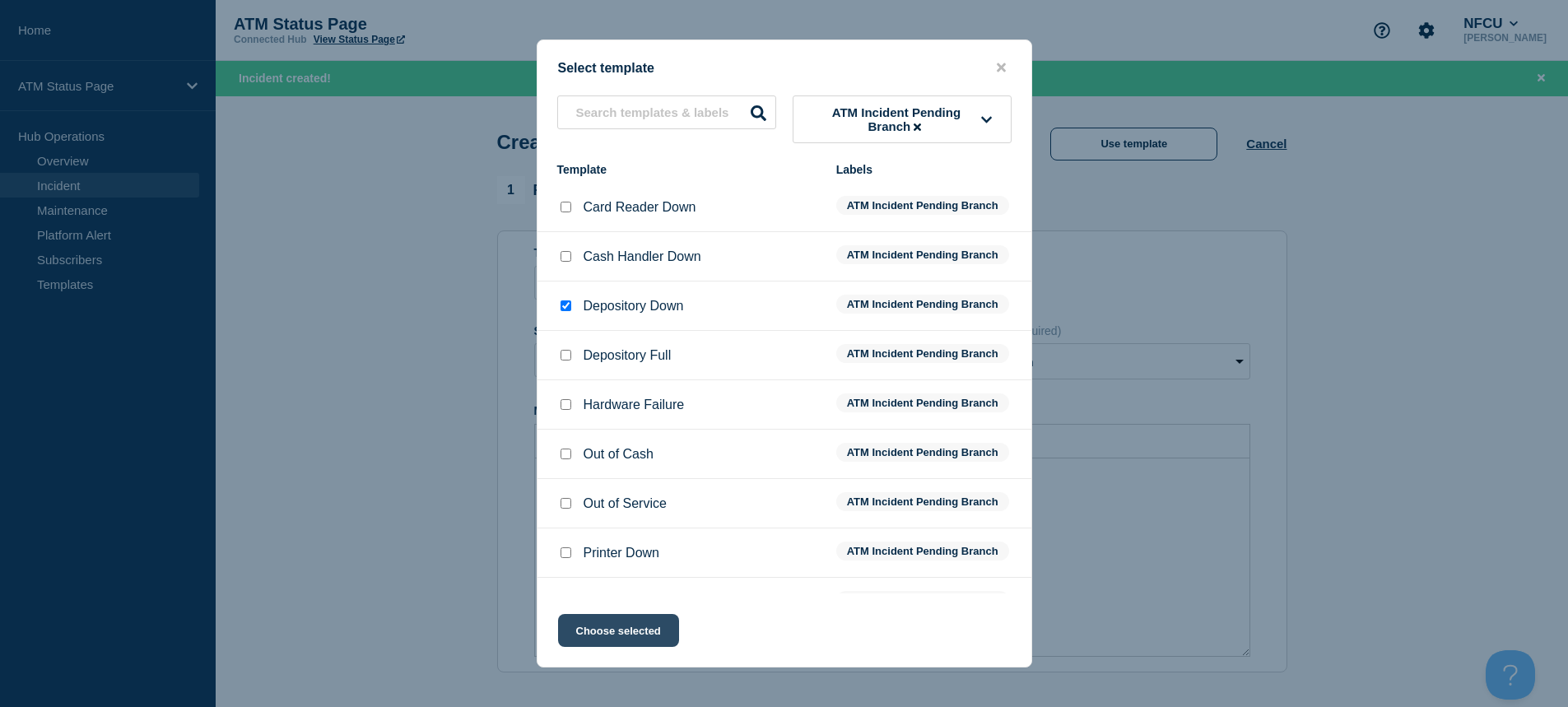 click on "Choose selected" 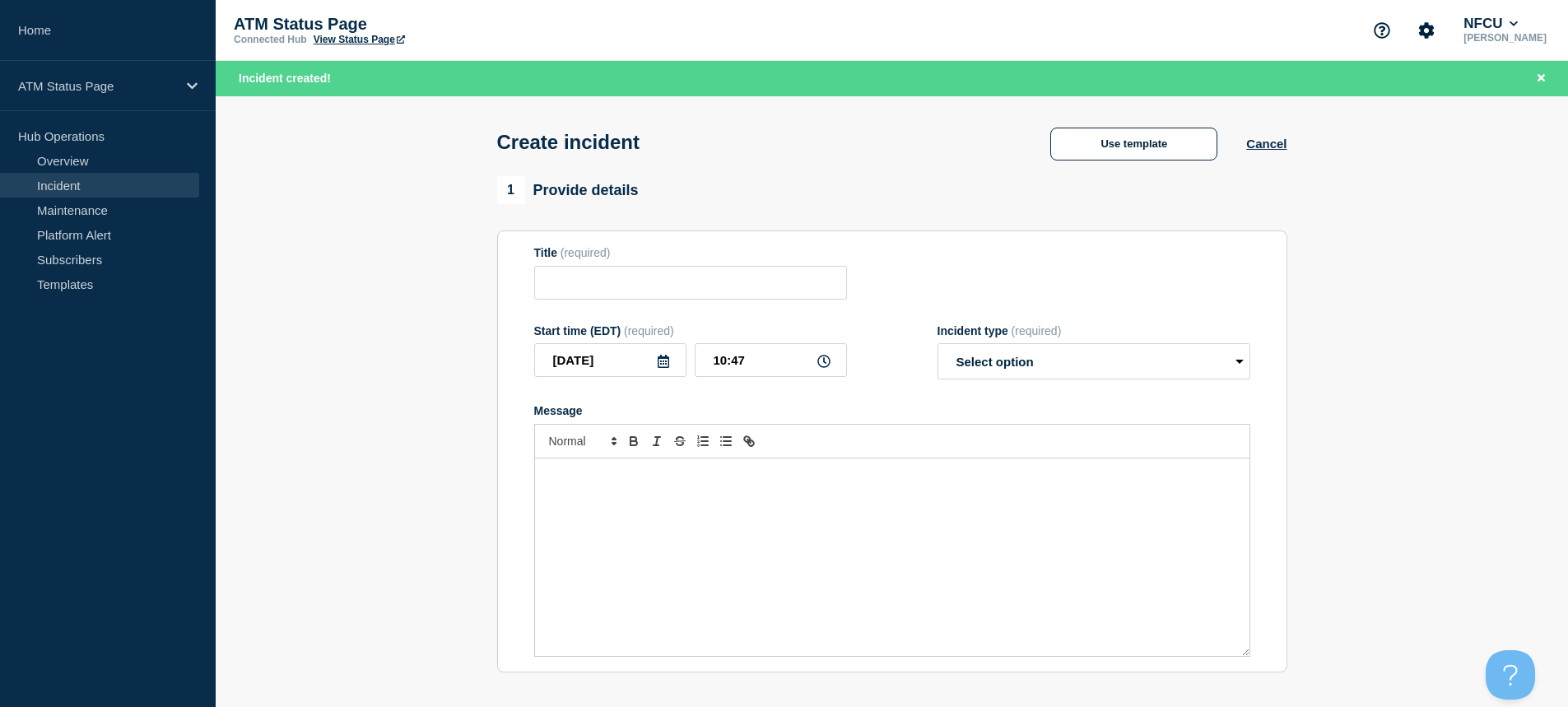 type on "Depository Down" 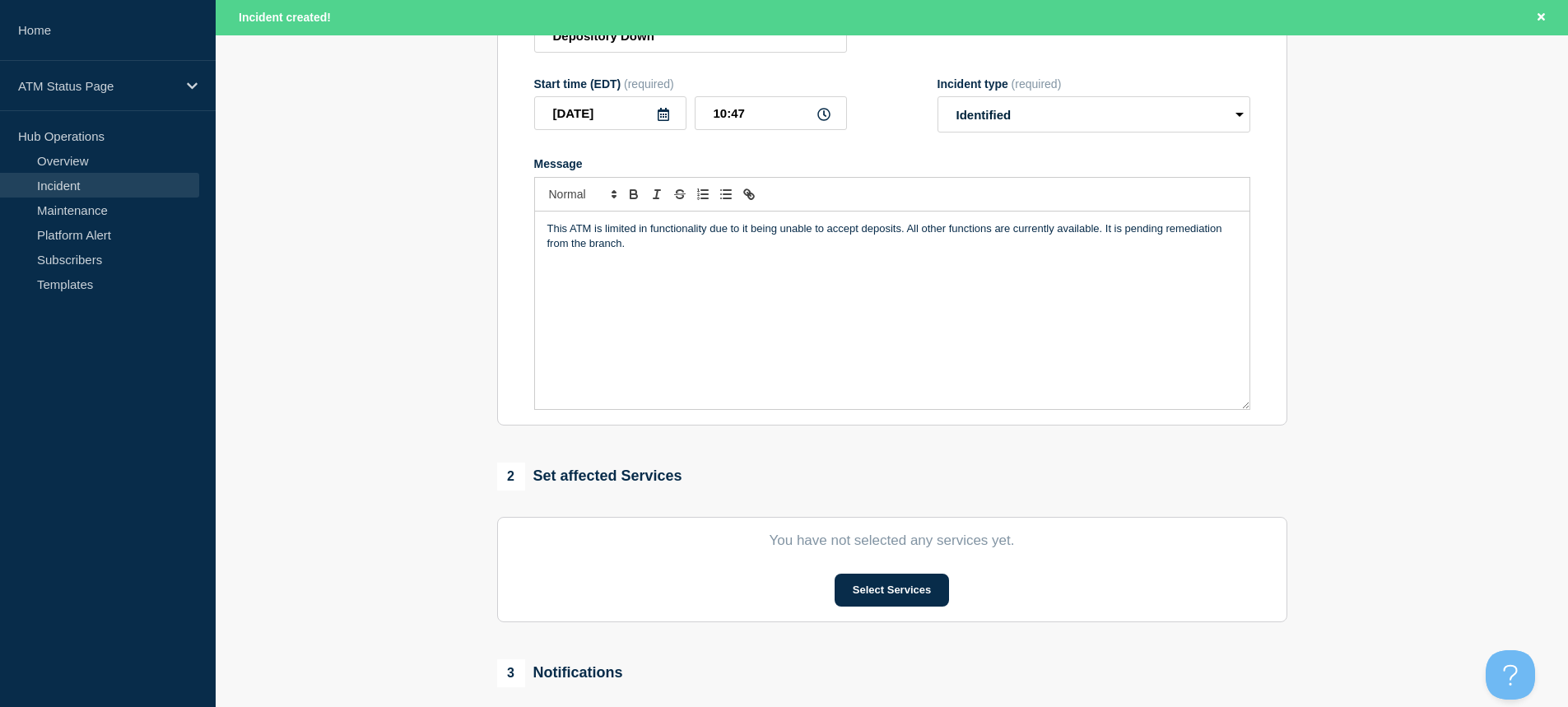 scroll, scrollTop: 329, scrollLeft: 0, axis: vertical 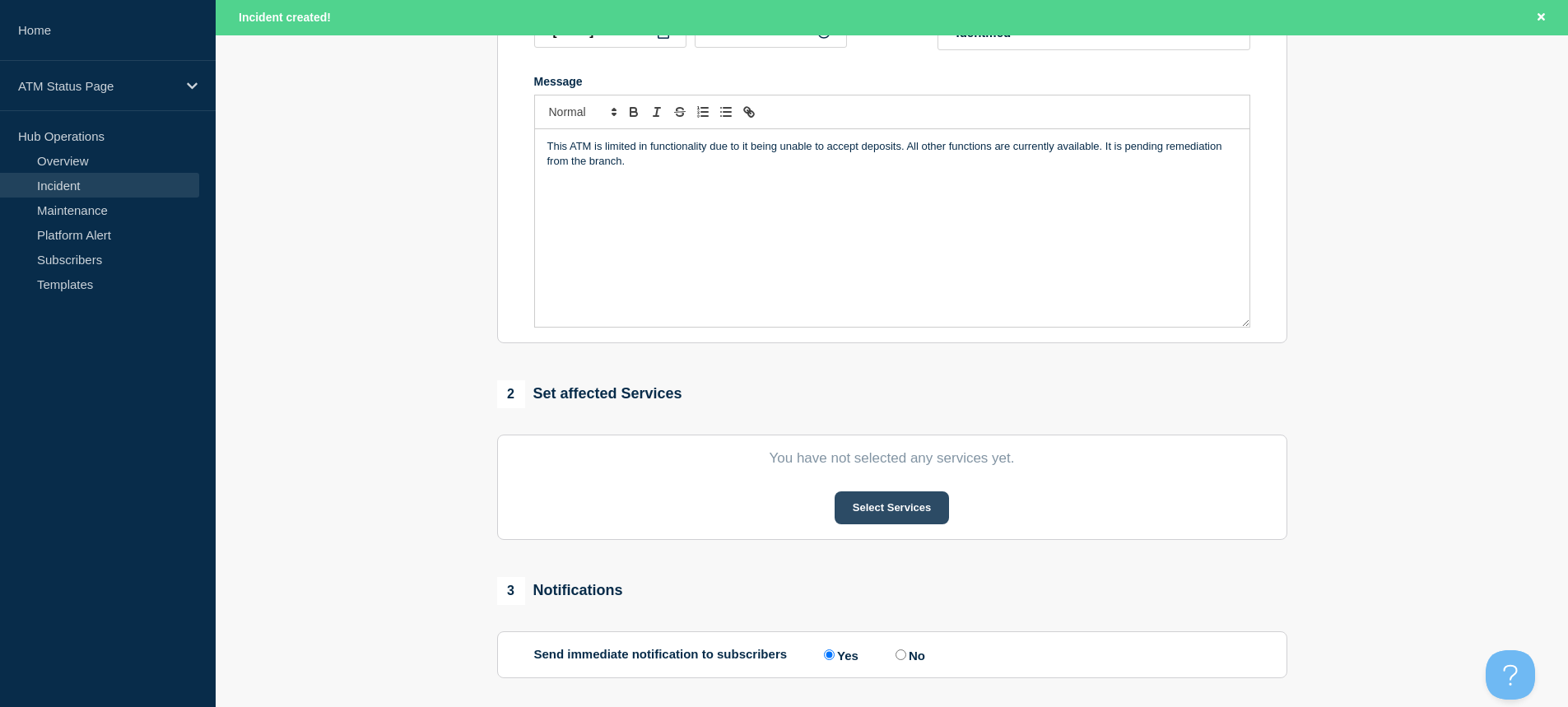 click on "Select Services" at bounding box center (891, 508) 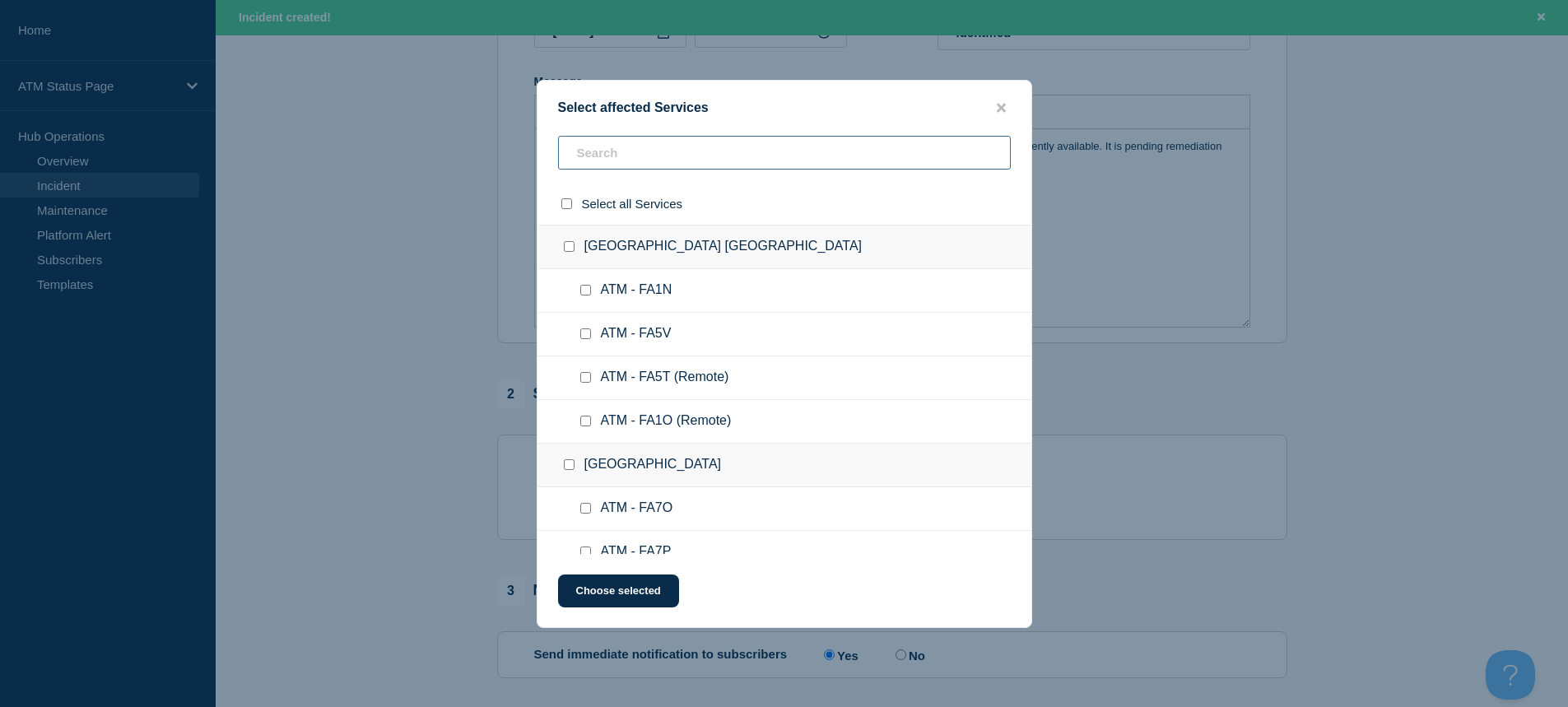 click at bounding box center [784, 152] 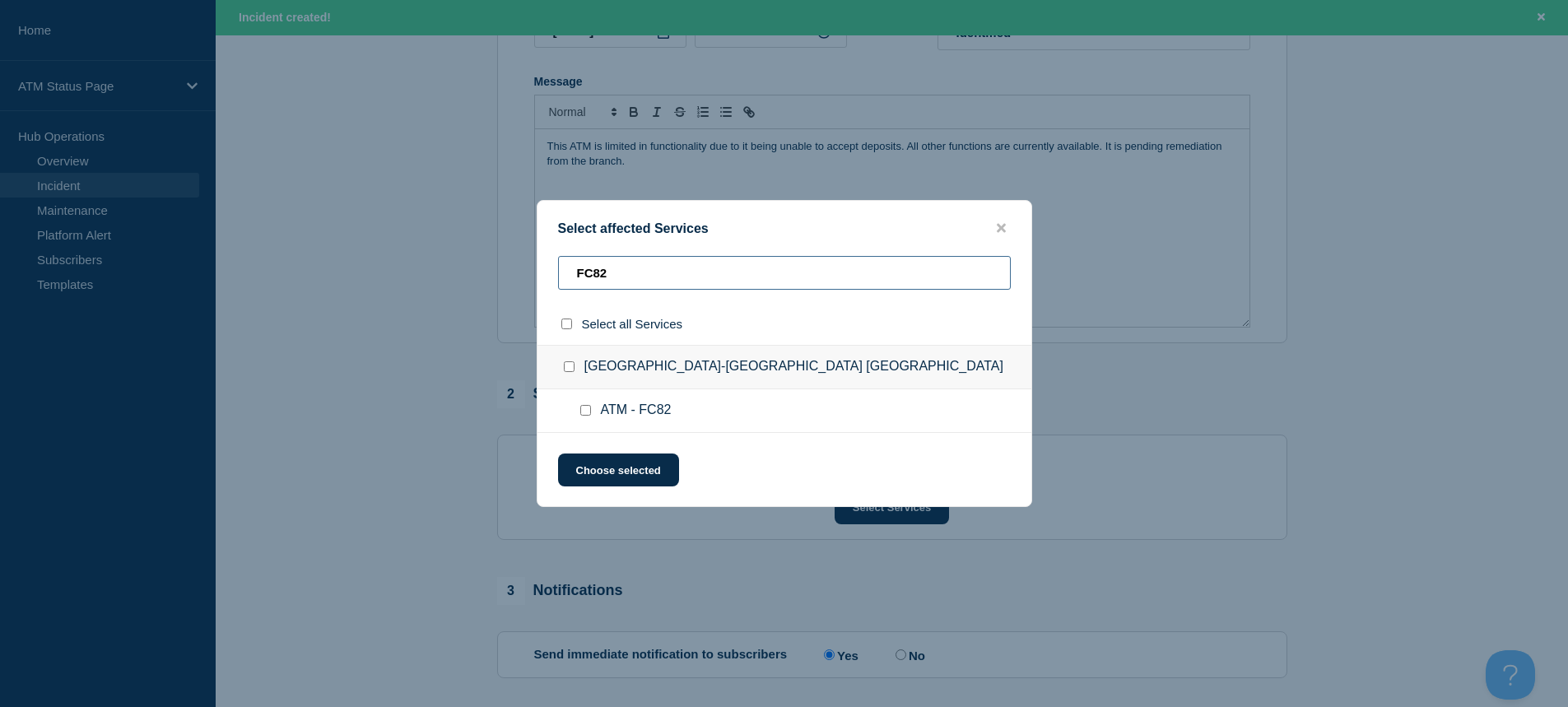 type on "FC82" 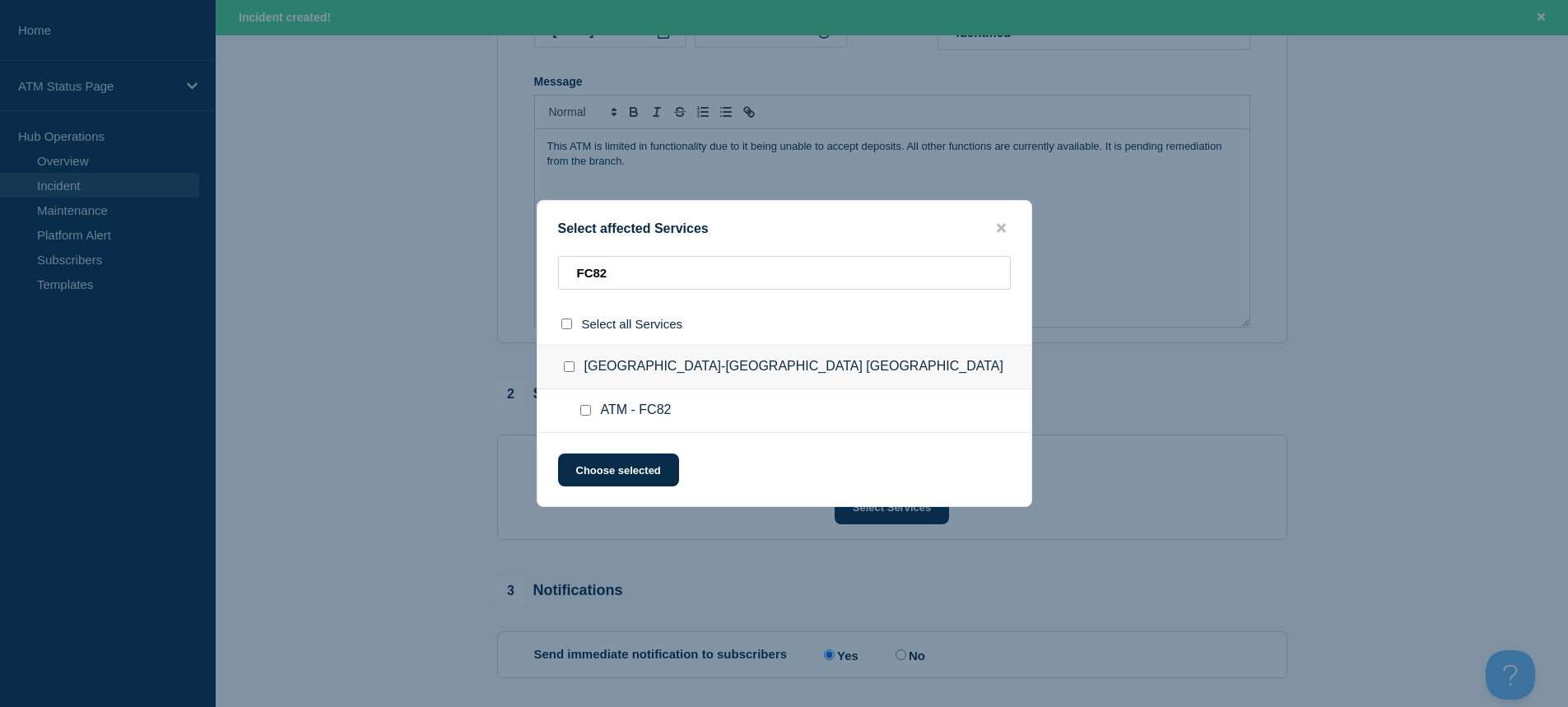 click at bounding box center [585, 410] 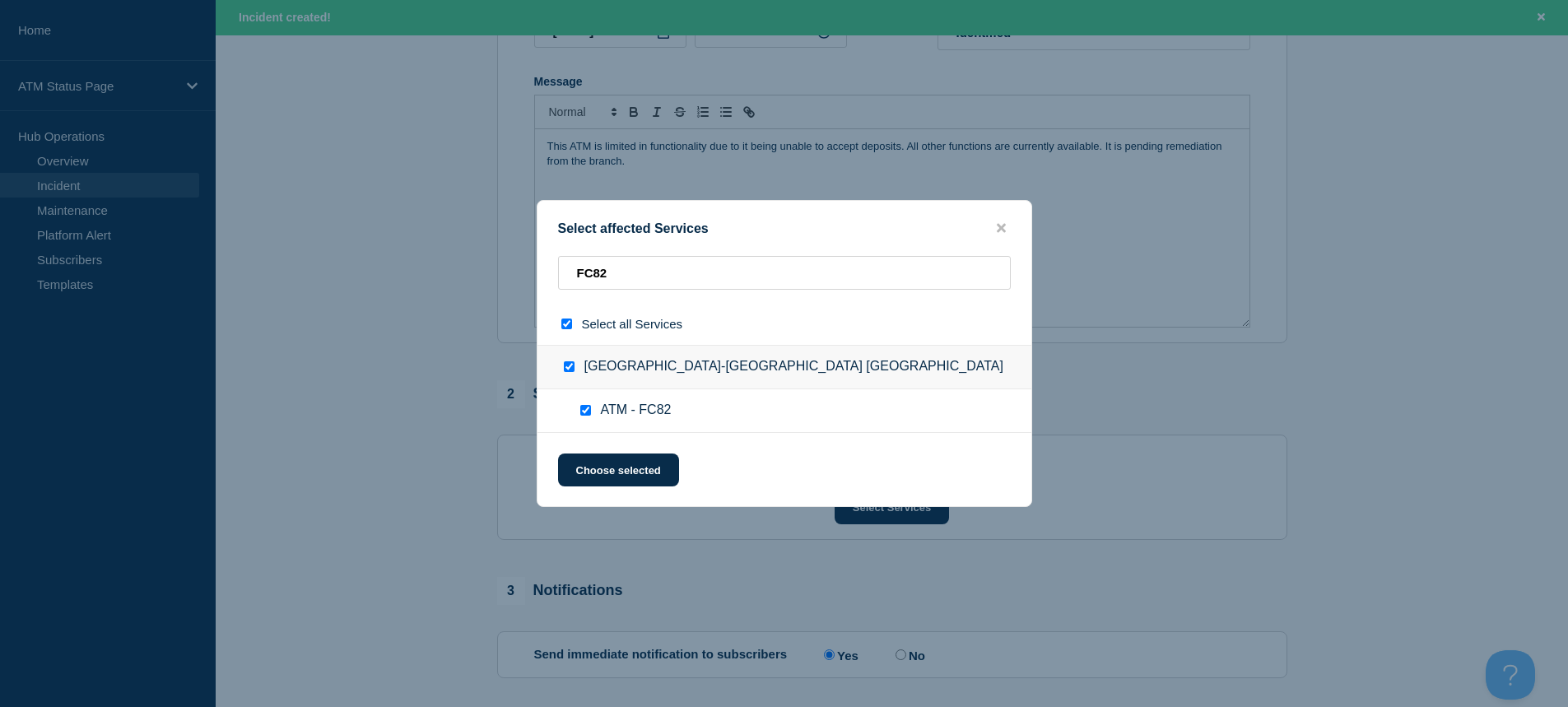 checkbox on "true" 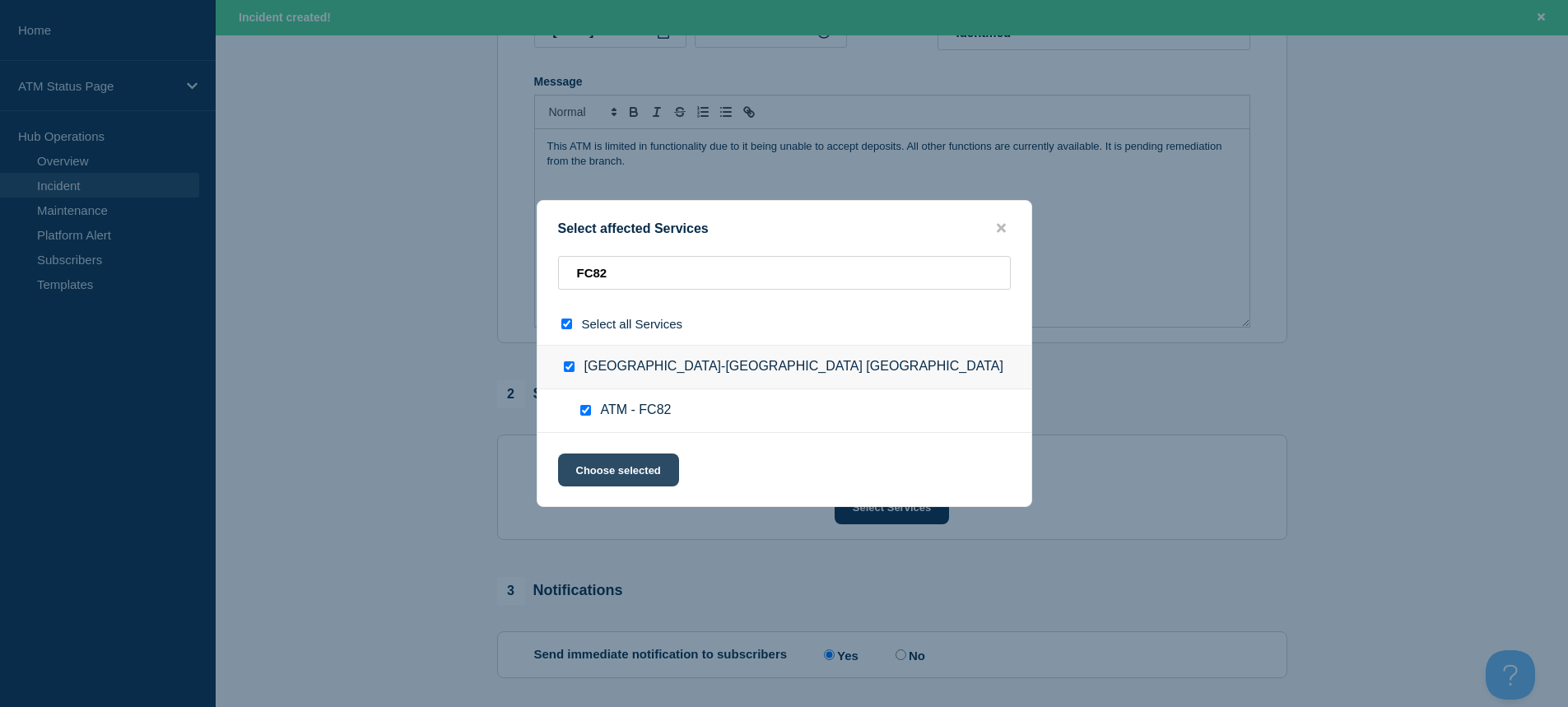 click on "Choose selected" 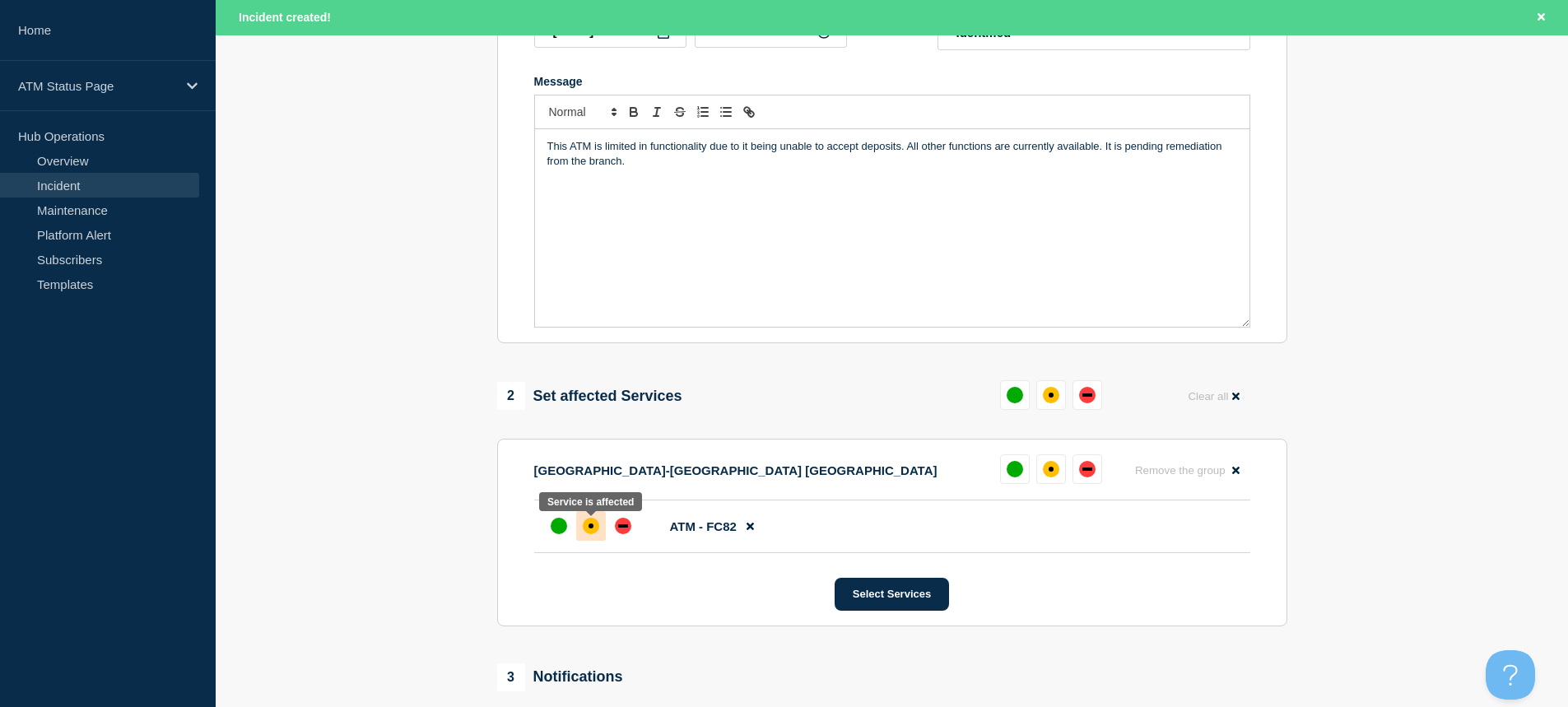 click at bounding box center (591, 526) 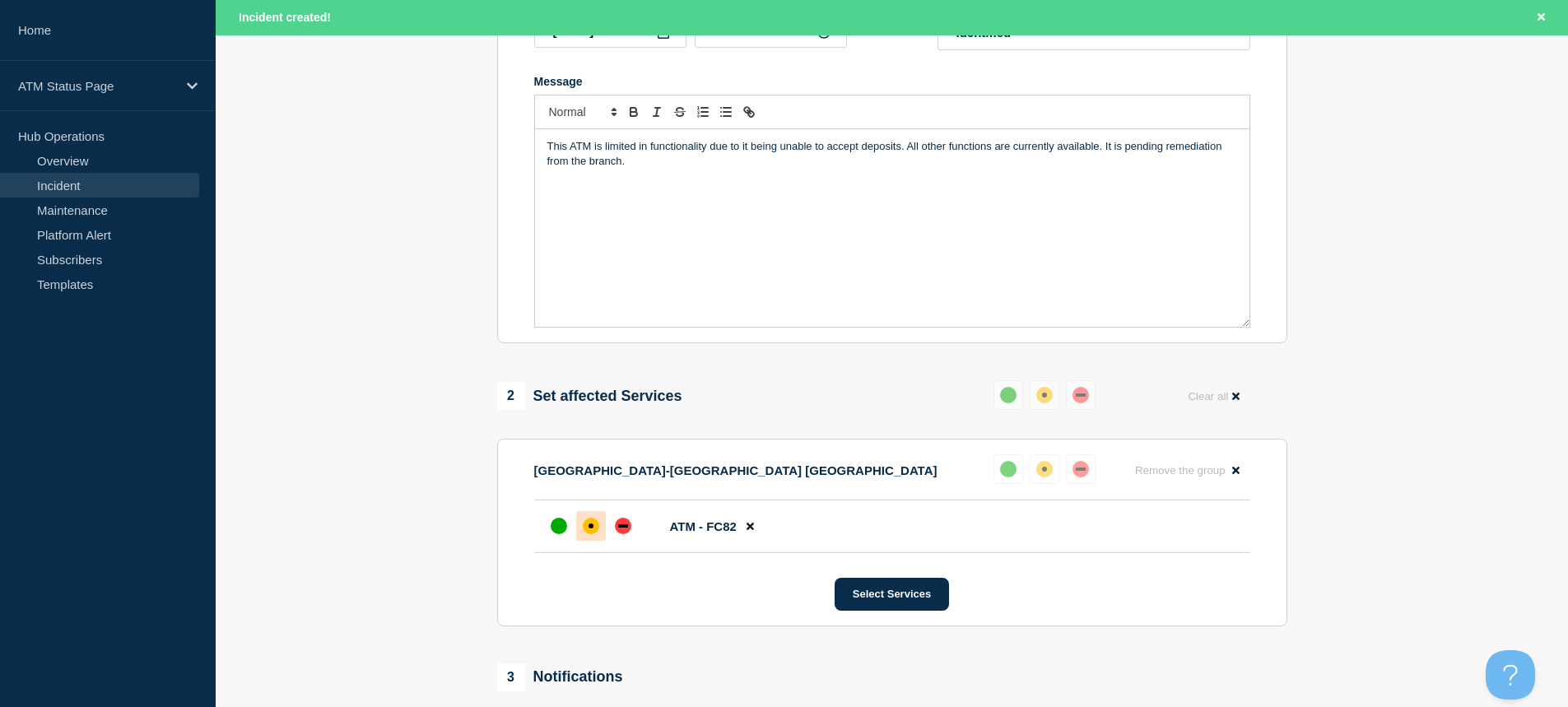 scroll, scrollTop: 494, scrollLeft: 0, axis: vertical 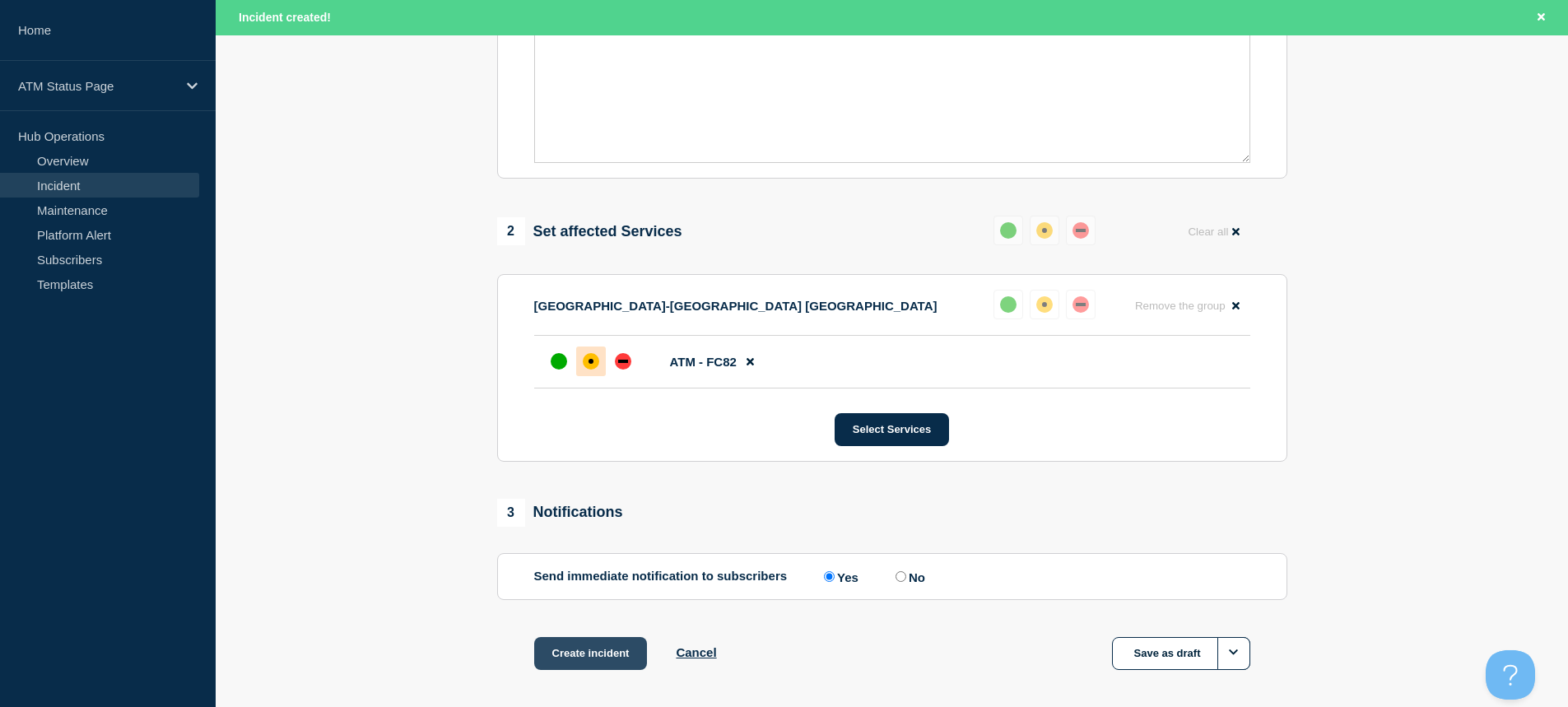 click on "Create incident" at bounding box center [591, 654] 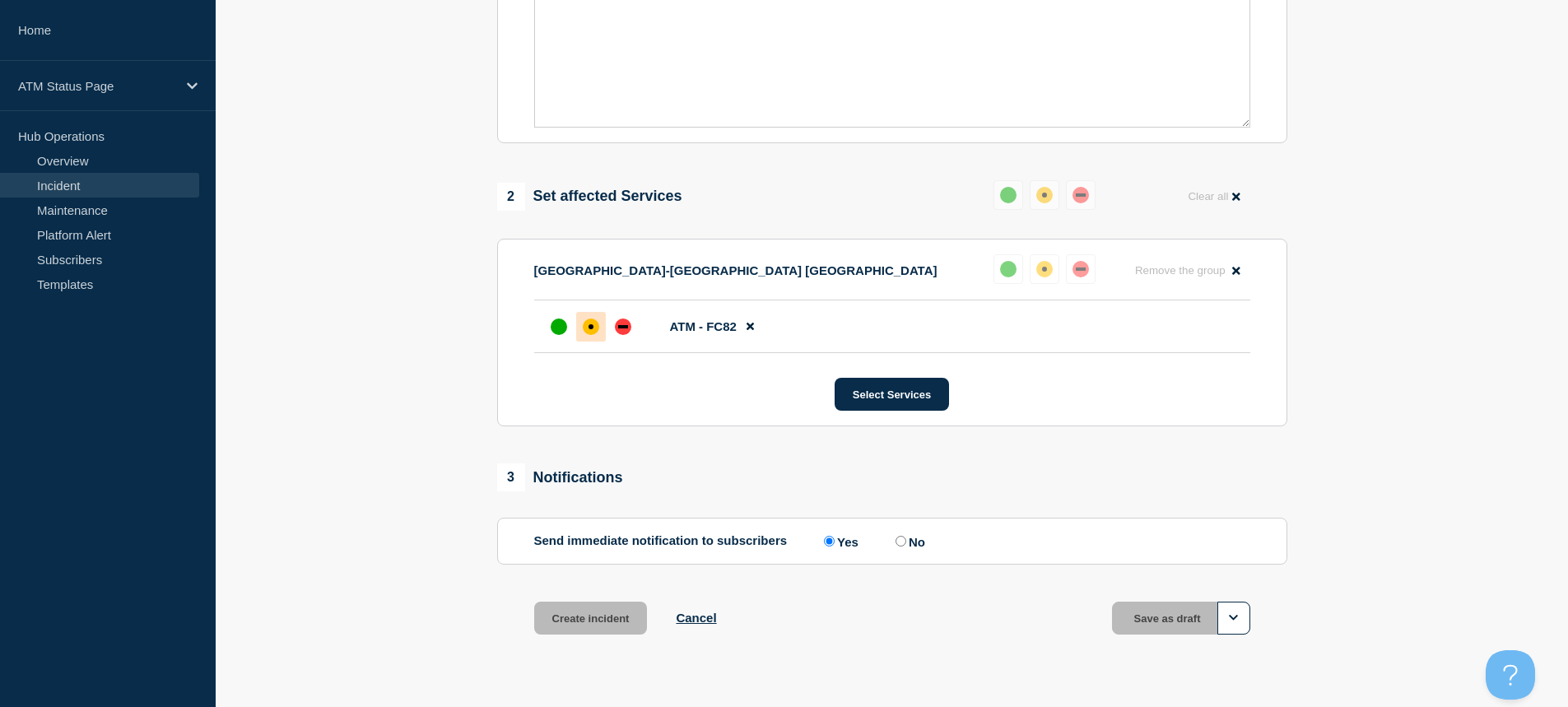scroll, scrollTop: 458, scrollLeft: 0, axis: vertical 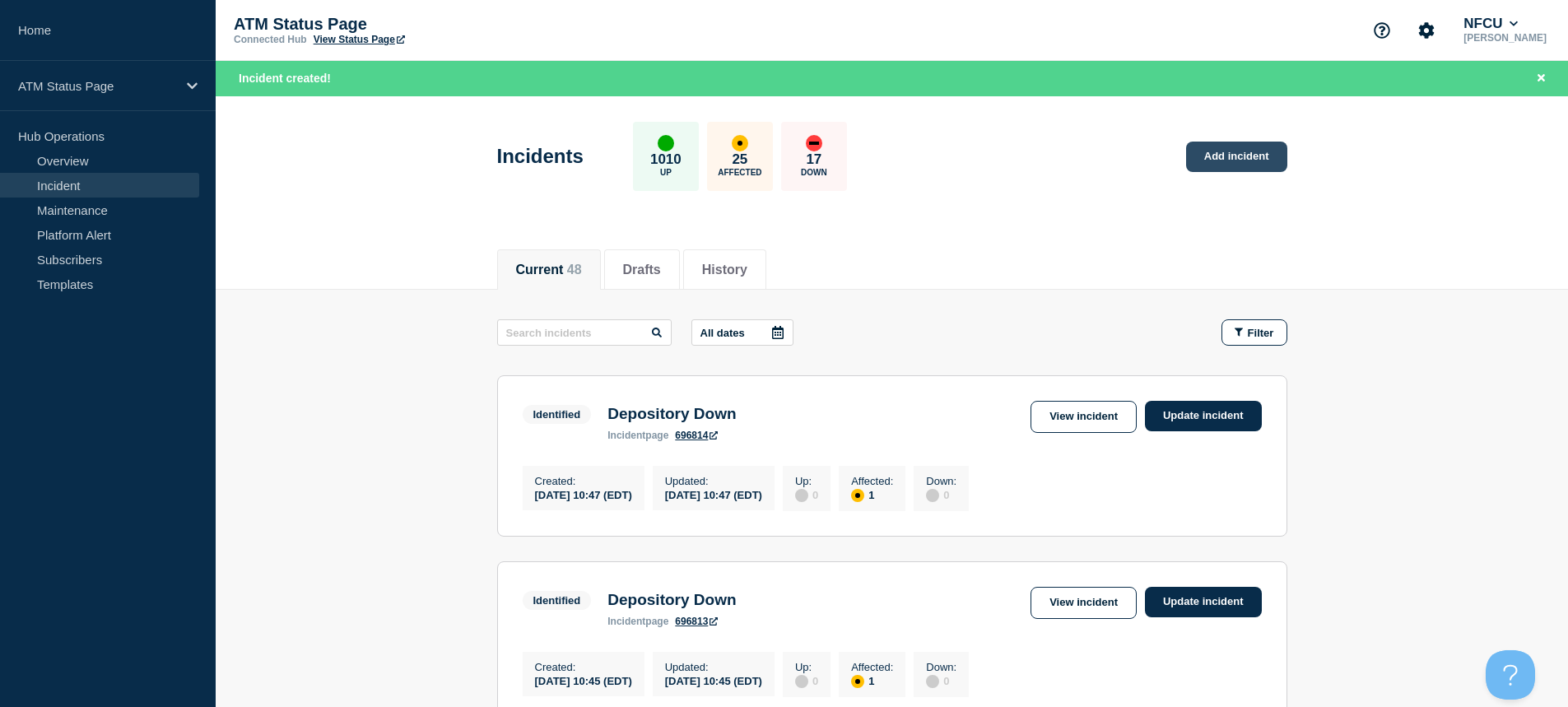 click on "Add incident" 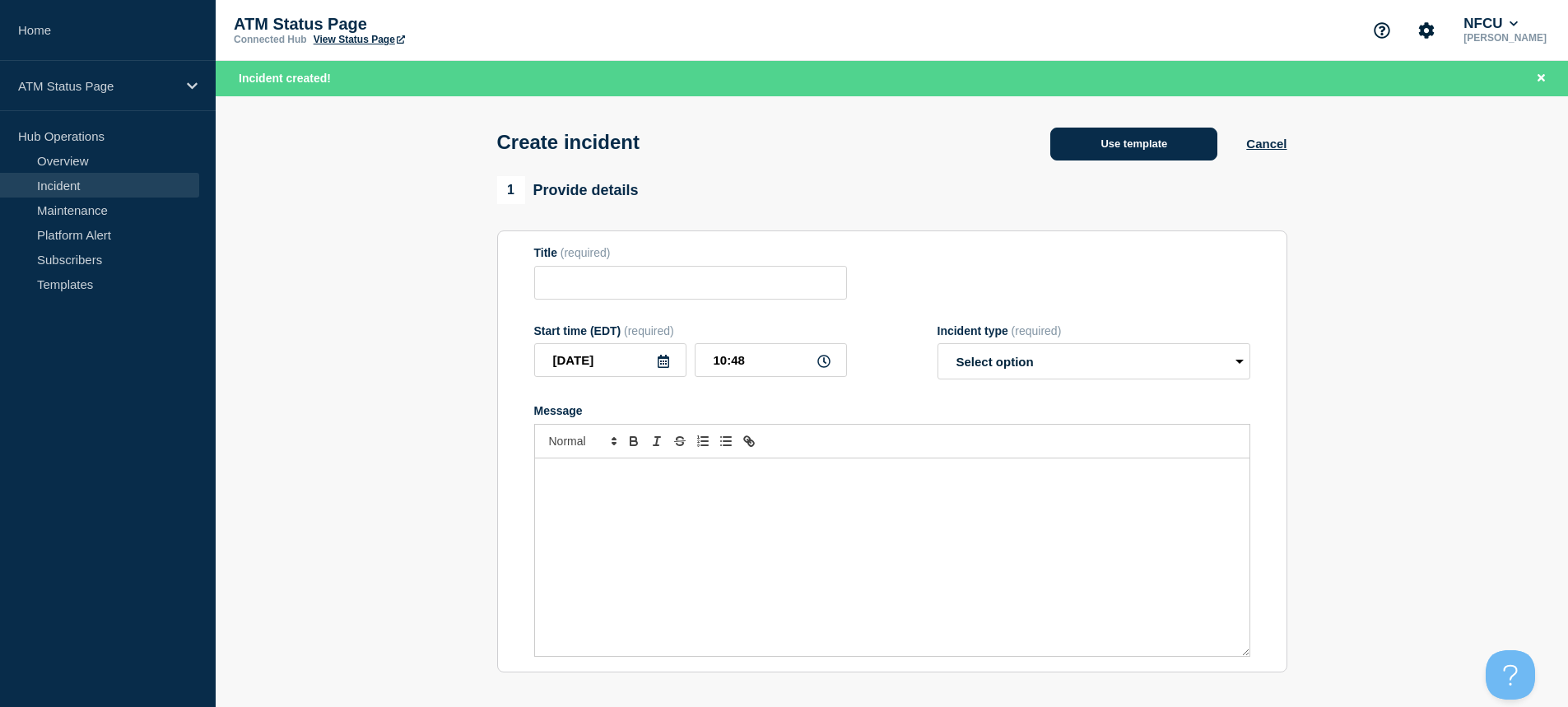 click on "Use template" at bounding box center (1133, 144) 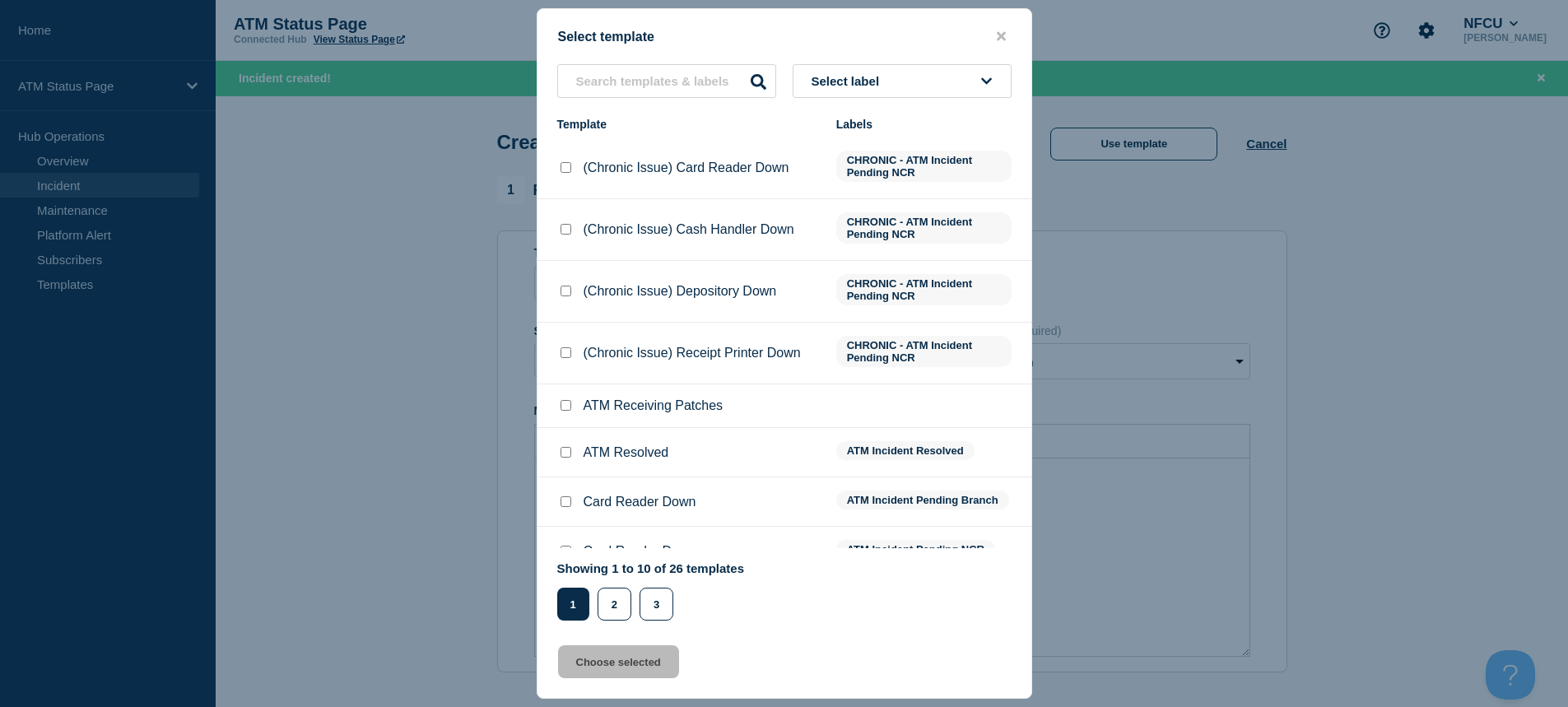 click 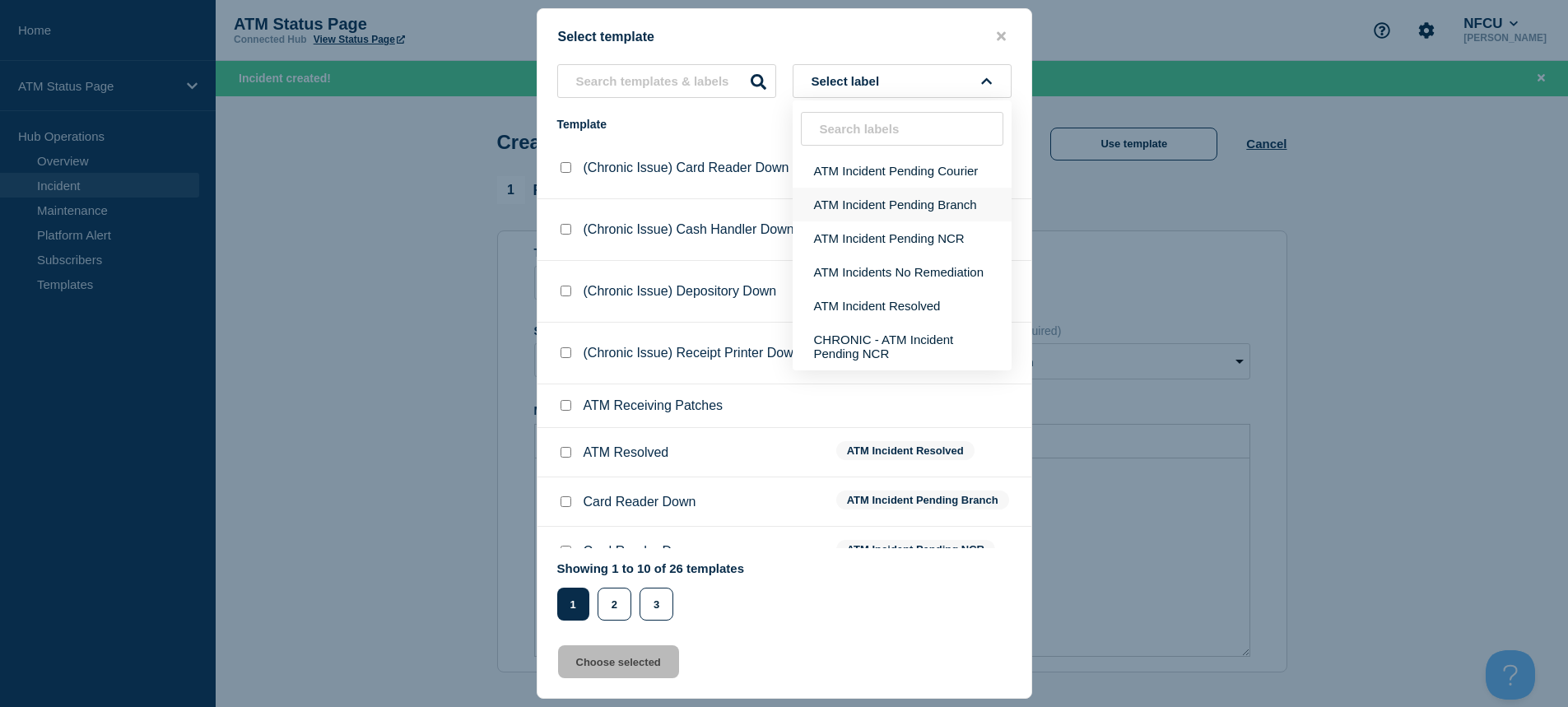click on "ATM Incident Pending Branch" at bounding box center (902, 204) 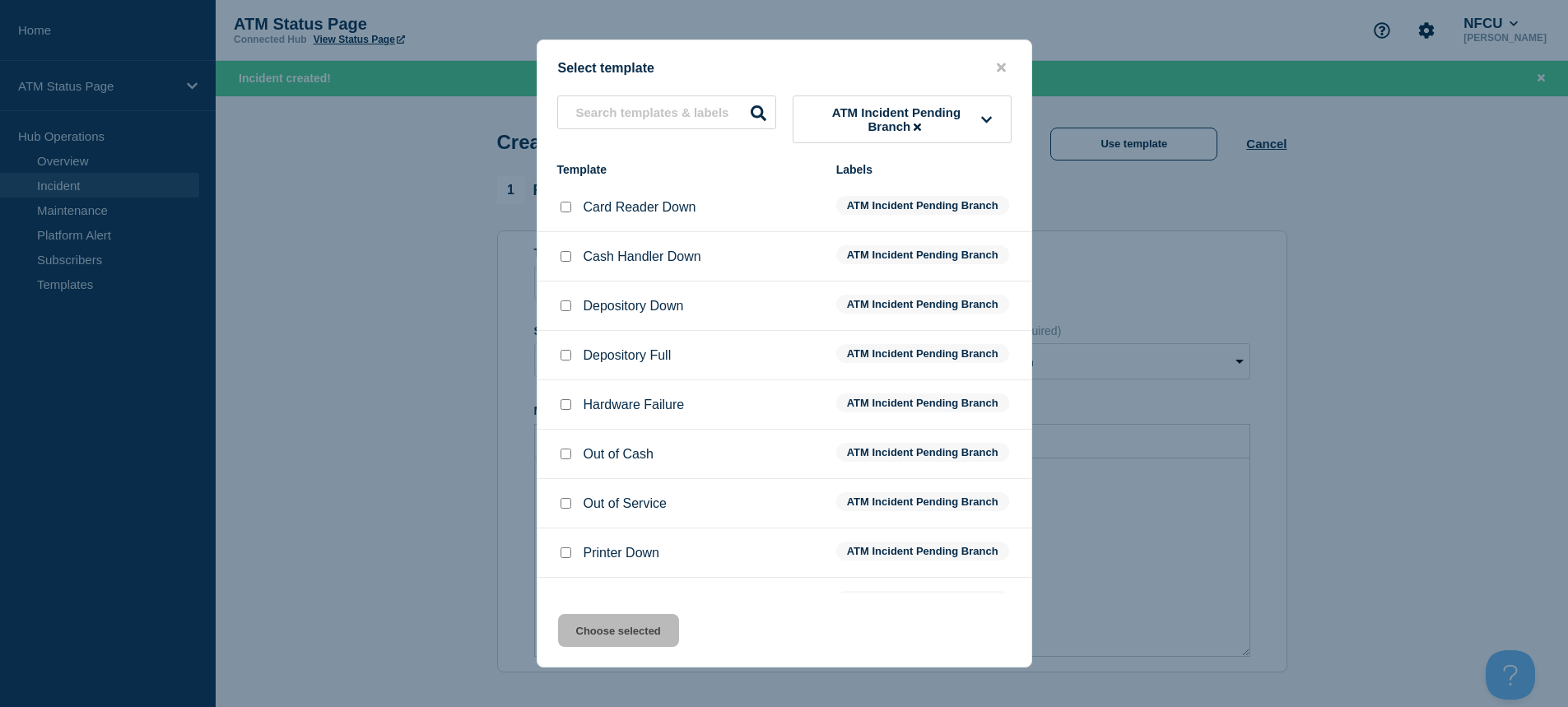 click at bounding box center (565, 305) 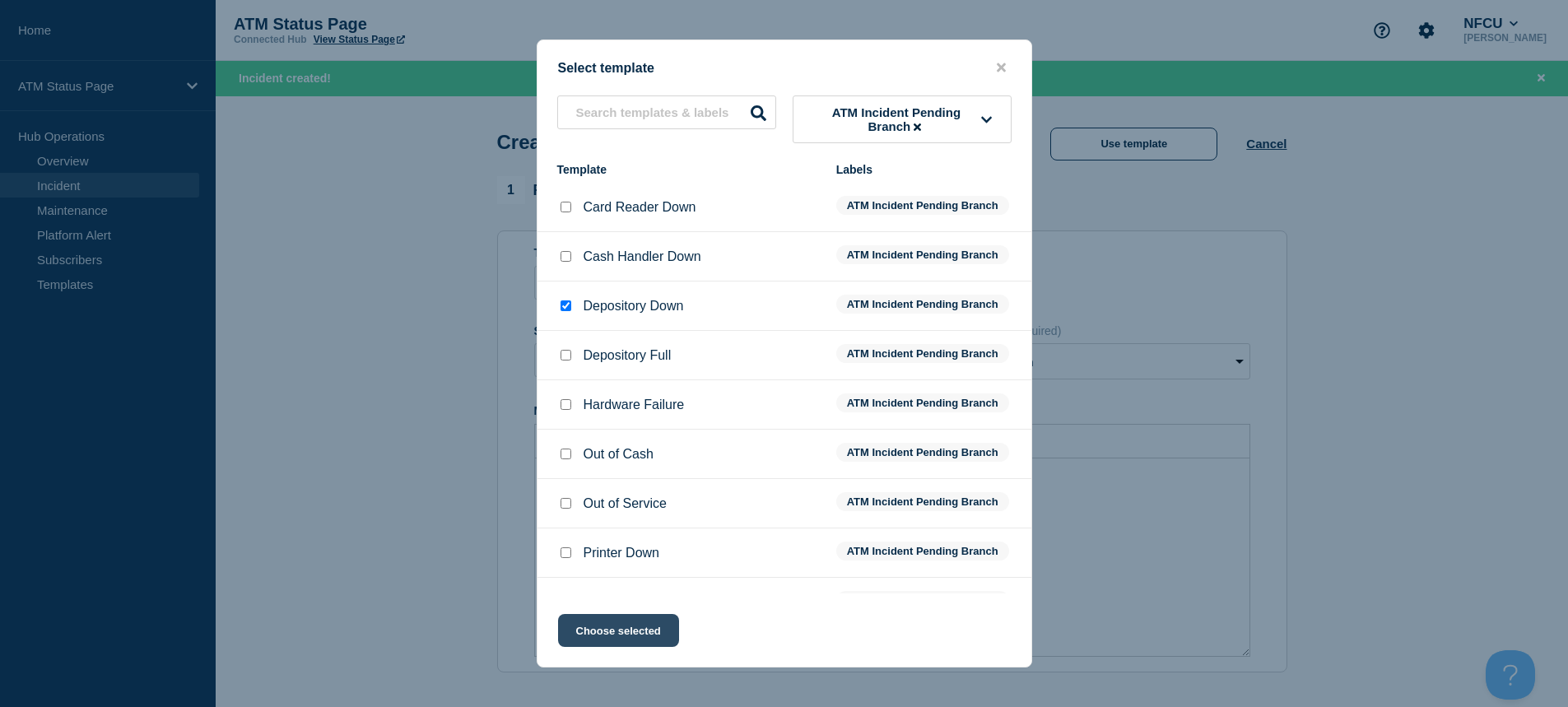 click on "Choose selected" 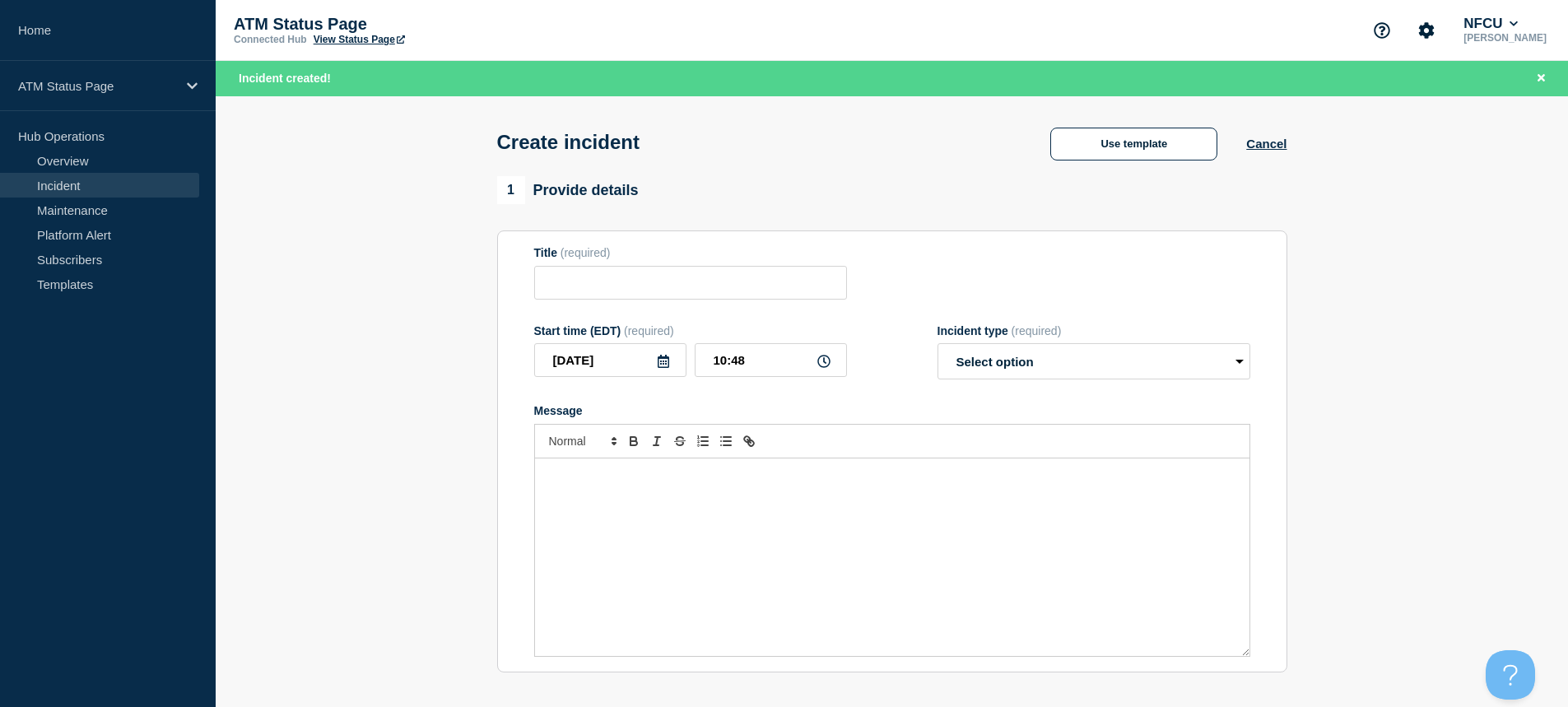 type on "Depository Down" 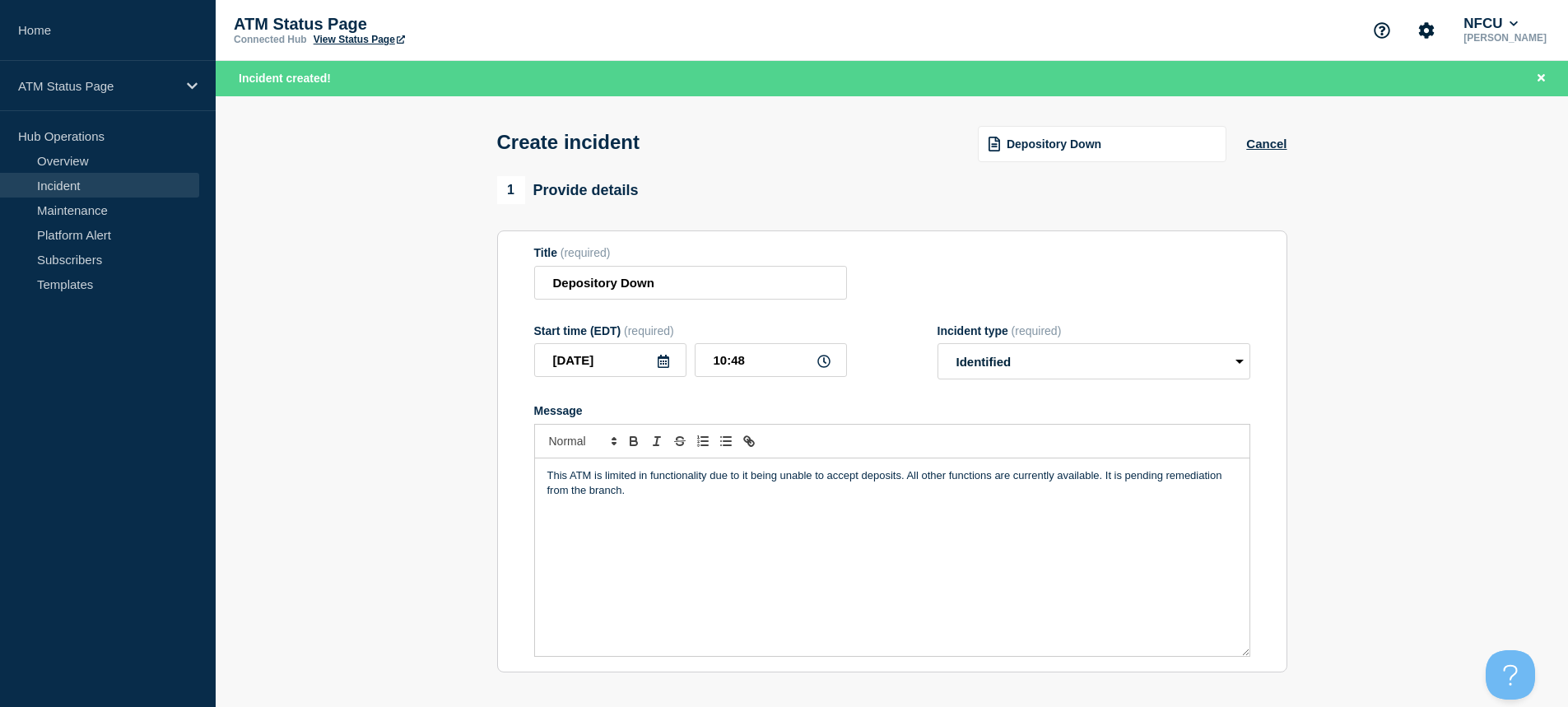 scroll, scrollTop: 247, scrollLeft: 0, axis: vertical 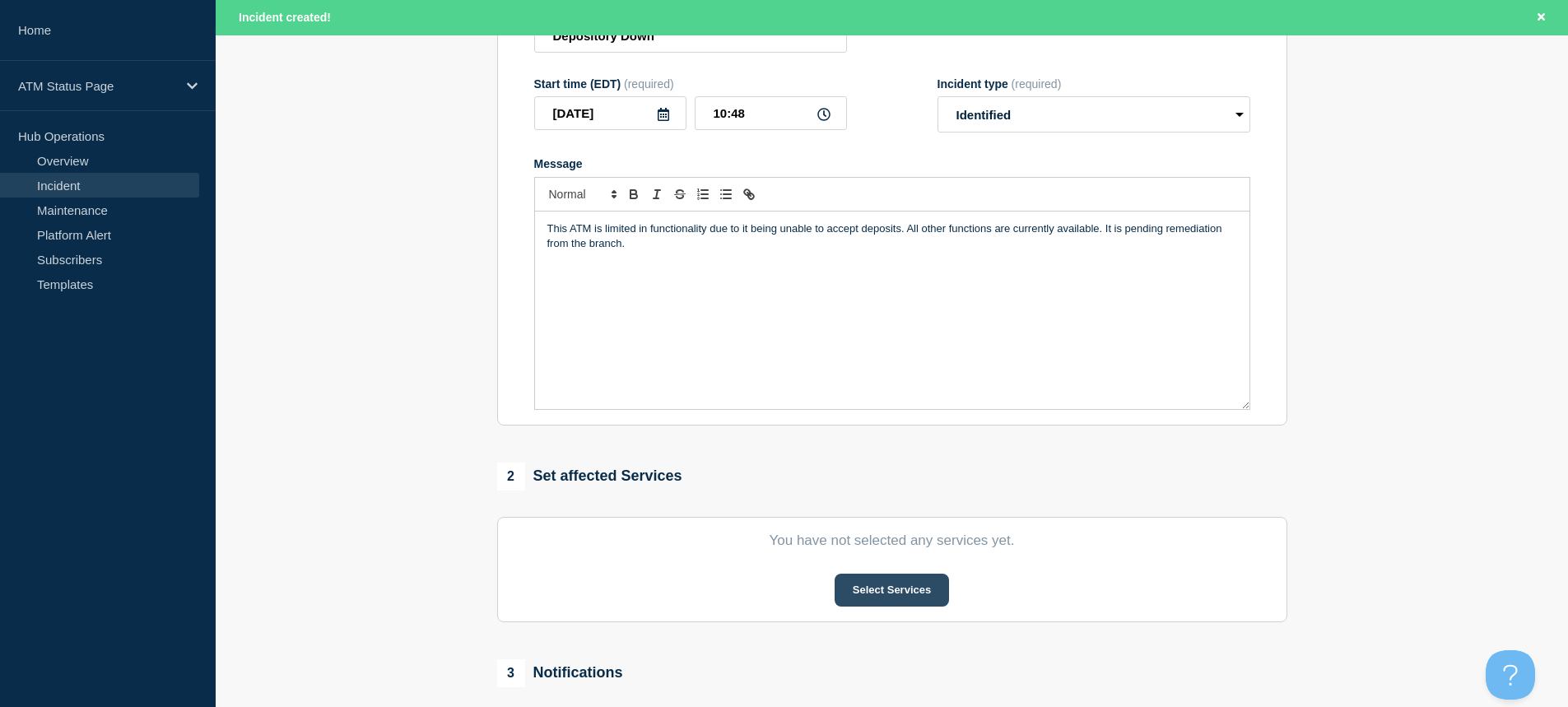 click on "Select Services" at bounding box center [891, 590] 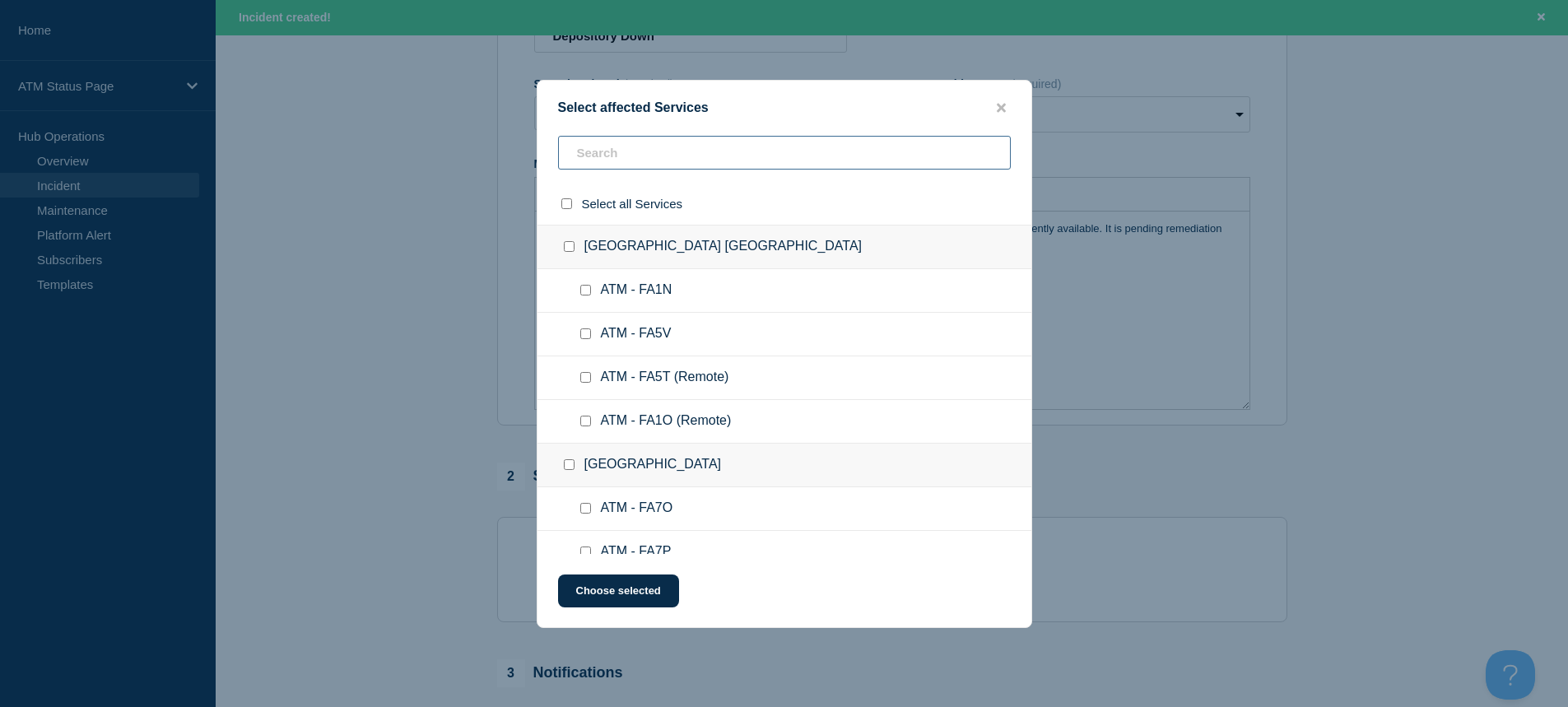 click at bounding box center [784, 152] 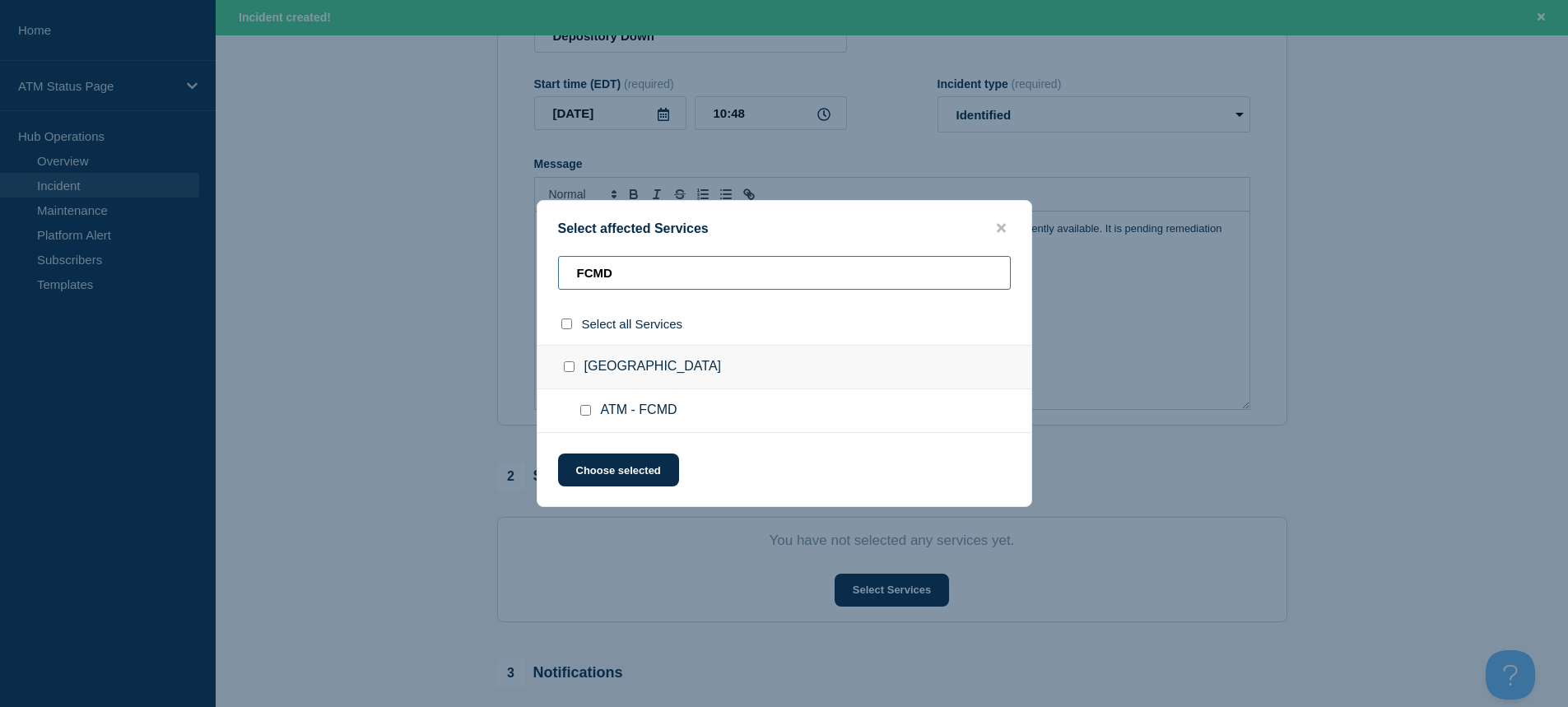 type on "FCMD" 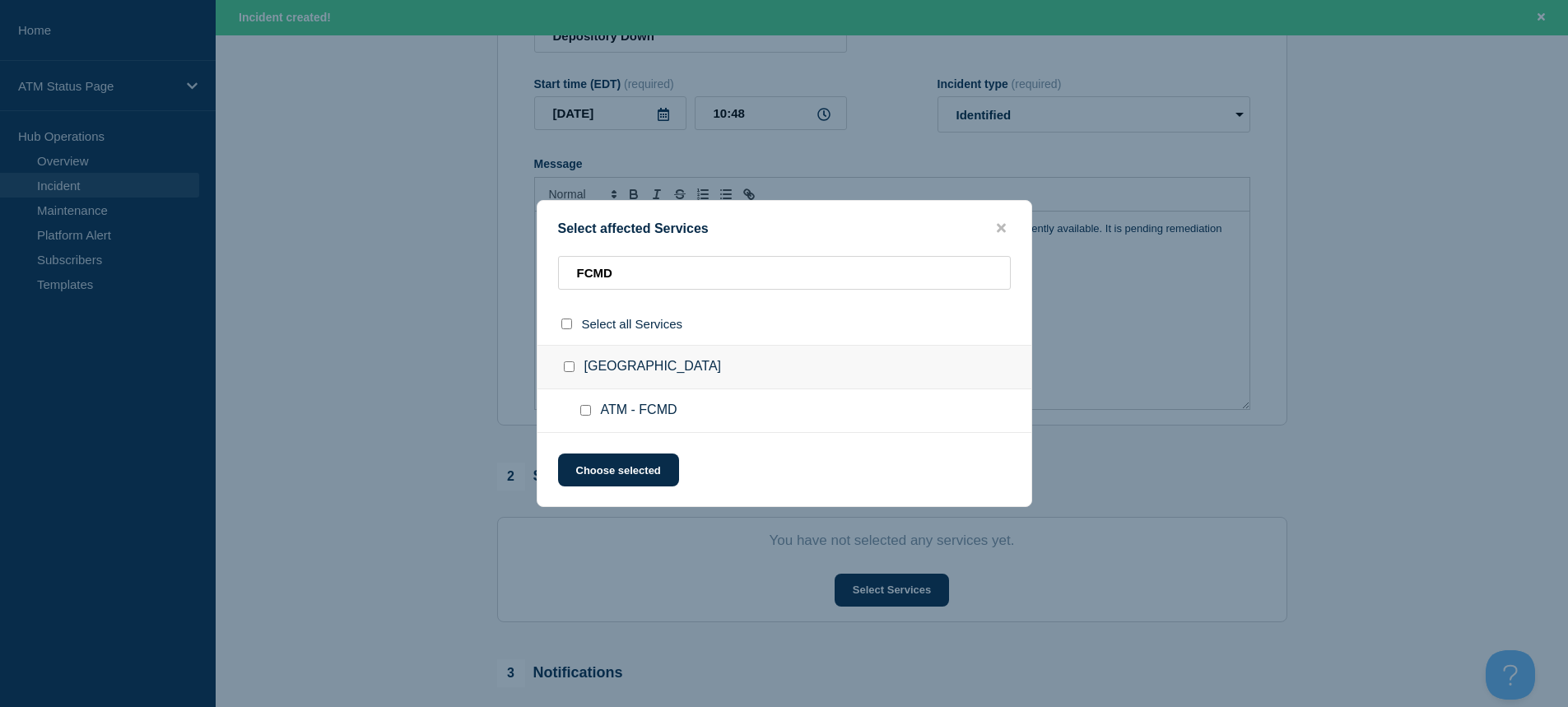 click at bounding box center (585, 410) 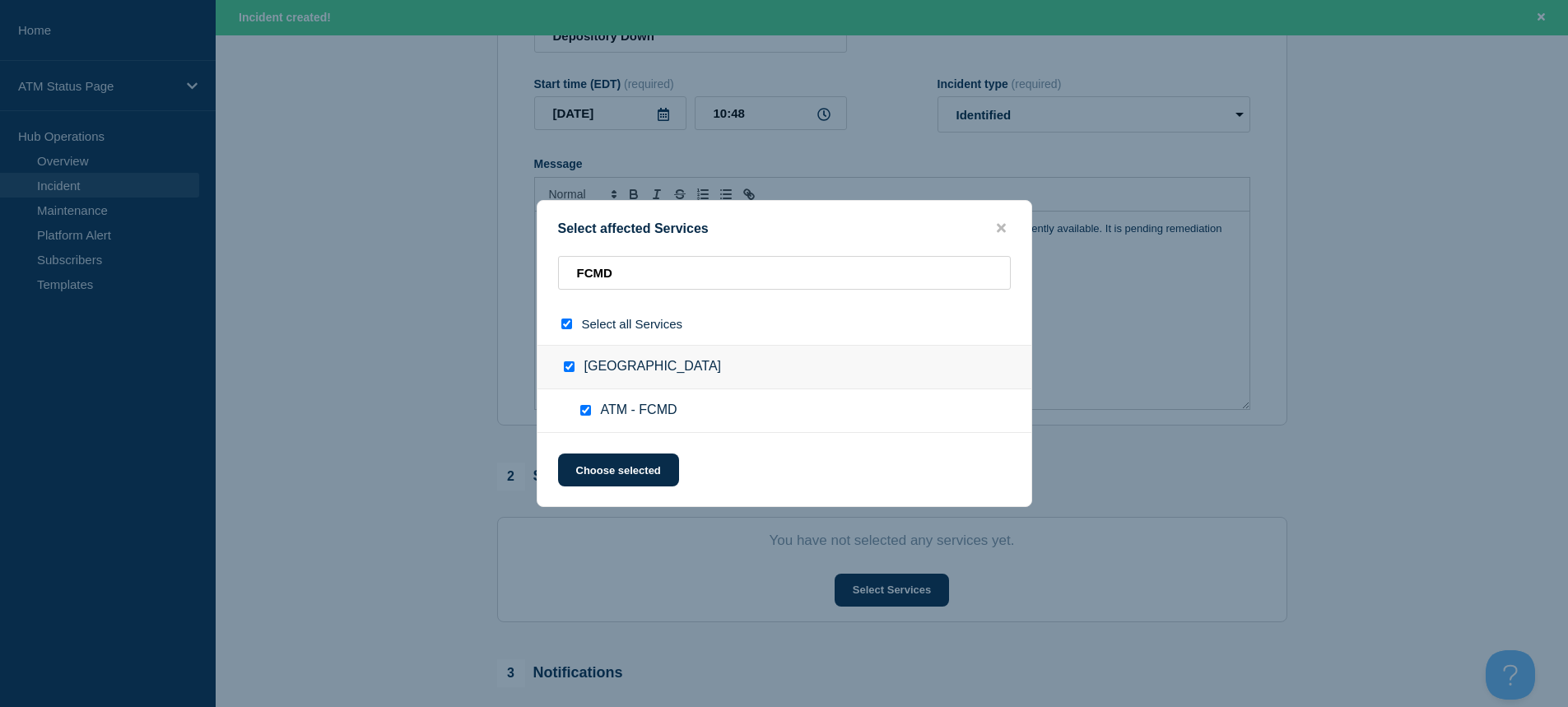 checkbox on "true" 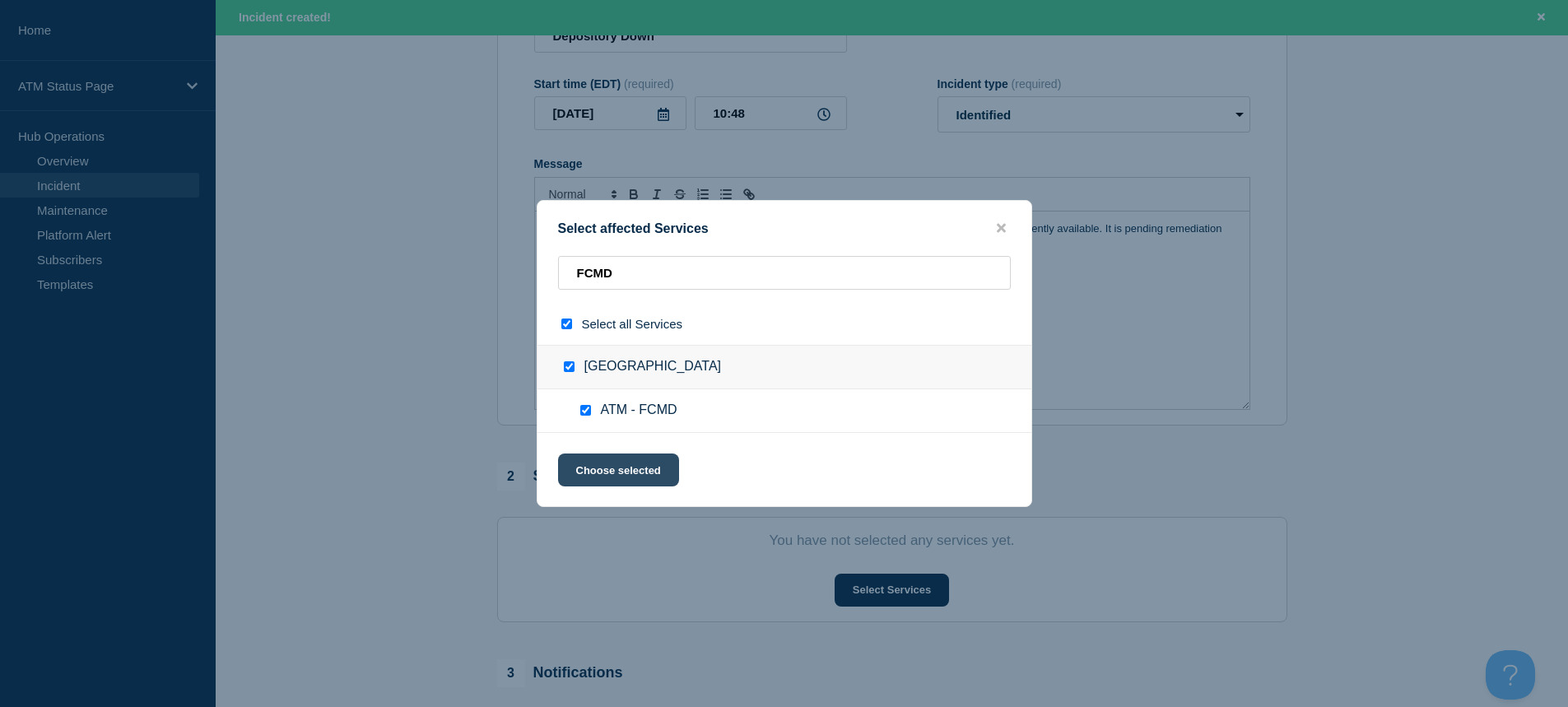 click on "Choose selected" 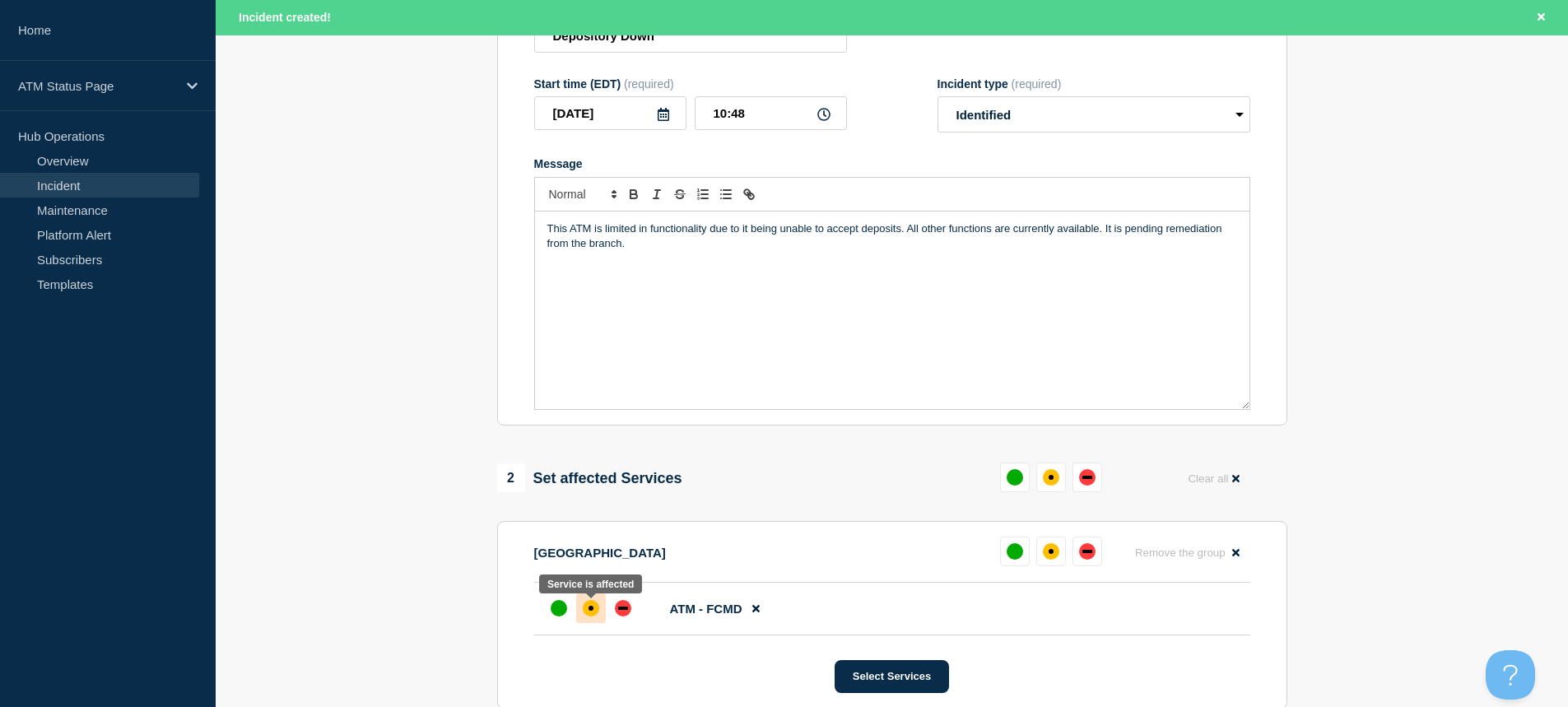 click at bounding box center (591, 608) 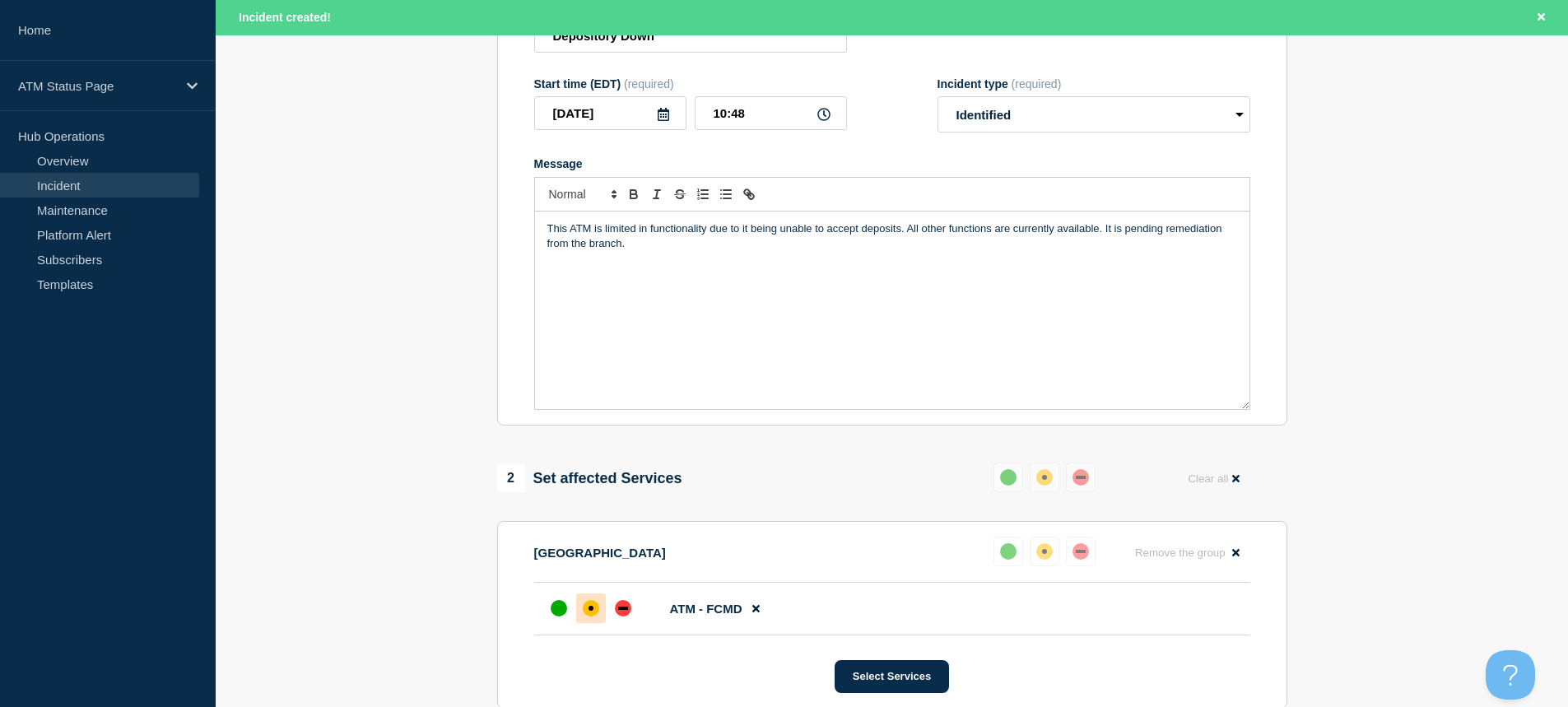 scroll, scrollTop: 568, scrollLeft: 0, axis: vertical 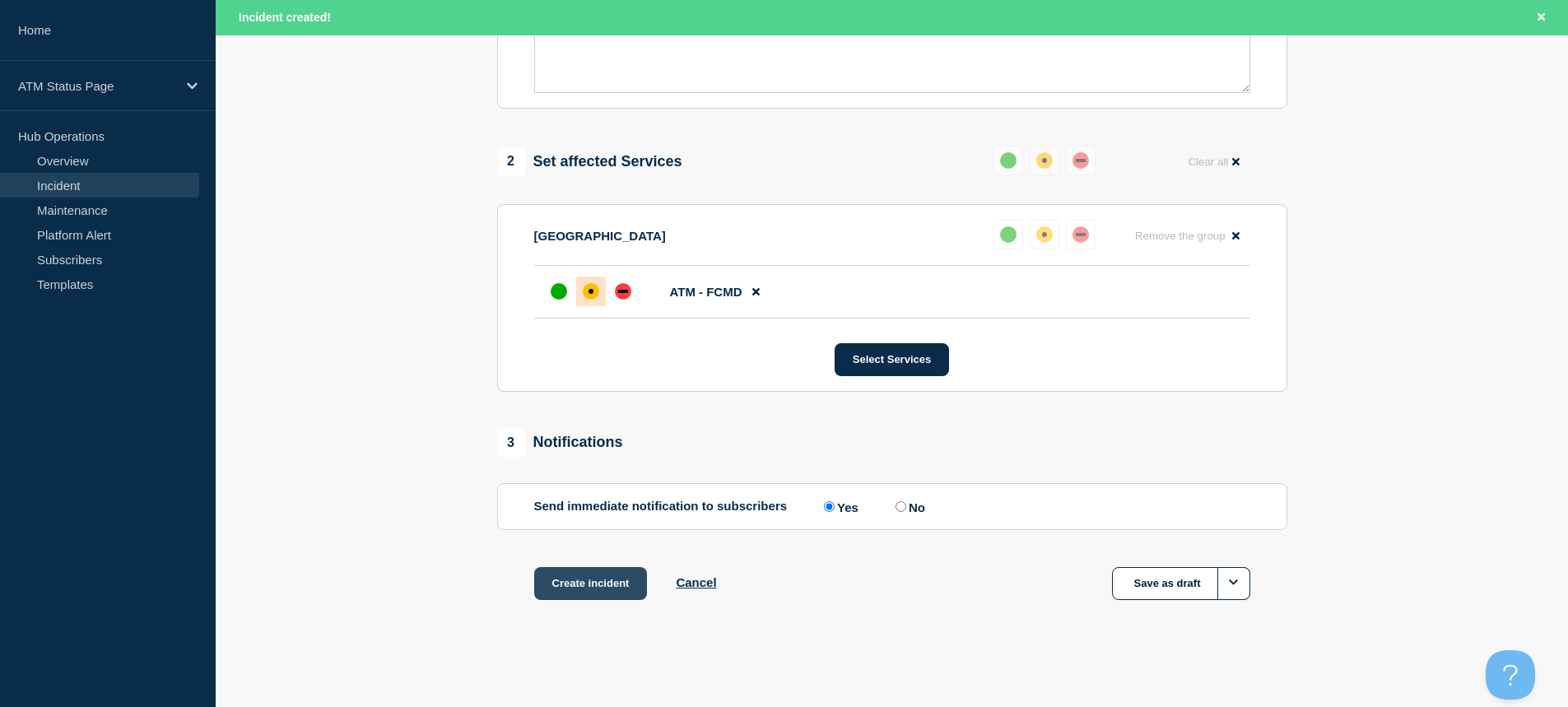 click on "Create incident" at bounding box center [591, 584] 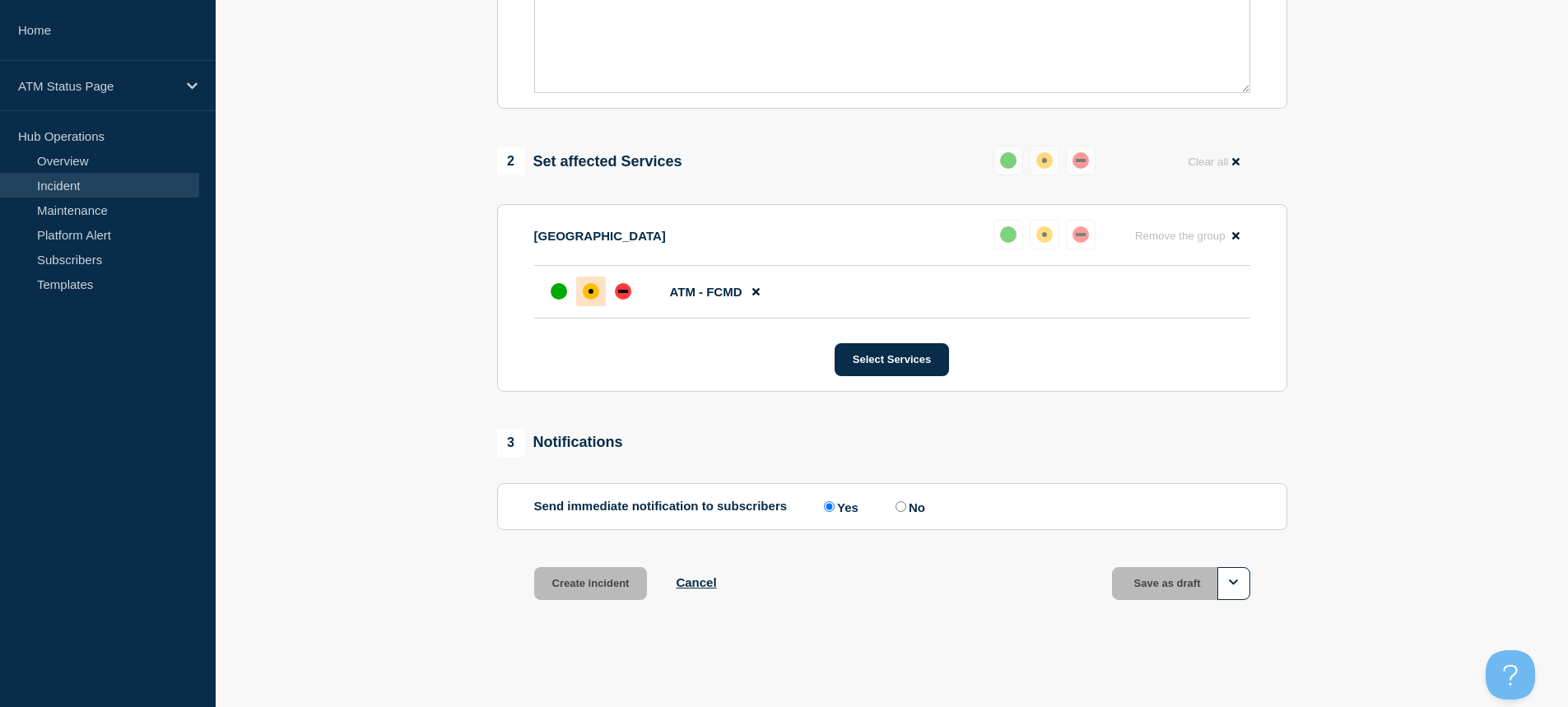 scroll, scrollTop: 533, scrollLeft: 0, axis: vertical 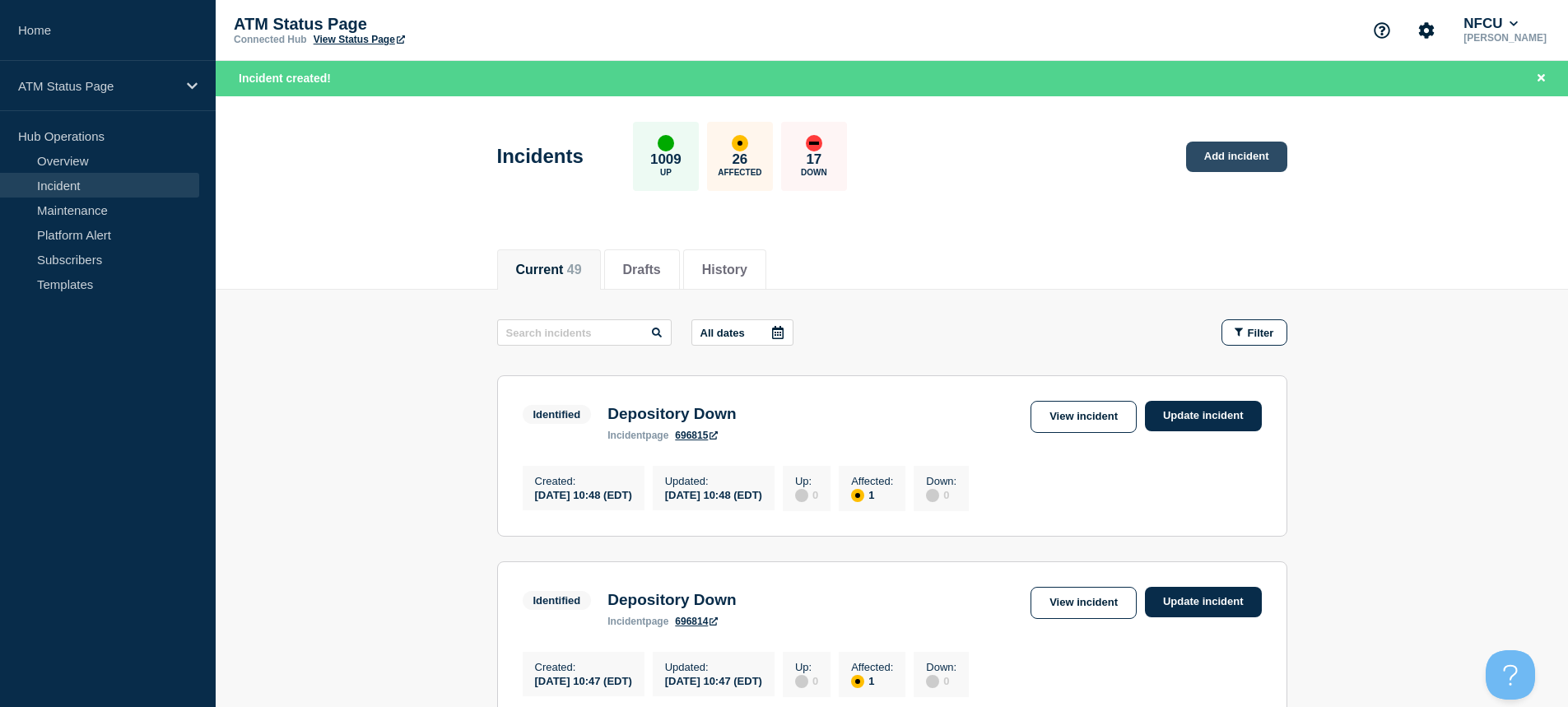 click on "Add incident" 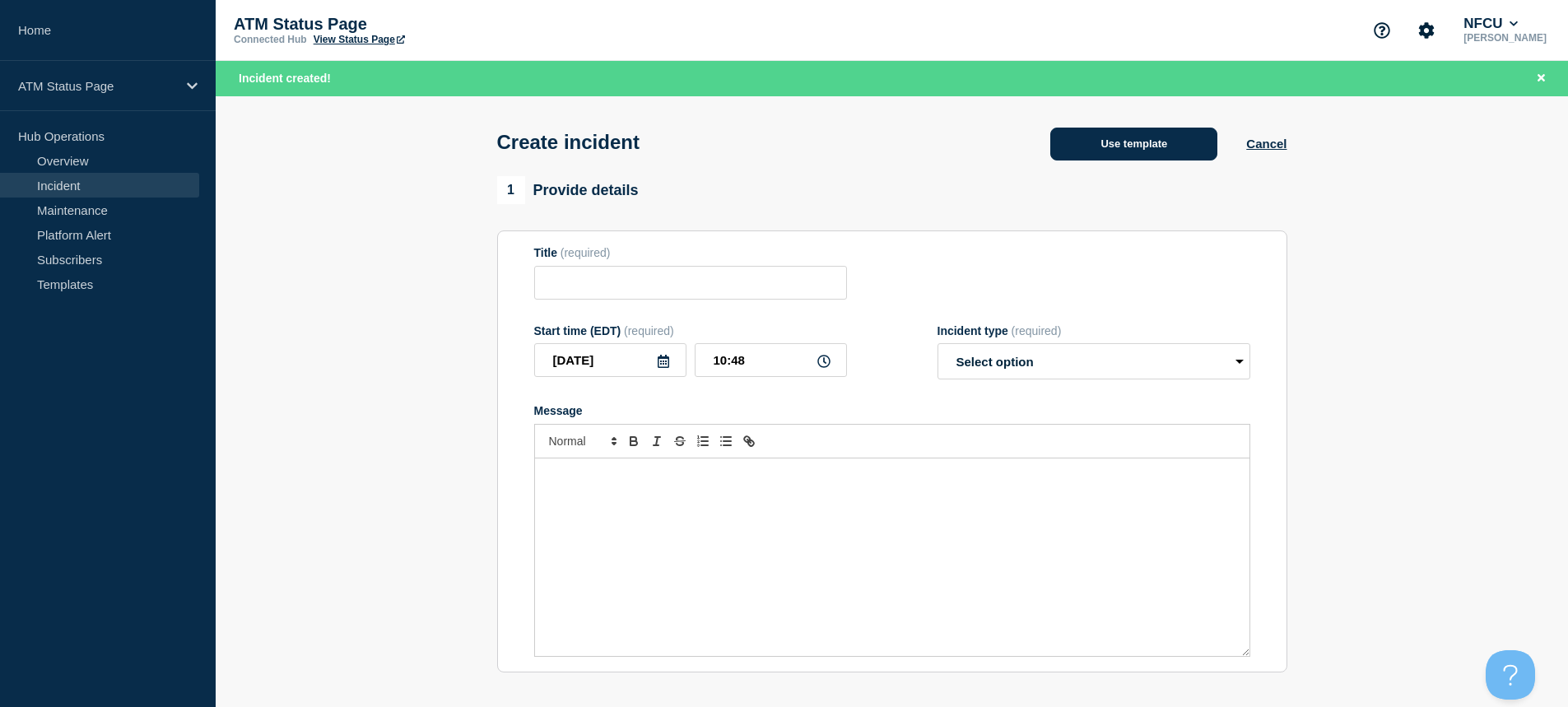 click on "Use template" at bounding box center (1133, 144) 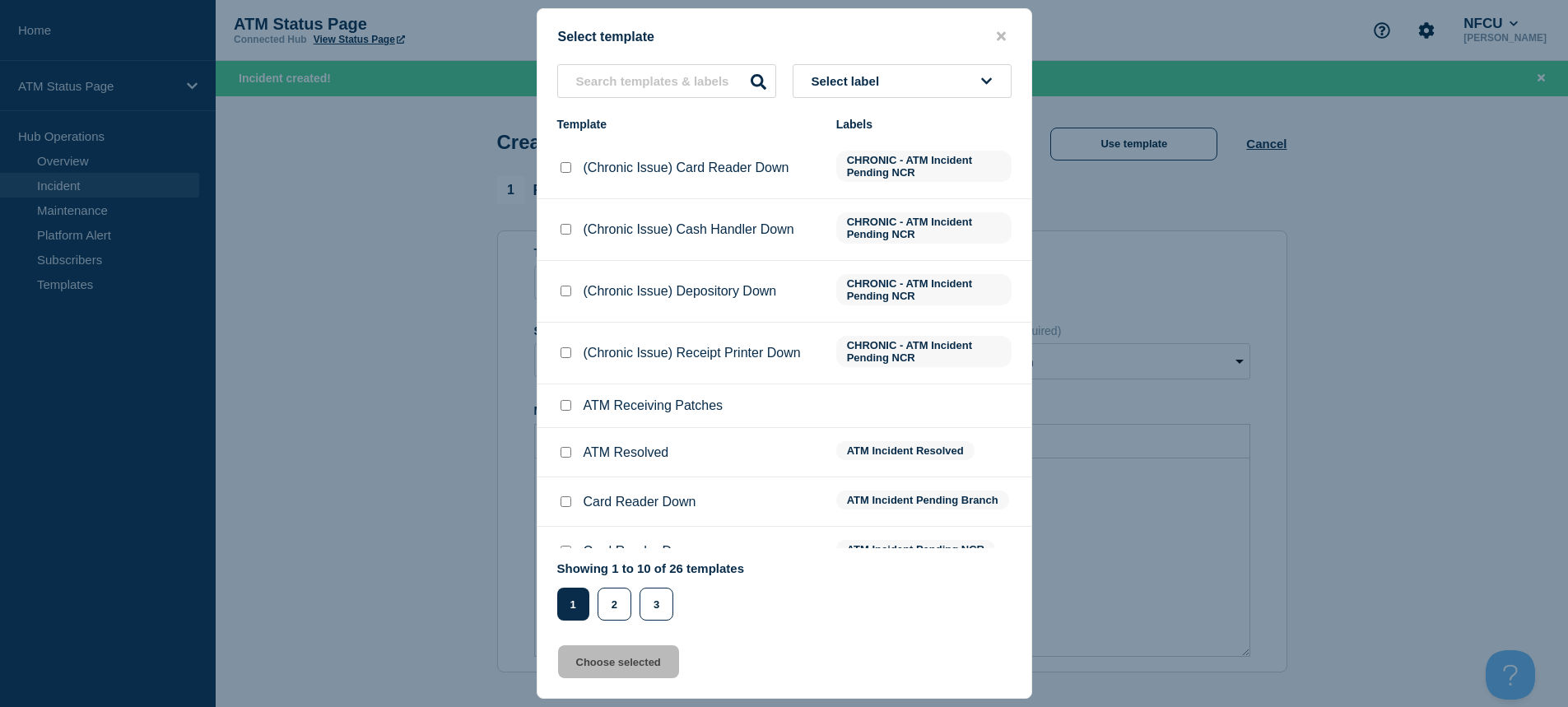 click on "Select label" at bounding box center (849, 81) 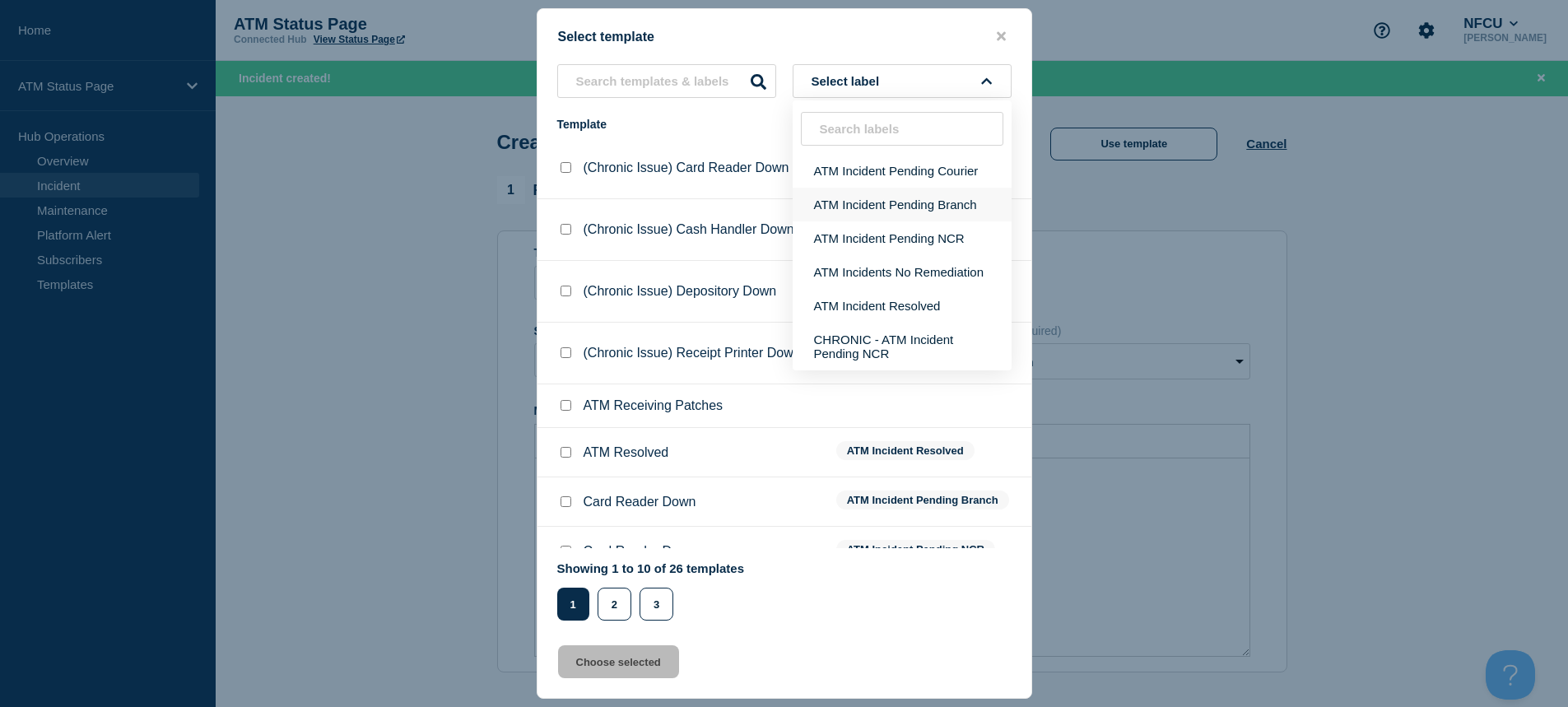 click on "ATM Incident Pending Branch" at bounding box center [902, 204] 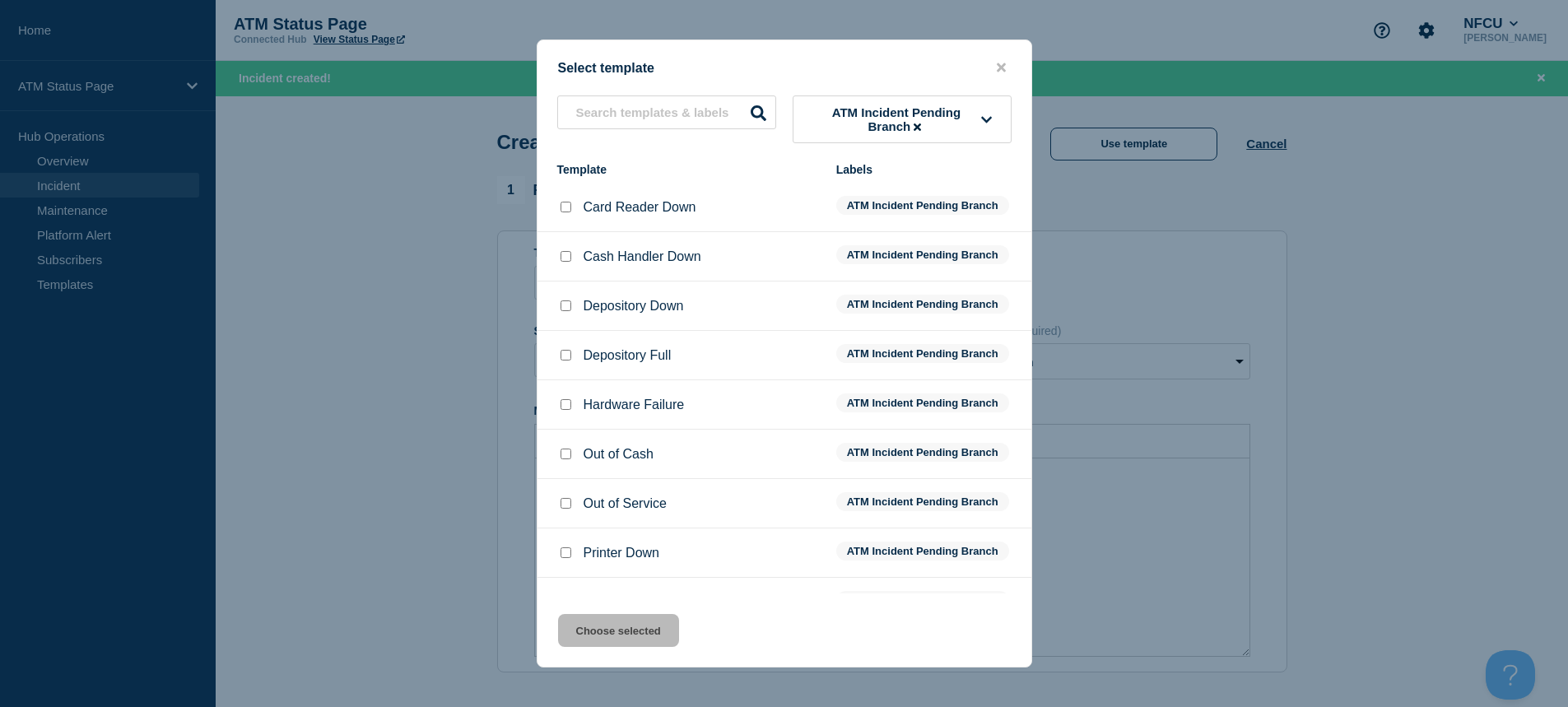 click at bounding box center (565, 305) 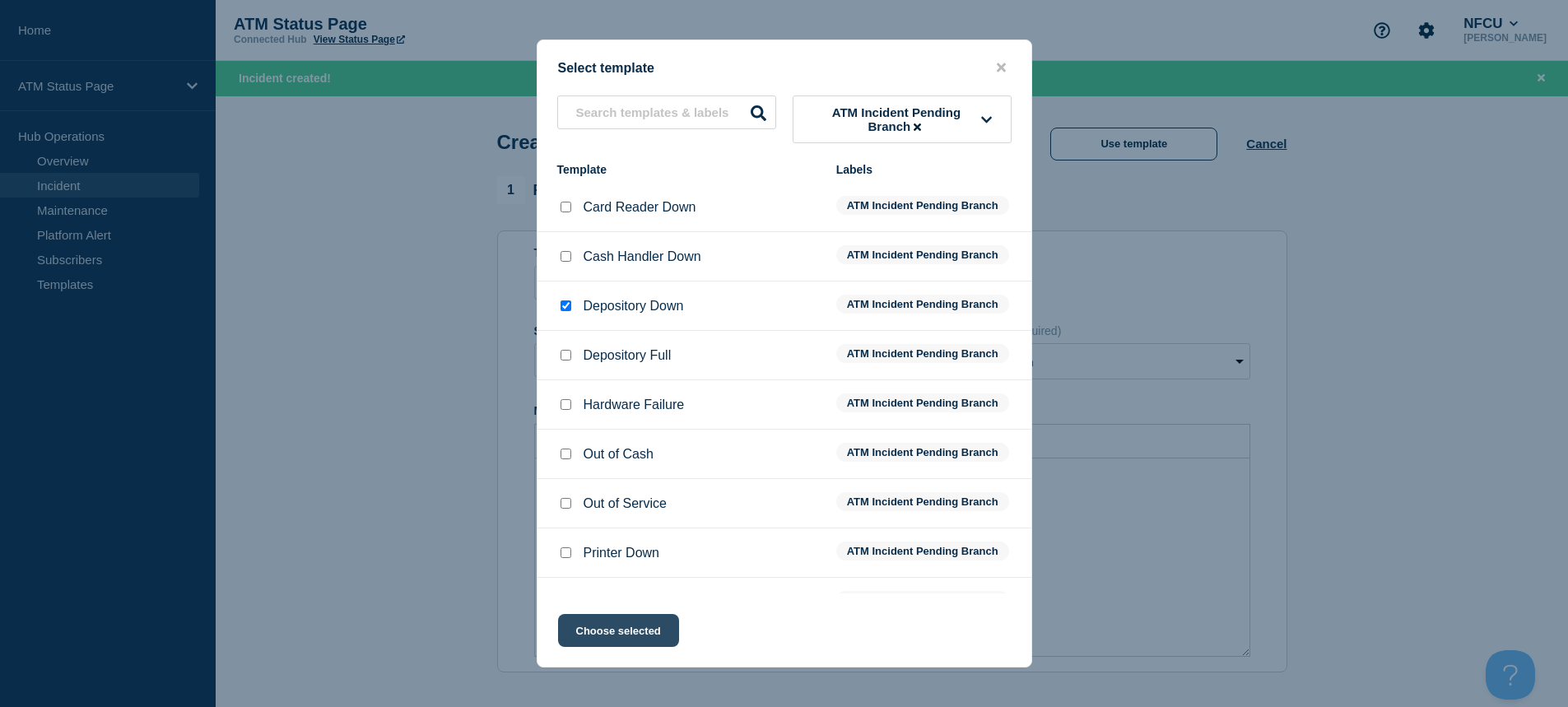 click on "Choose selected" 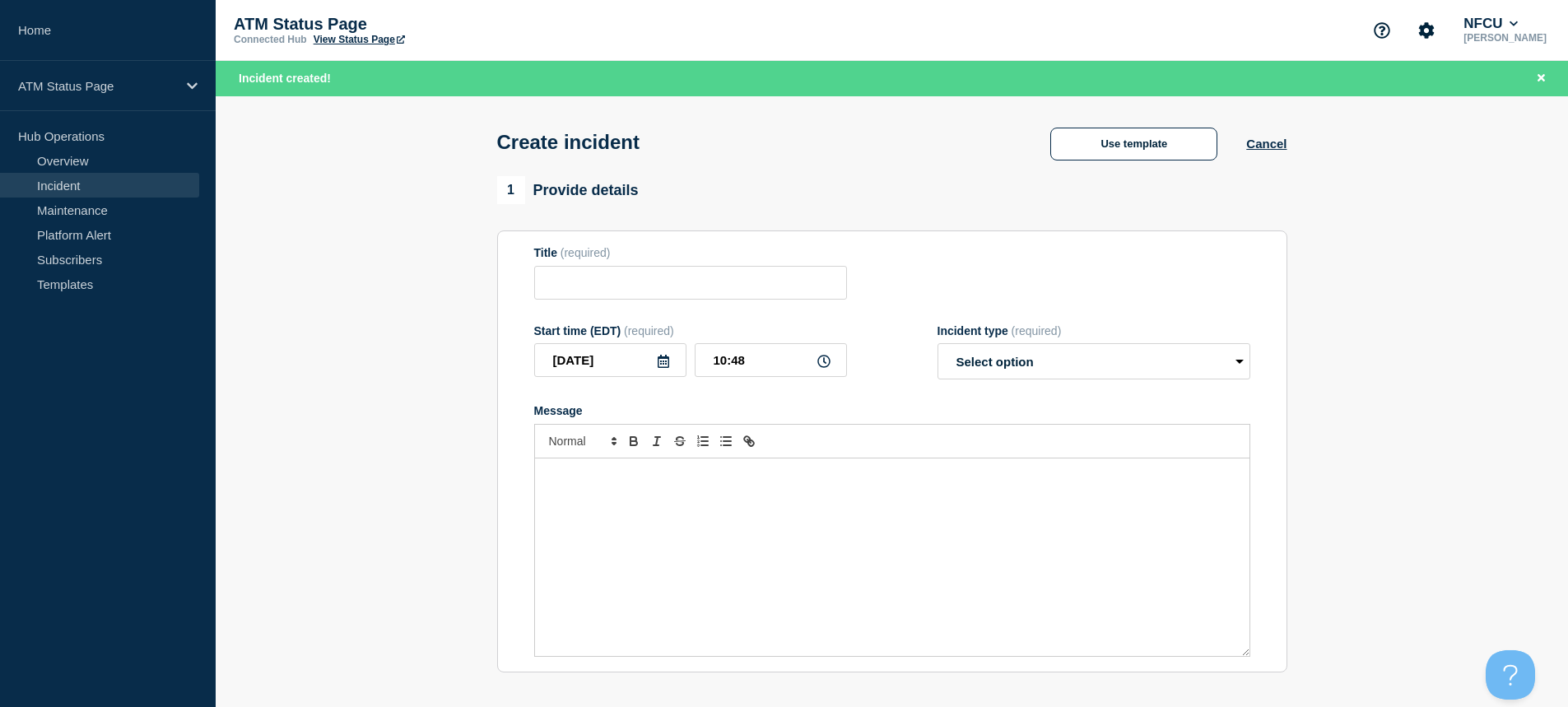 type on "Depository Down" 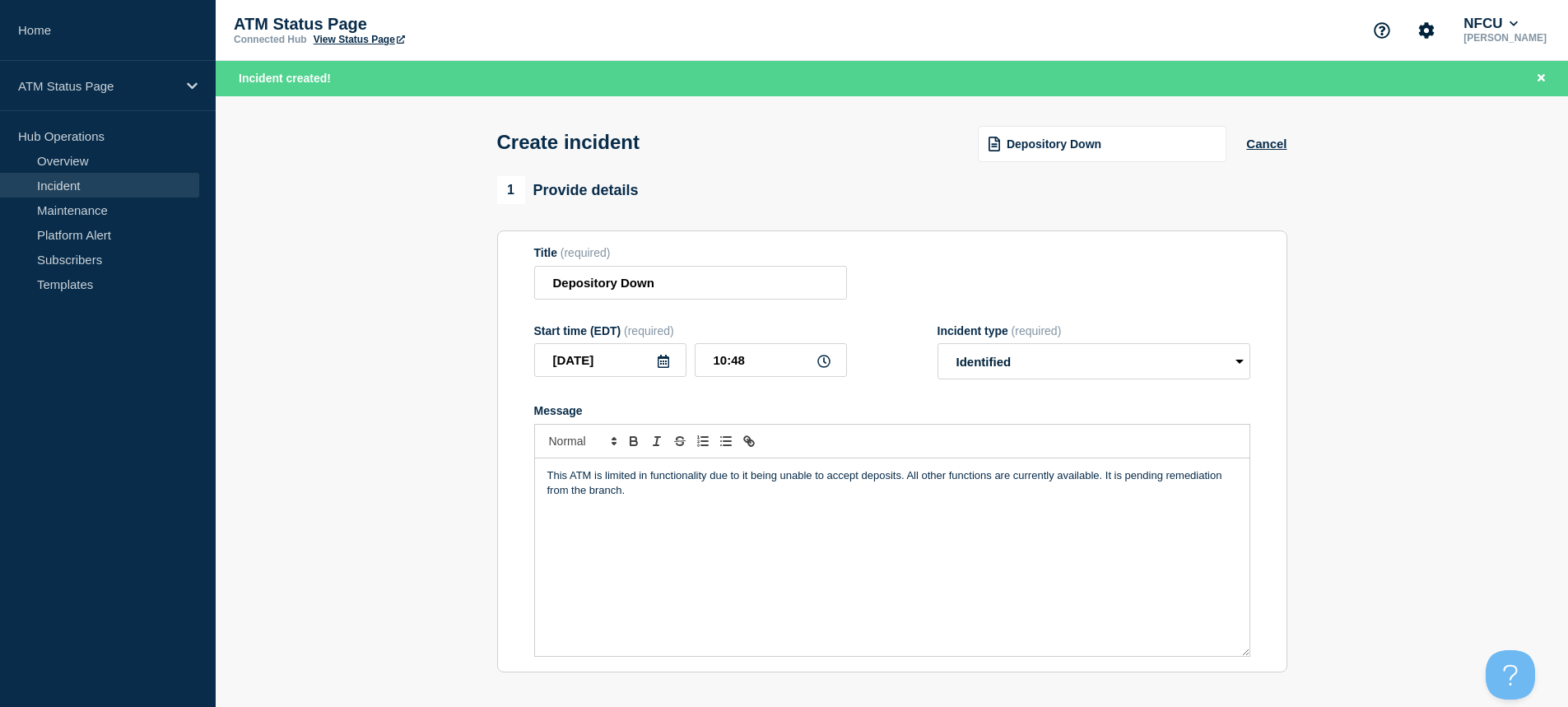 scroll, scrollTop: 329, scrollLeft: 0, axis: vertical 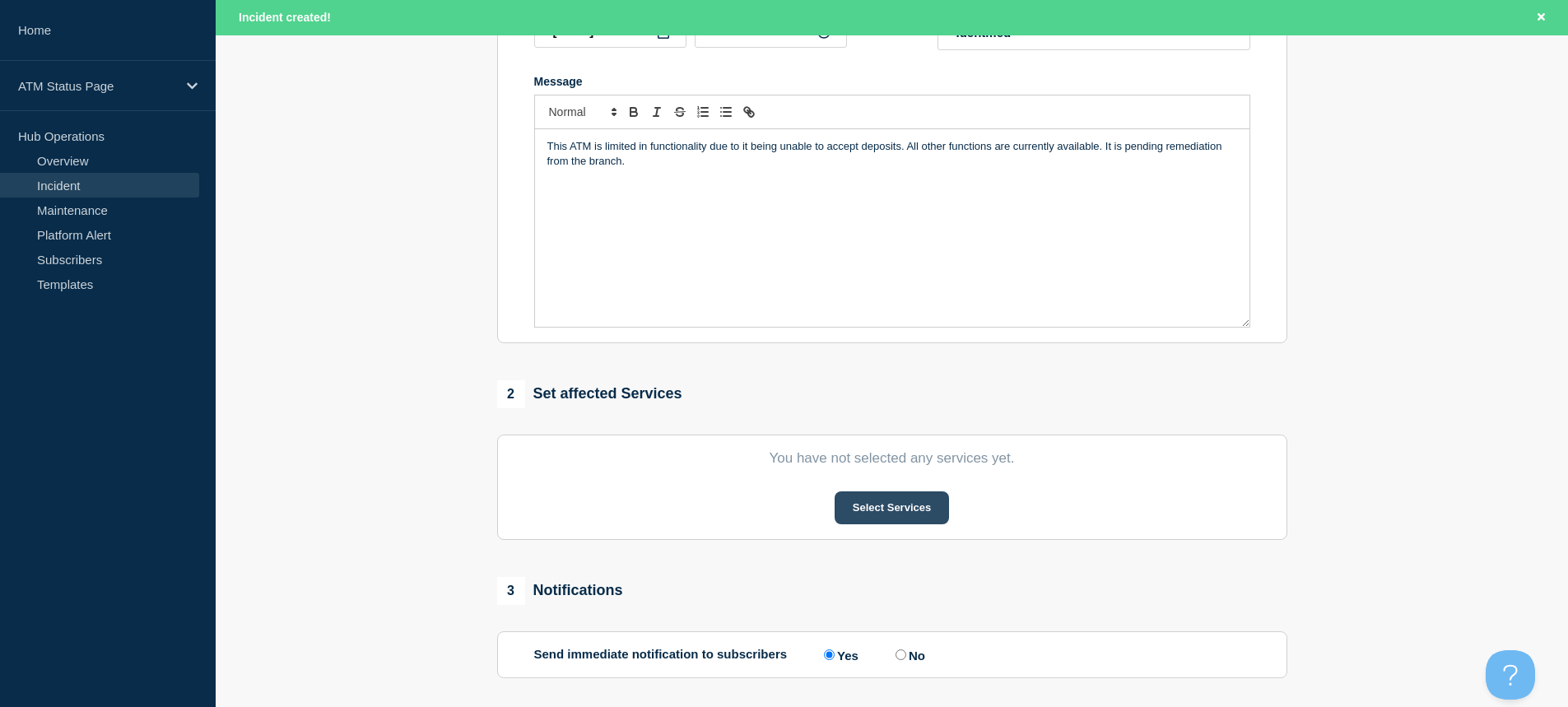 click on "Select Services" at bounding box center [891, 508] 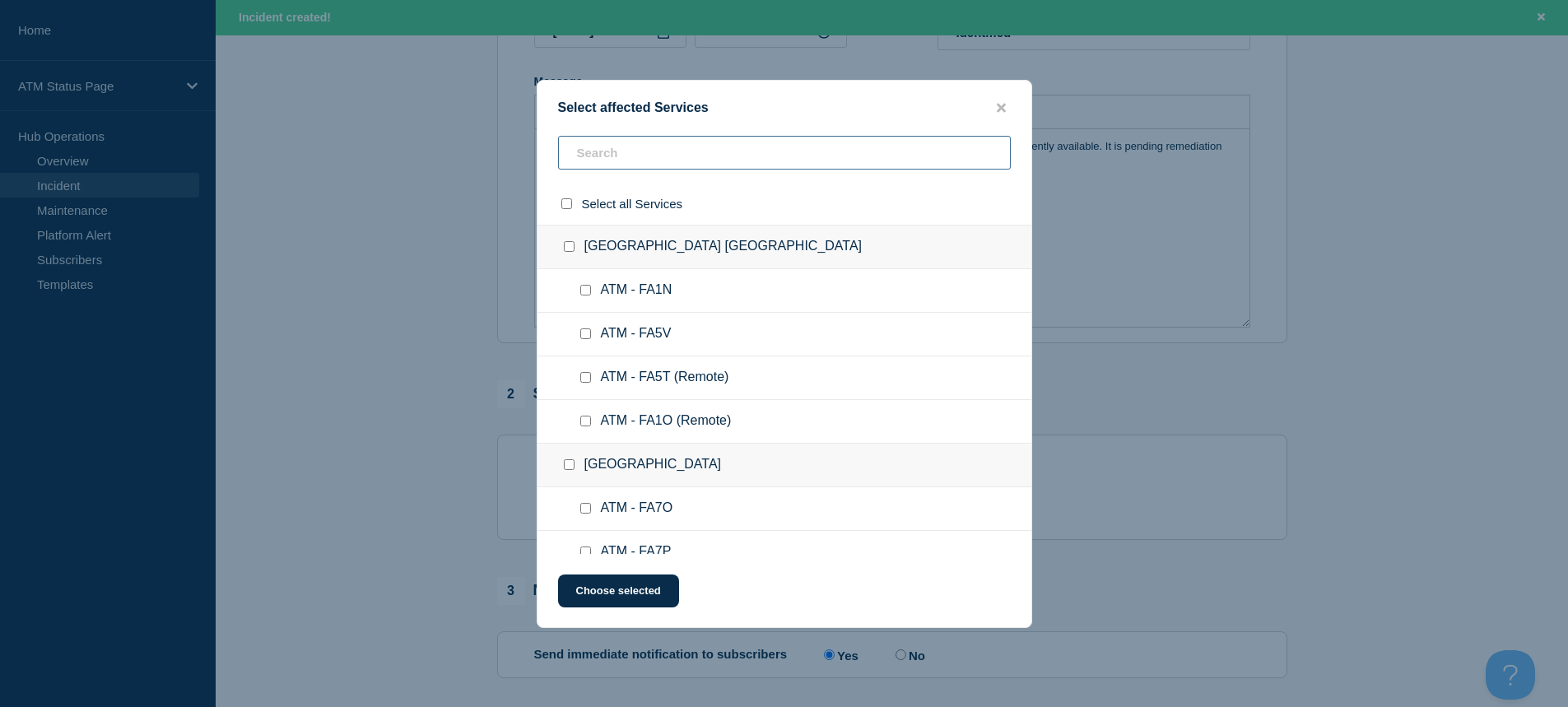 click at bounding box center (784, 152) 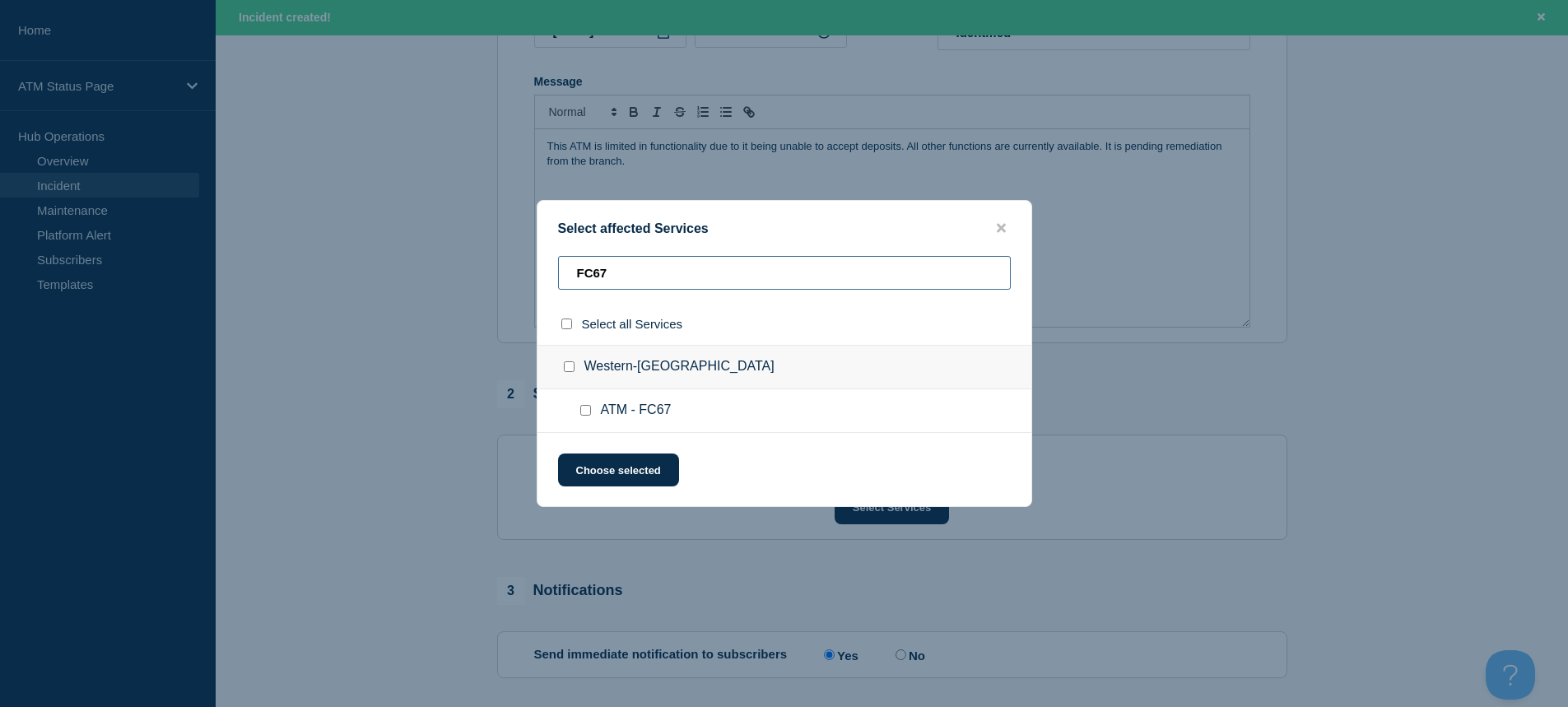type on "FC67" 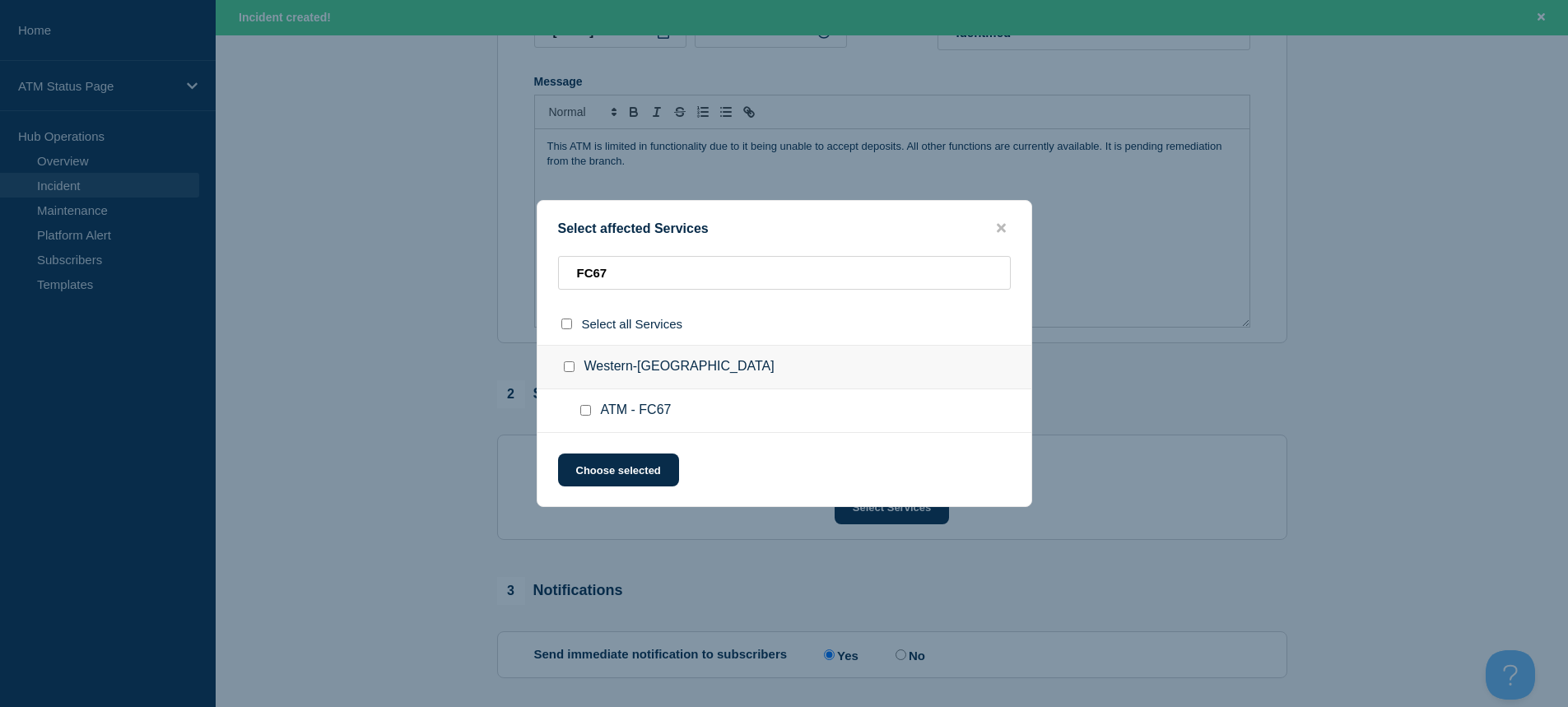 click at bounding box center [585, 410] 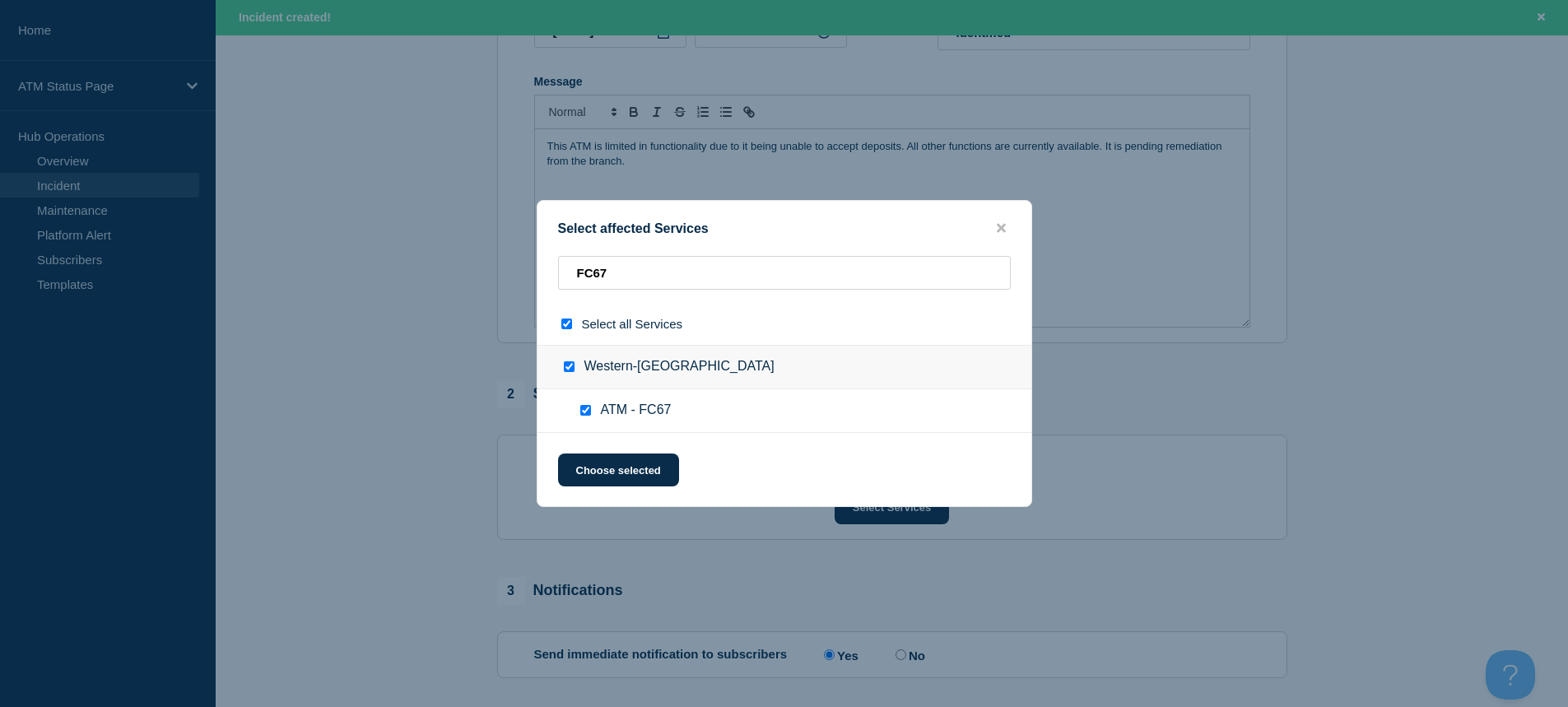 checkbox on "true" 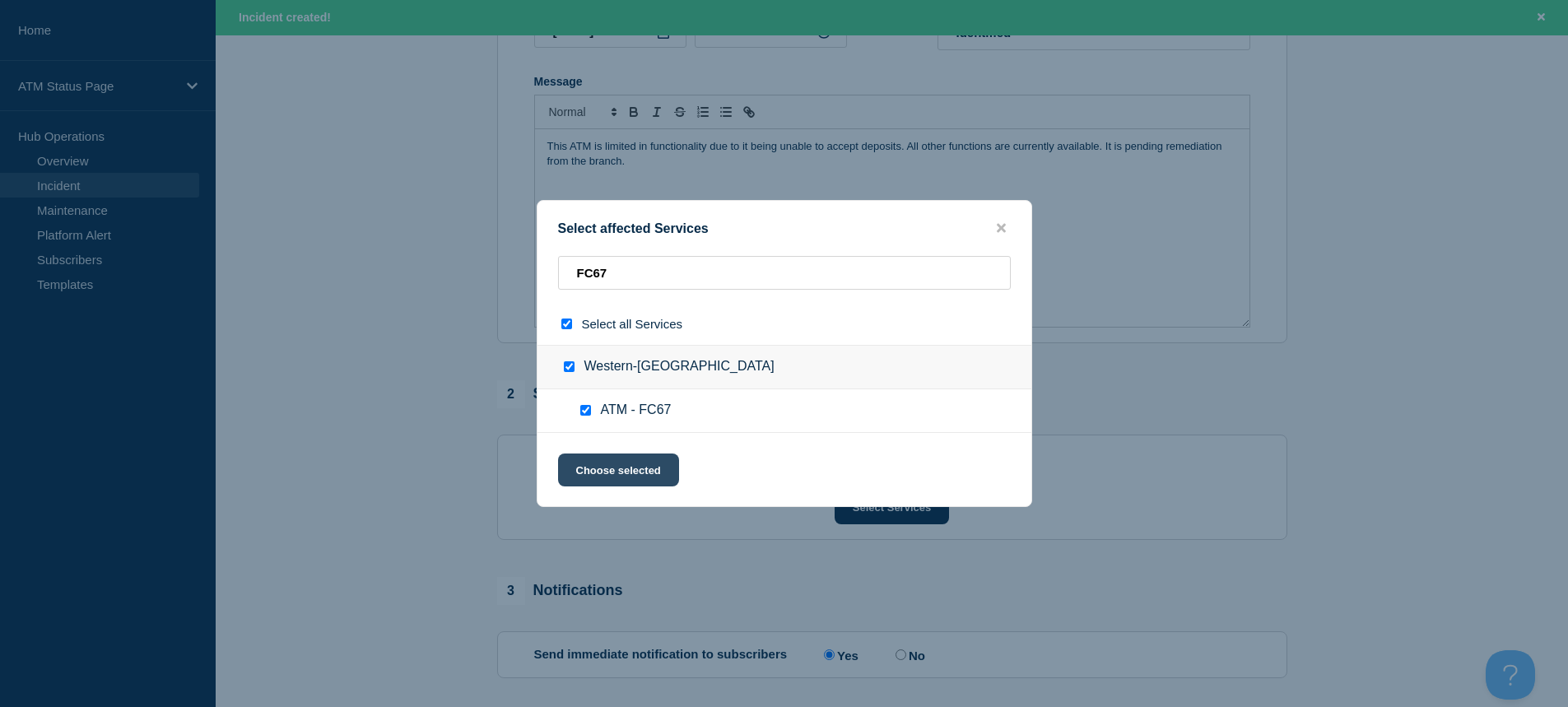 click on "Choose selected" 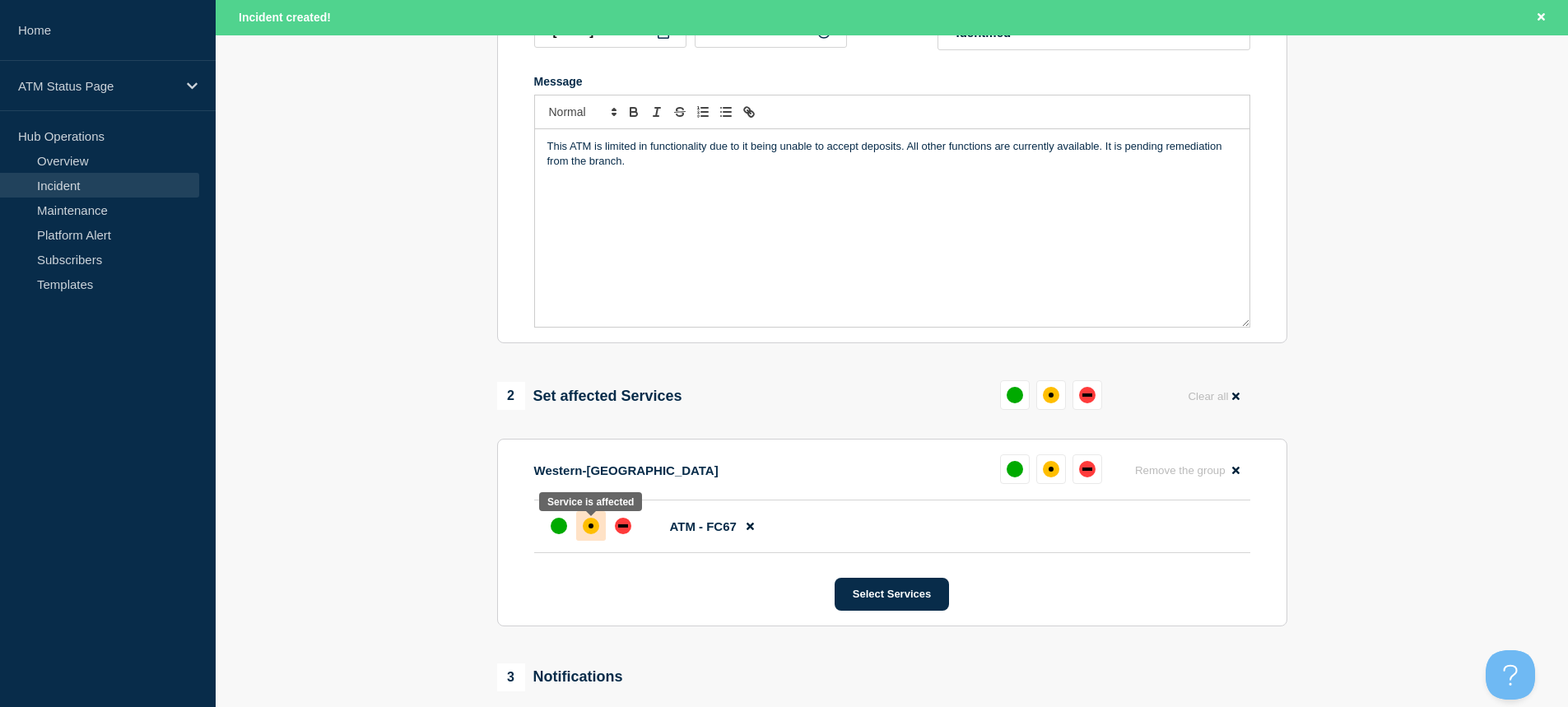 click at bounding box center [591, 526] 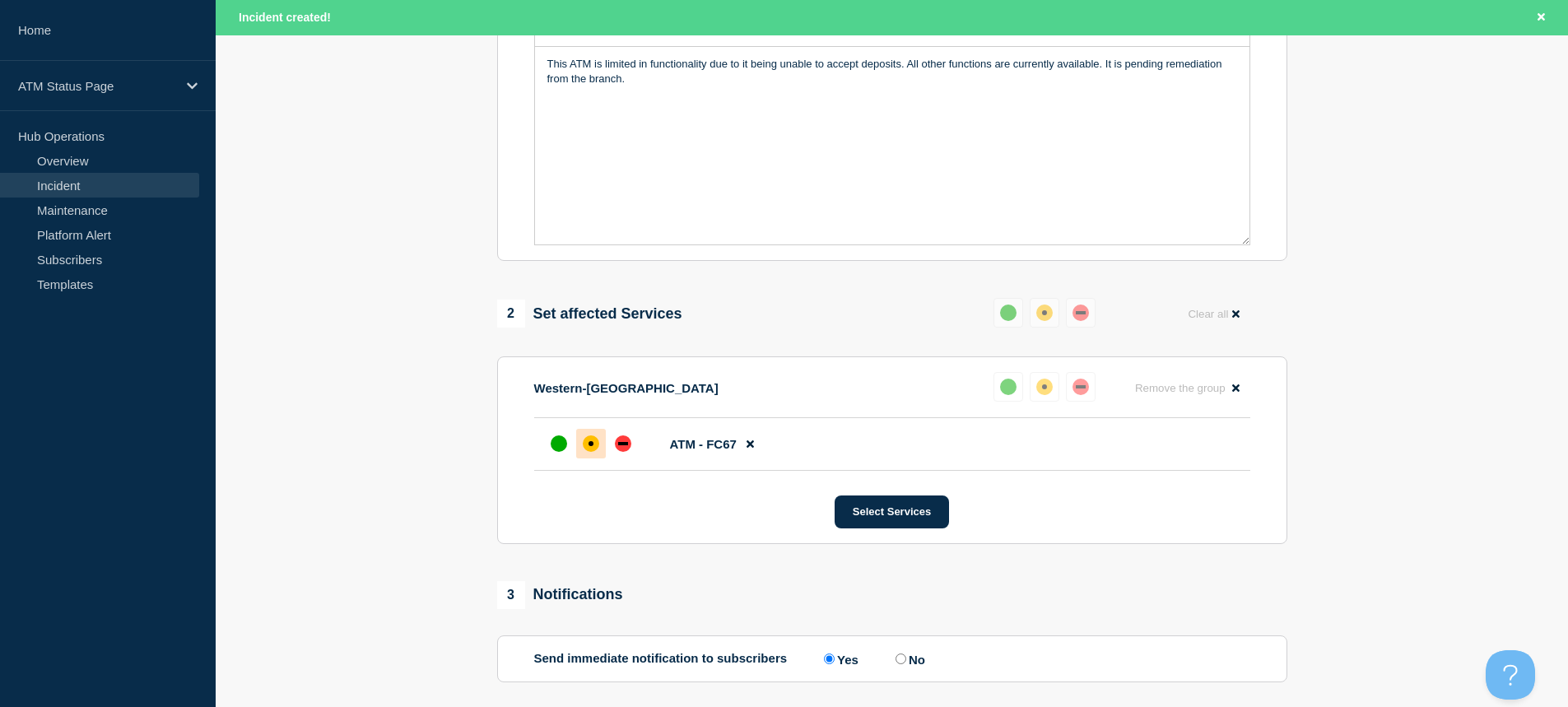 scroll, scrollTop: 568, scrollLeft: 0, axis: vertical 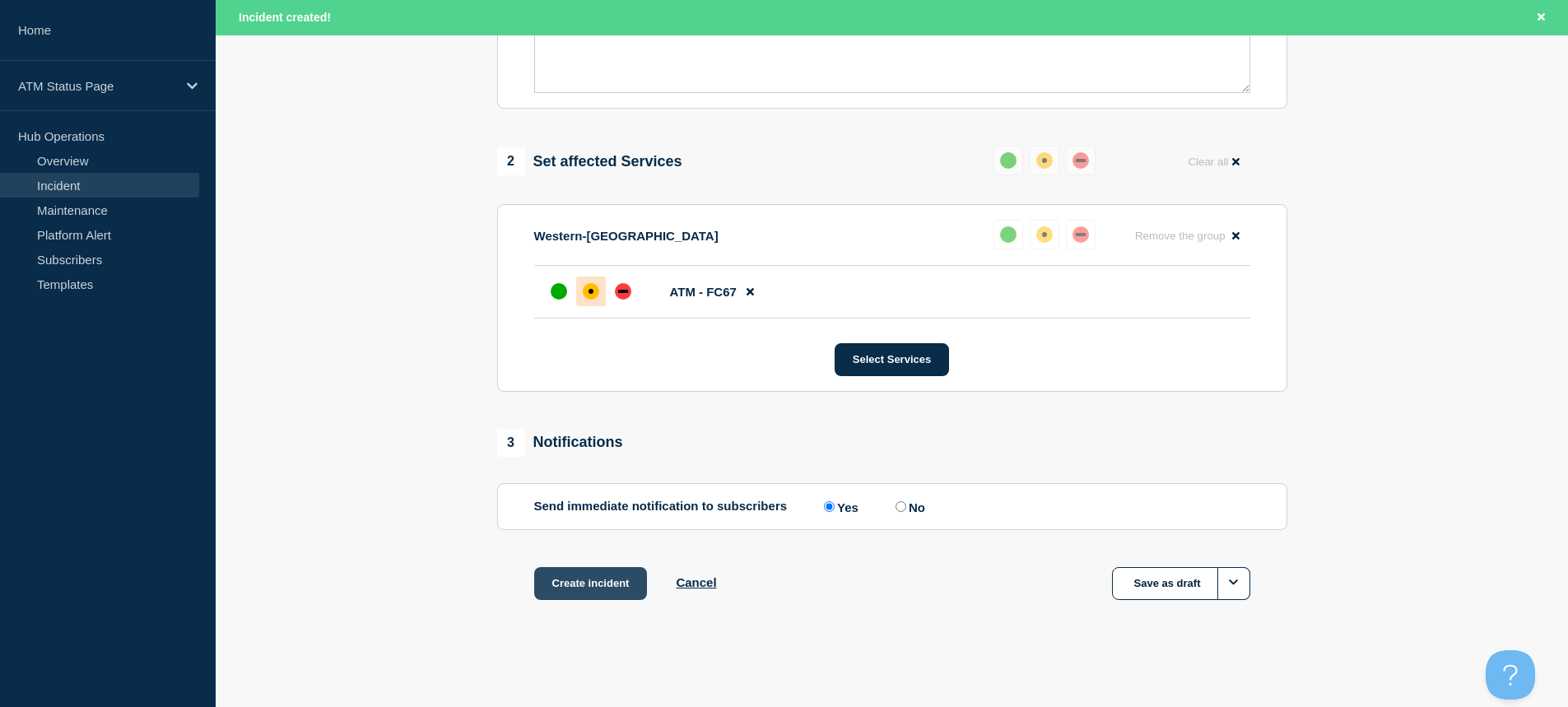 click on "Create incident" at bounding box center [591, 584] 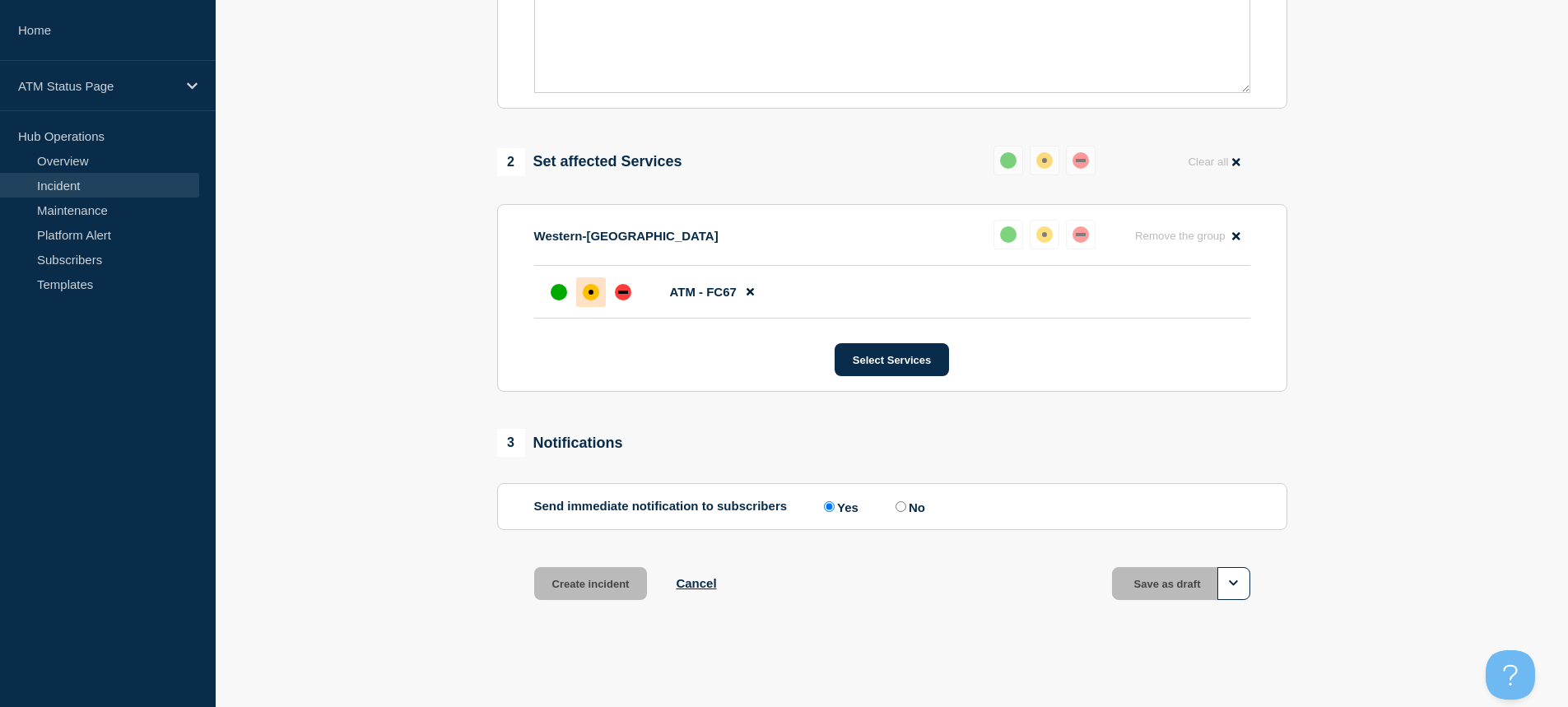 scroll, scrollTop: 533, scrollLeft: 0, axis: vertical 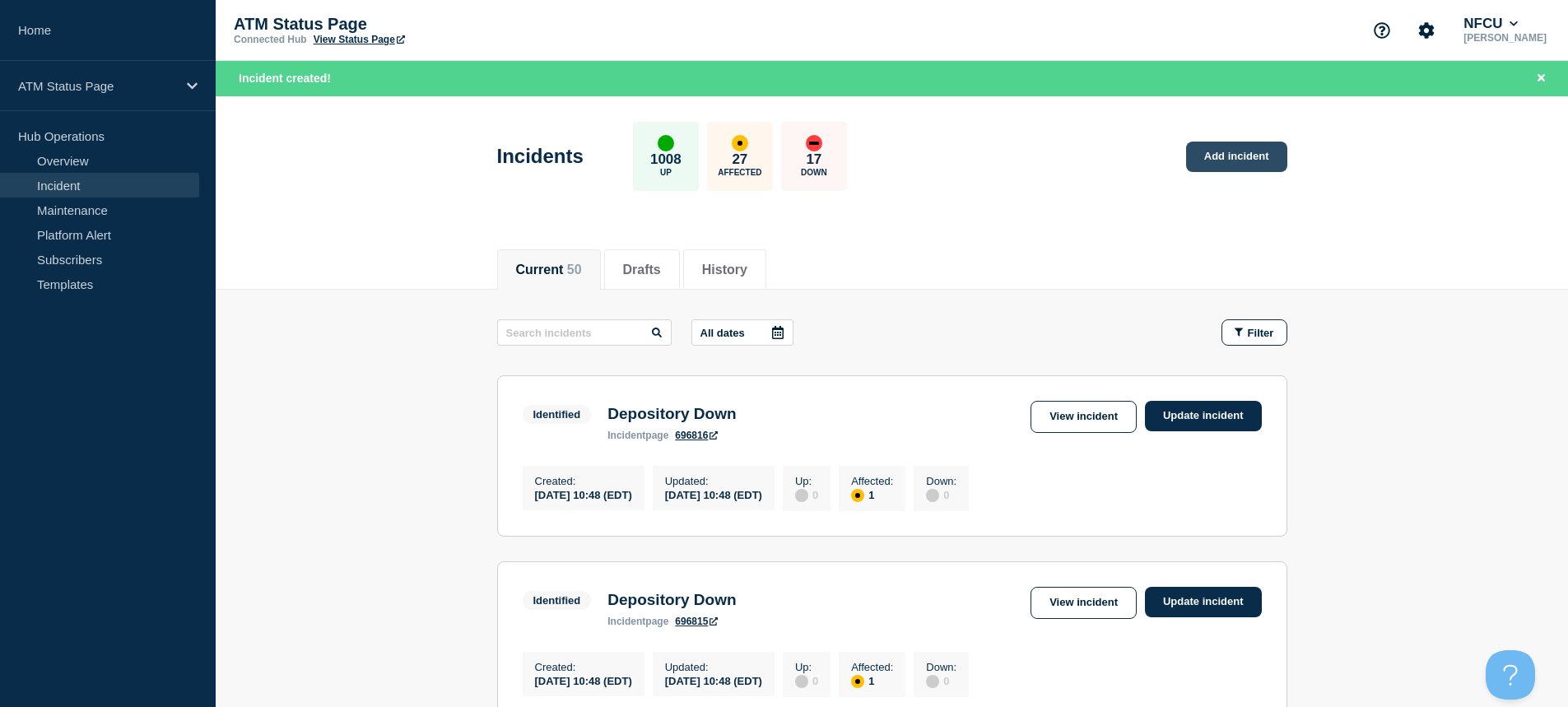 click on "Add incident" 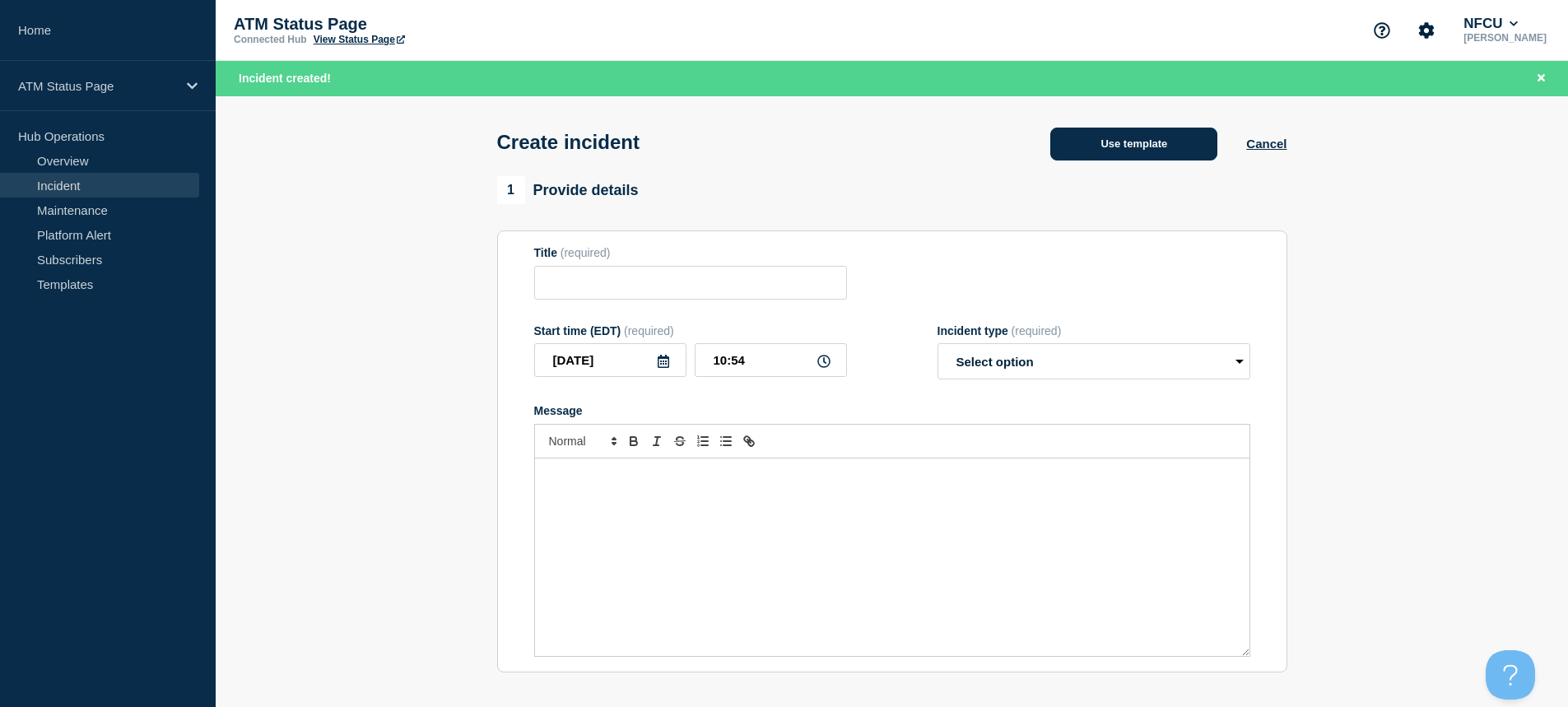 click on "Use template" at bounding box center [1133, 144] 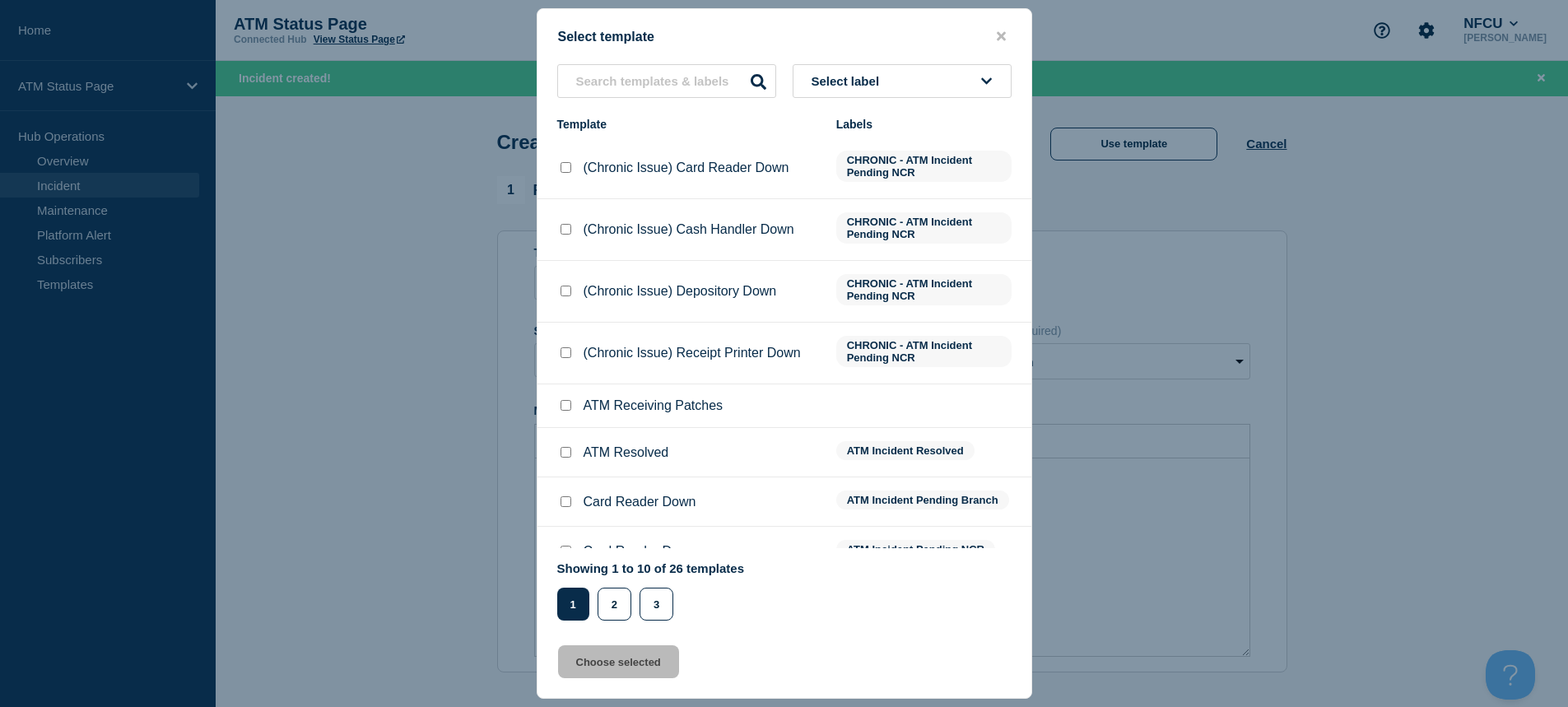 click on "Select label" at bounding box center (902, 81) 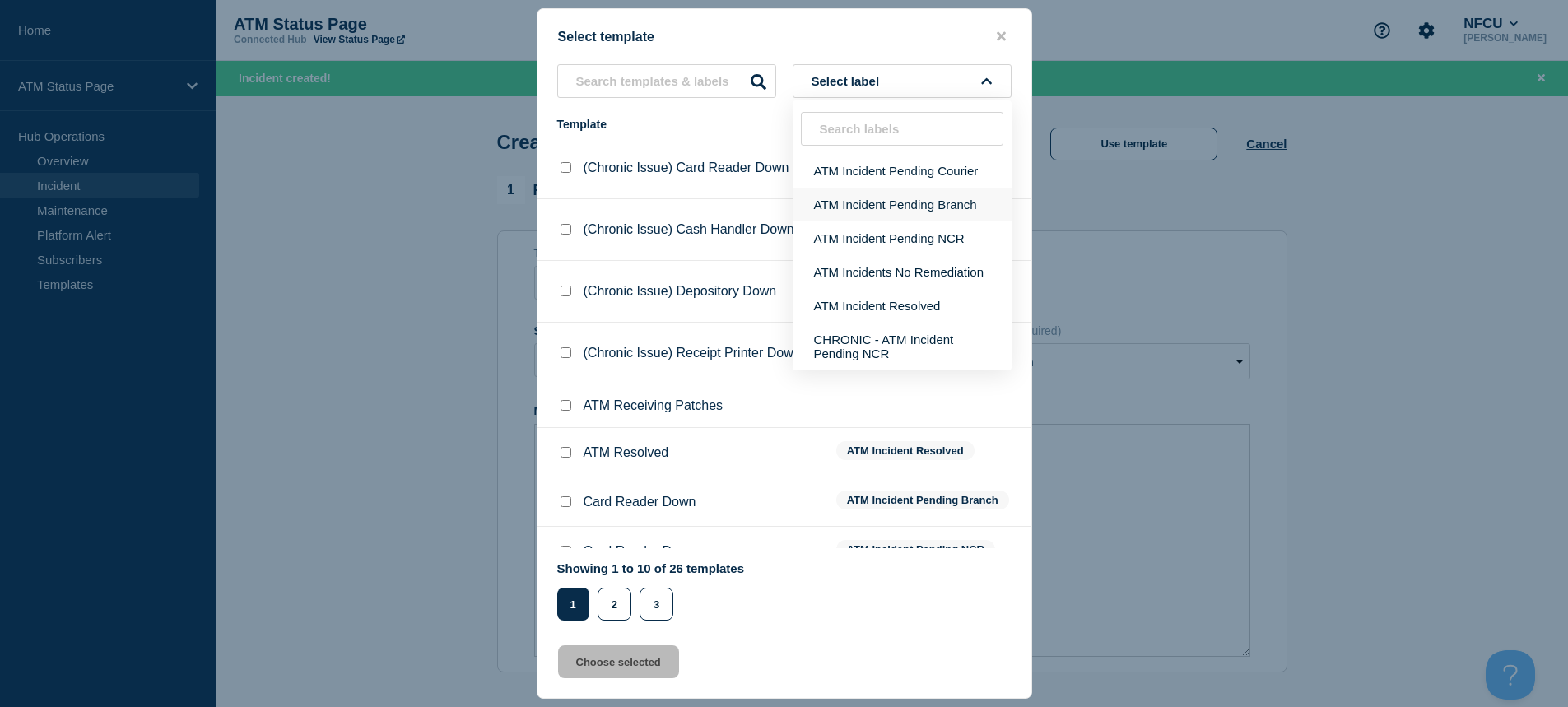 click on "ATM Incident Pending Branch" at bounding box center [902, 204] 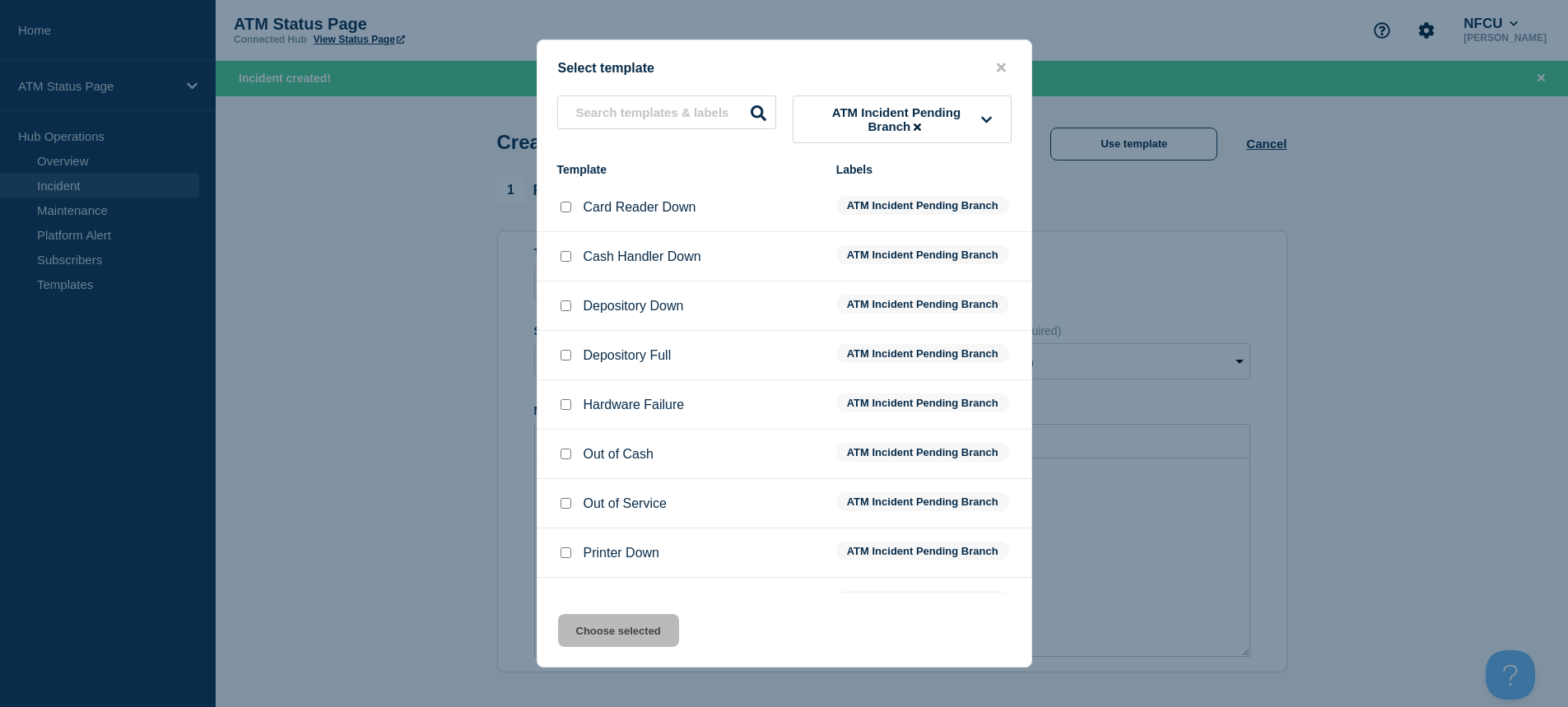 click at bounding box center [565, 305] 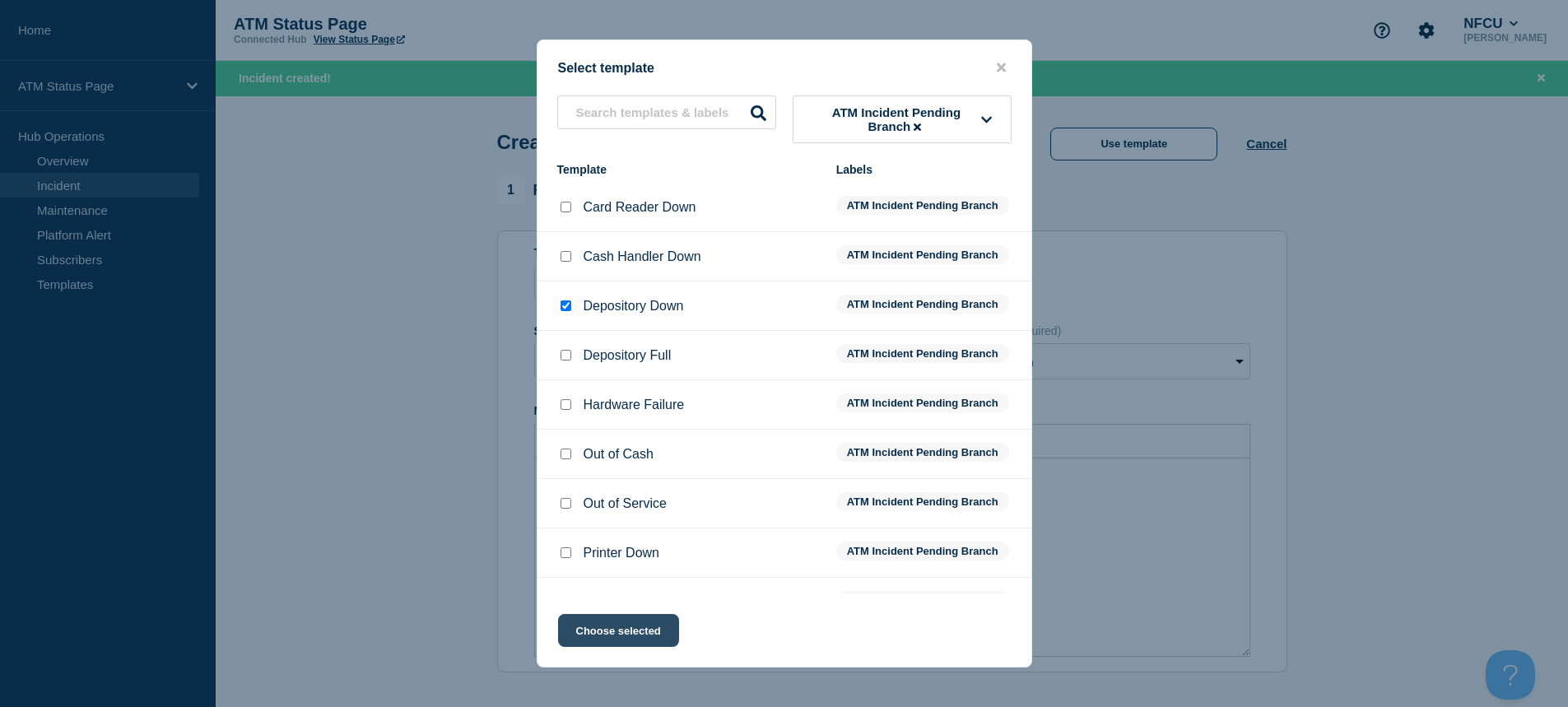 click on "Choose selected" 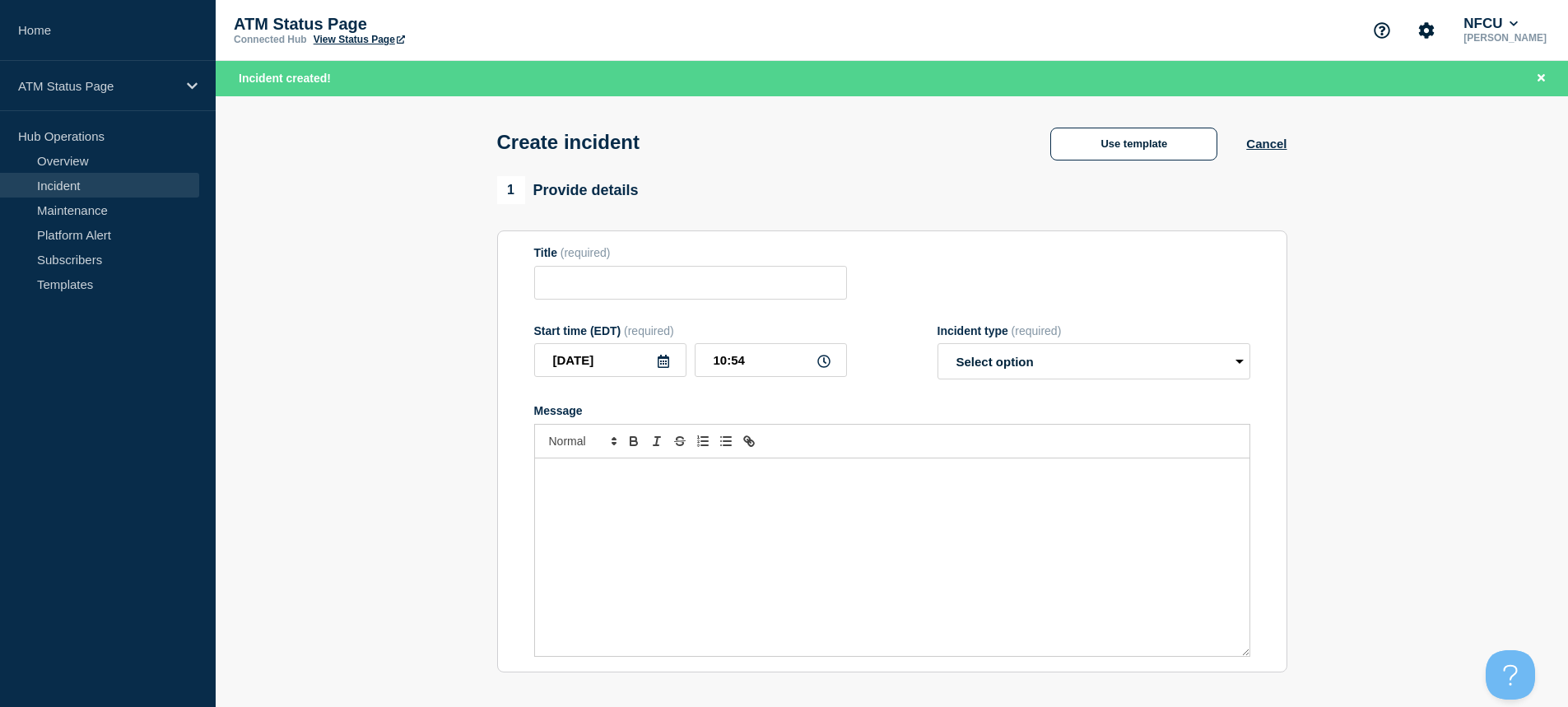 type on "Depository Down" 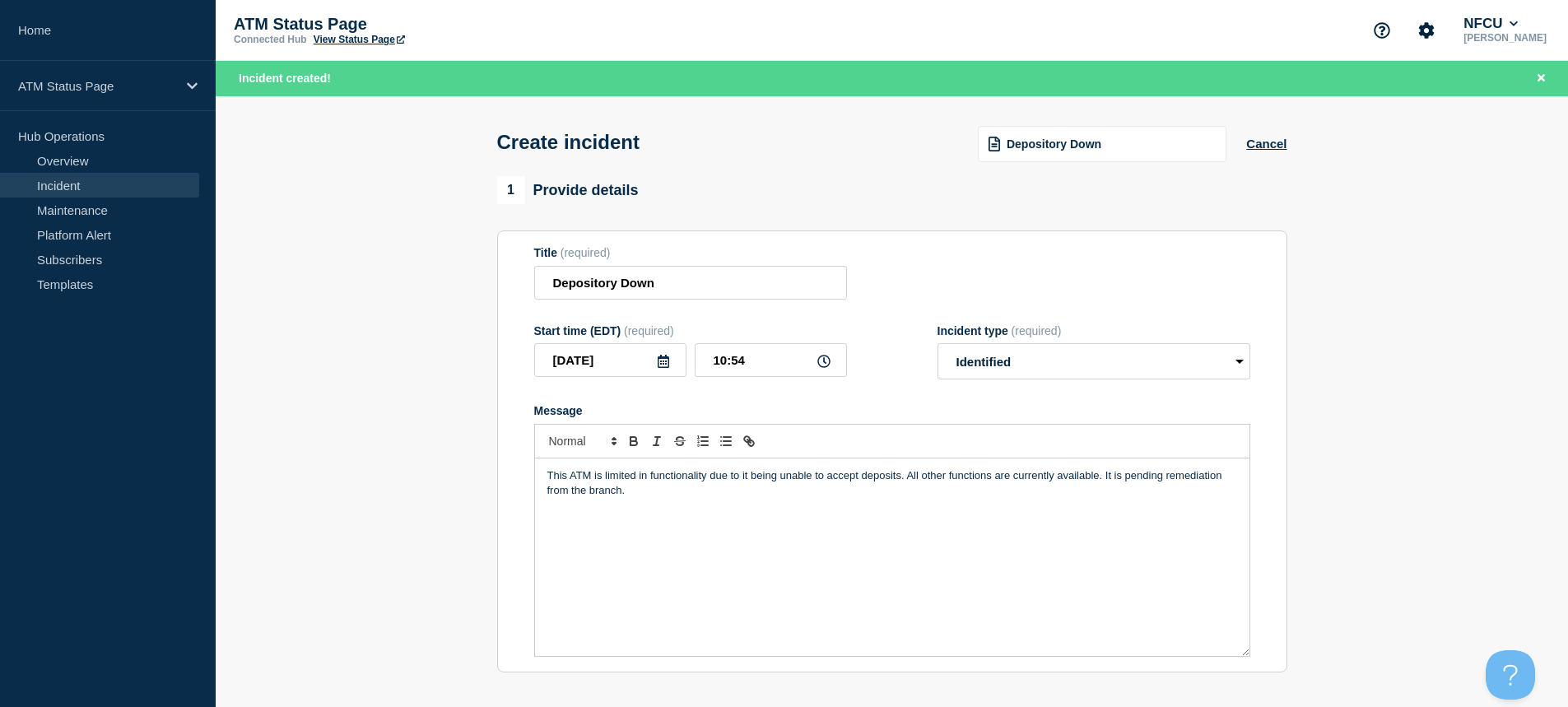 scroll, scrollTop: 329, scrollLeft: 0, axis: vertical 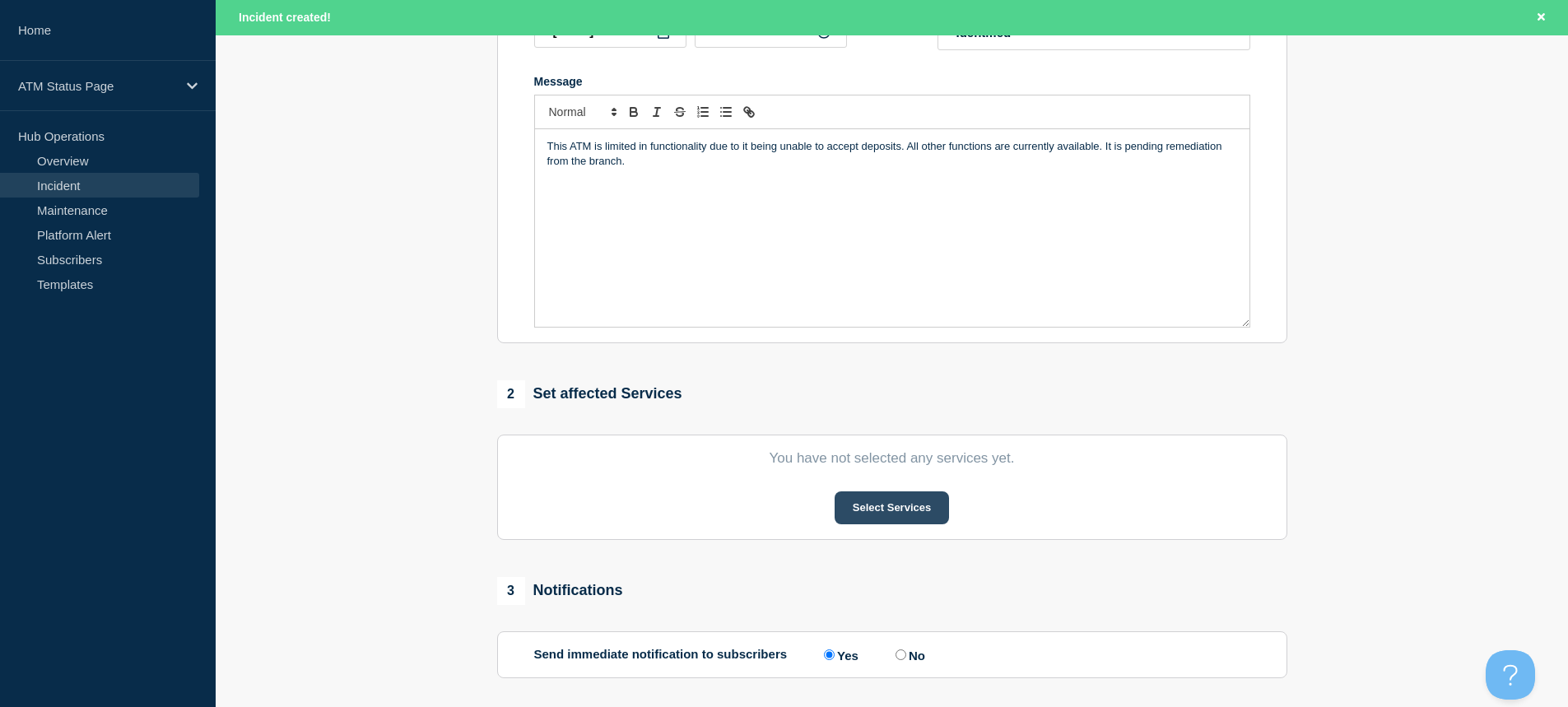 click on "Select Services" at bounding box center (891, 508) 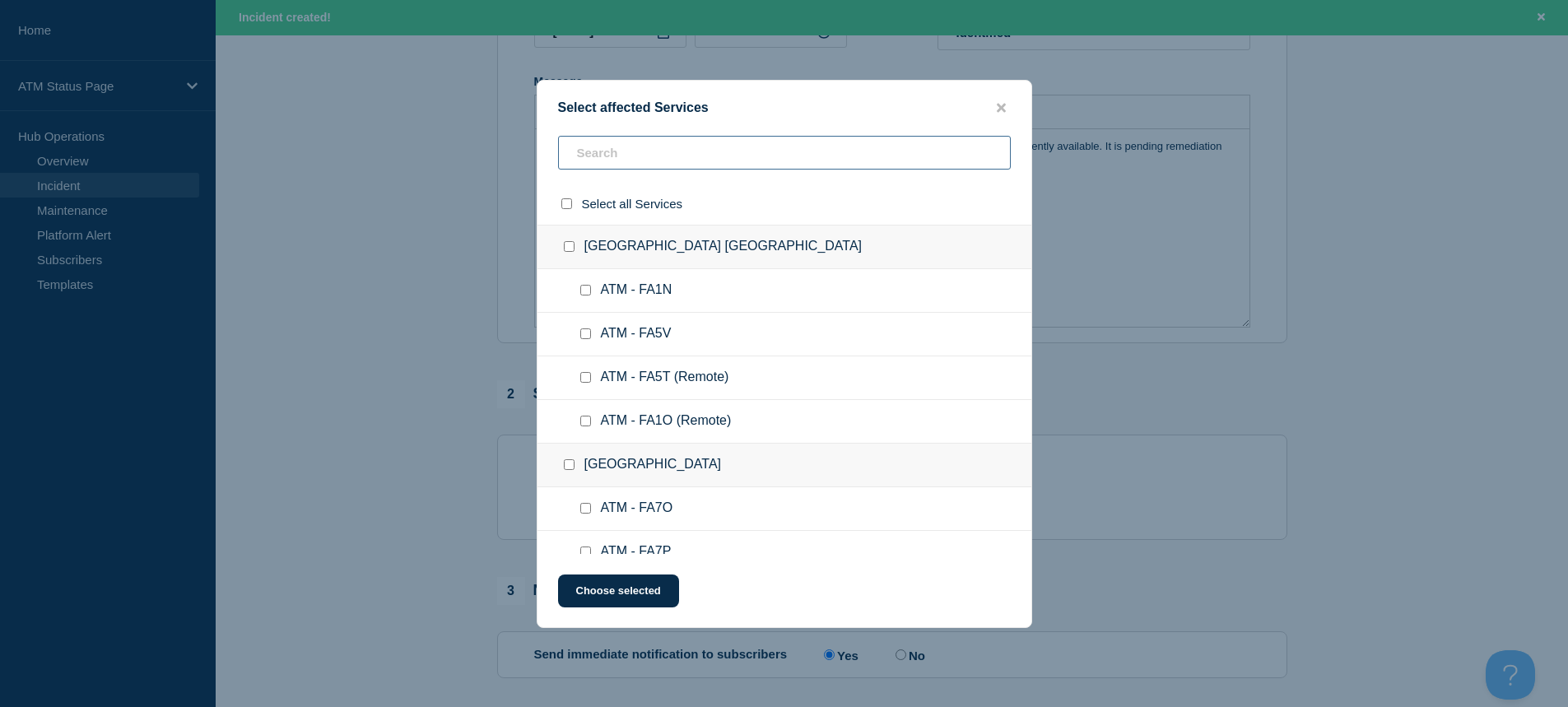click at bounding box center (784, 152) 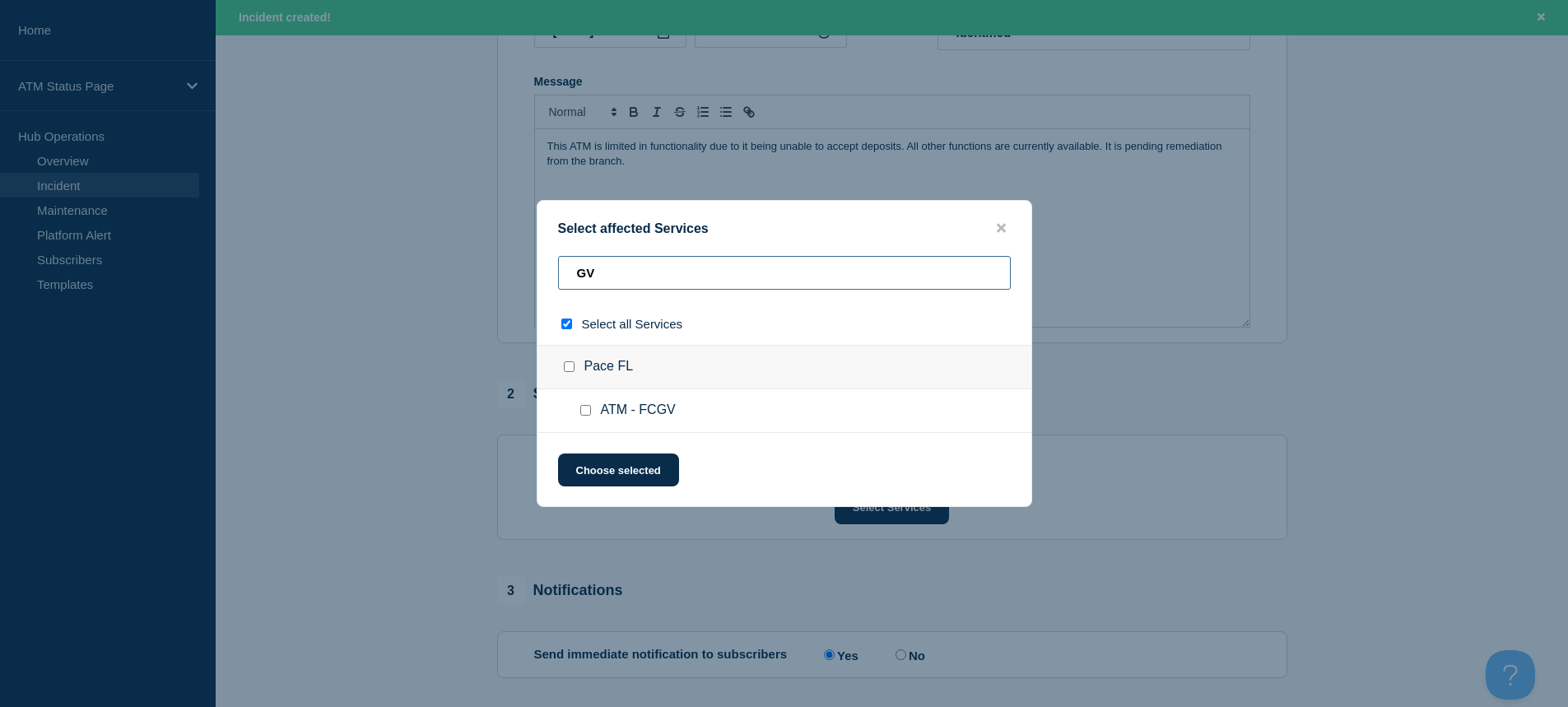 type on "GV2" 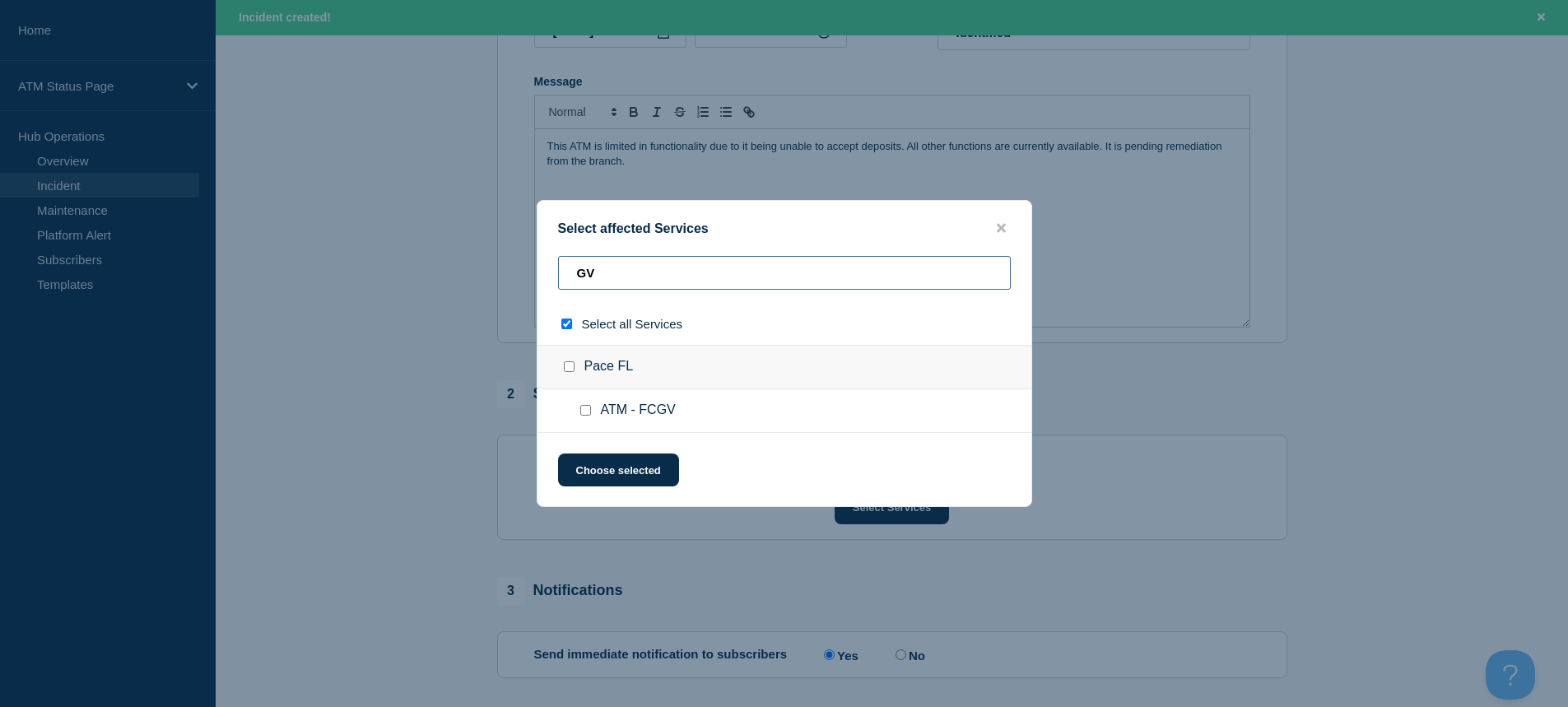 checkbox on "true" 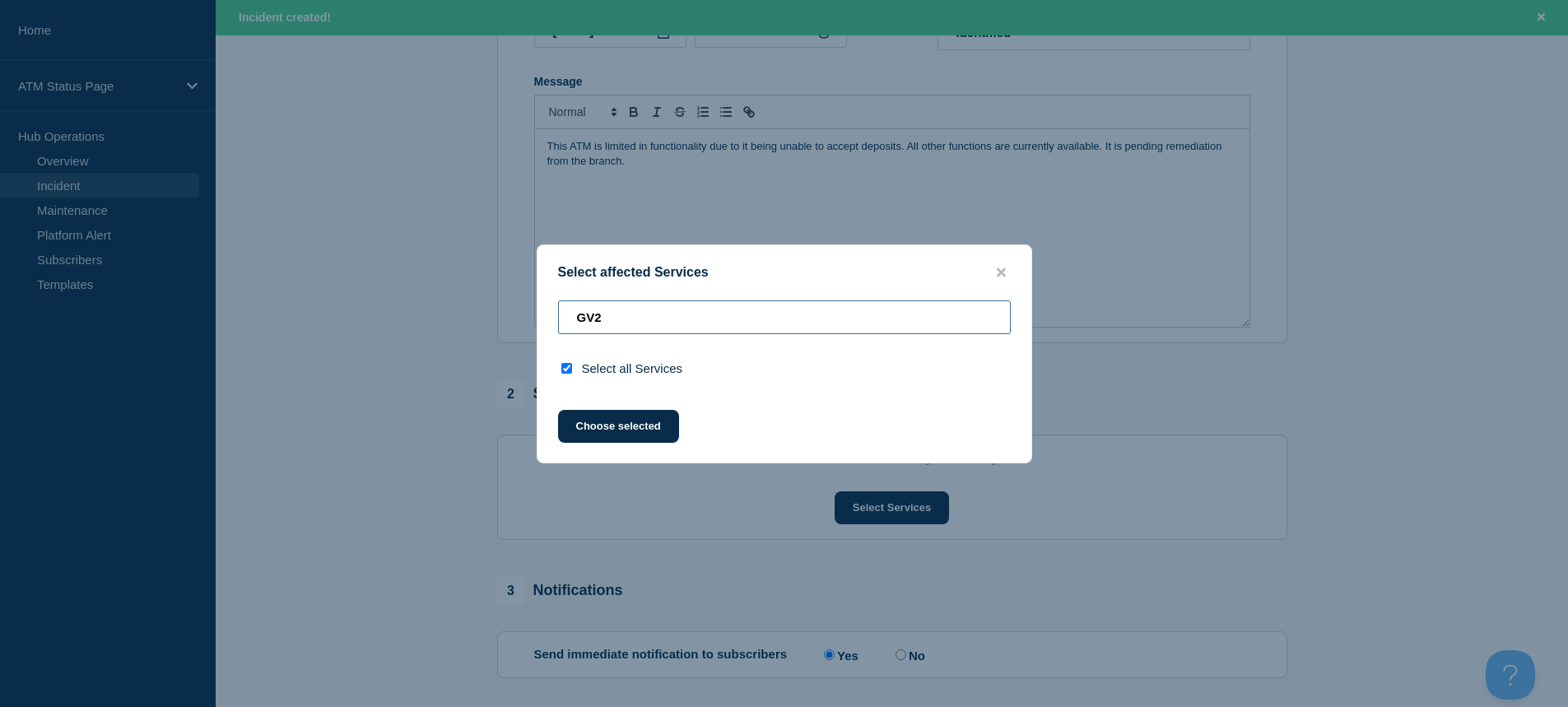 type on "GV" 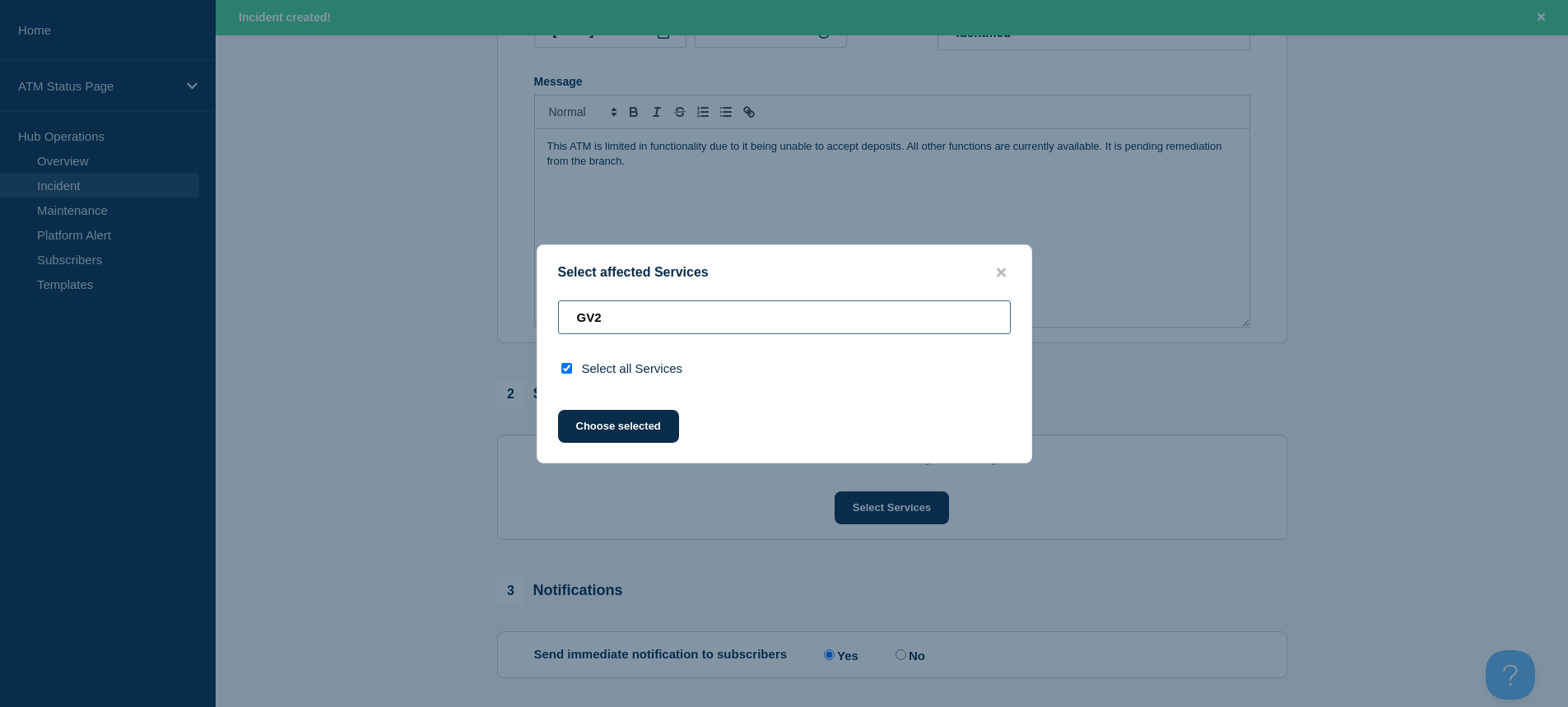 checkbox on "false" 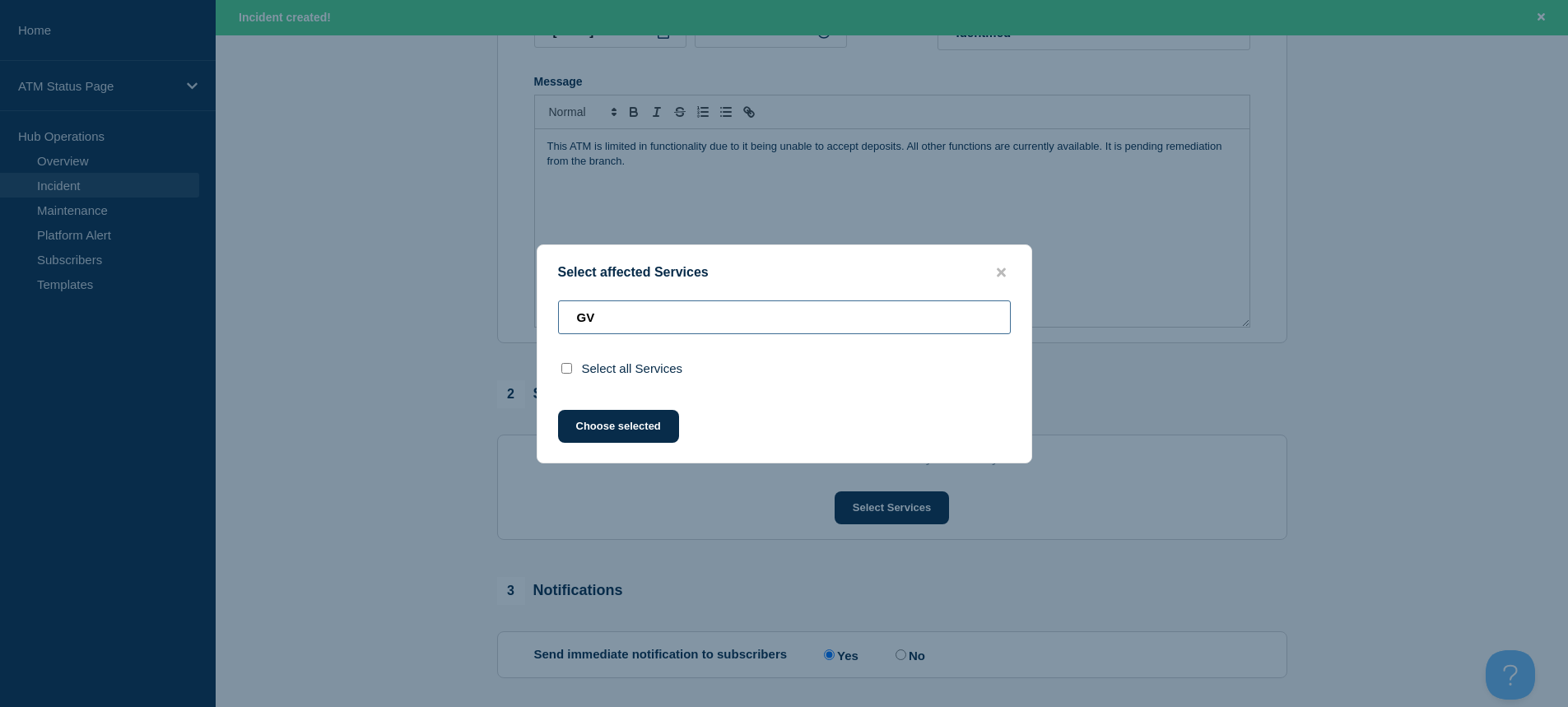 type on "G" 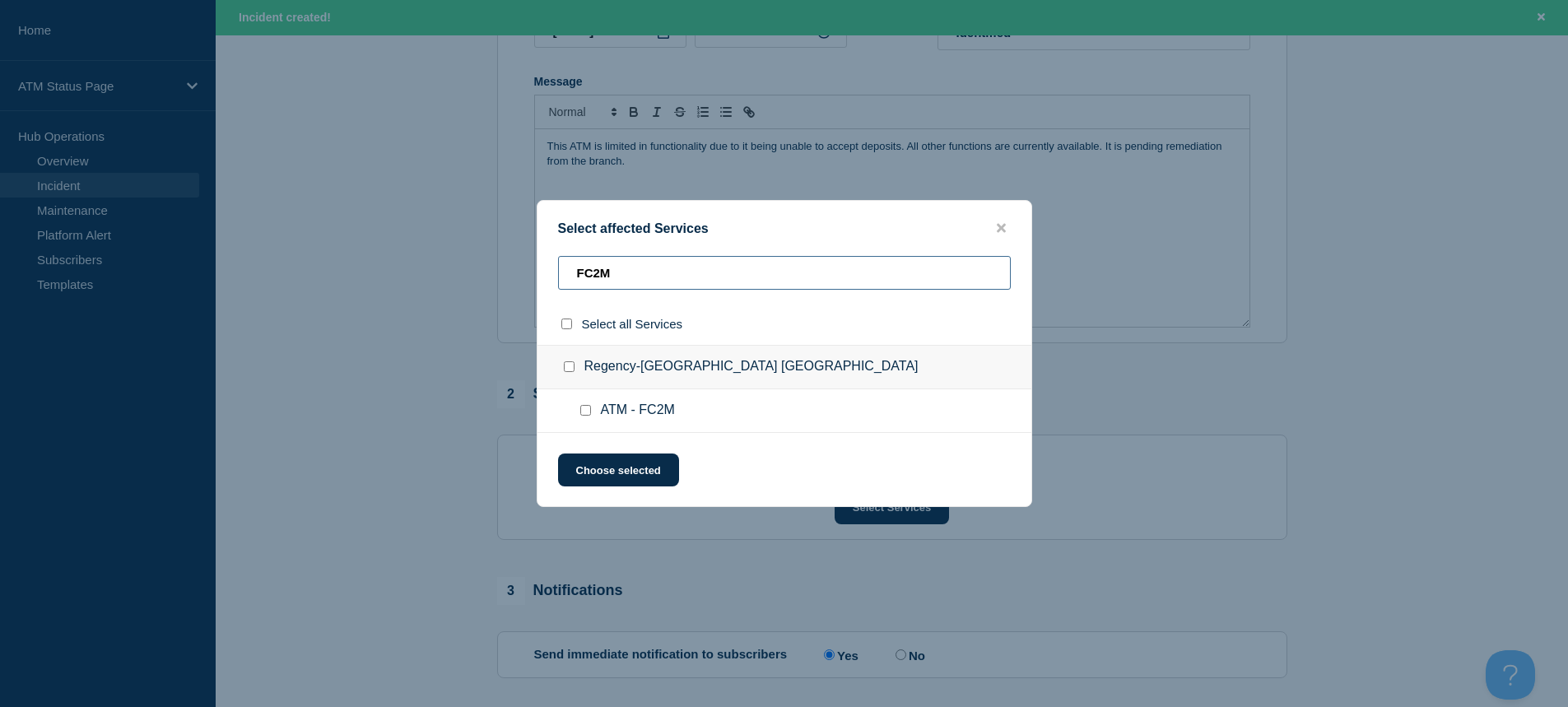 type on "FC2M" 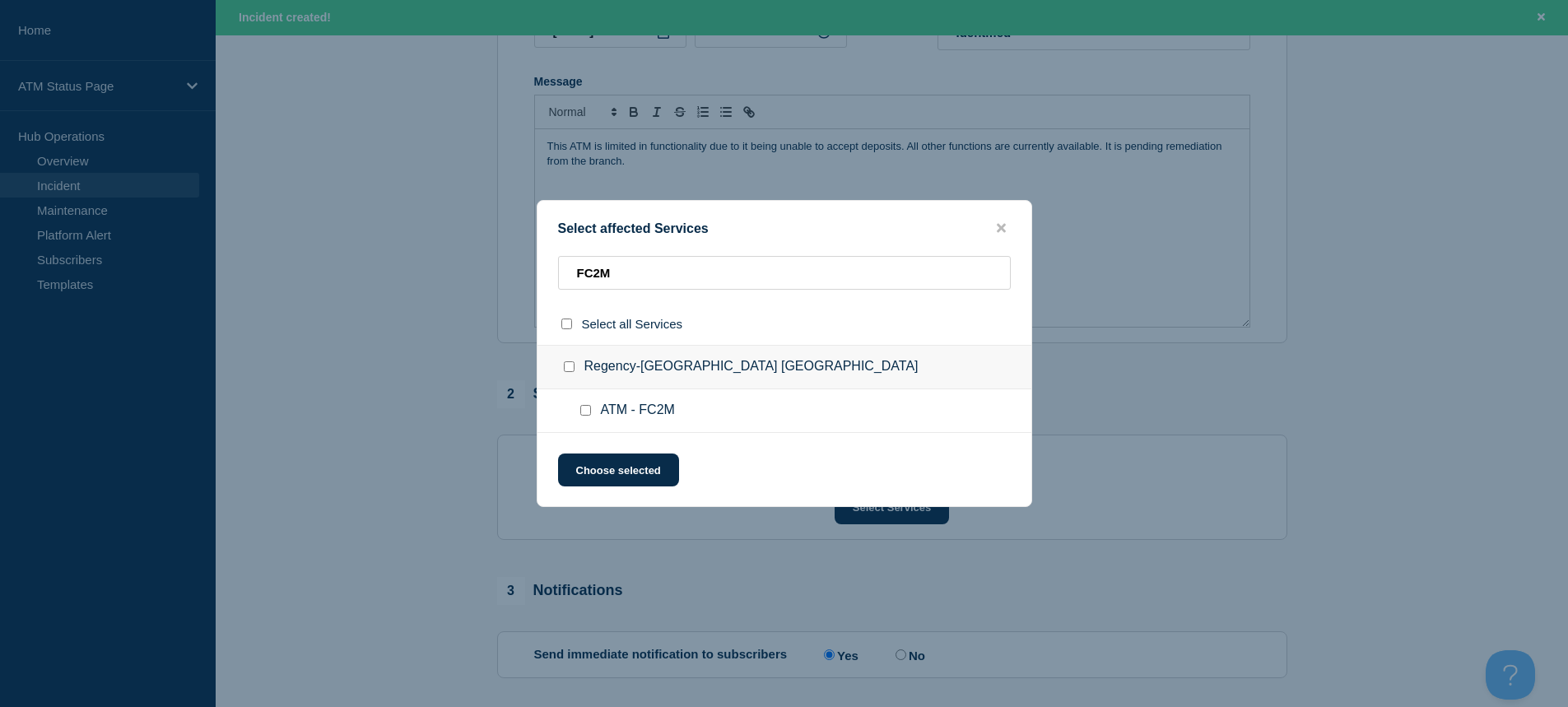 click at bounding box center (585, 410) 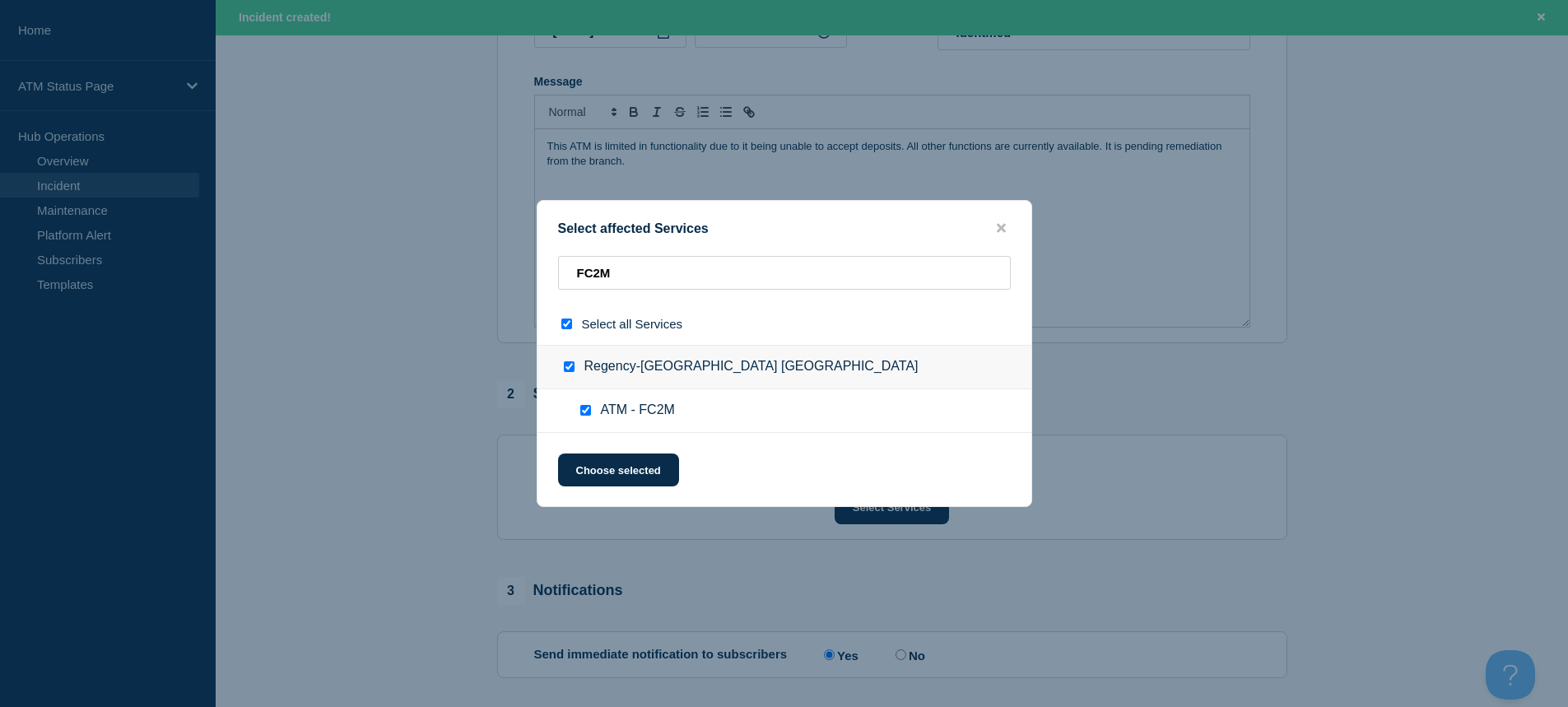 checkbox on "true" 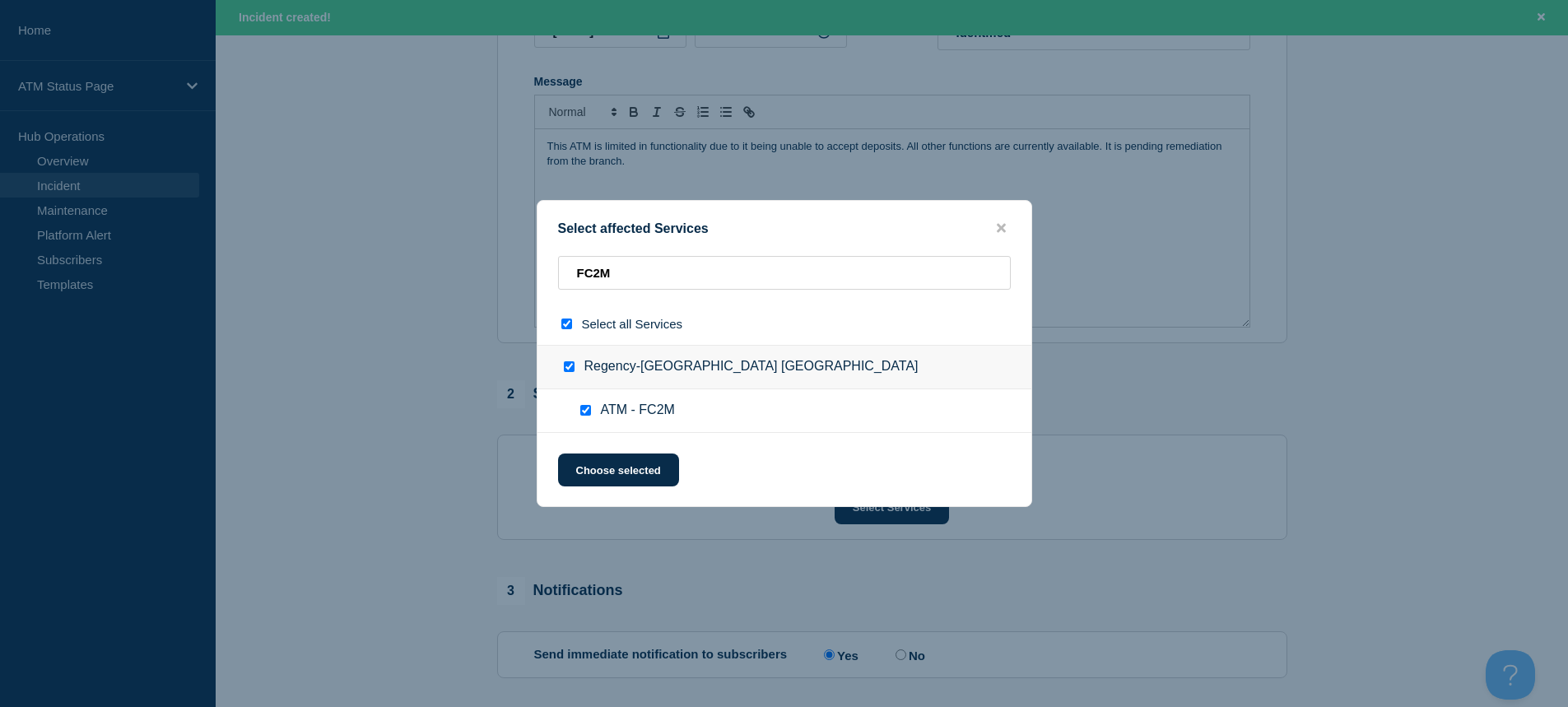 checkbox on "true" 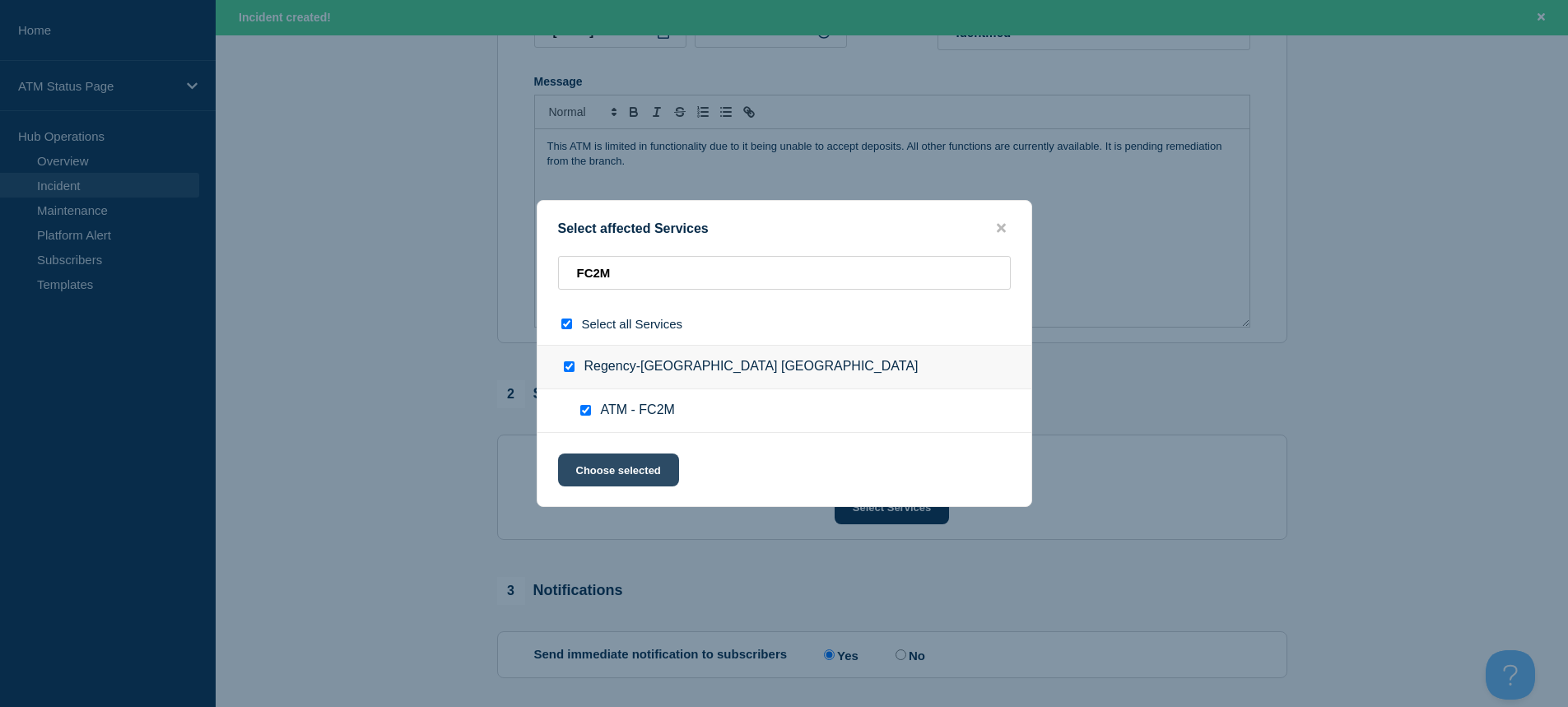 click on "Choose selected" 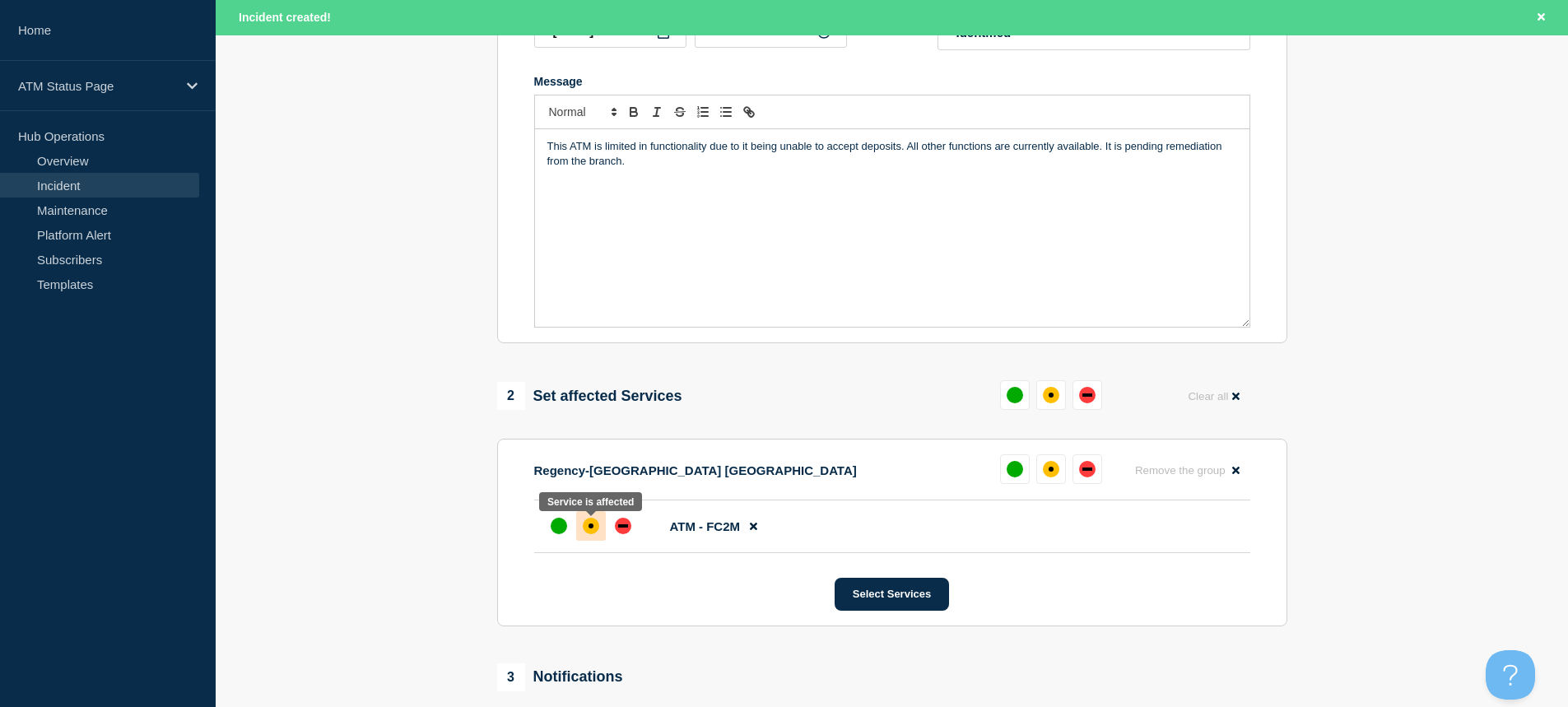 click at bounding box center [591, 526] 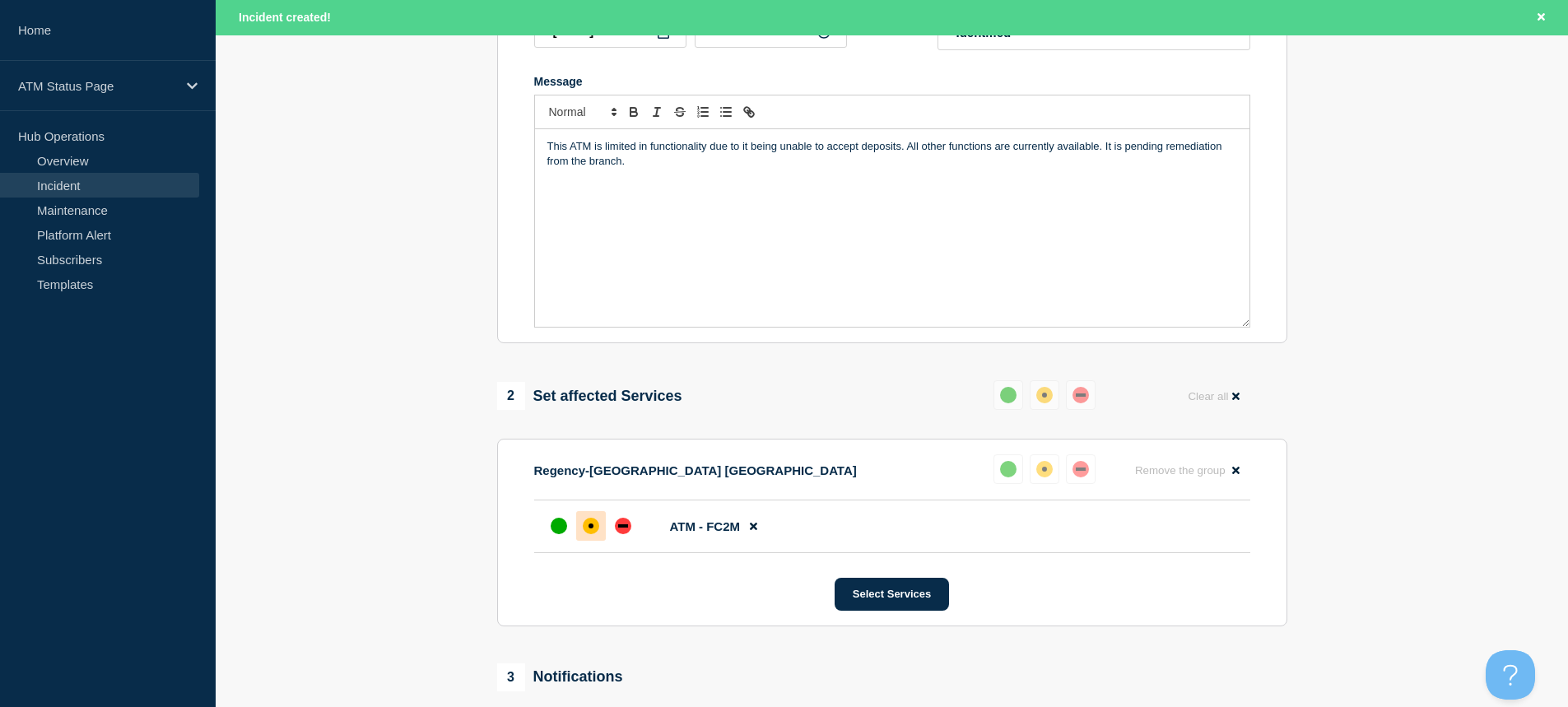 scroll, scrollTop: 568, scrollLeft: 0, axis: vertical 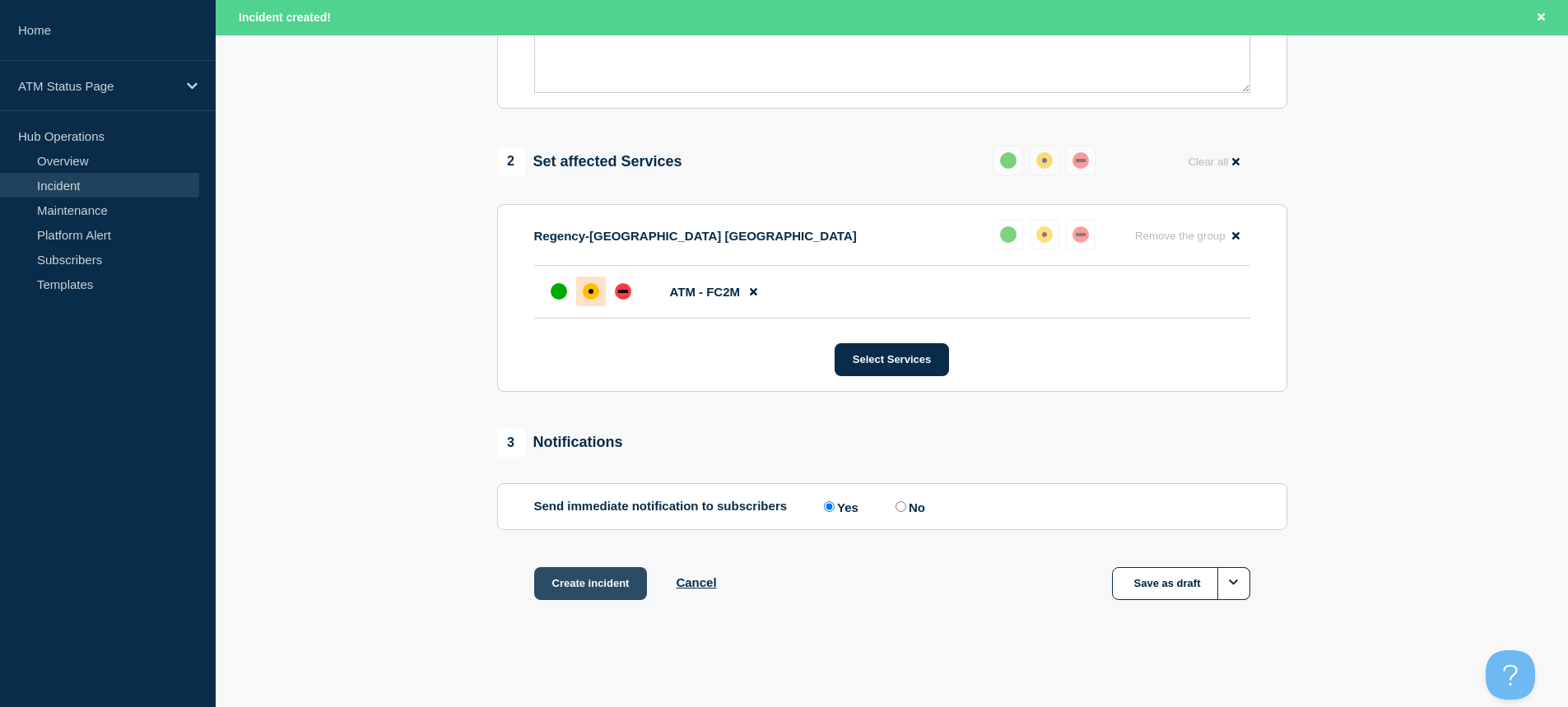 click on "Create incident" at bounding box center [591, 584] 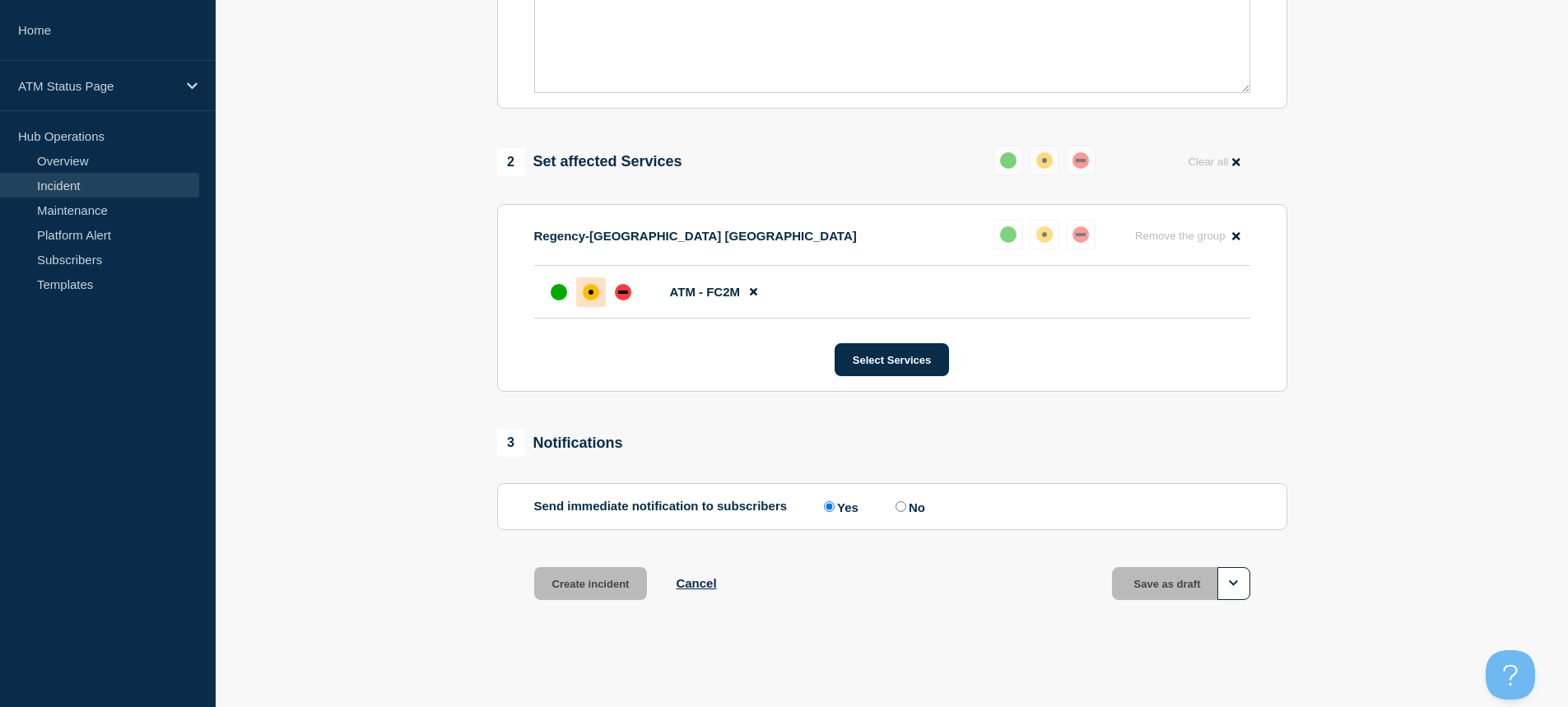 scroll, scrollTop: 533, scrollLeft: 0, axis: vertical 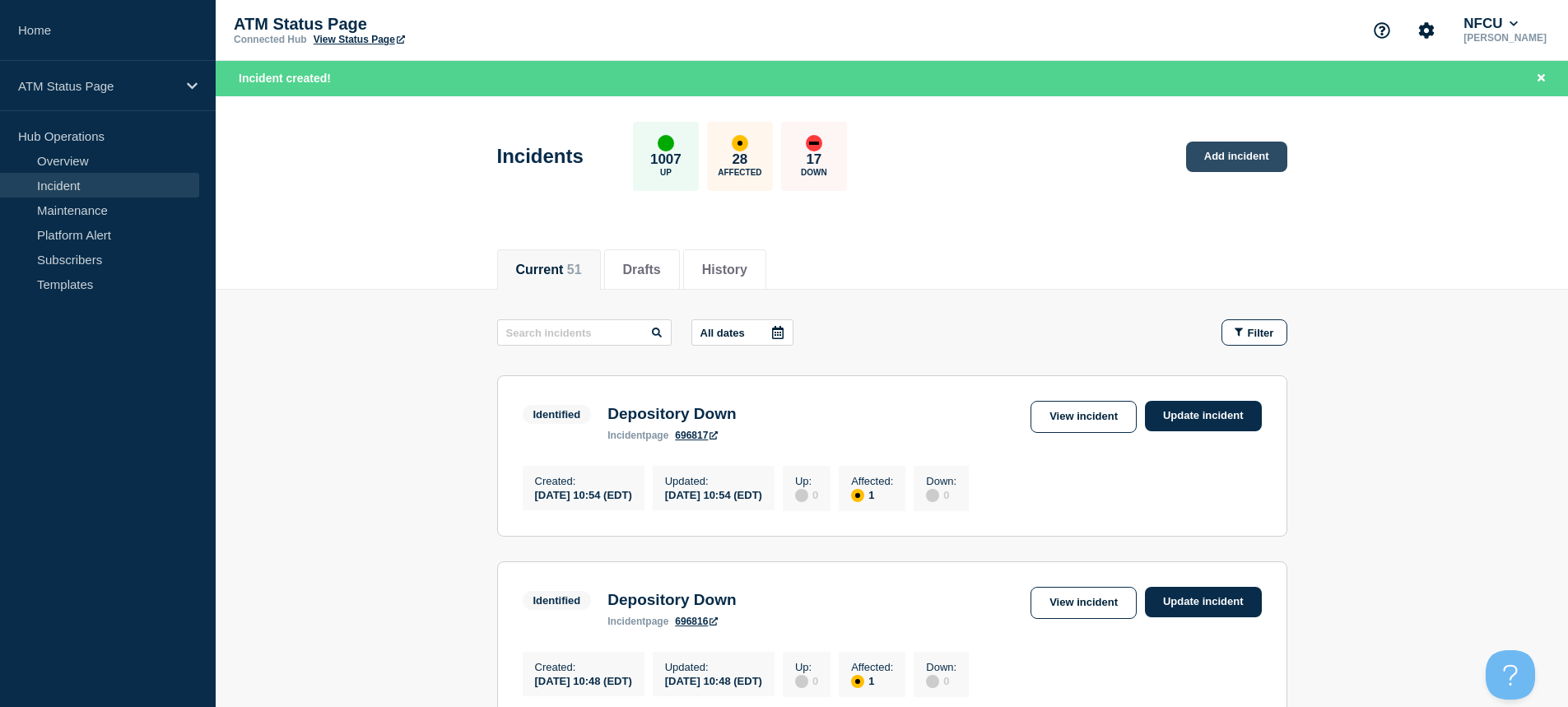 click on "Add incident" 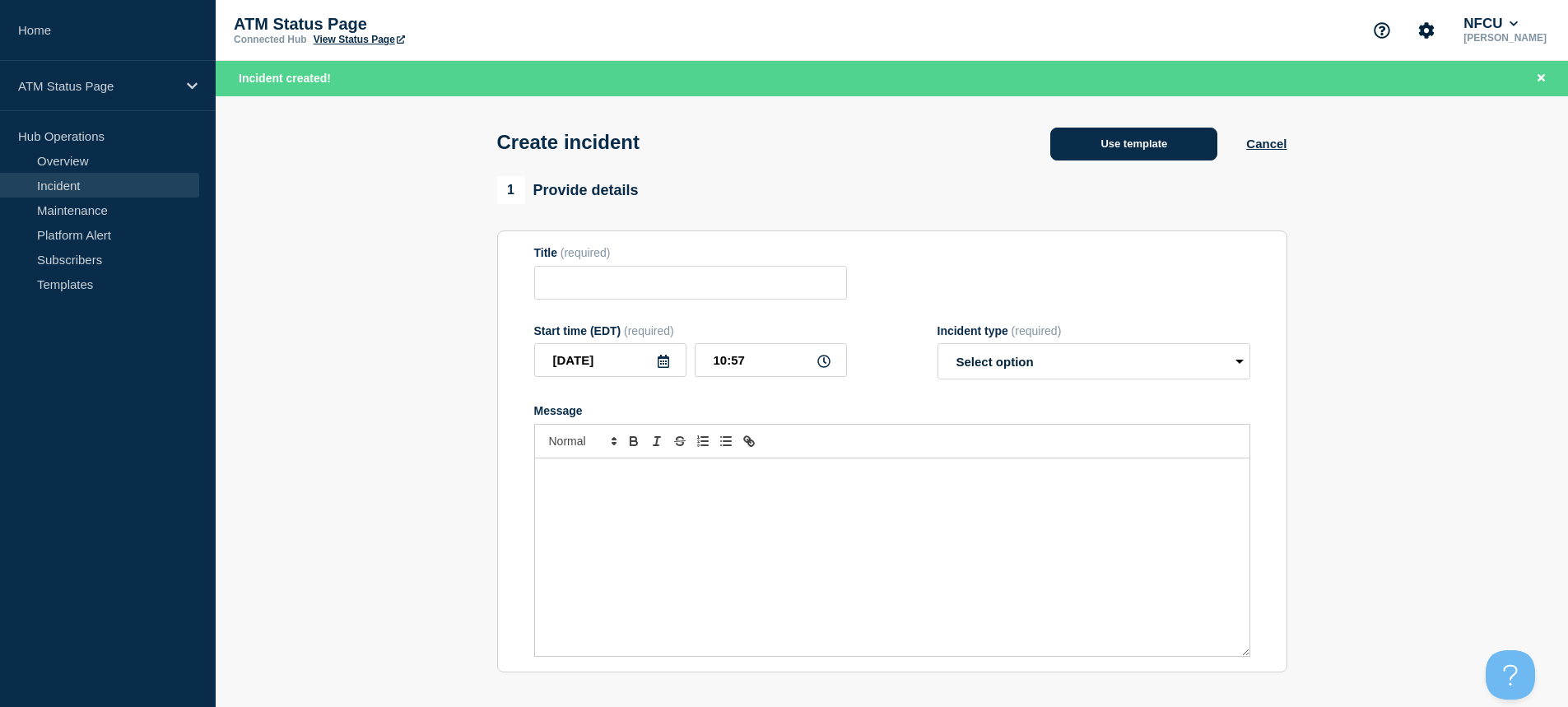 click on "Use template" at bounding box center [1133, 144] 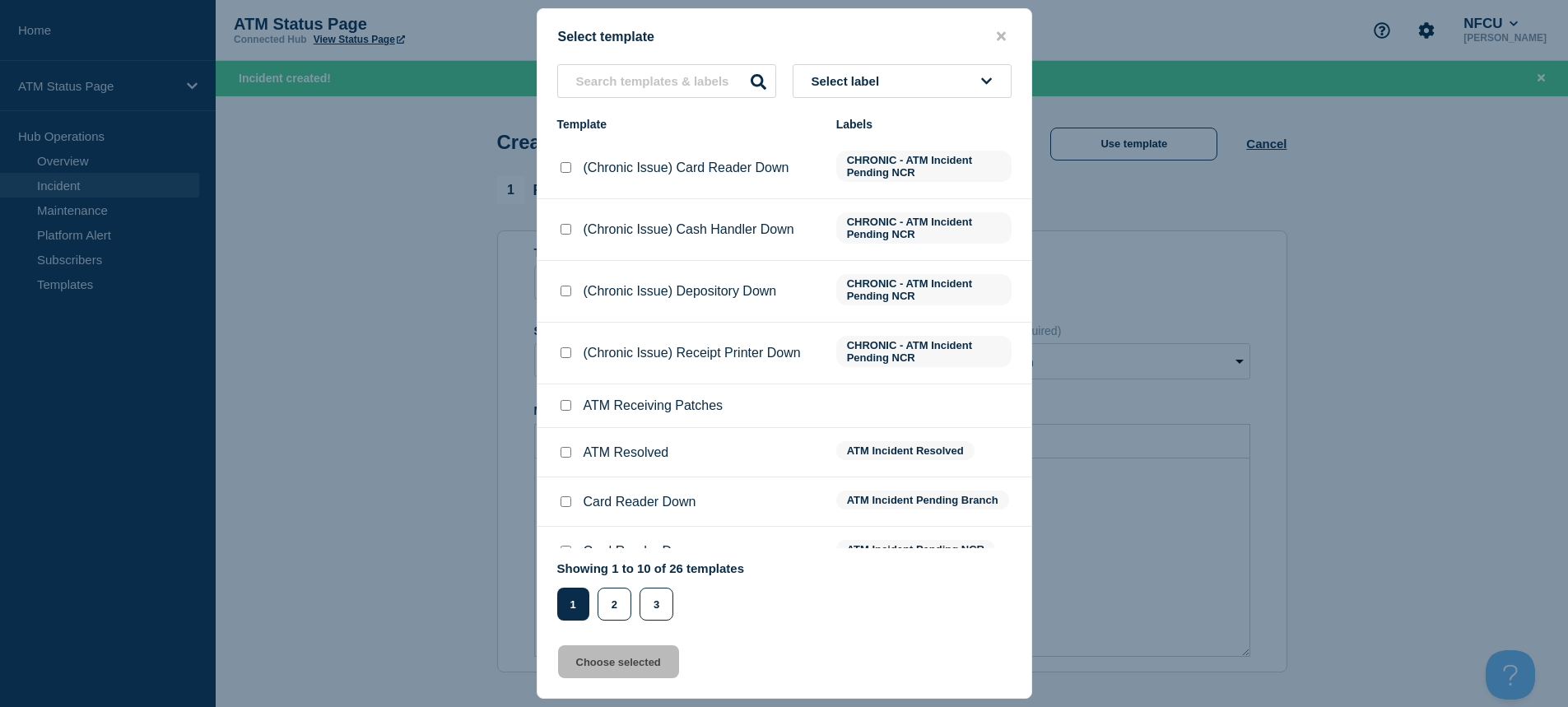 click on "Select label" at bounding box center (902, 81) 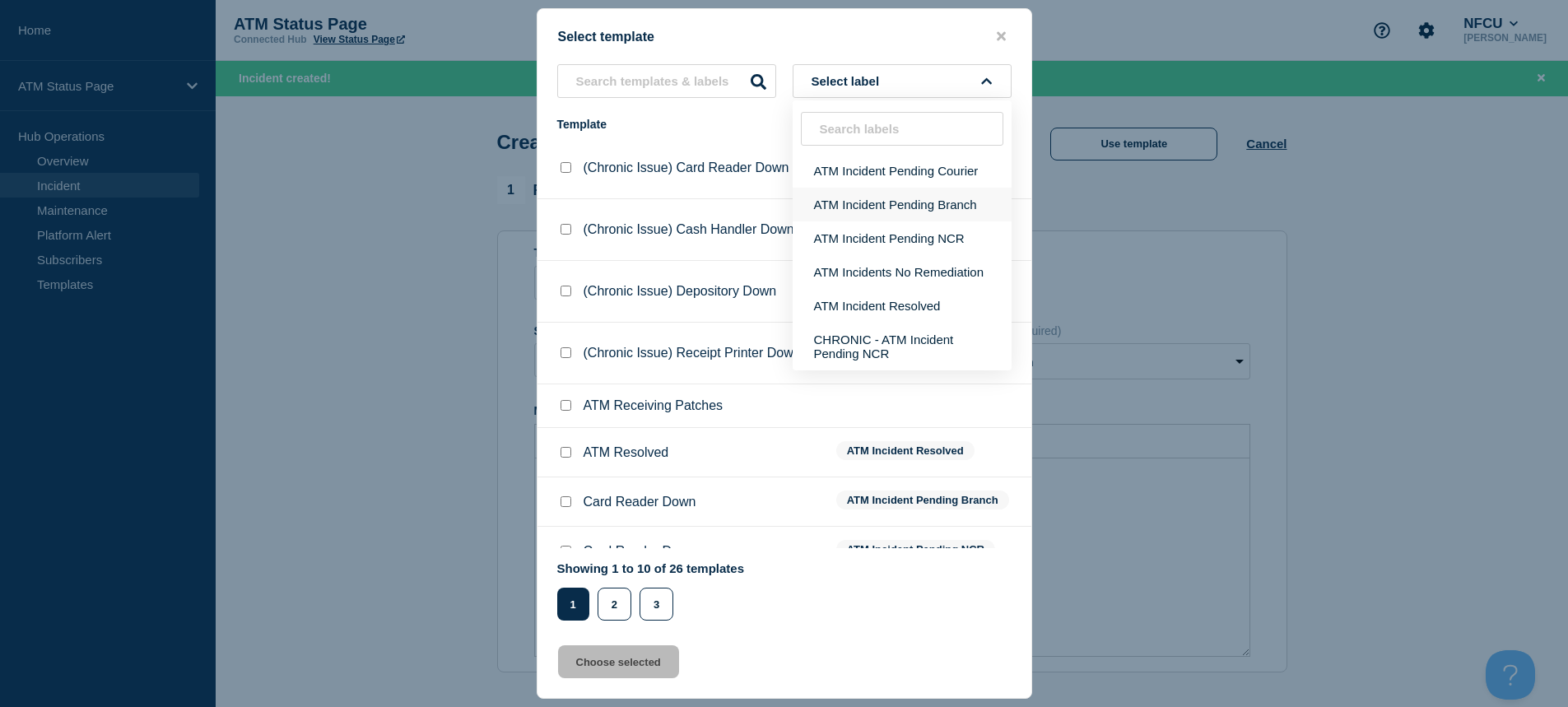click on "ATM Incident Pending Branch" at bounding box center (902, 204) 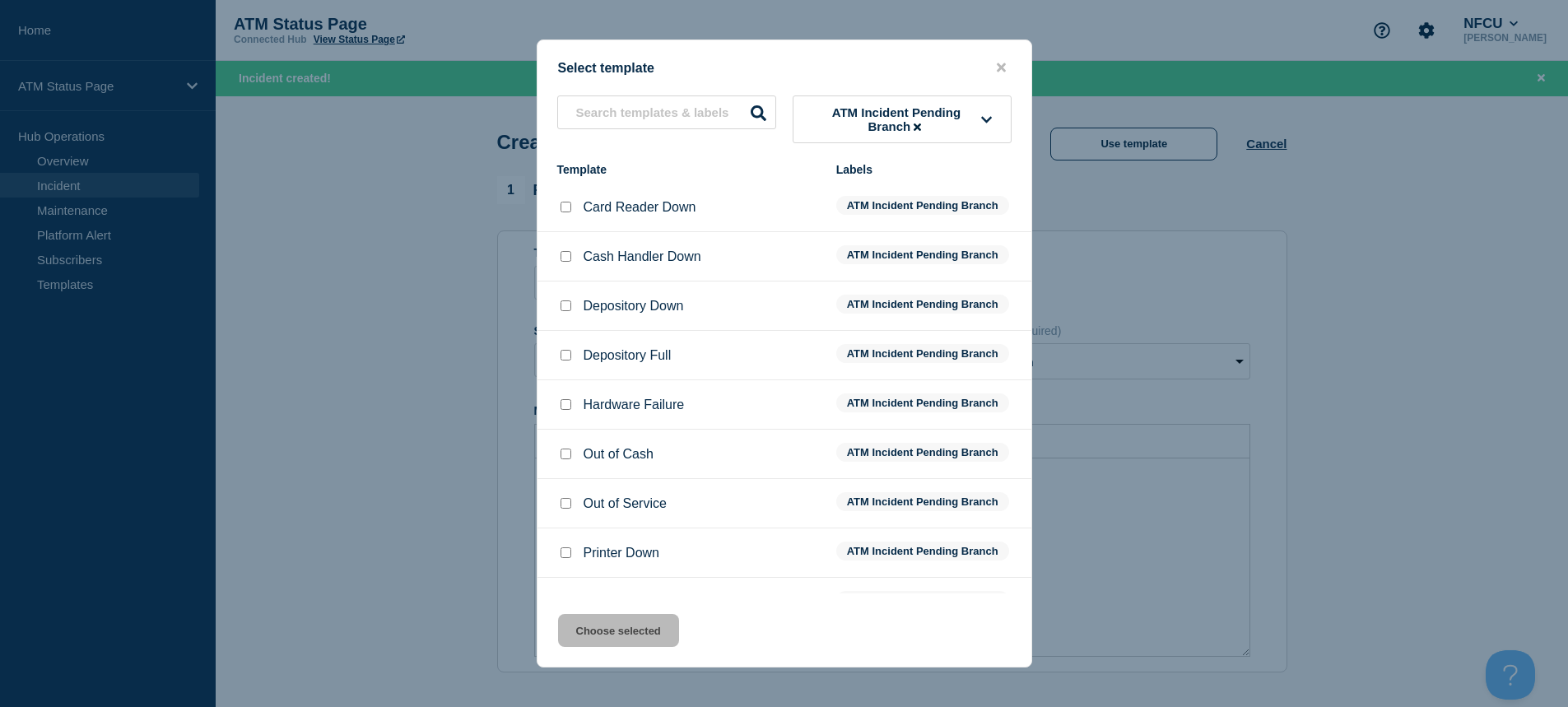 click at bounding box center [565, 306] 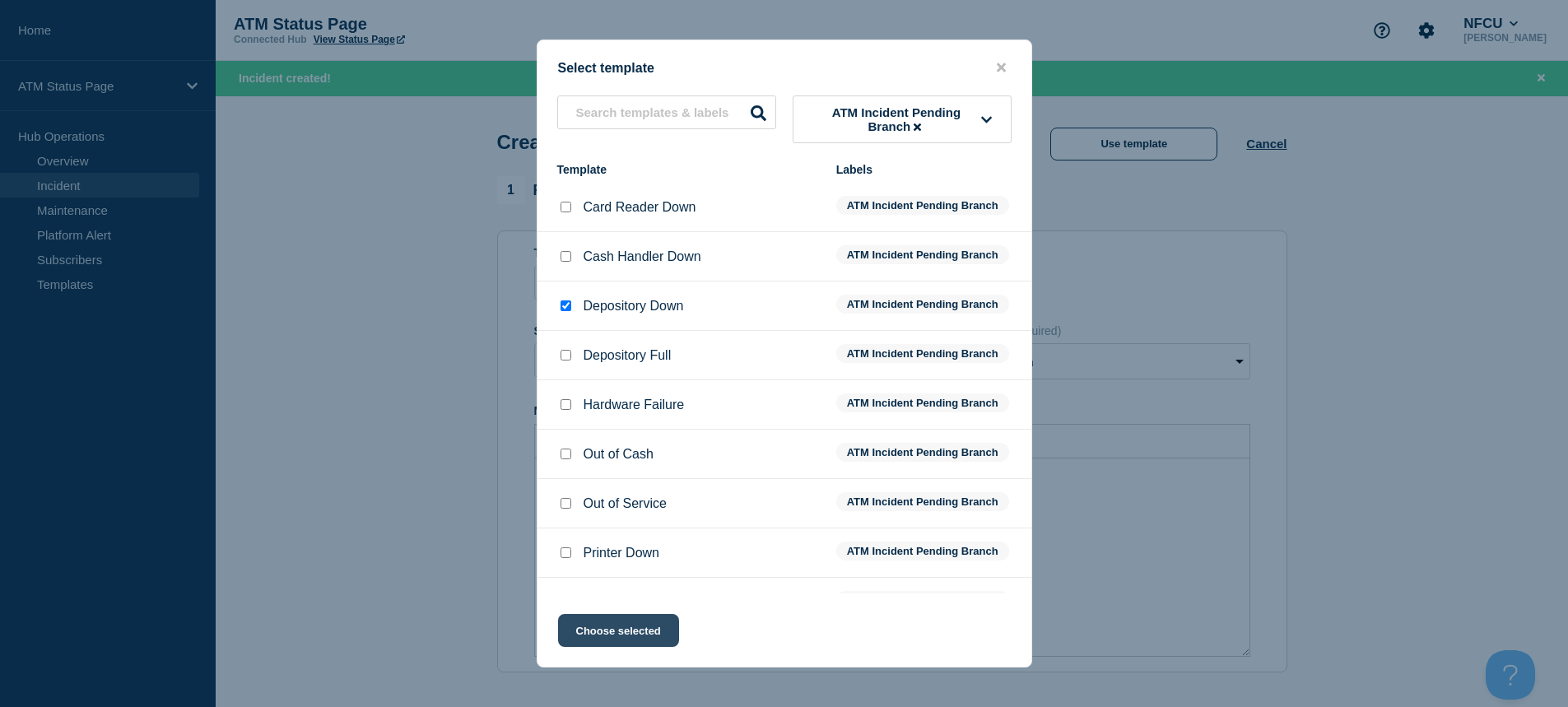 click on "Choose selected" 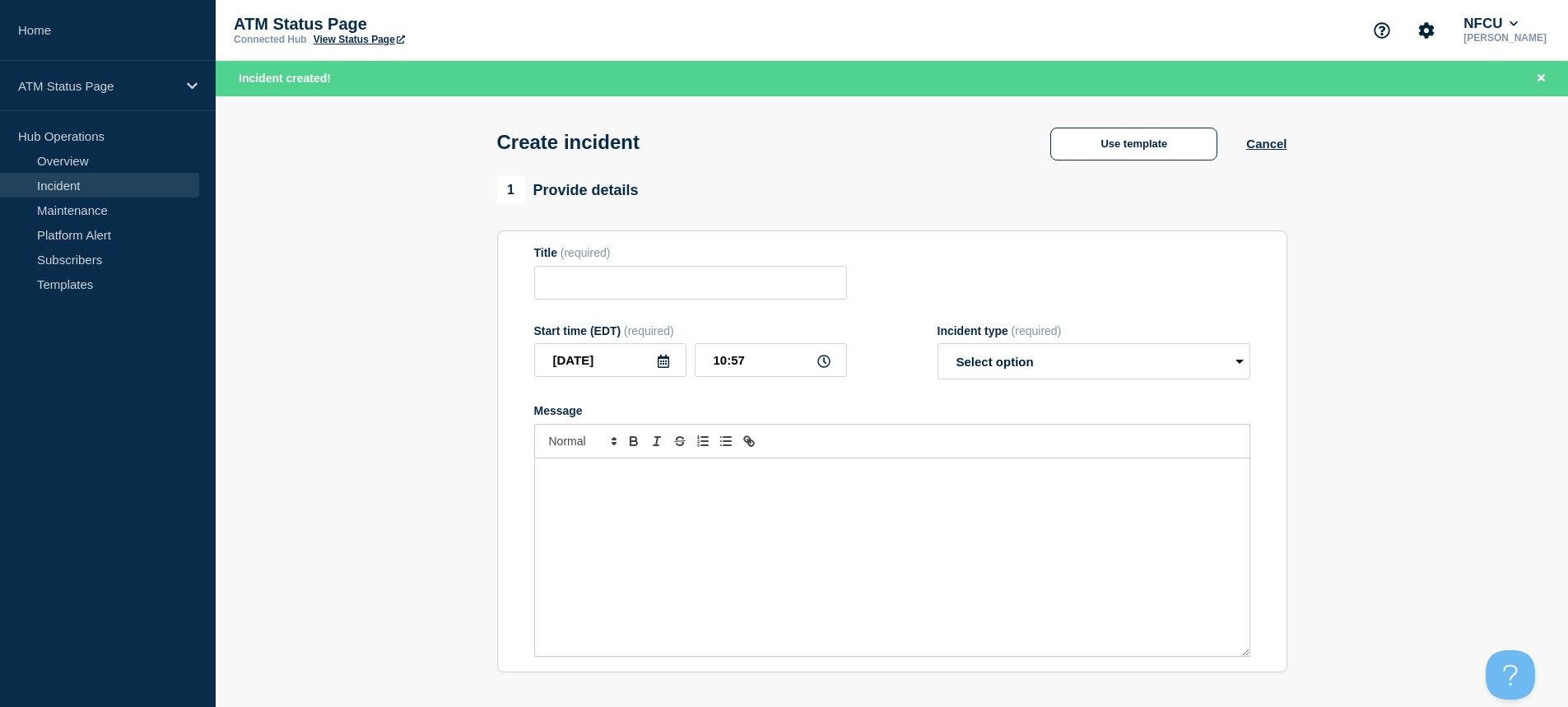 type on "Depository Down" 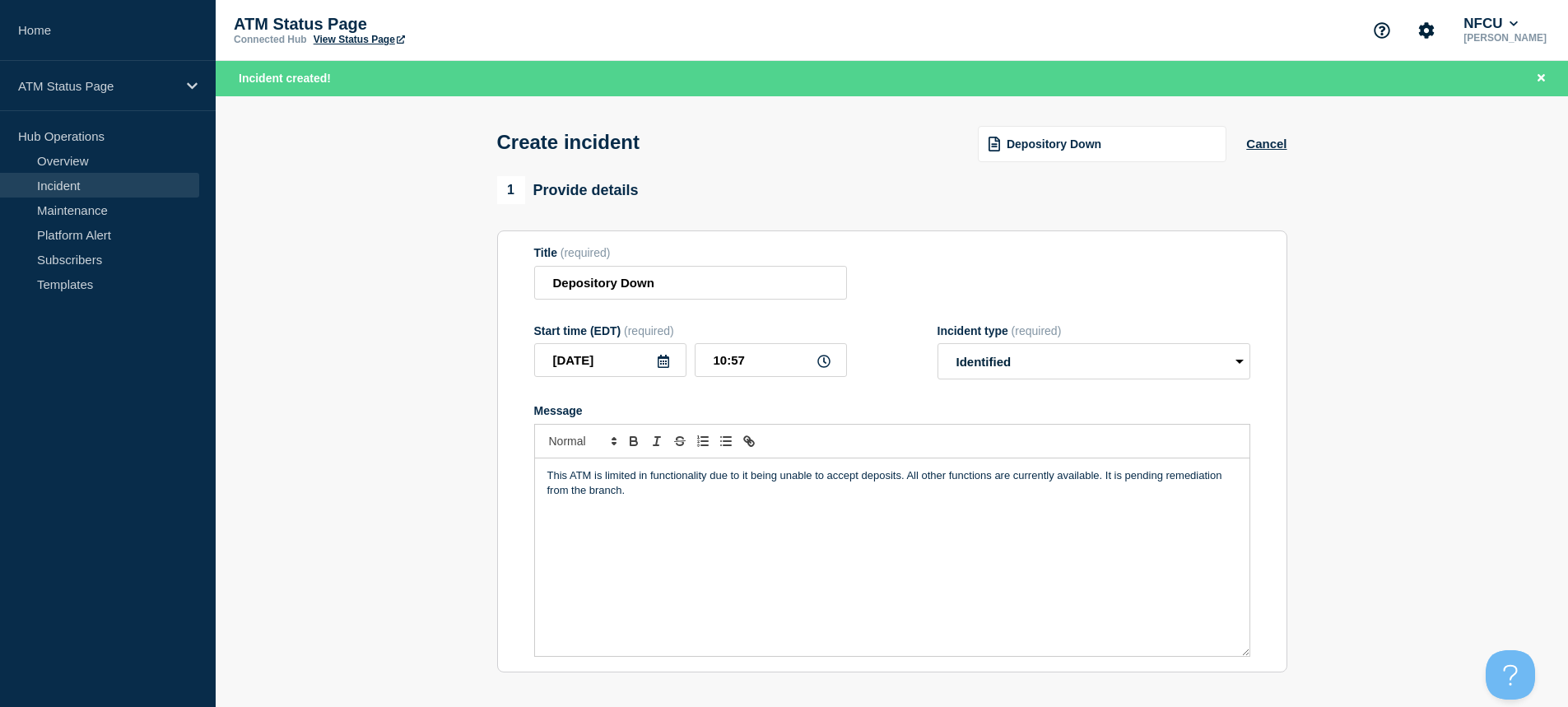 scroll, scrollTop: 412, scrollLeft: 0, axis: vertical 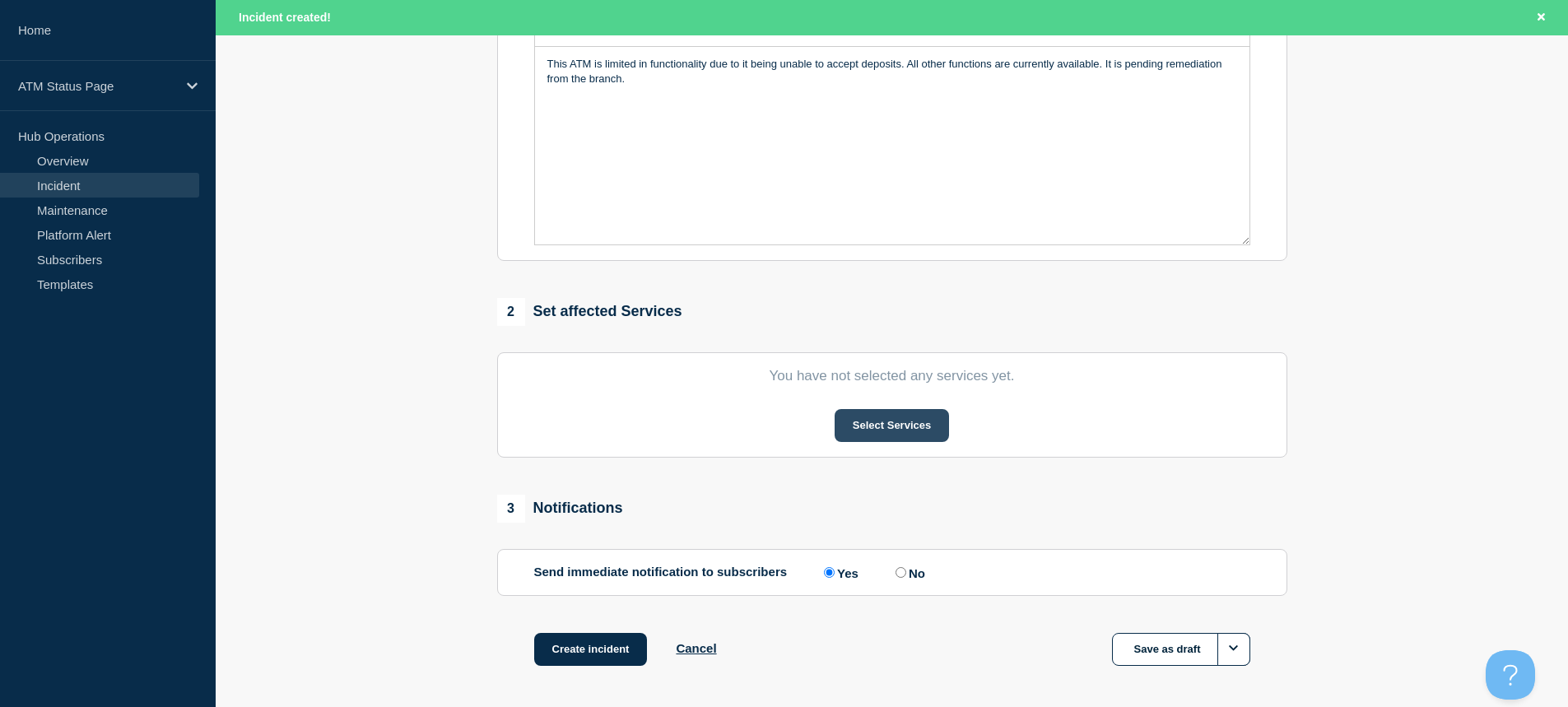 click on "Select Services" at bounding box center [891, 426] 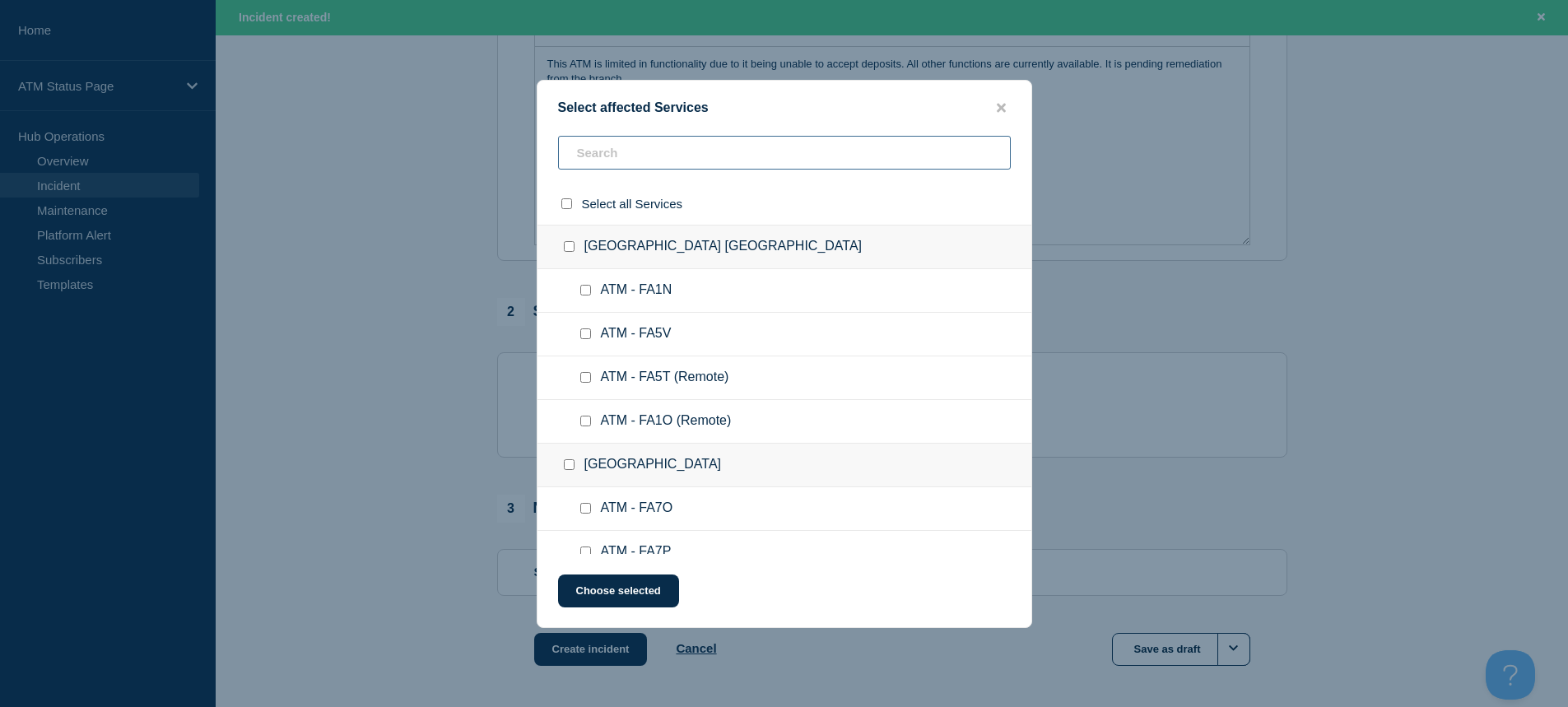 click at bounding box center (784, 152) 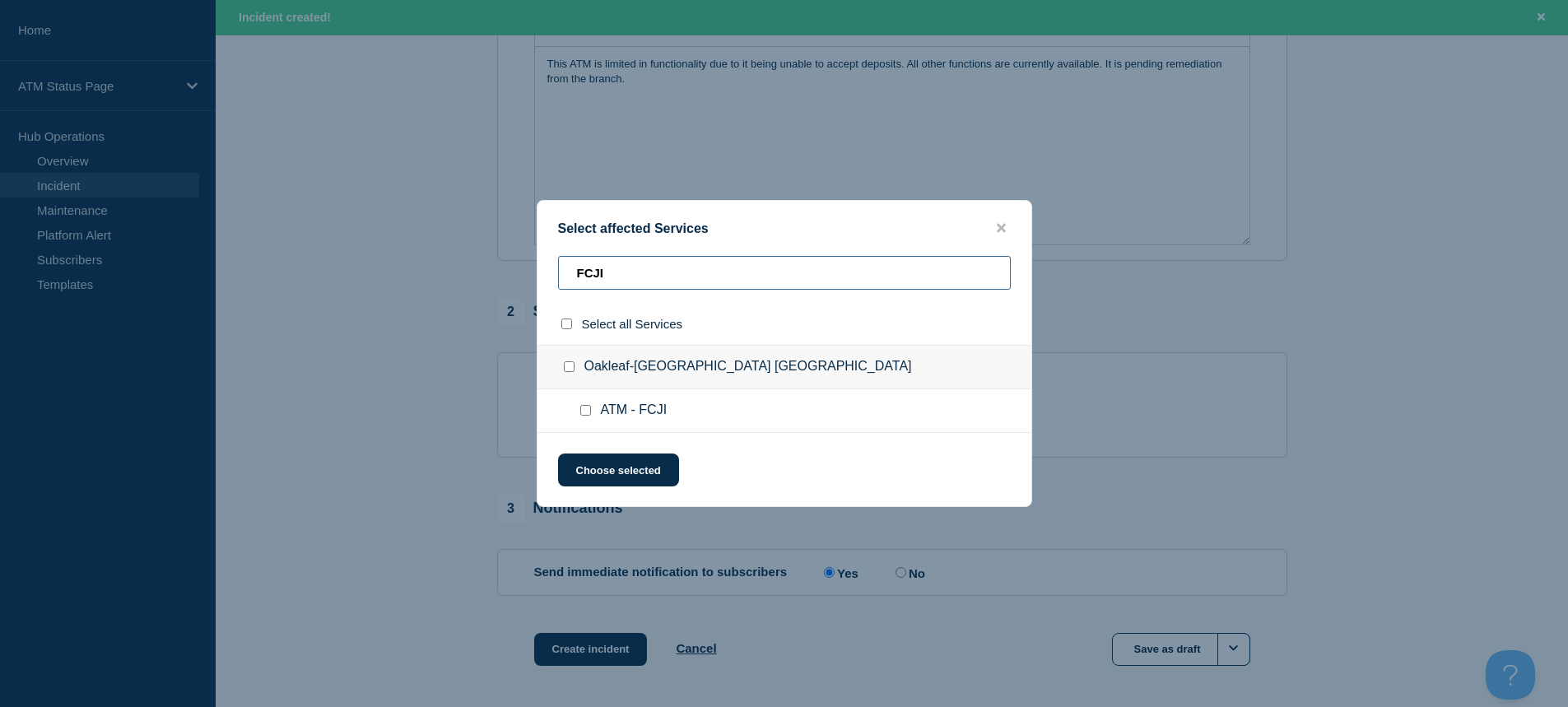 type on "FCJI" 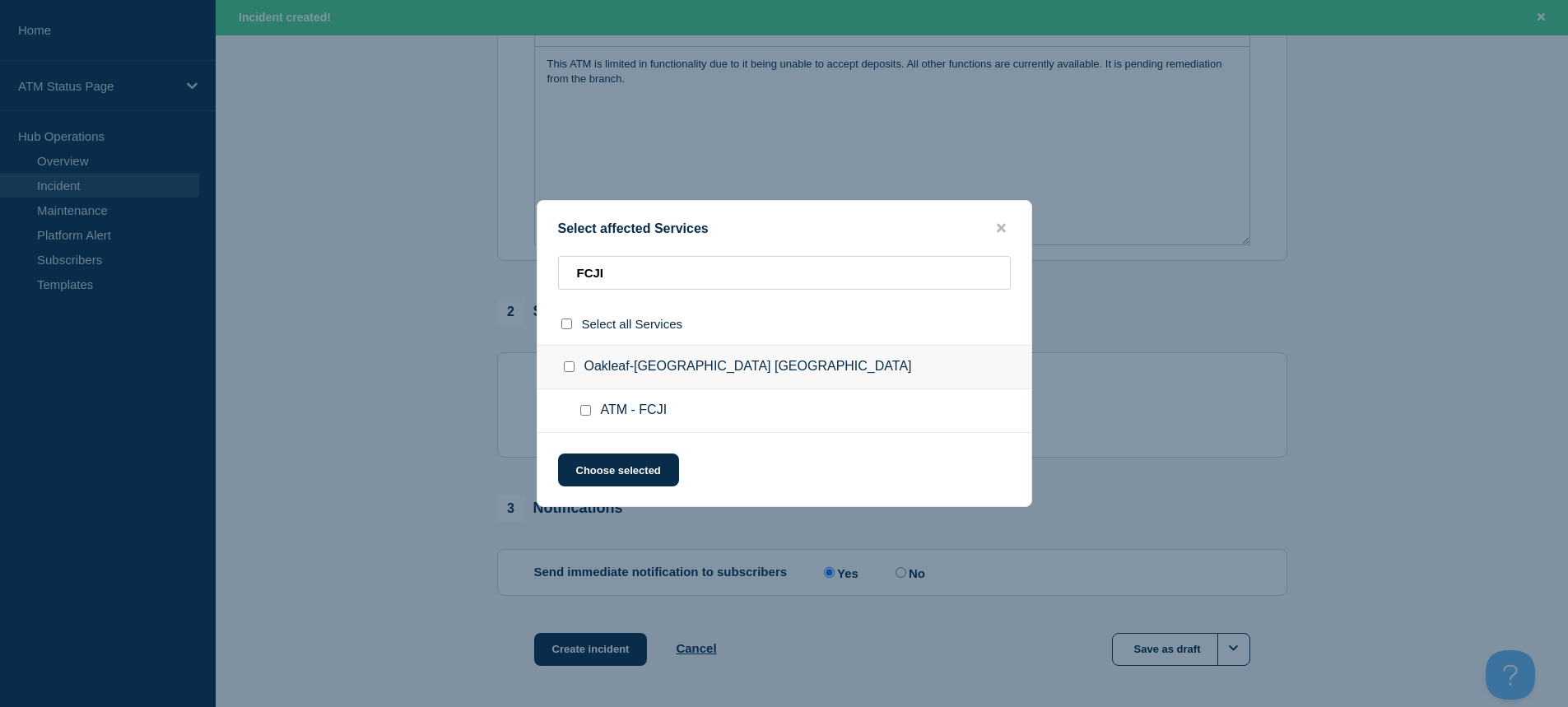 click at bounding box center [585, 410] 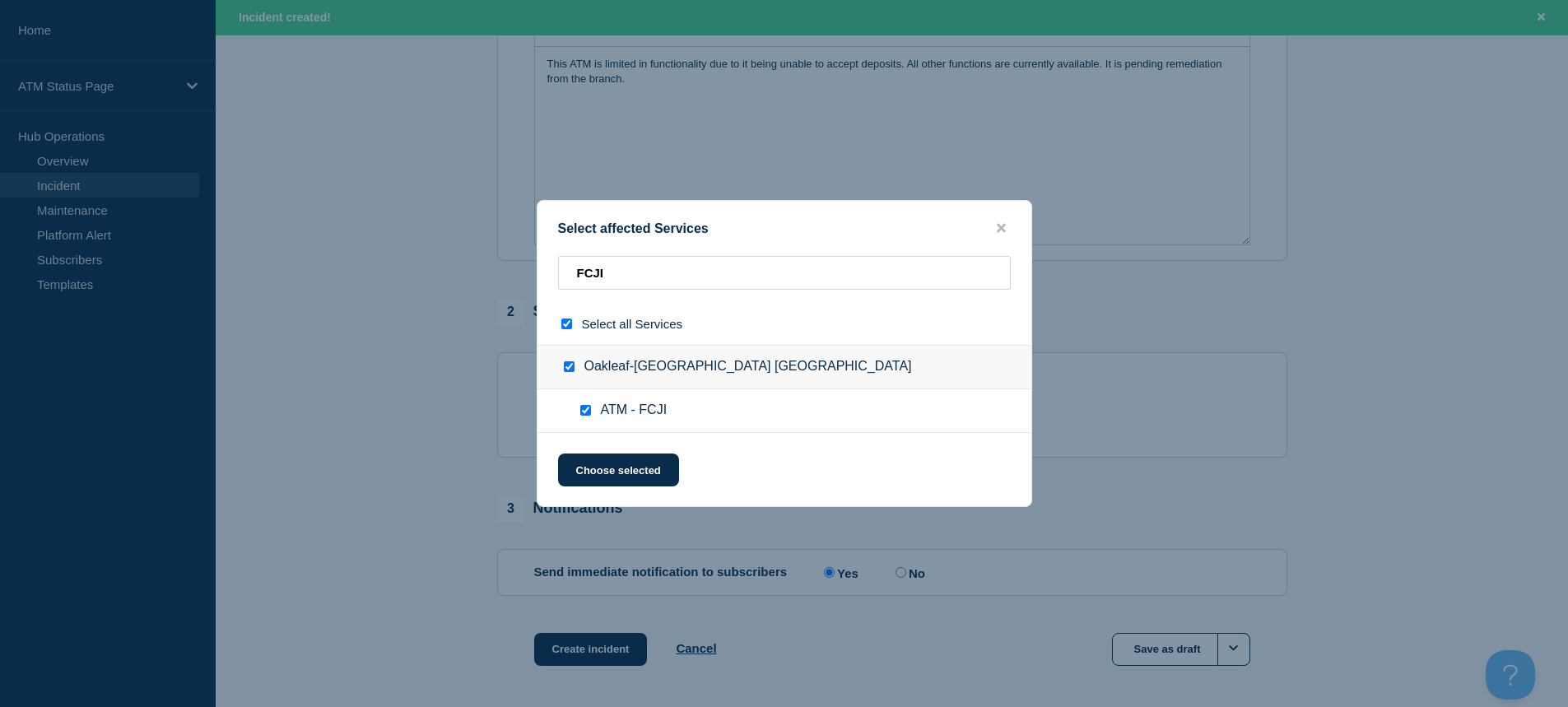 checkbox on "true" 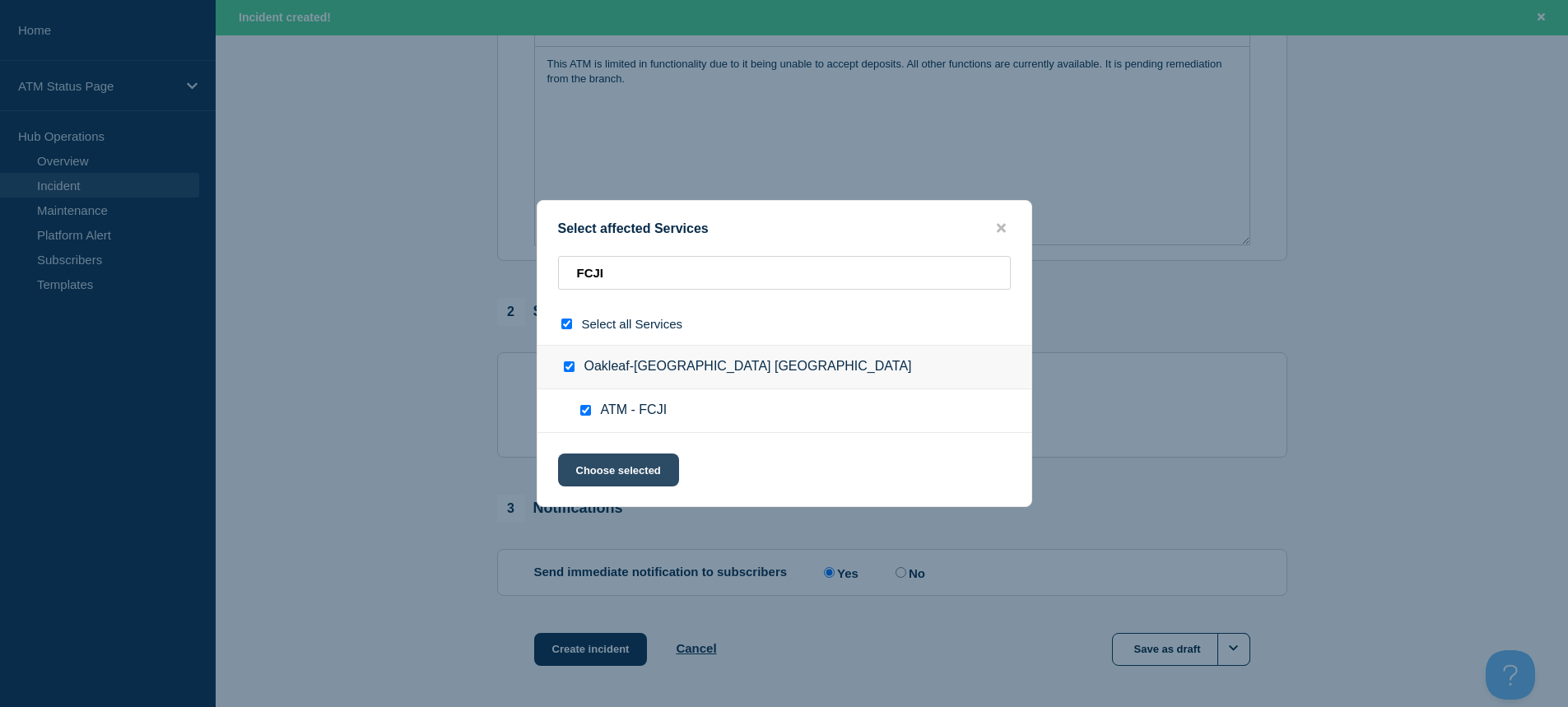 click on "Choose selected" 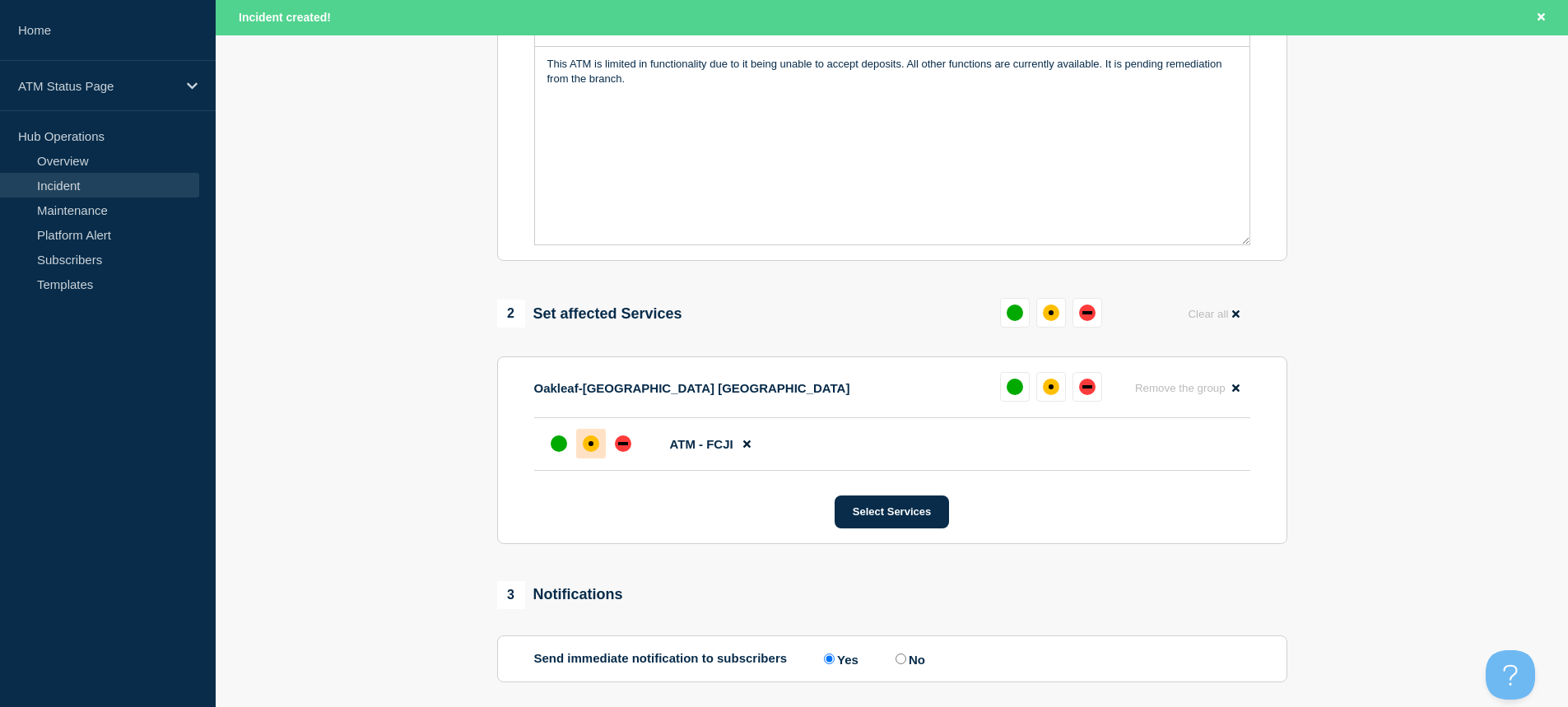 click at bounding box center (591, 444) 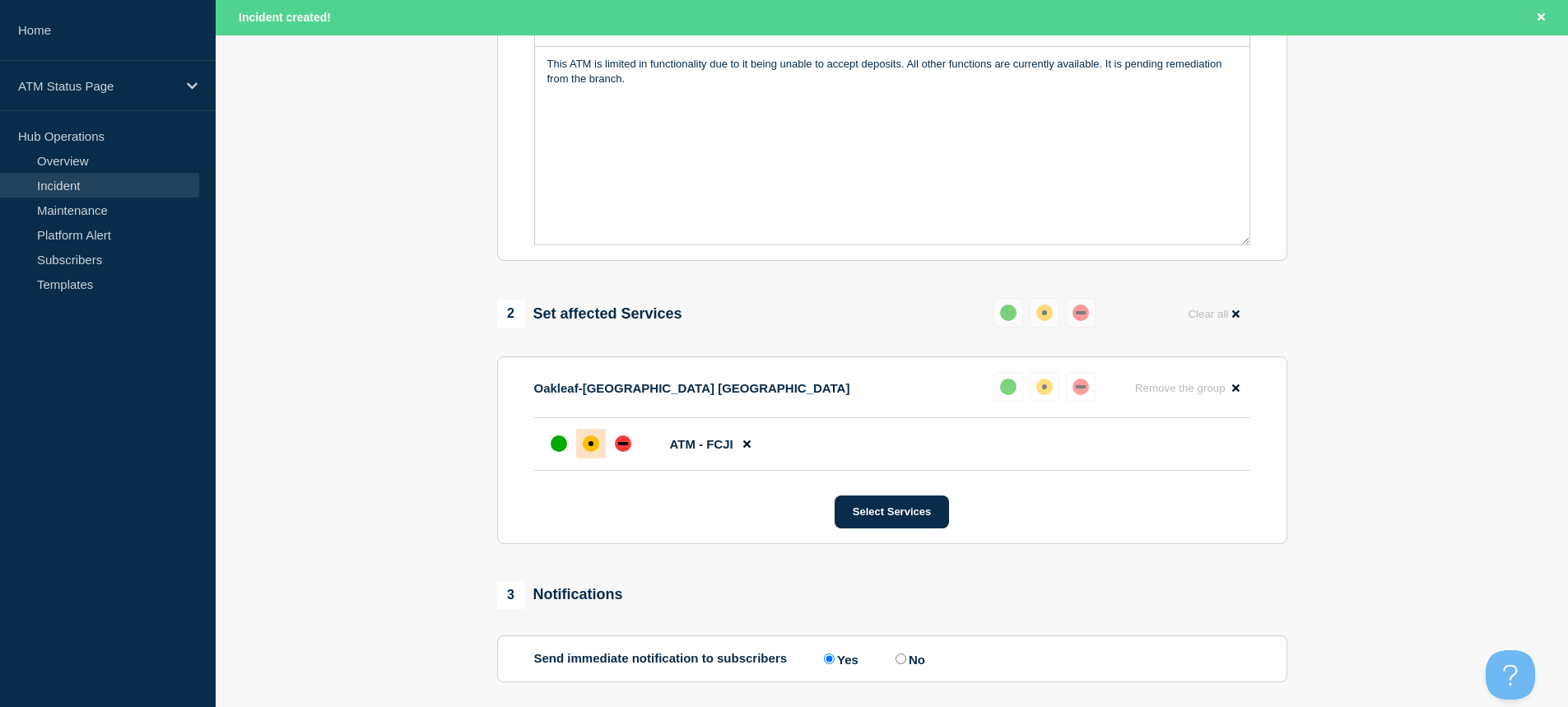 scroll, scrollTop: 568, scrollLeft: 0, axis: vertical 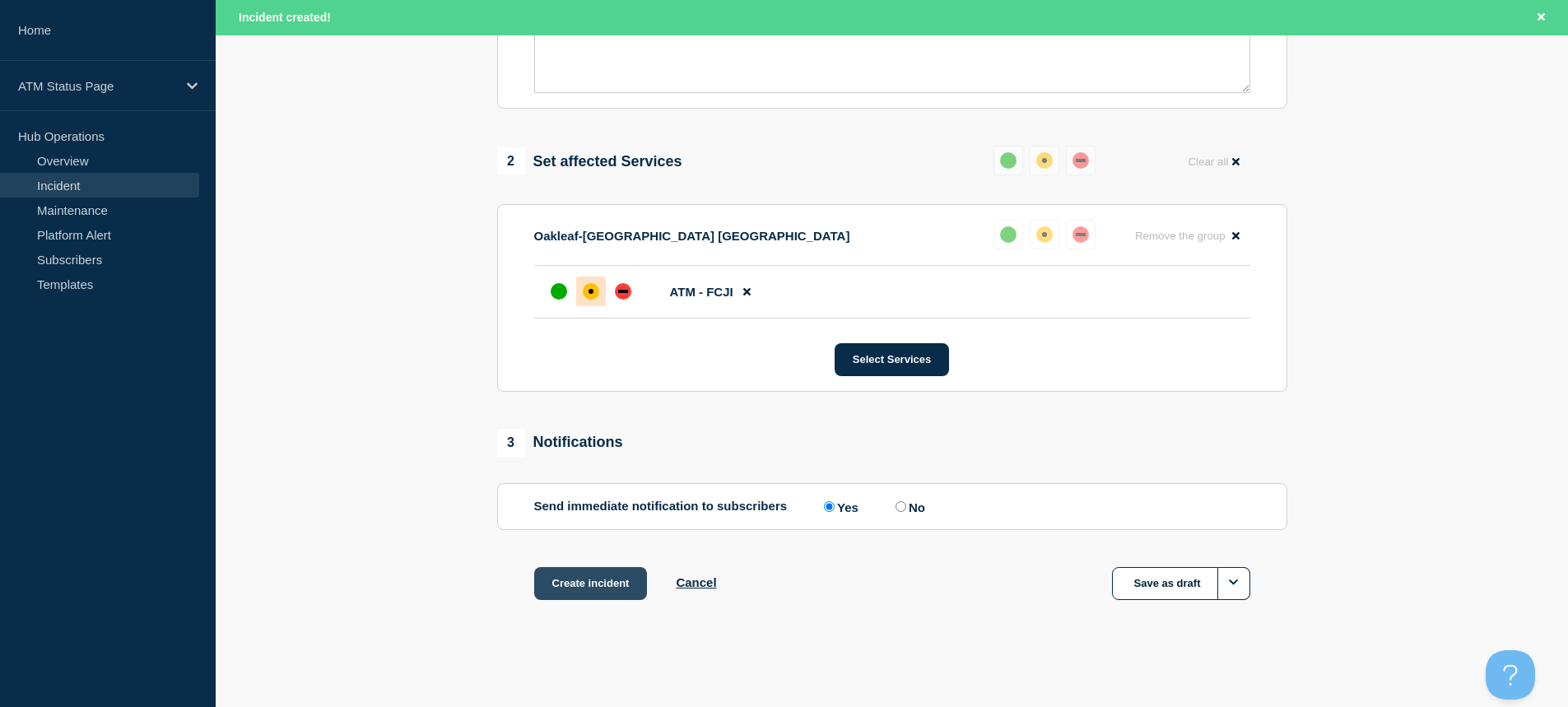 click on "Create incident" at bounding box center [591, 584] 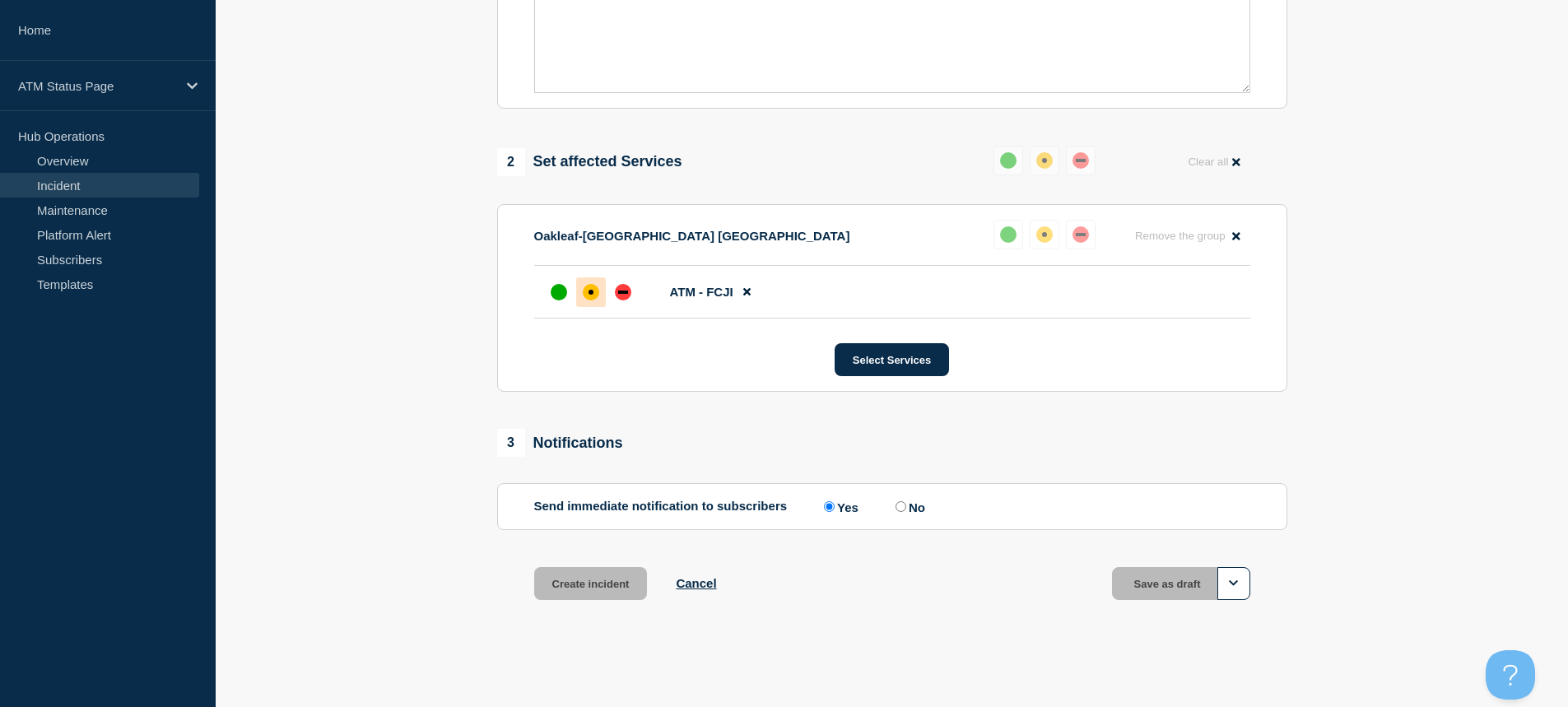 scroll, scrollTop: 533, scrollLeft: 0, axis: vertical 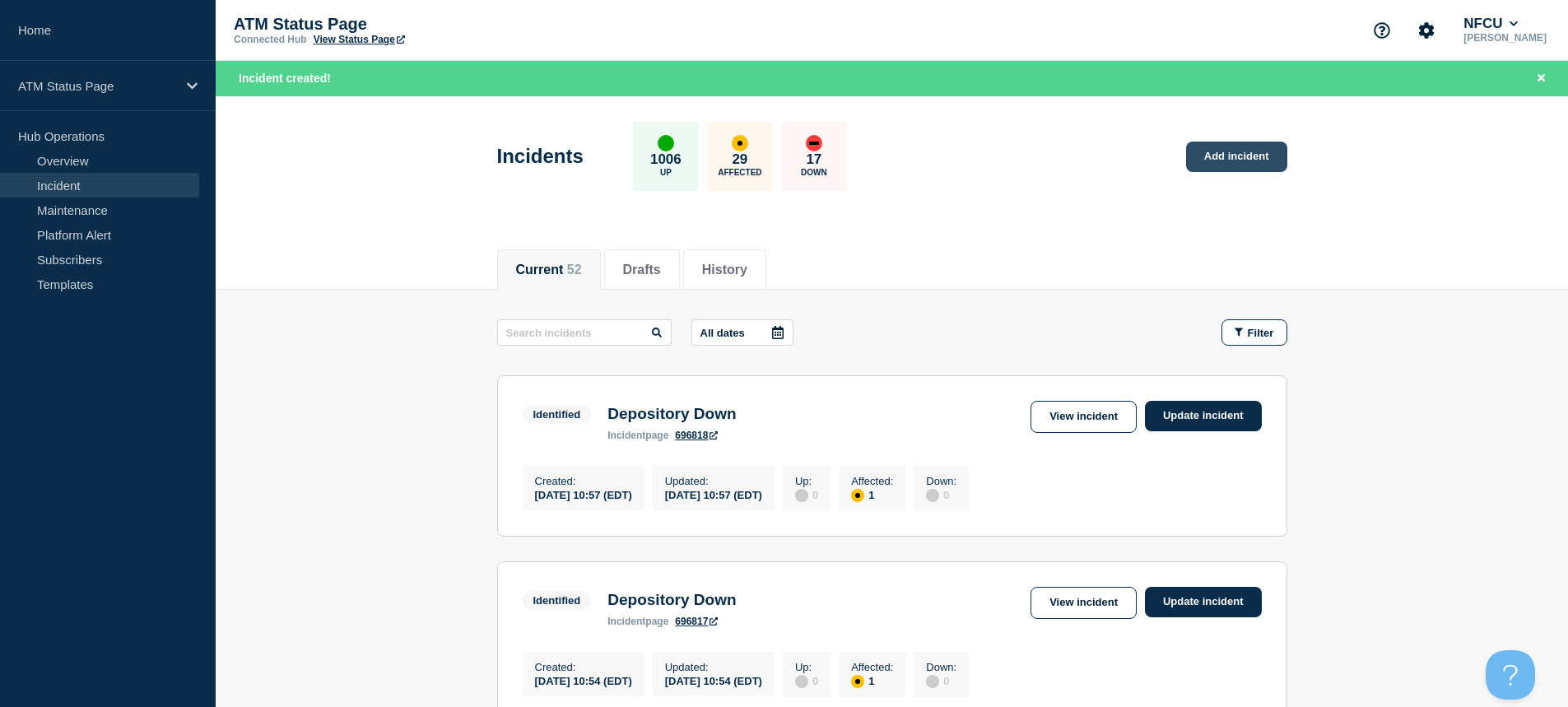 click on "Add incident" 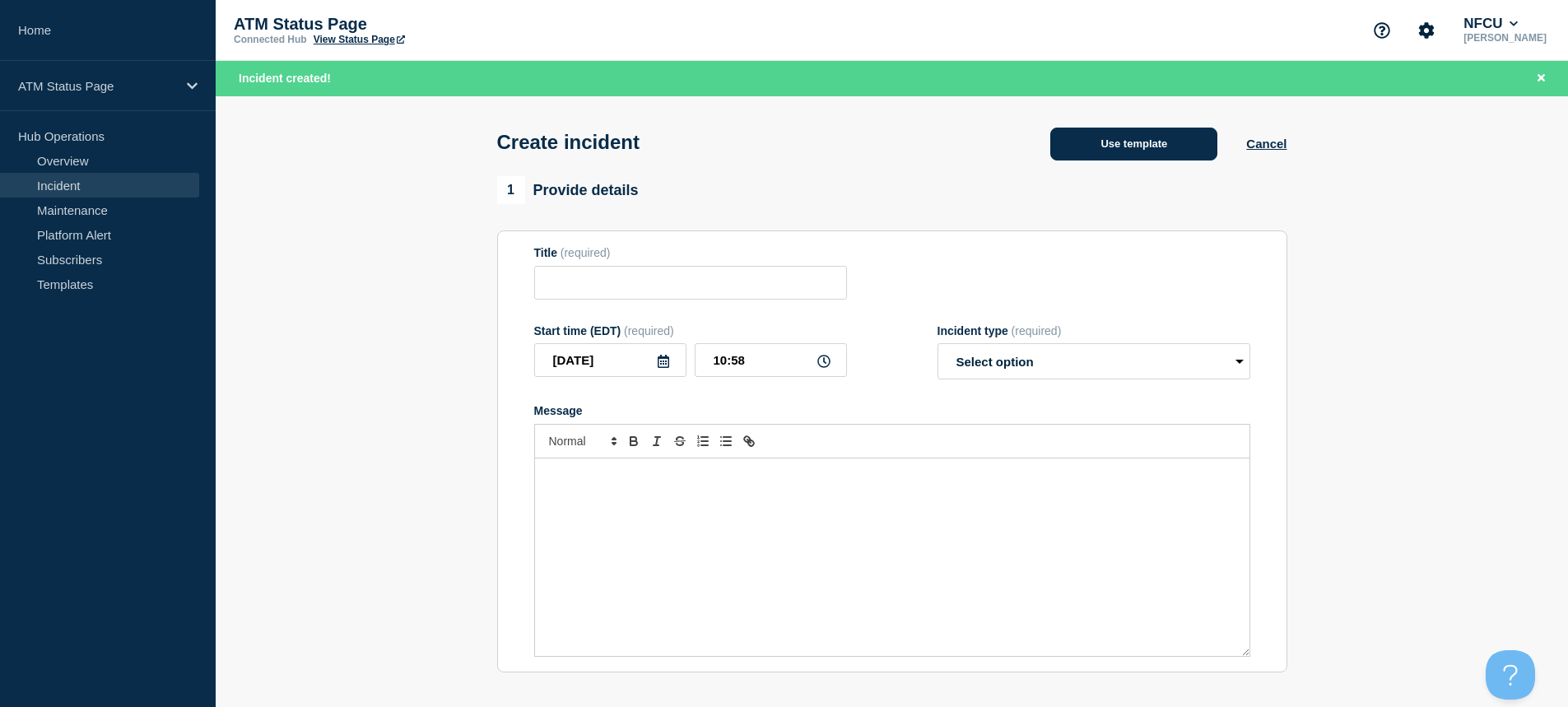 click on "Use template" at bounding box center (1133, 144) 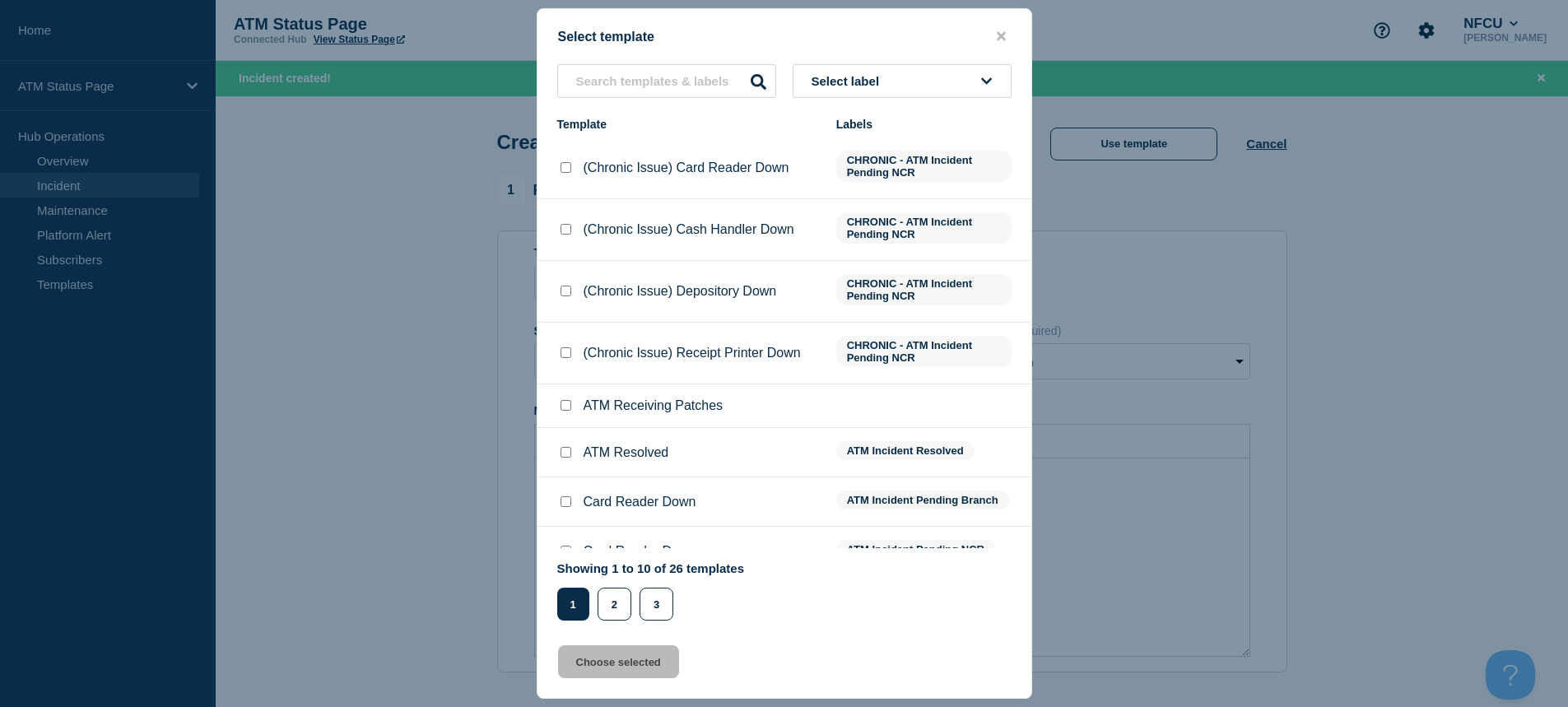 click on "Select label" at bounding box center [902, 81] 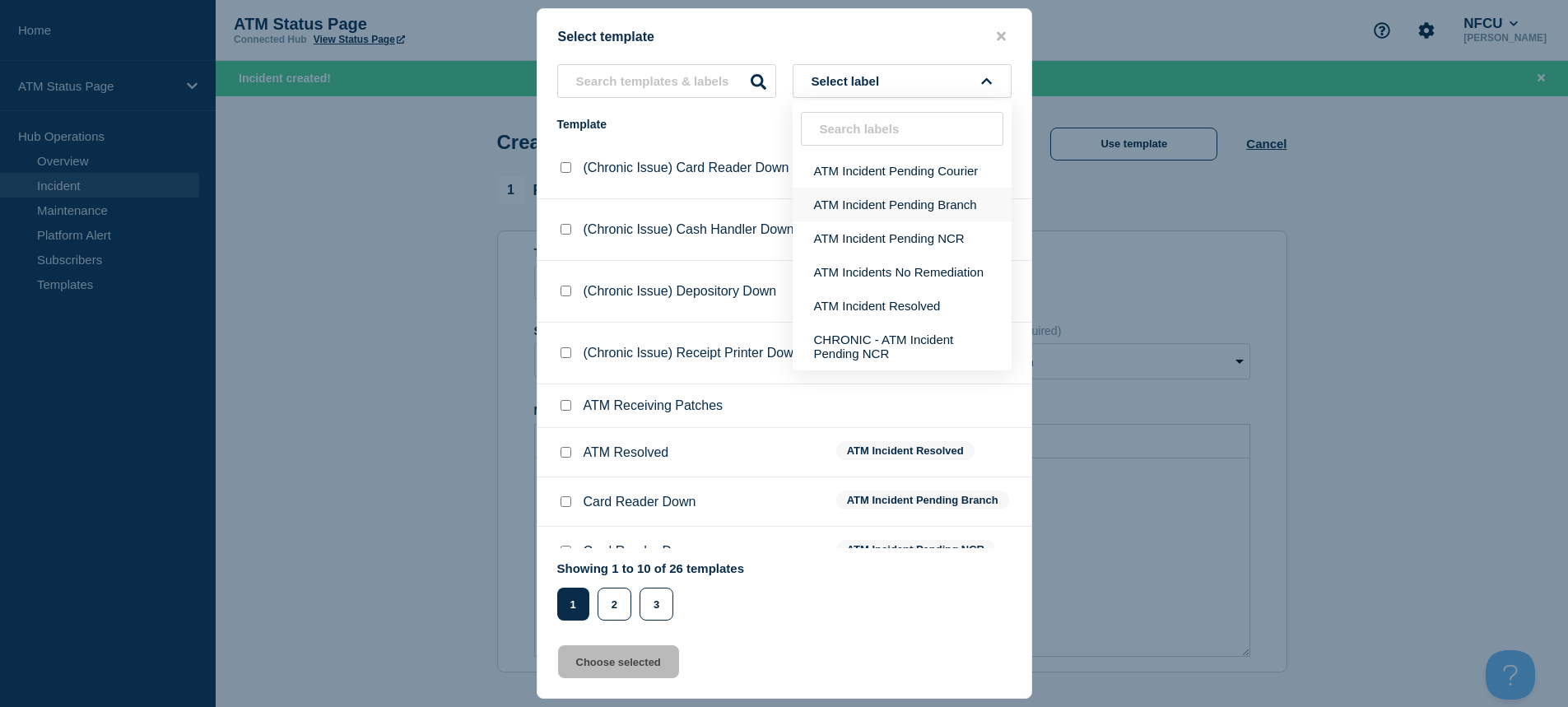 click on "ATM Incident Pending Branch" at bounding box center (902, 204) 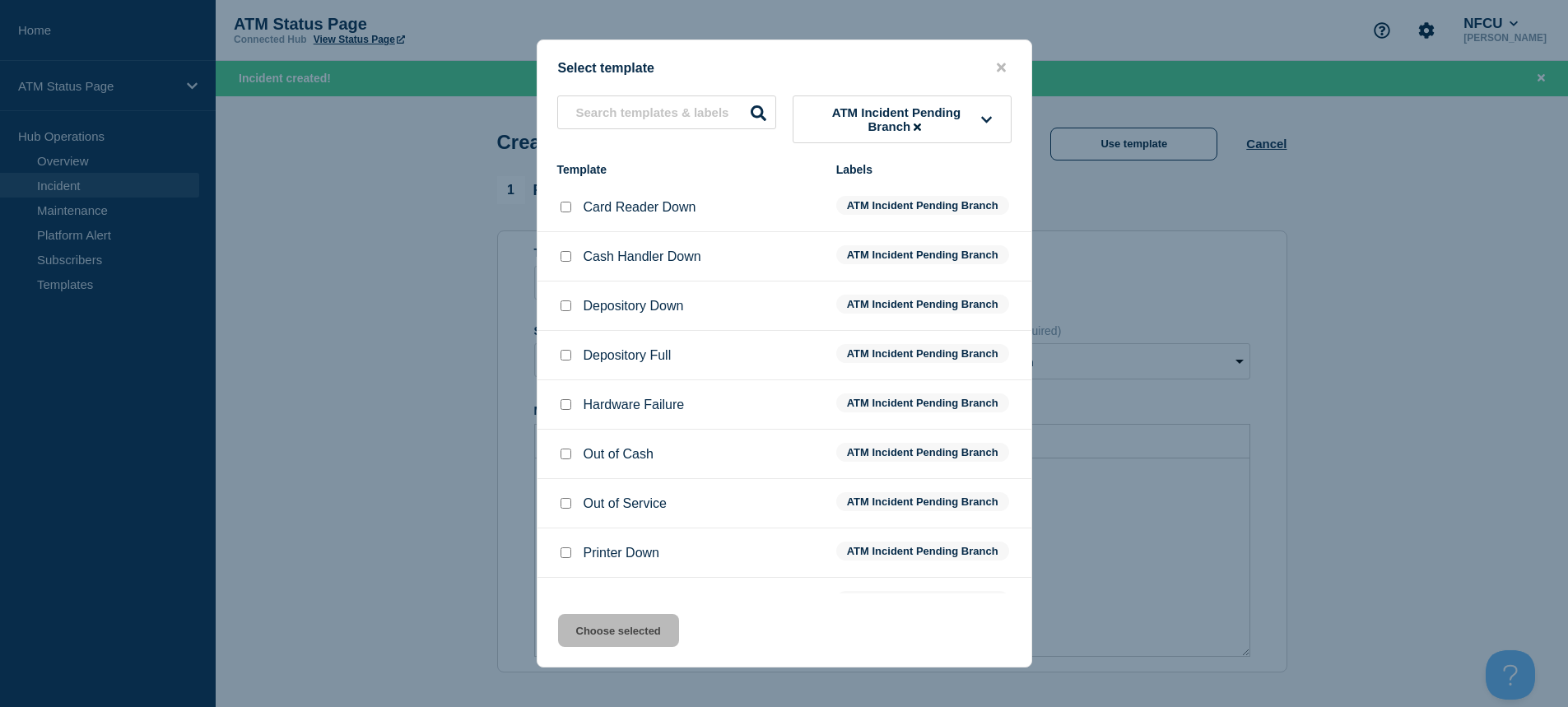 click at bounding box center (565, 306) 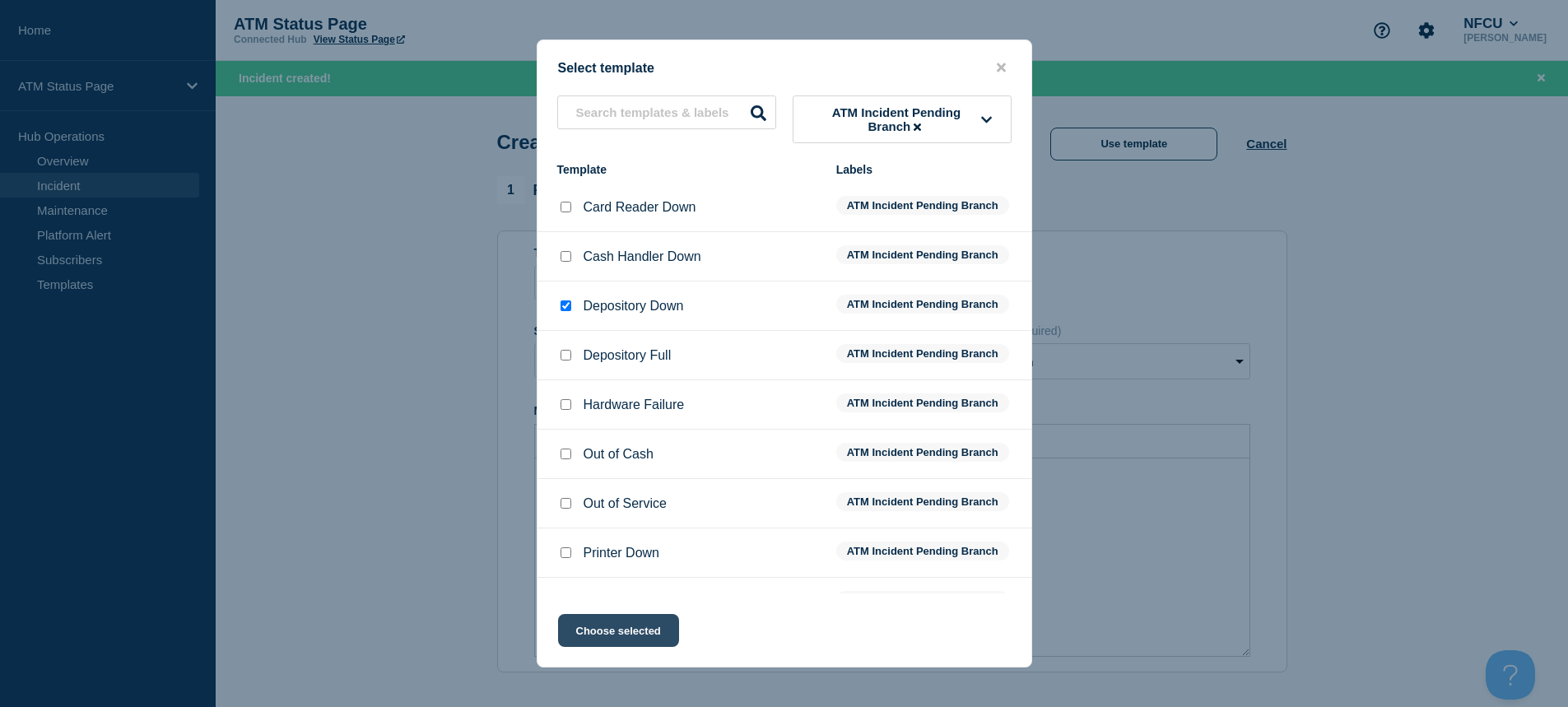 click on "Choose selected" 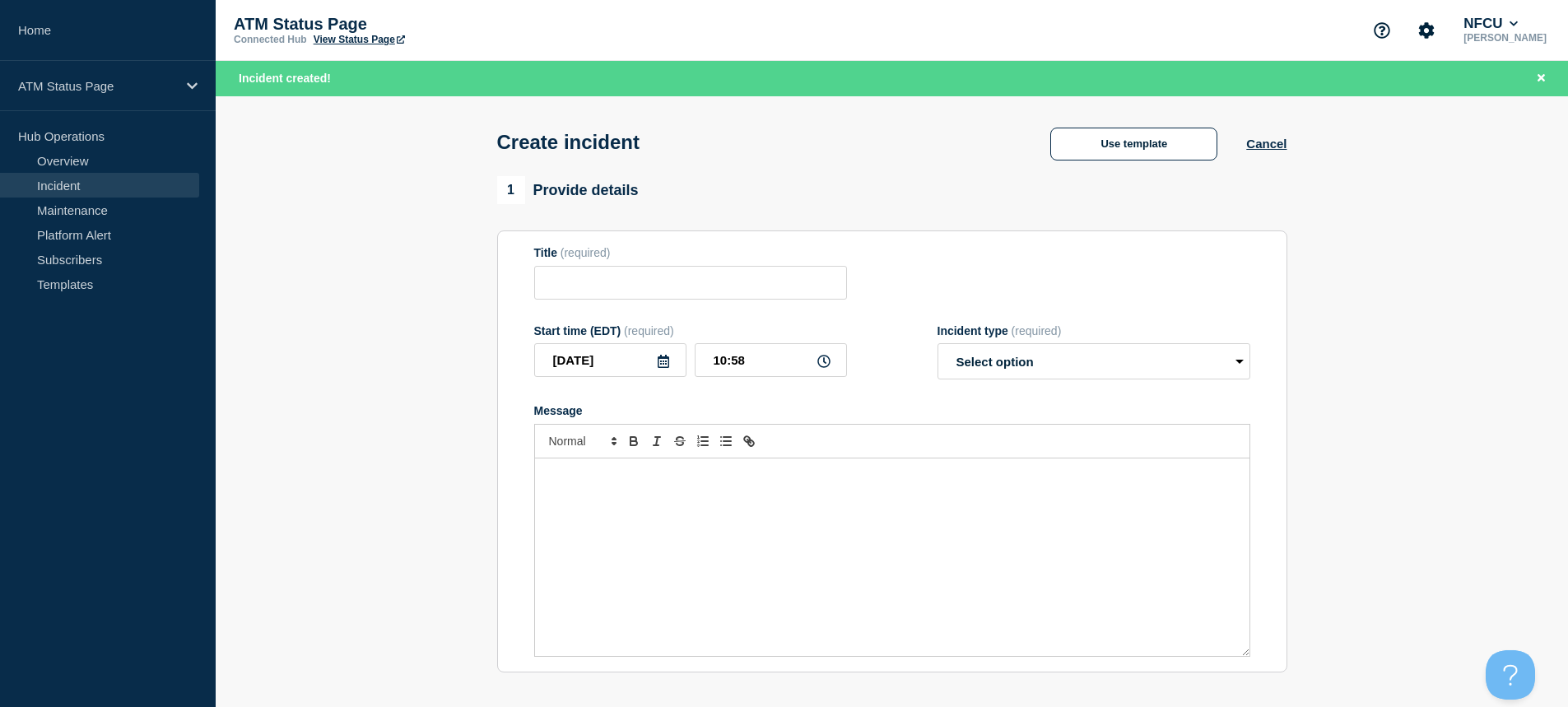 type on "Depository Down" 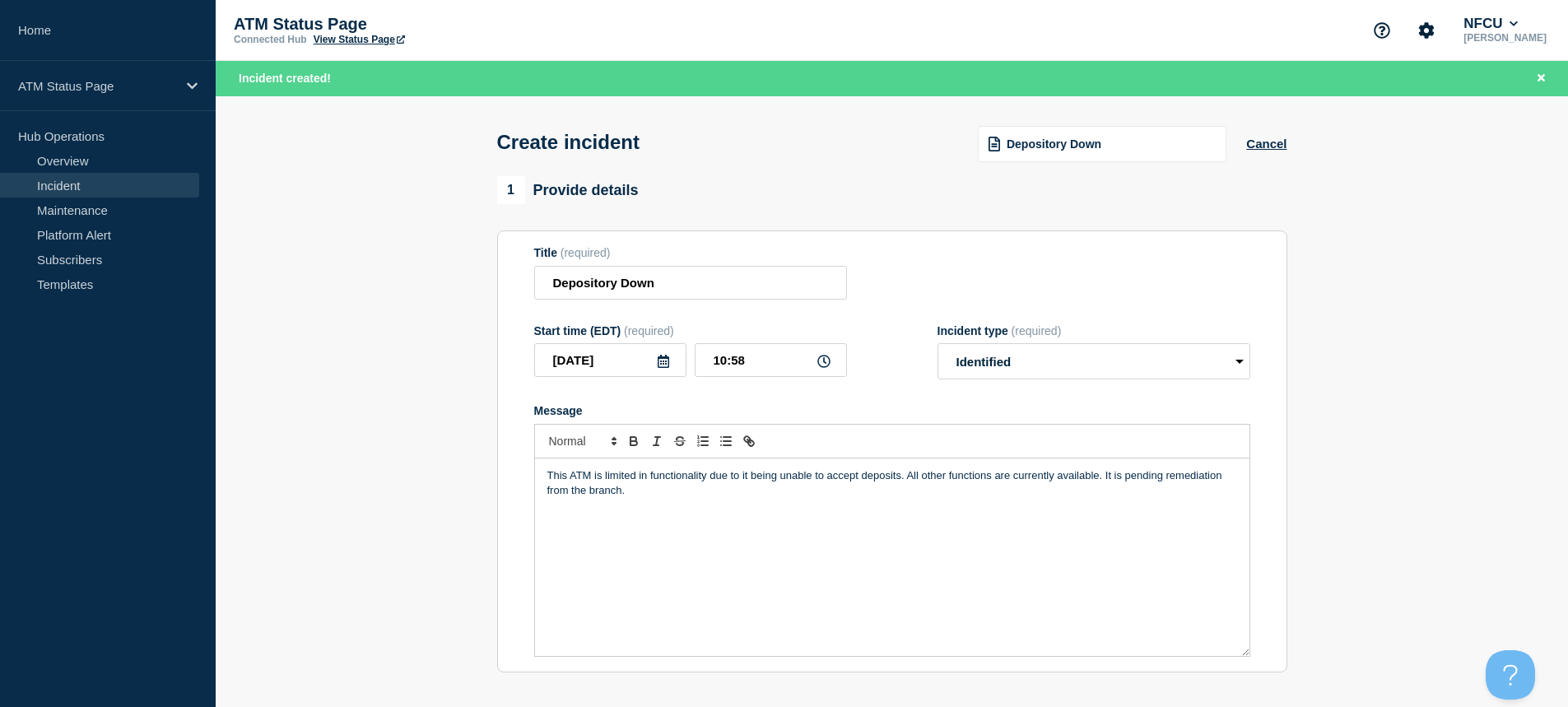 scroll, scrollTop: 329, scrollLeft: 0, axis: vertical 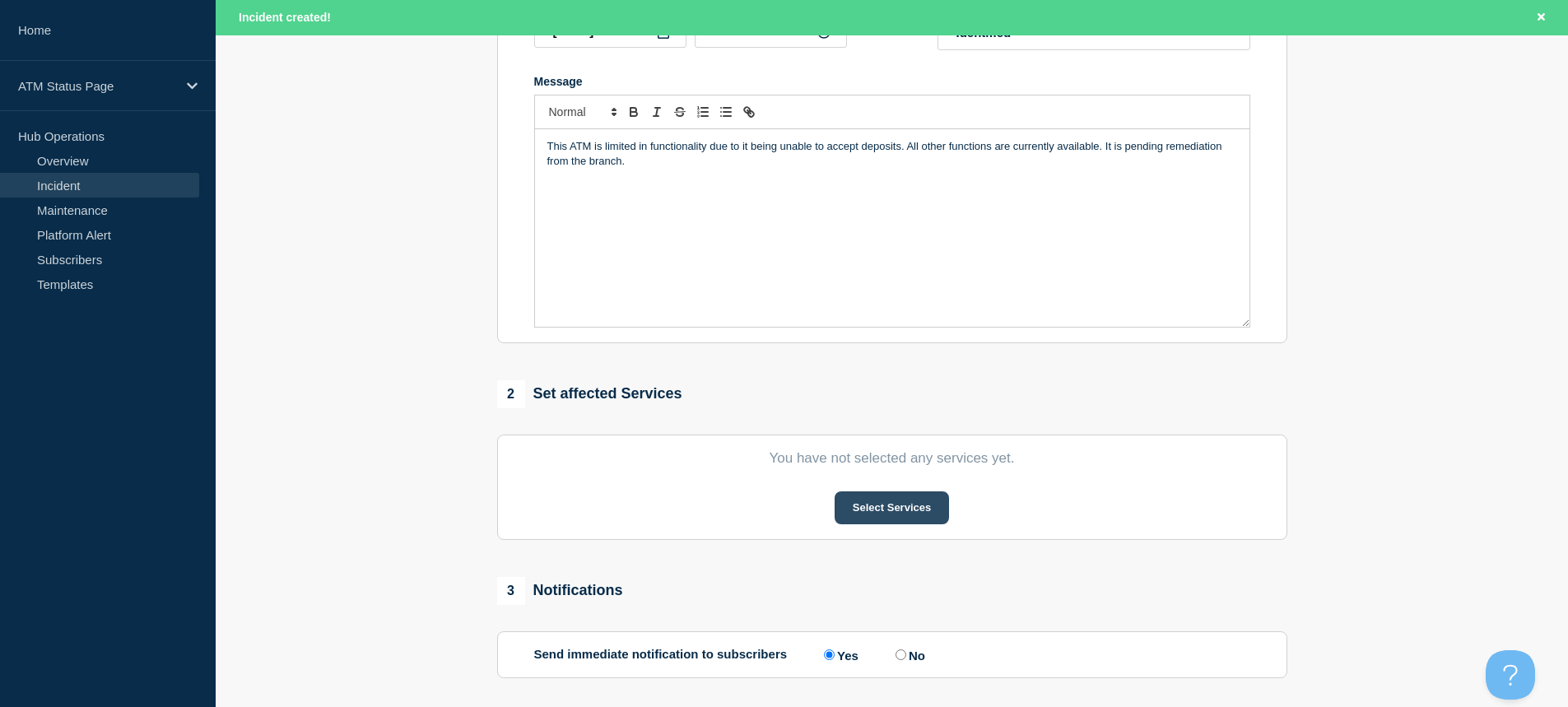click on "You have not selected any services yet. Select Services" at bounding box center [892, 487] 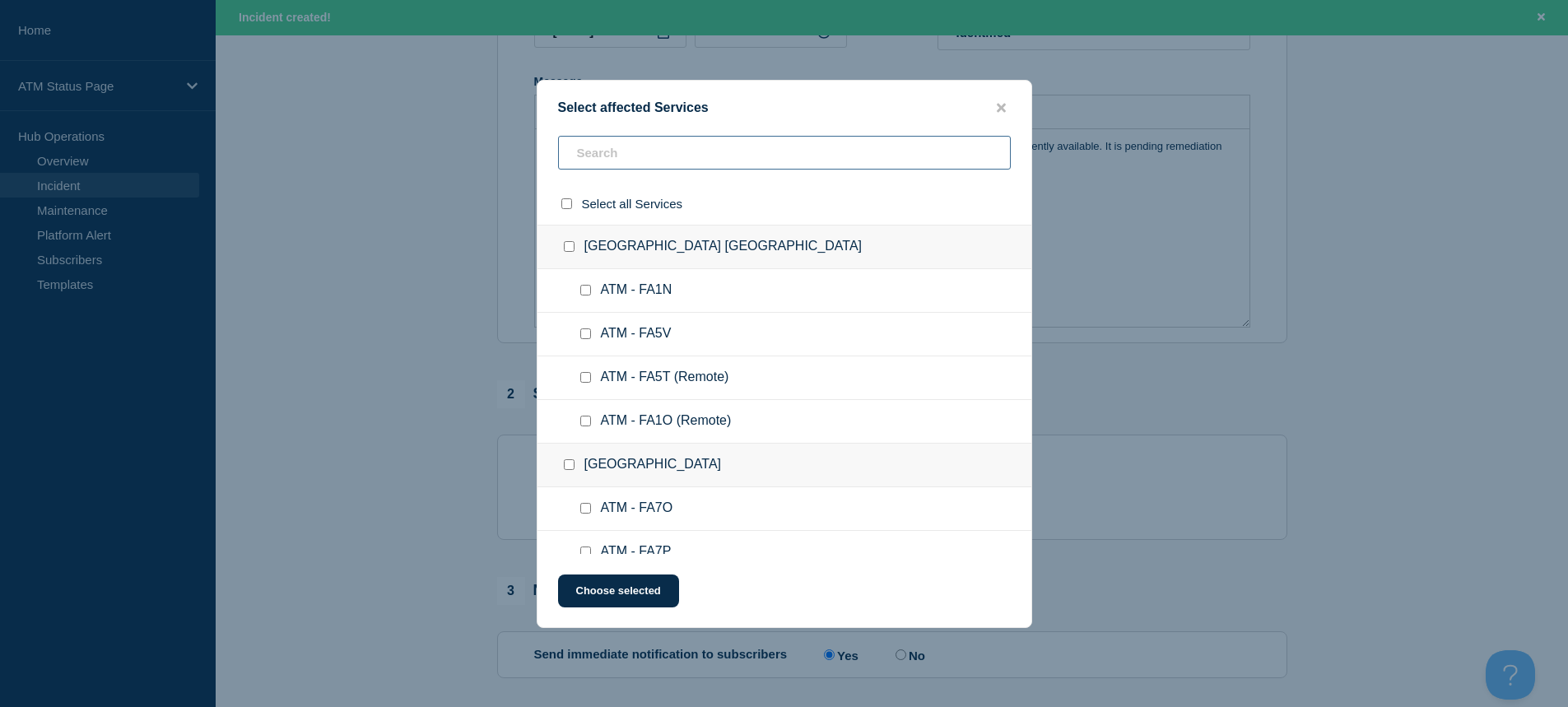 click at bounding box center [784, 152] 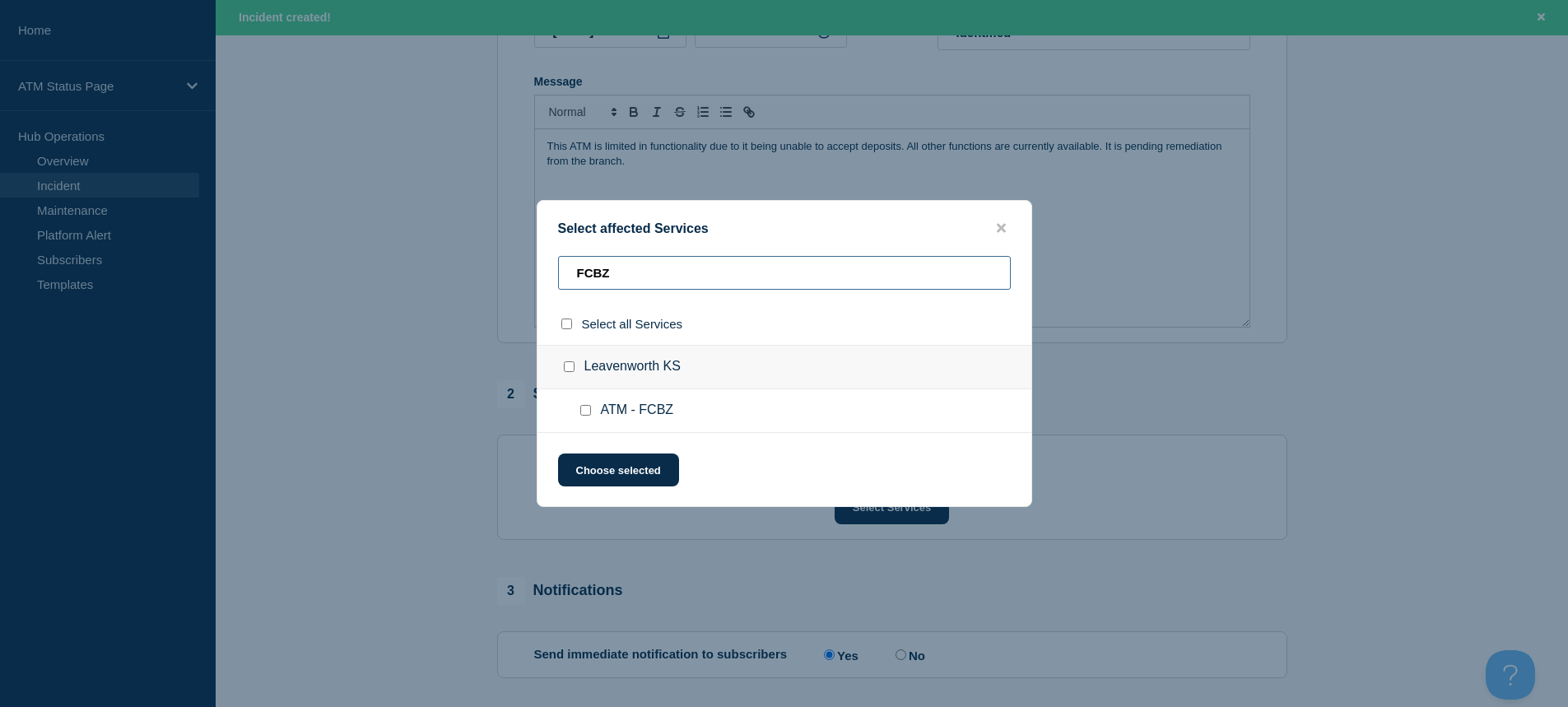 type on "FCBZ" 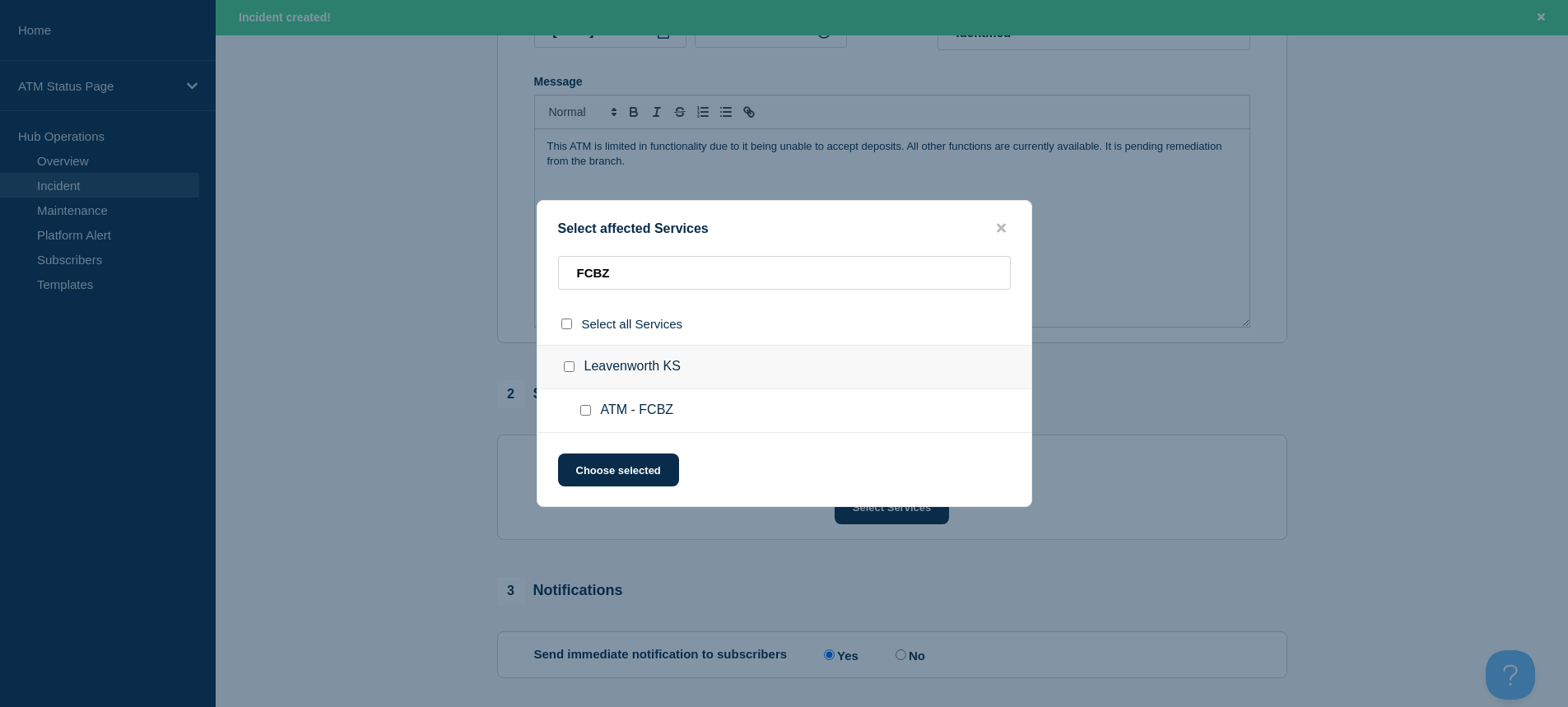 click at bounding box center (585, 410) 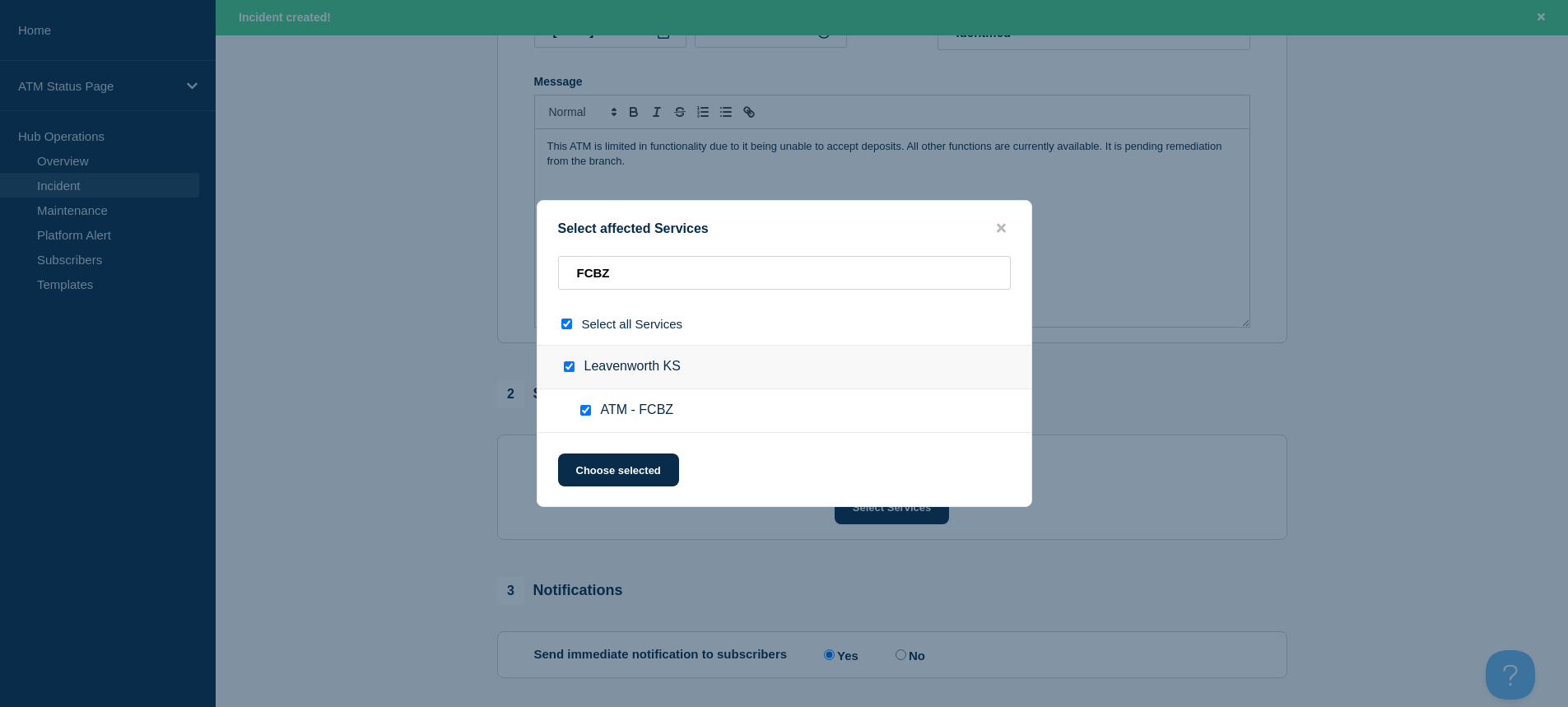 checkbox on "true" 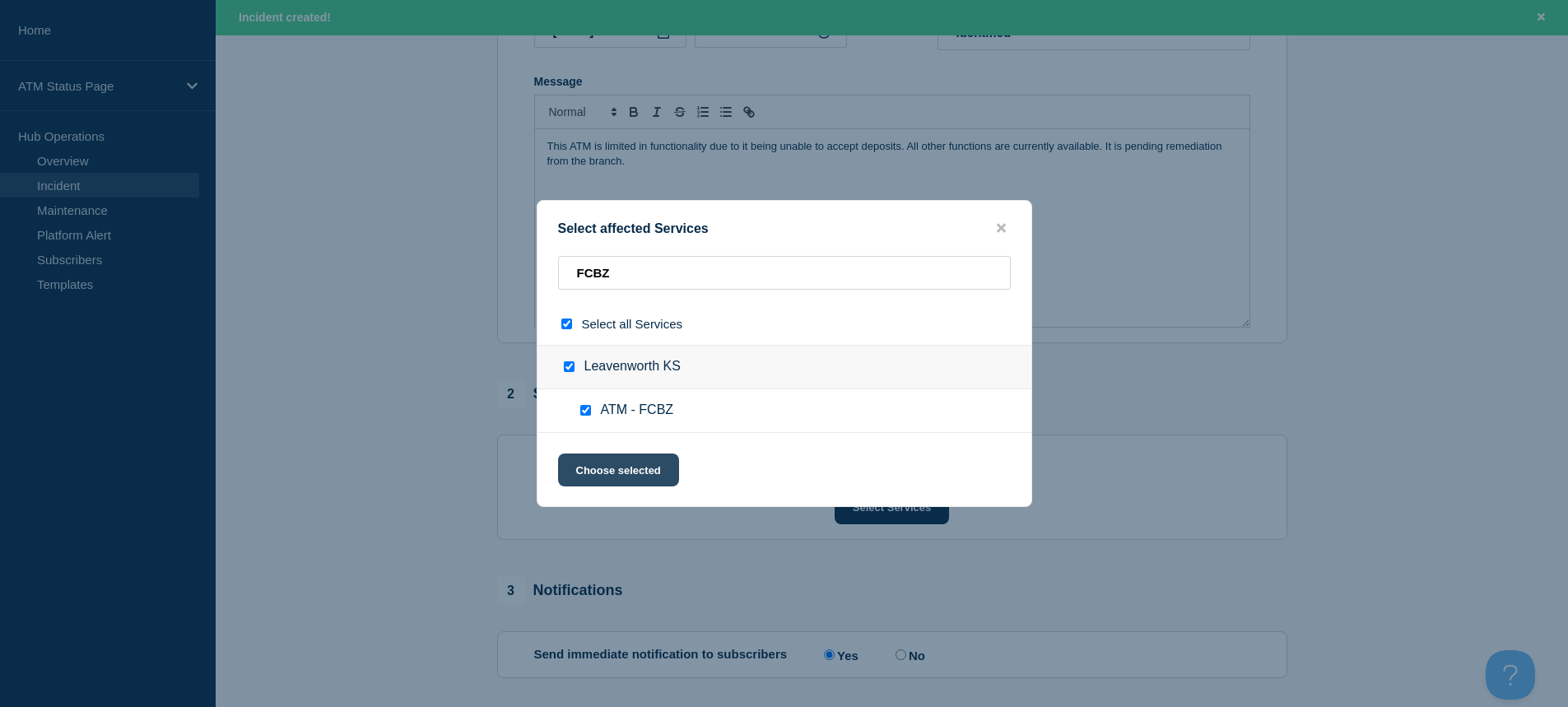 click on "Choose selected" 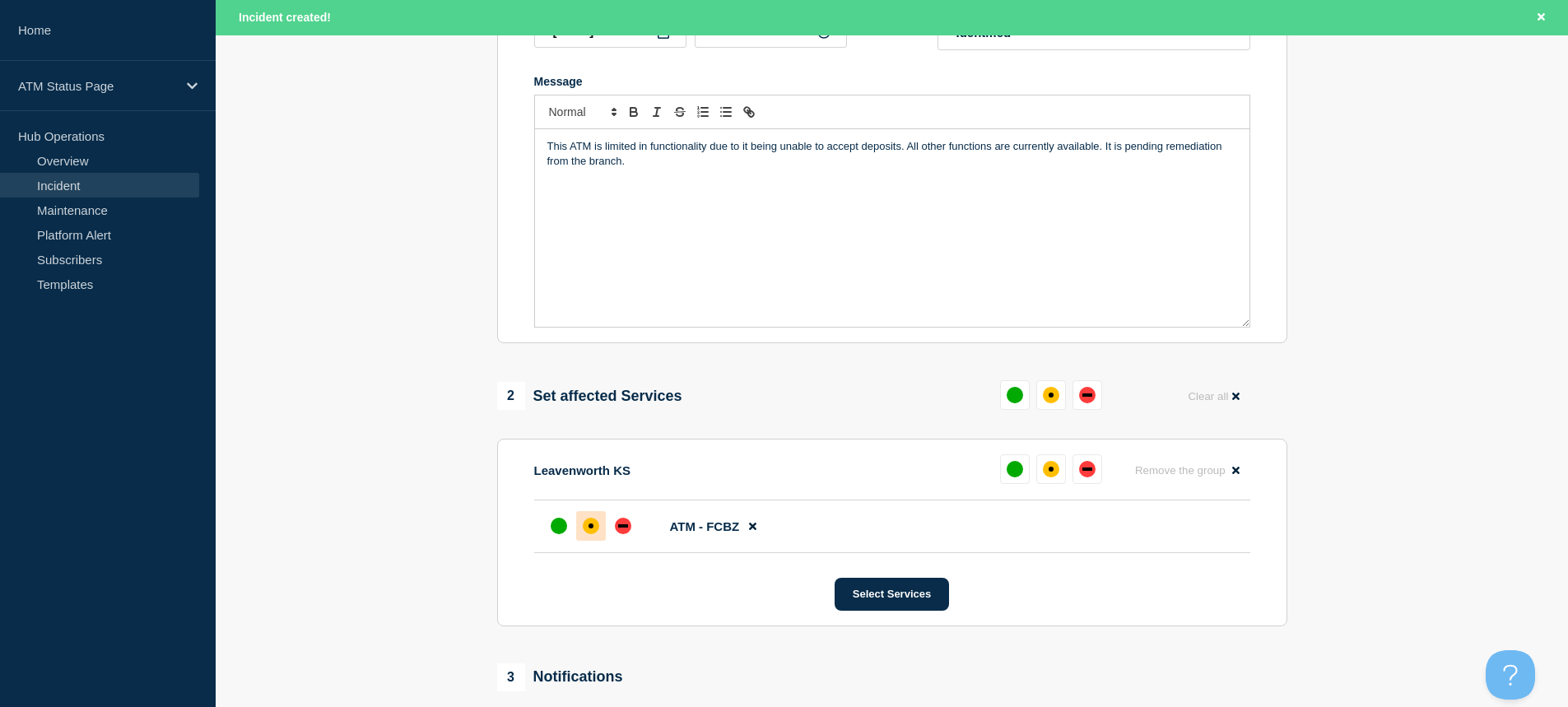 click at bounding box center [591, 526] 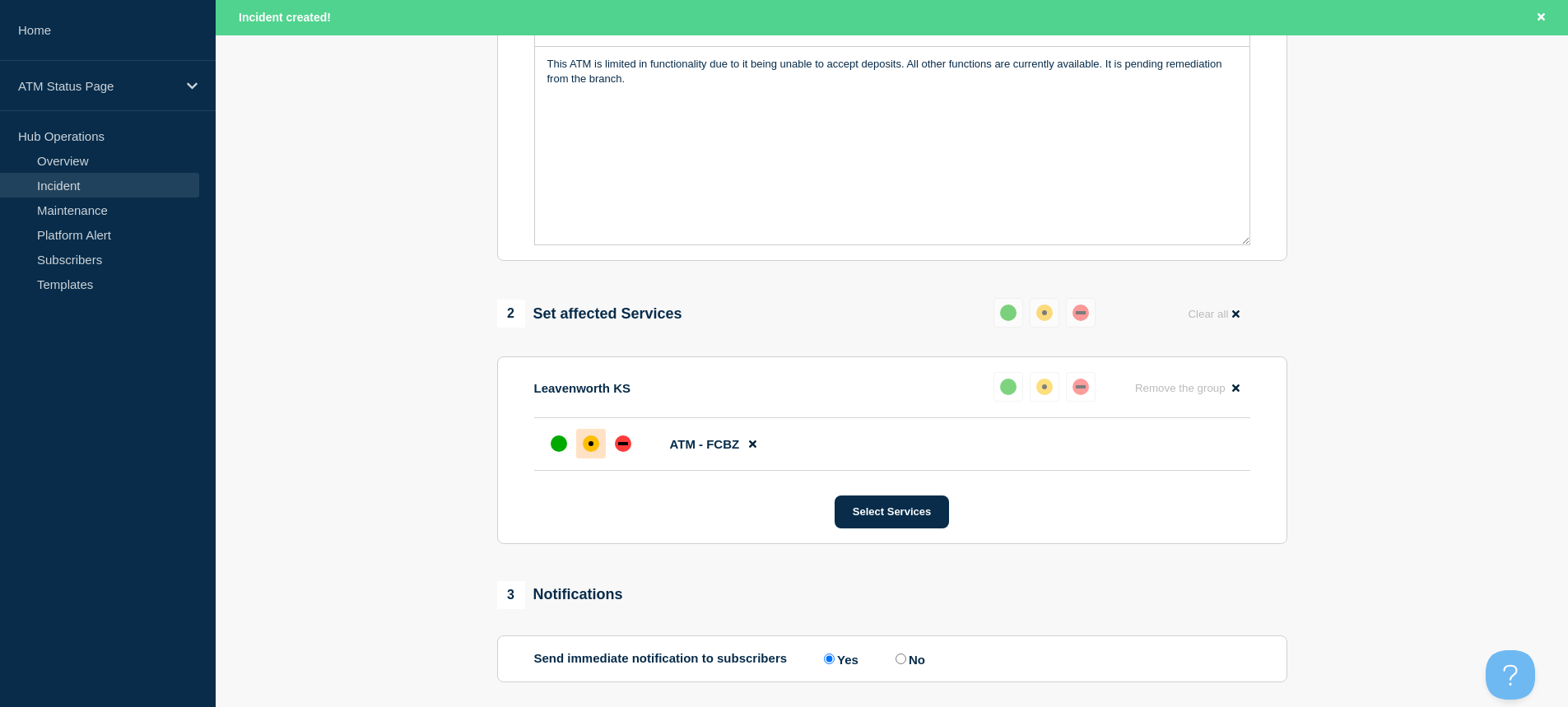 scroll, scrollTop: 568, scrollLeft: 0, axis: vertical 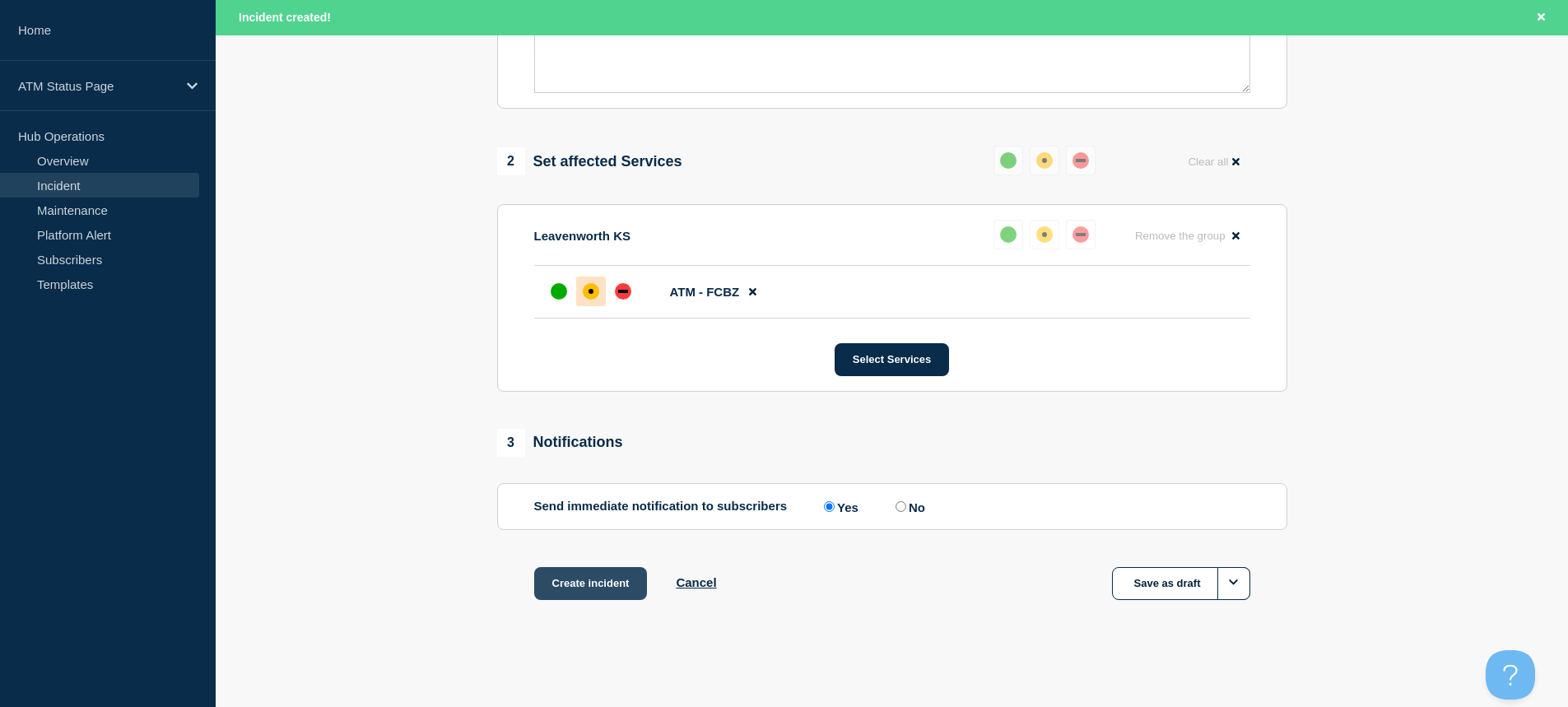 click on "Create incident" at bounding box center (591, 584) 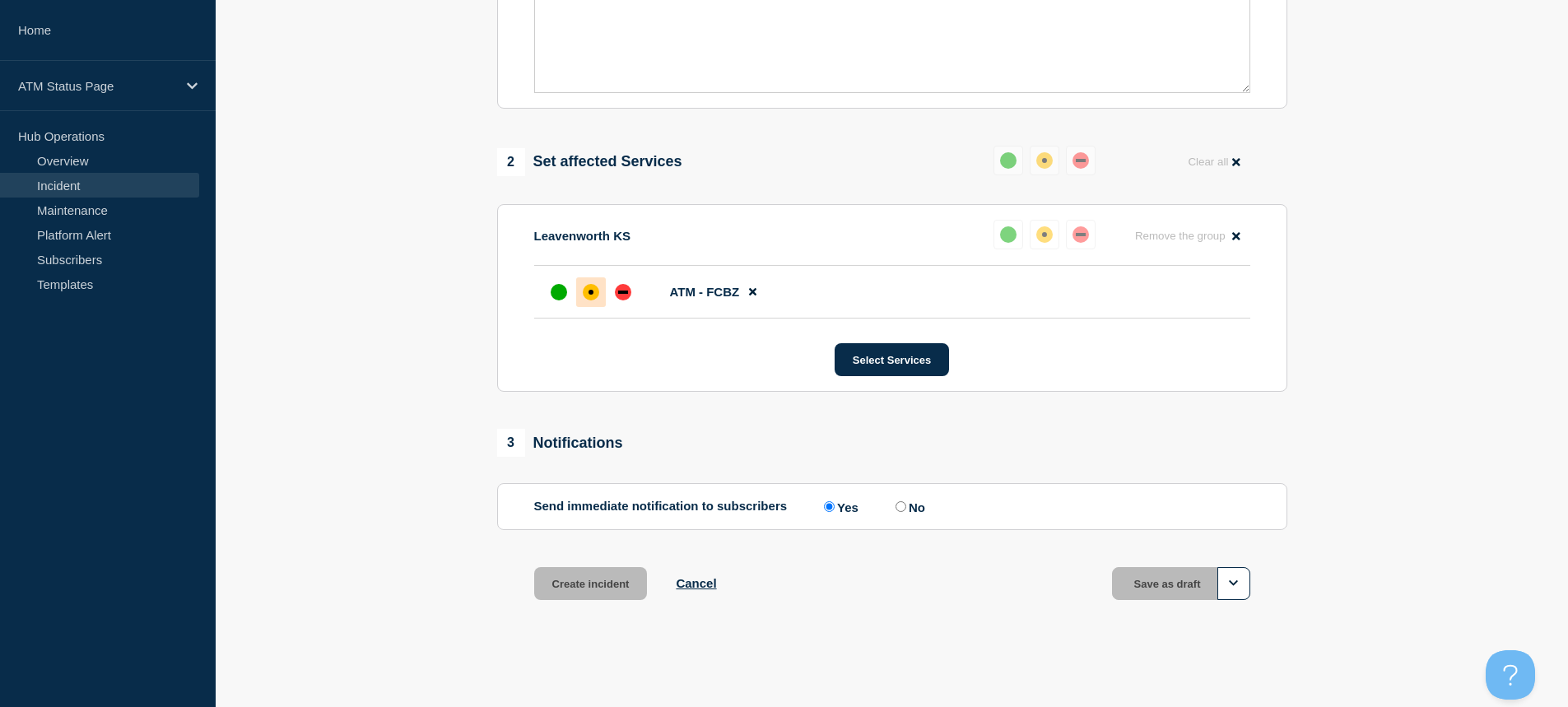 scroll, scrollTop: 533, scrollLeft: 0, axis: vertical 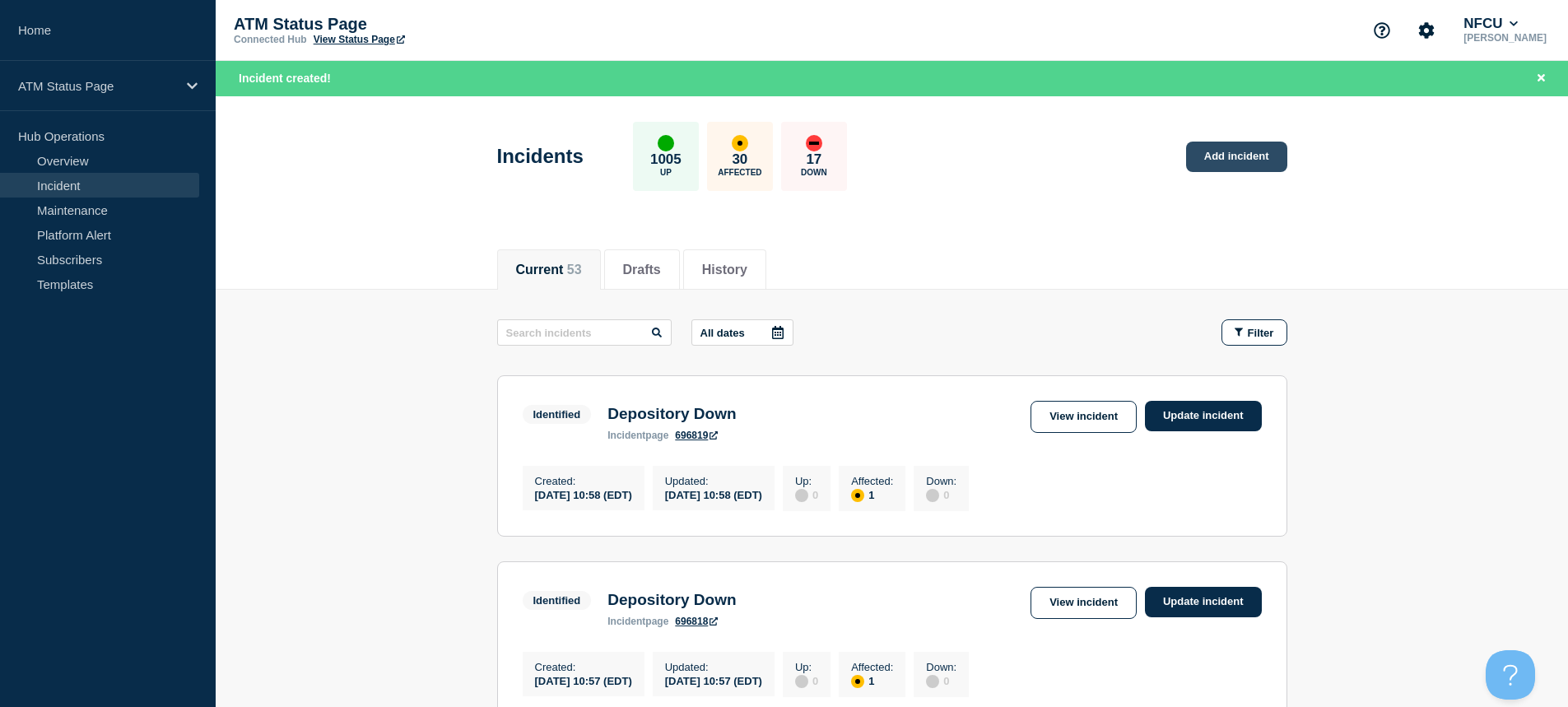 click on "Add incident" 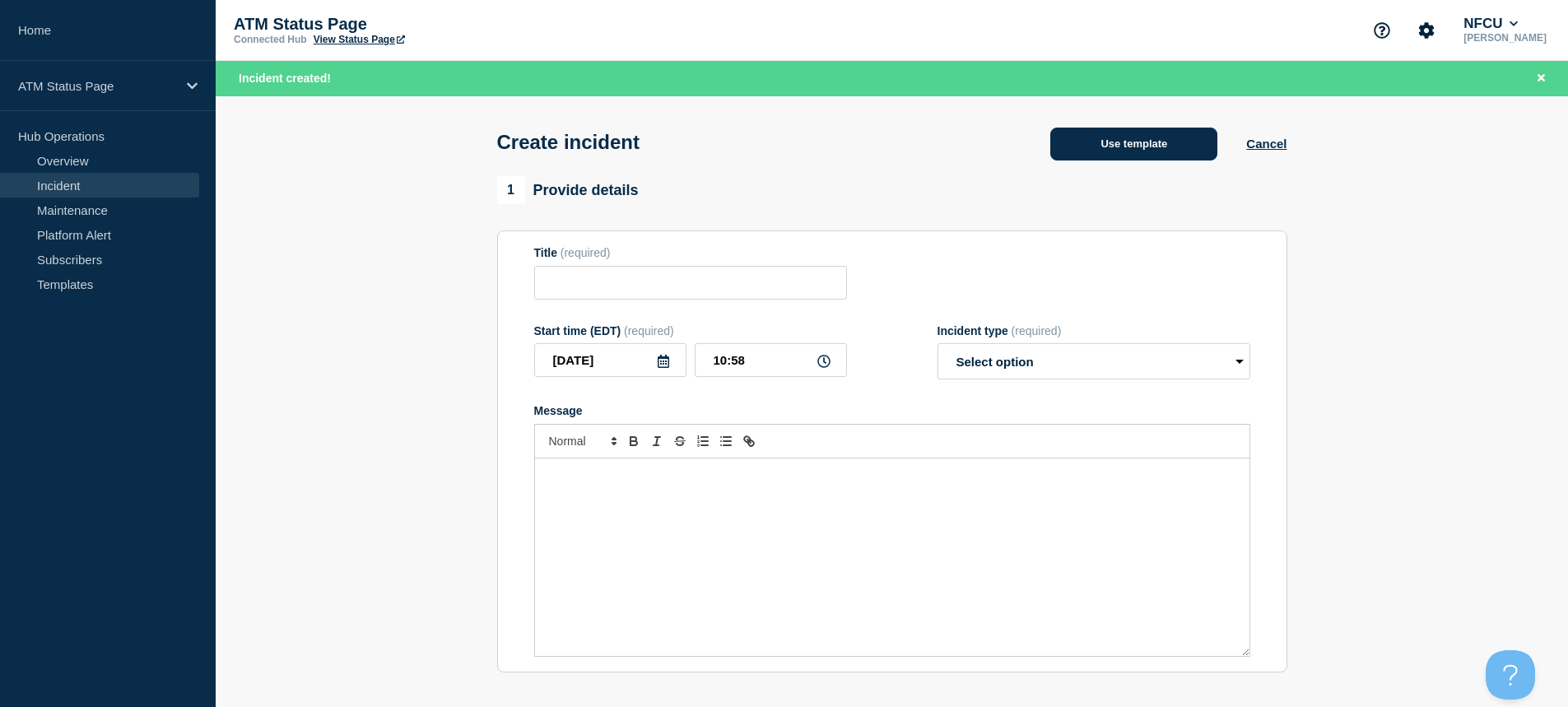 click on "Use template" at bounding box center (1133, 144) 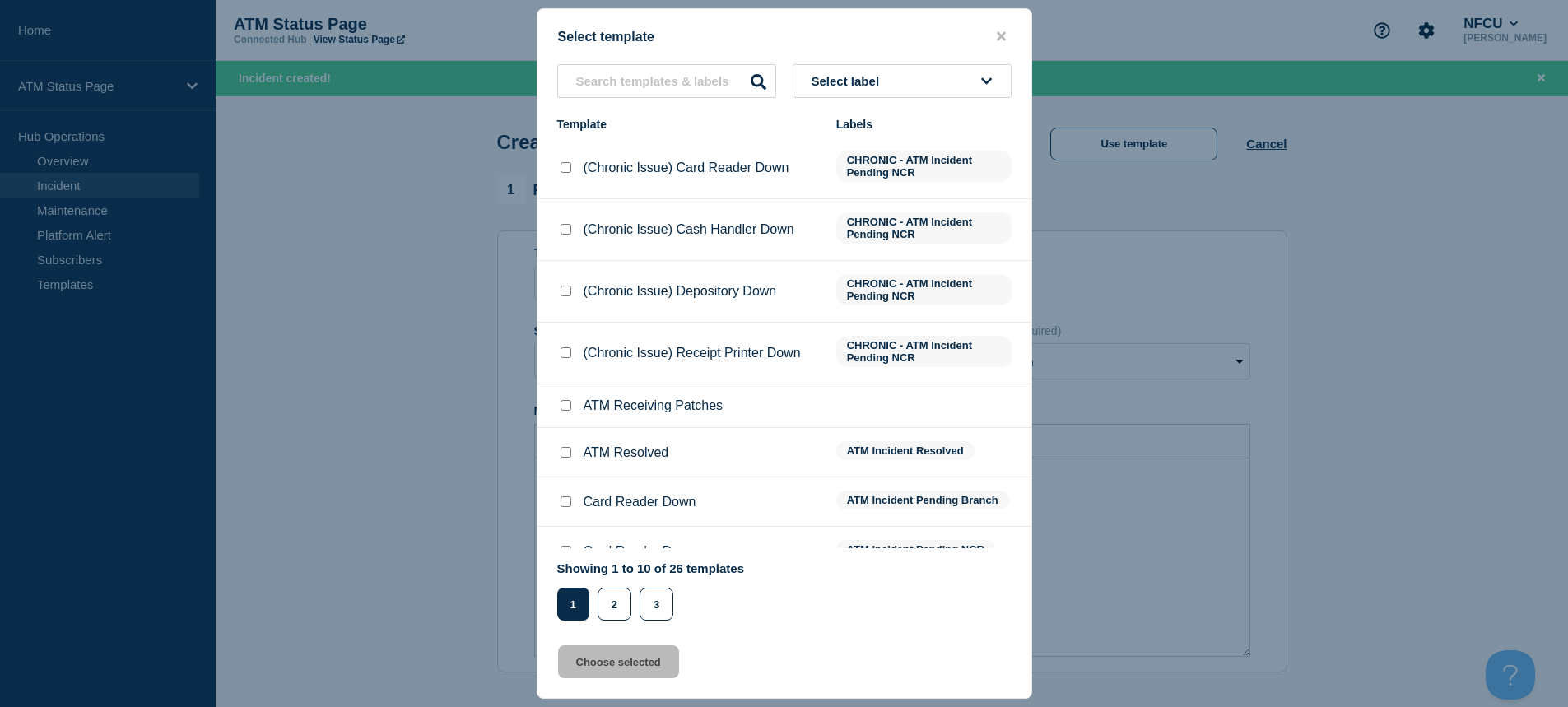 click on "Select label" at bounding box center (902, 81) 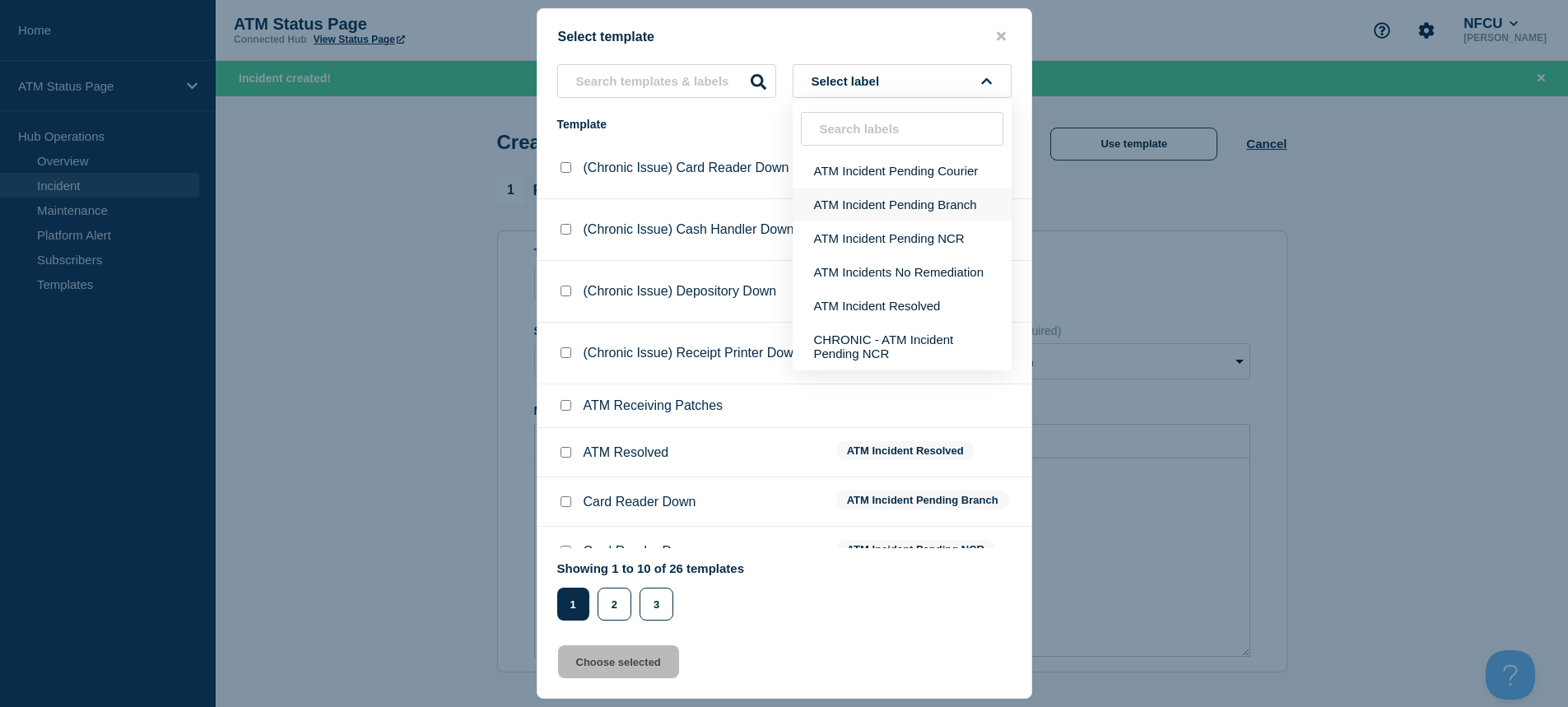 click on "ATM Incident Pending Branch" at bounding box center (902, 204) 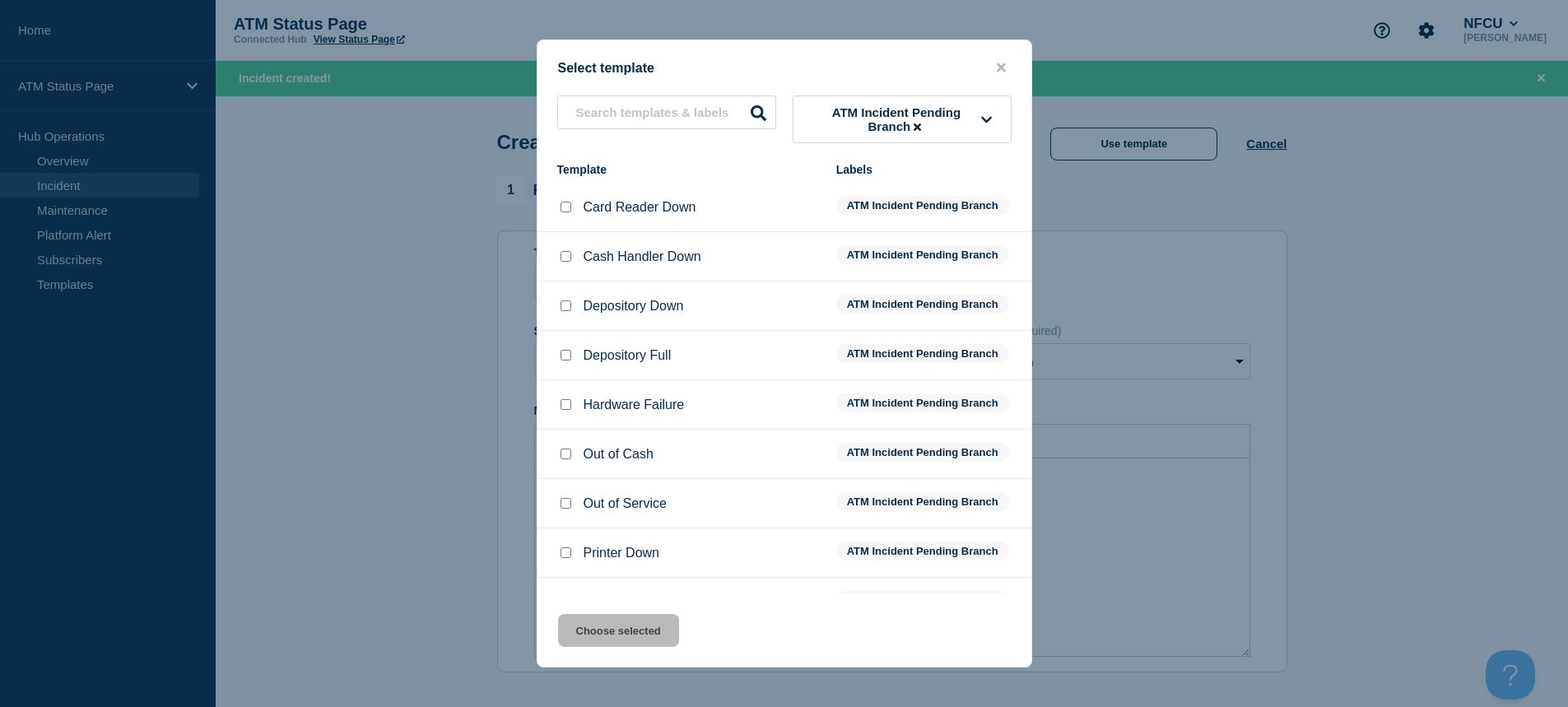 click at bounding box center [565, 305] 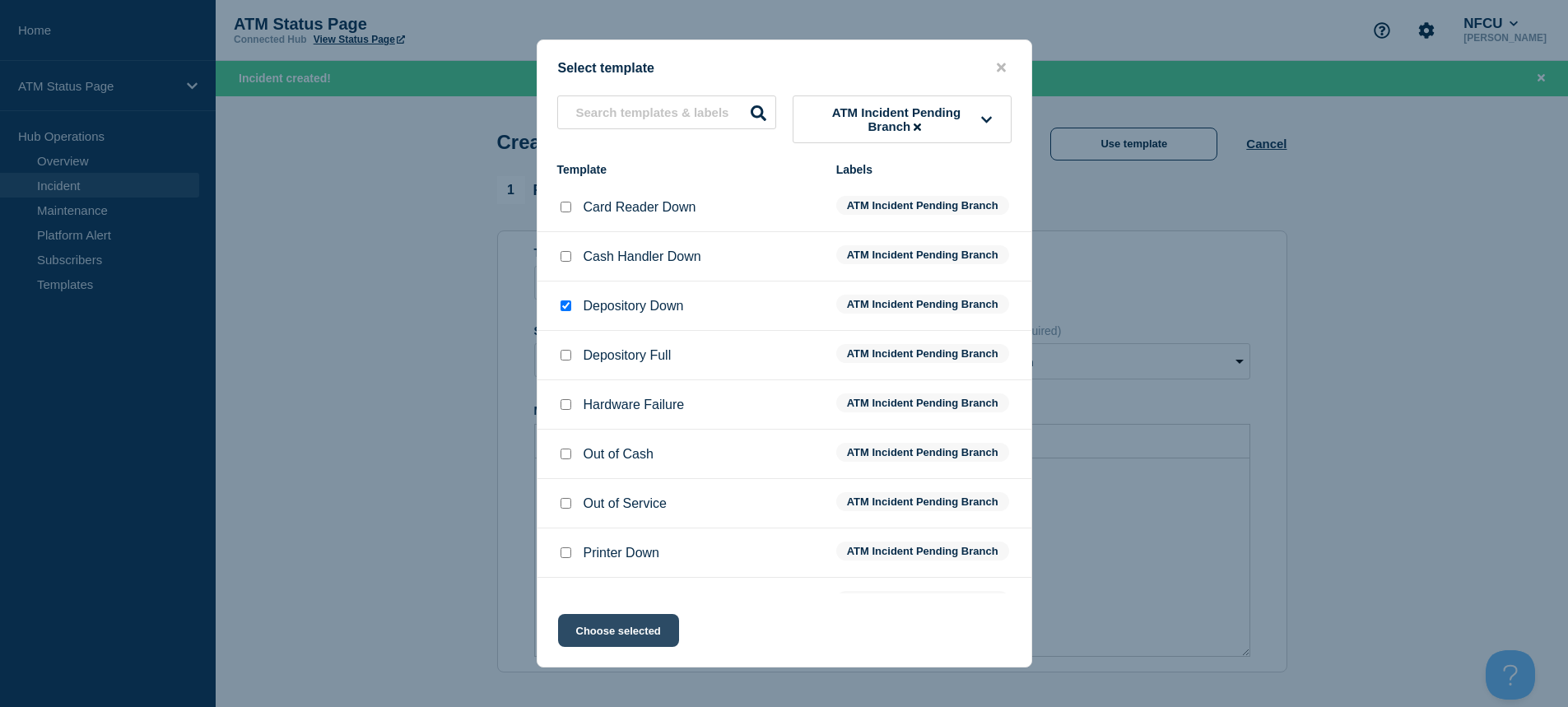 click on "Choose selected" 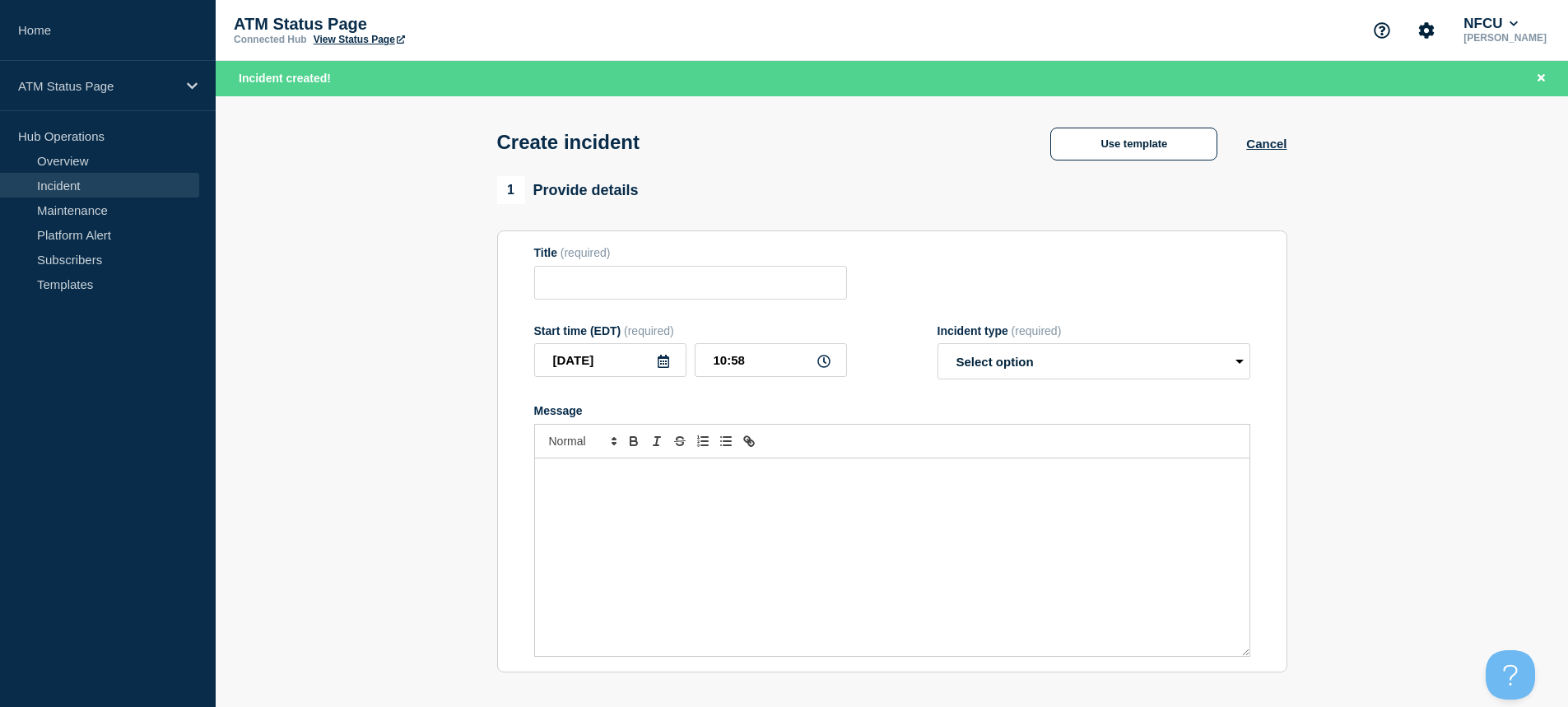 type on "Depository Down" 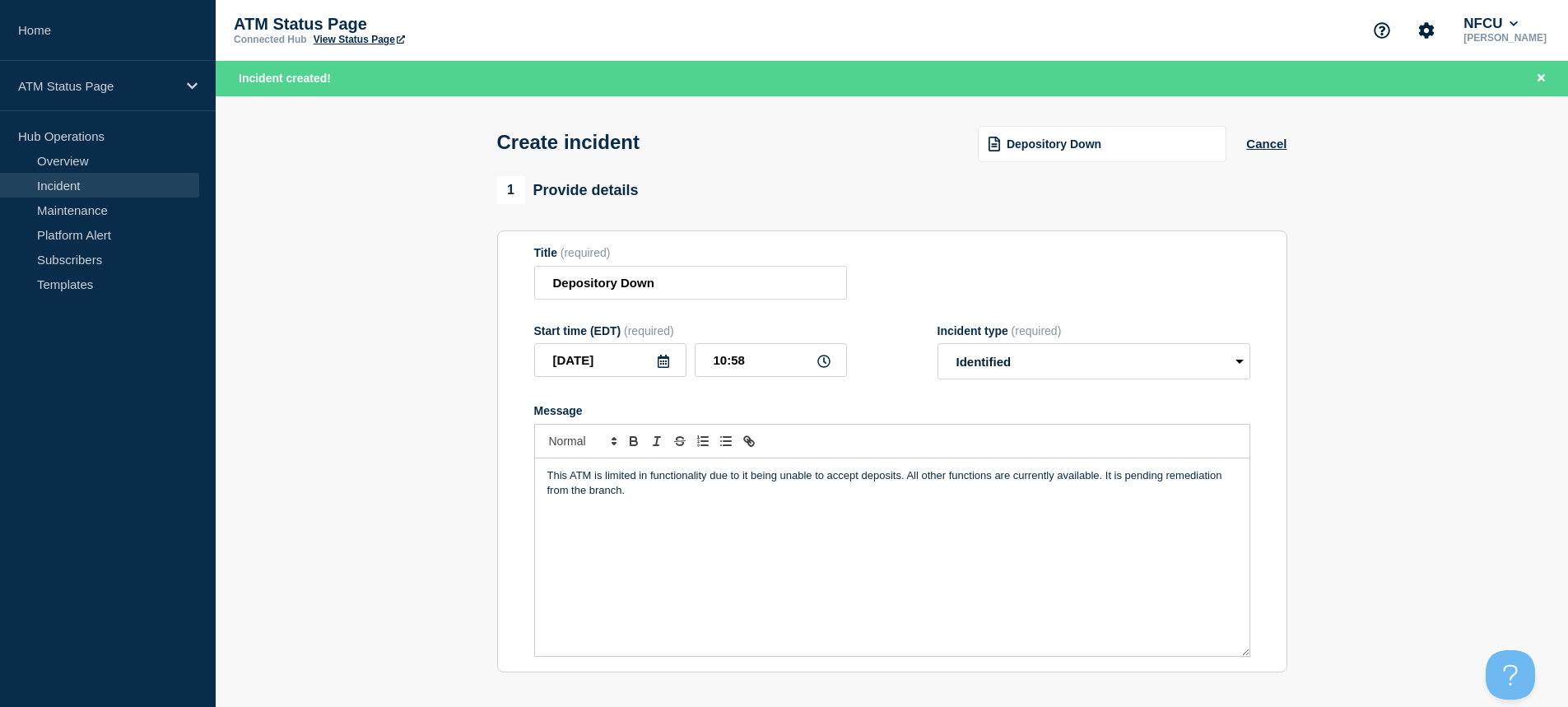 scroll, scrollTop: 329, scrollLeft: 0, axis: vertical 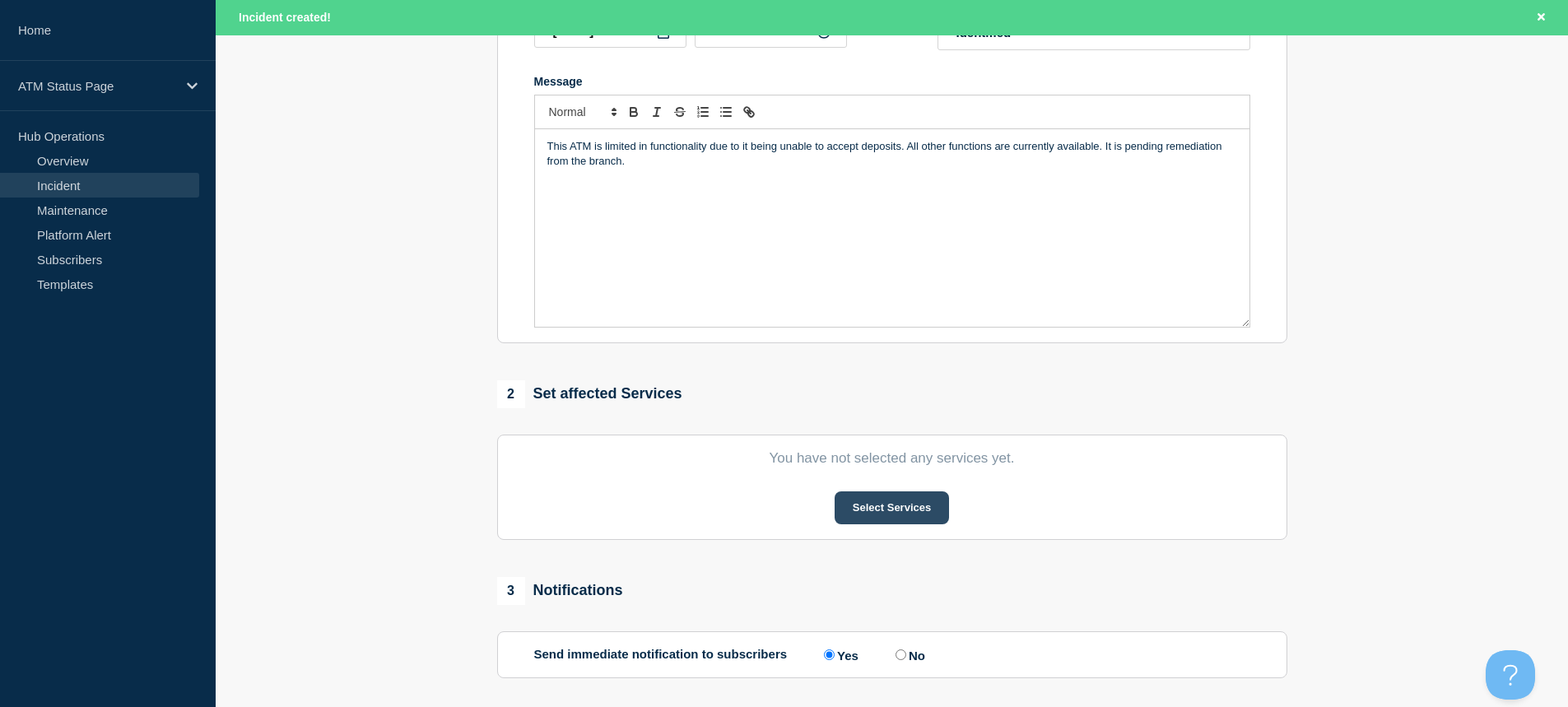 click on "Select Services" at bounding box center [891, 508] 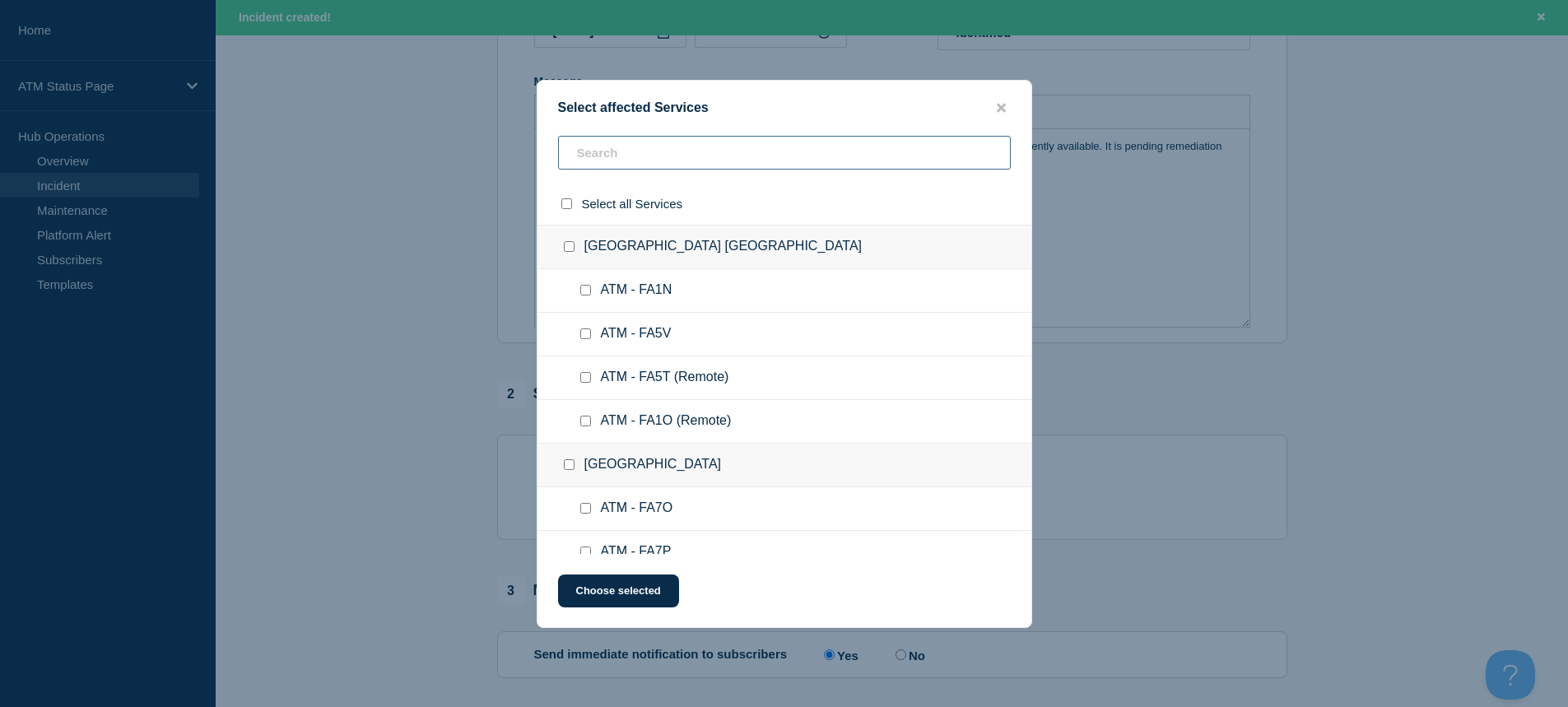 click at bounding box center [784, 152] 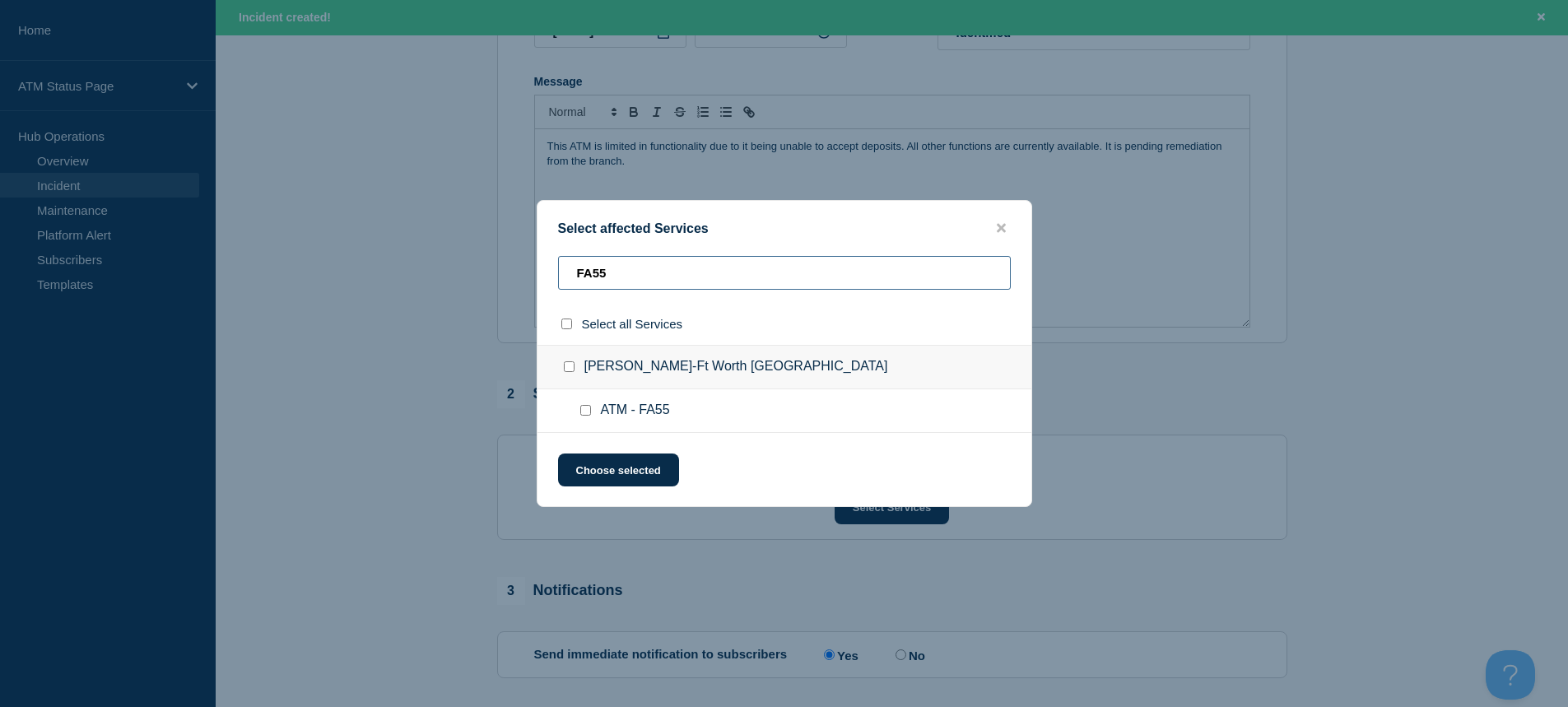 type on "FA55" 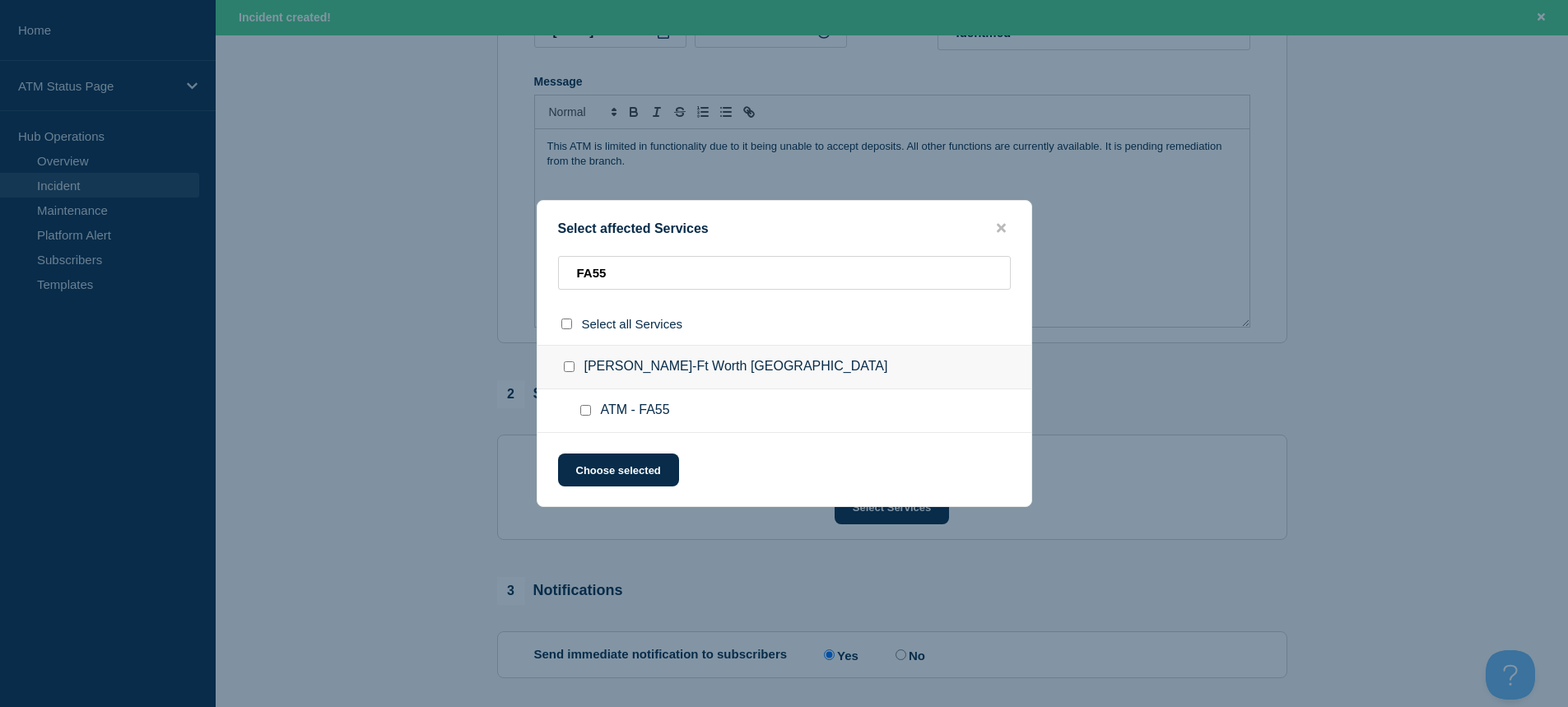 click at bounding box center (585, 410) 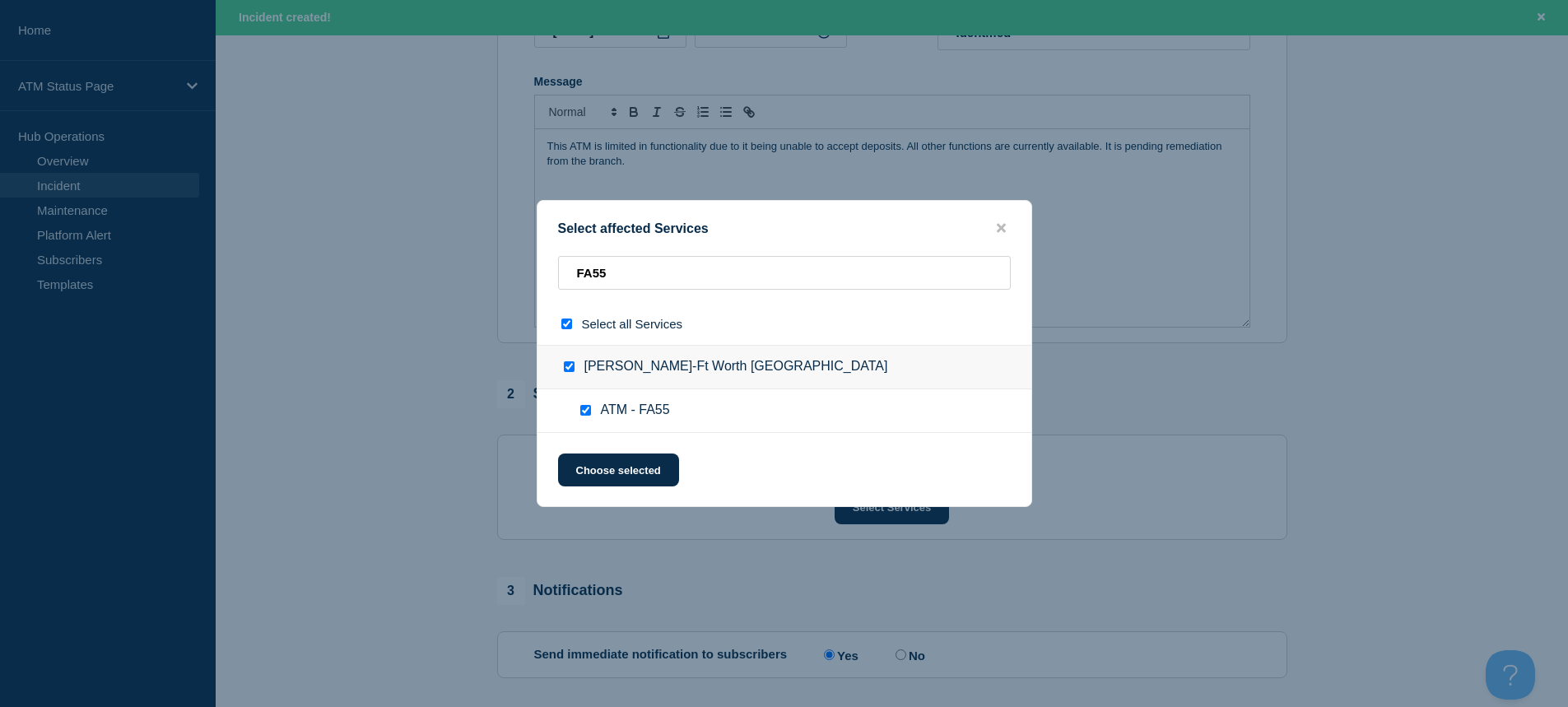 checkbox on "true" 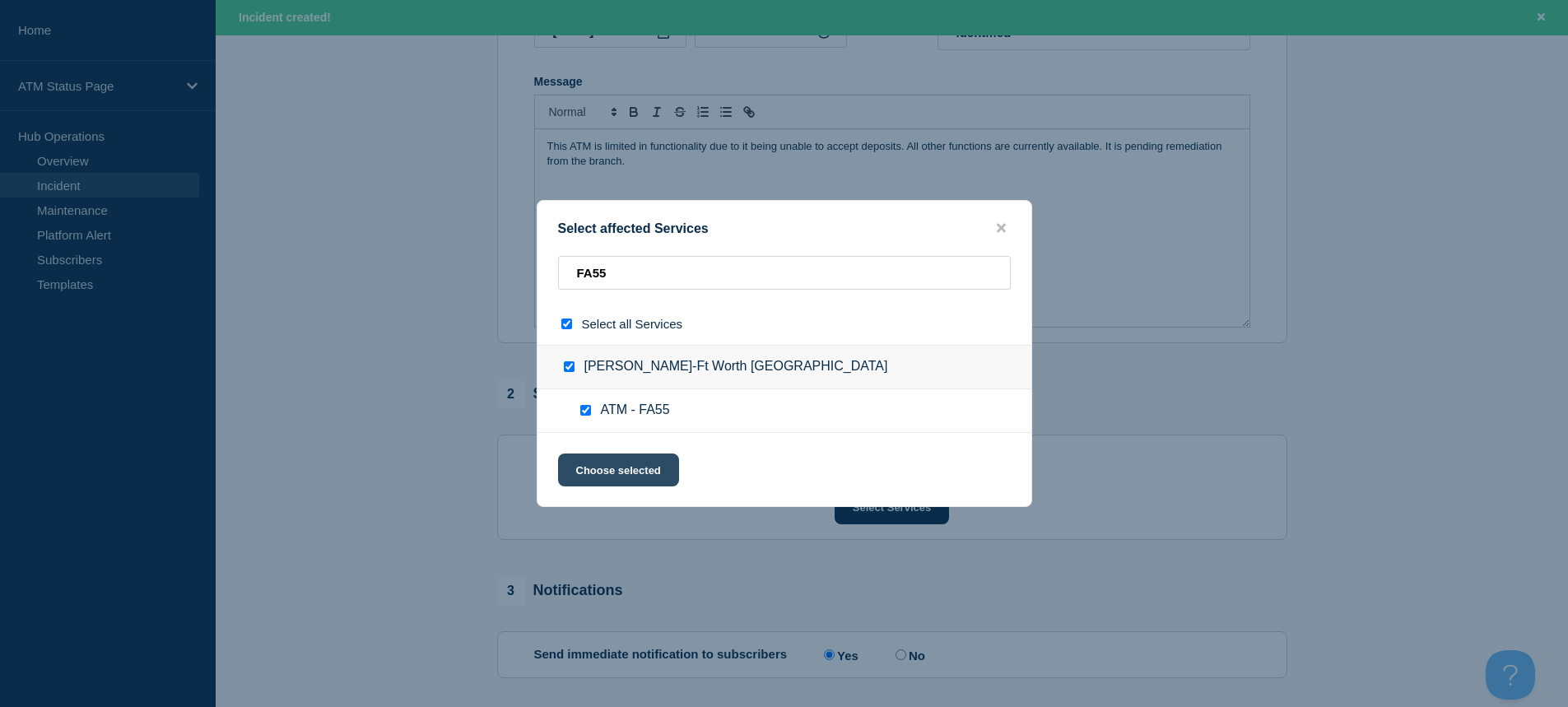 click on "Choose selected" 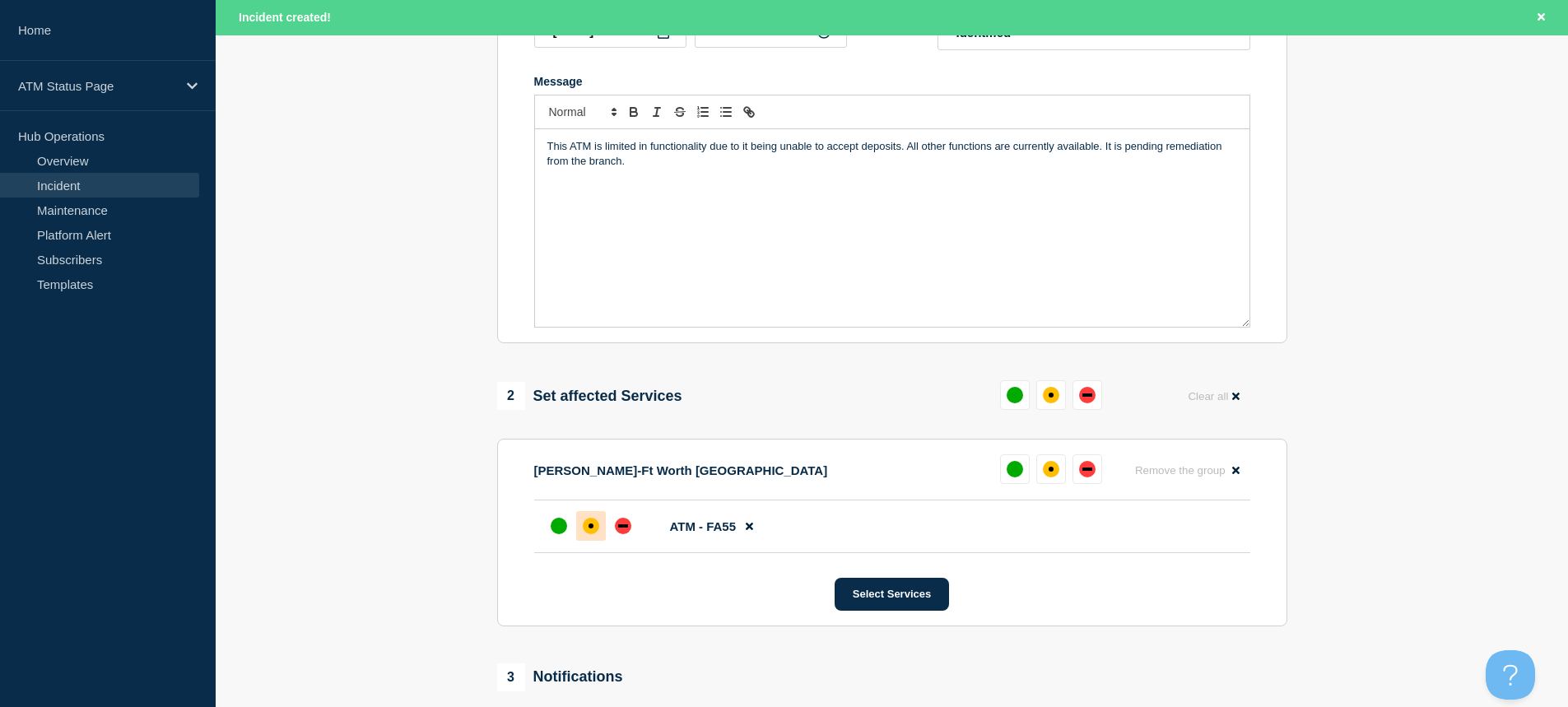 click at bounding box center [591, 526] 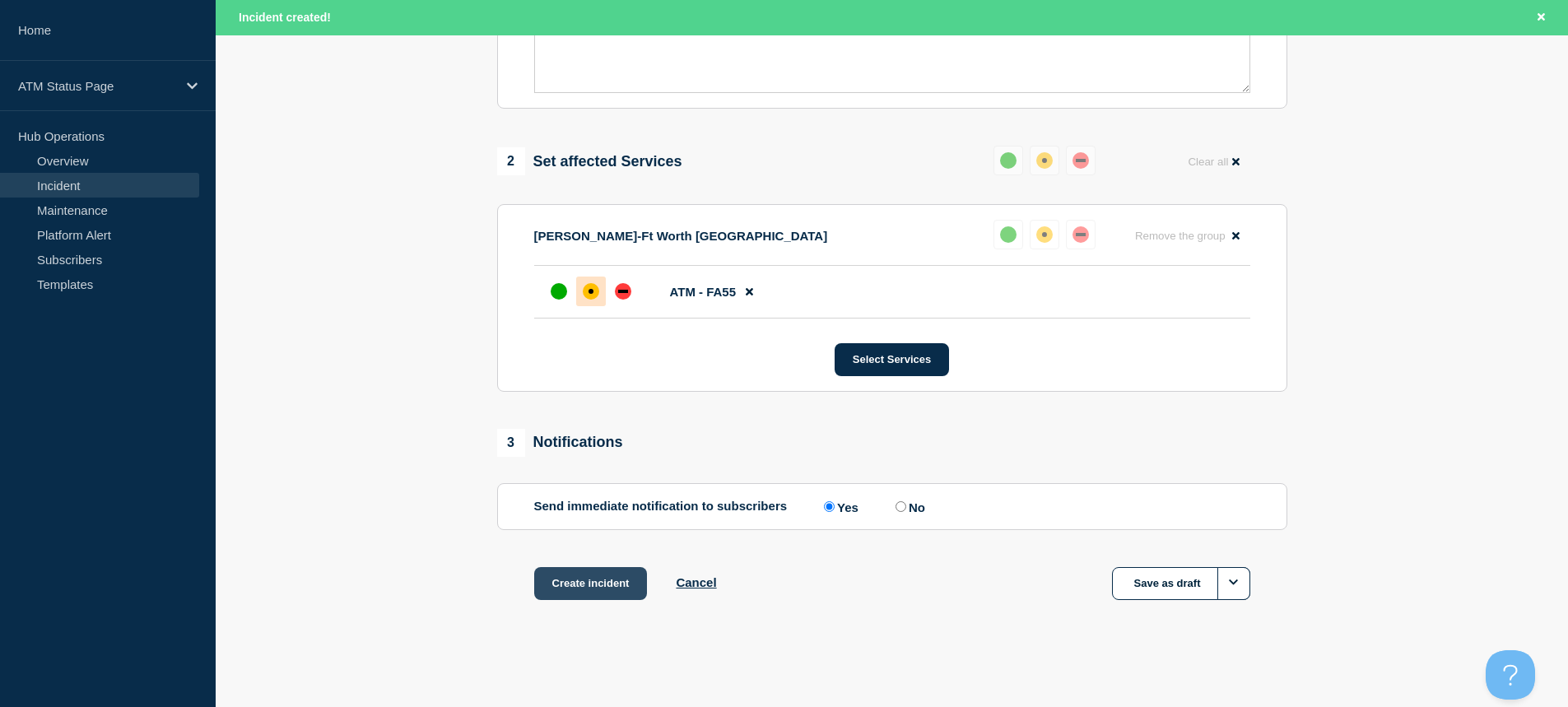 click on "Create incident" at bounding box center (591, 584) 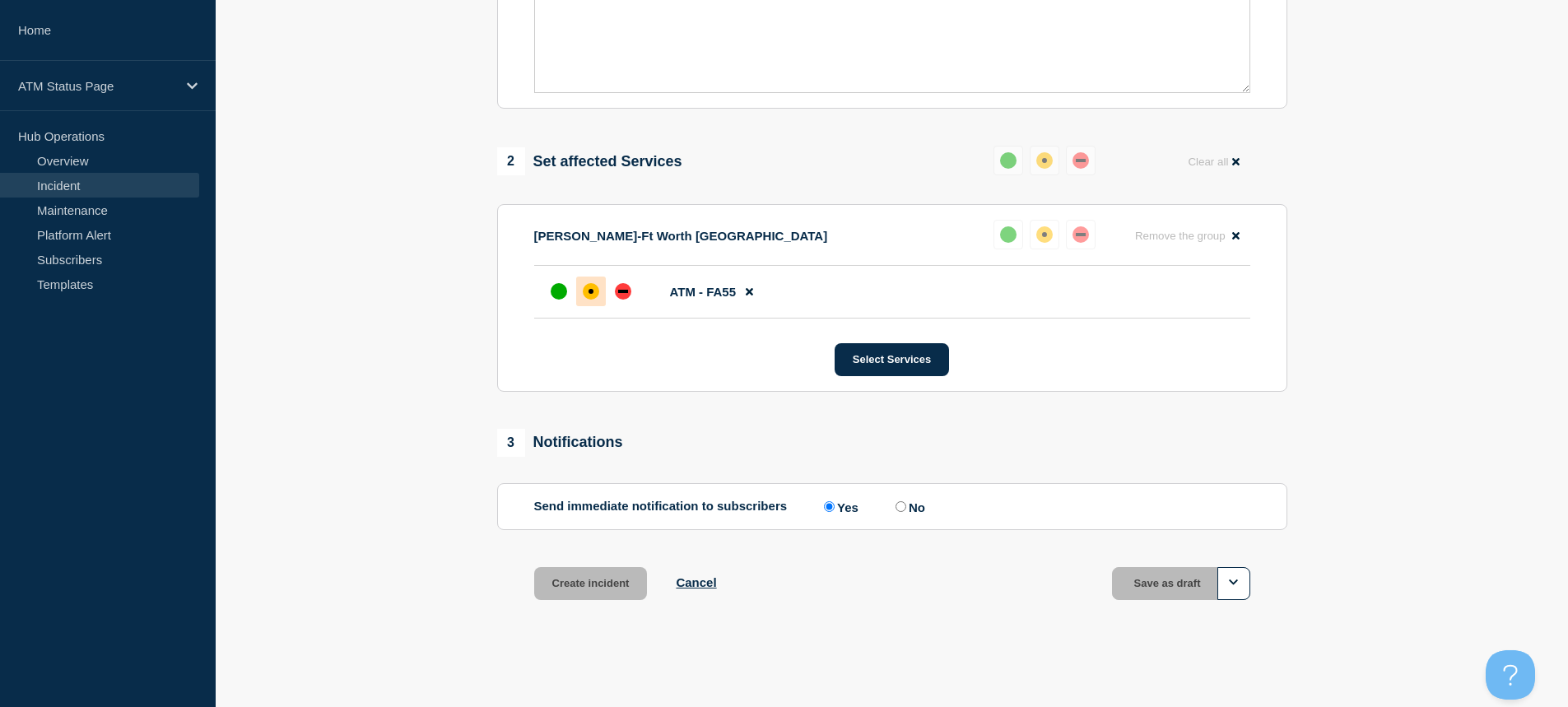 scroll, scrollTop: 533, scrollLeft: 0, axis: vertical 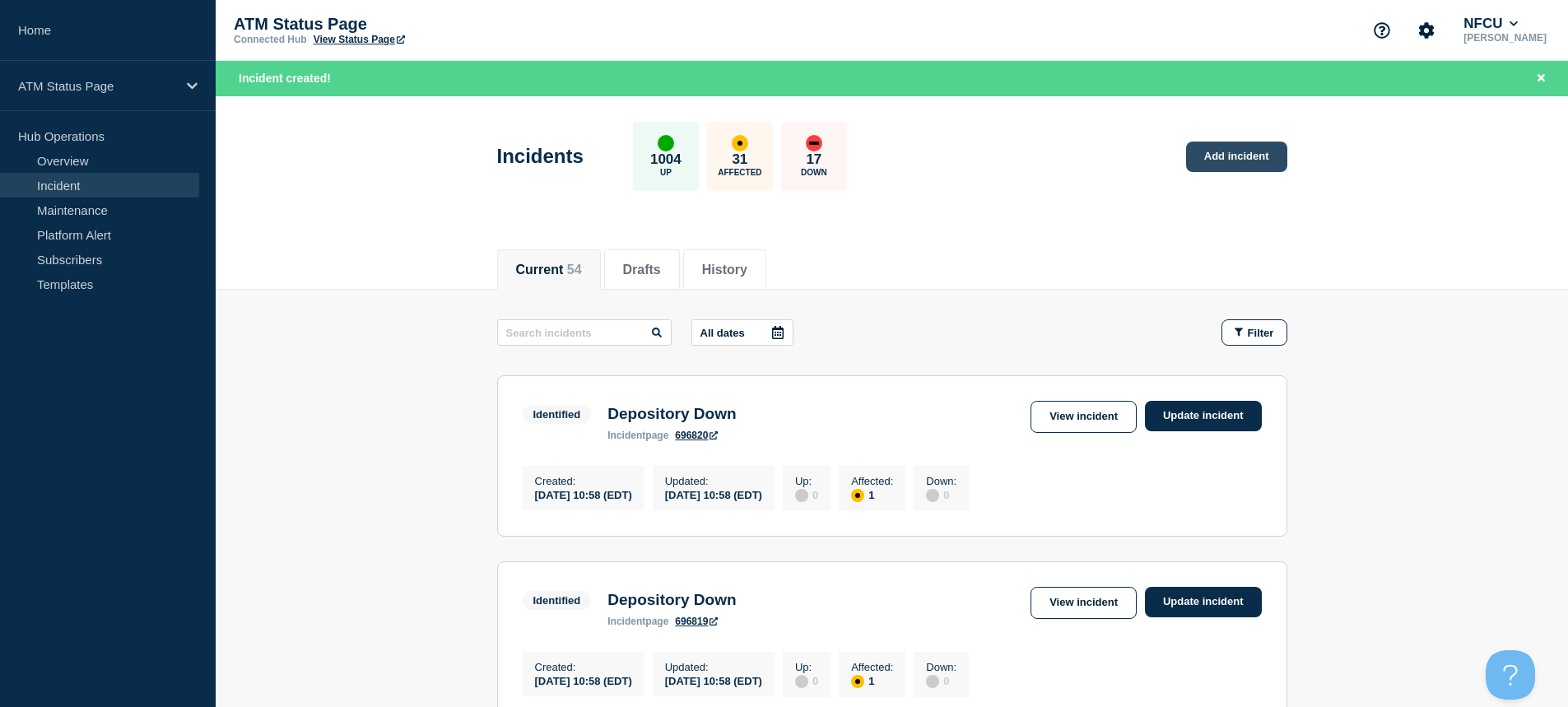 click on "Add incident" 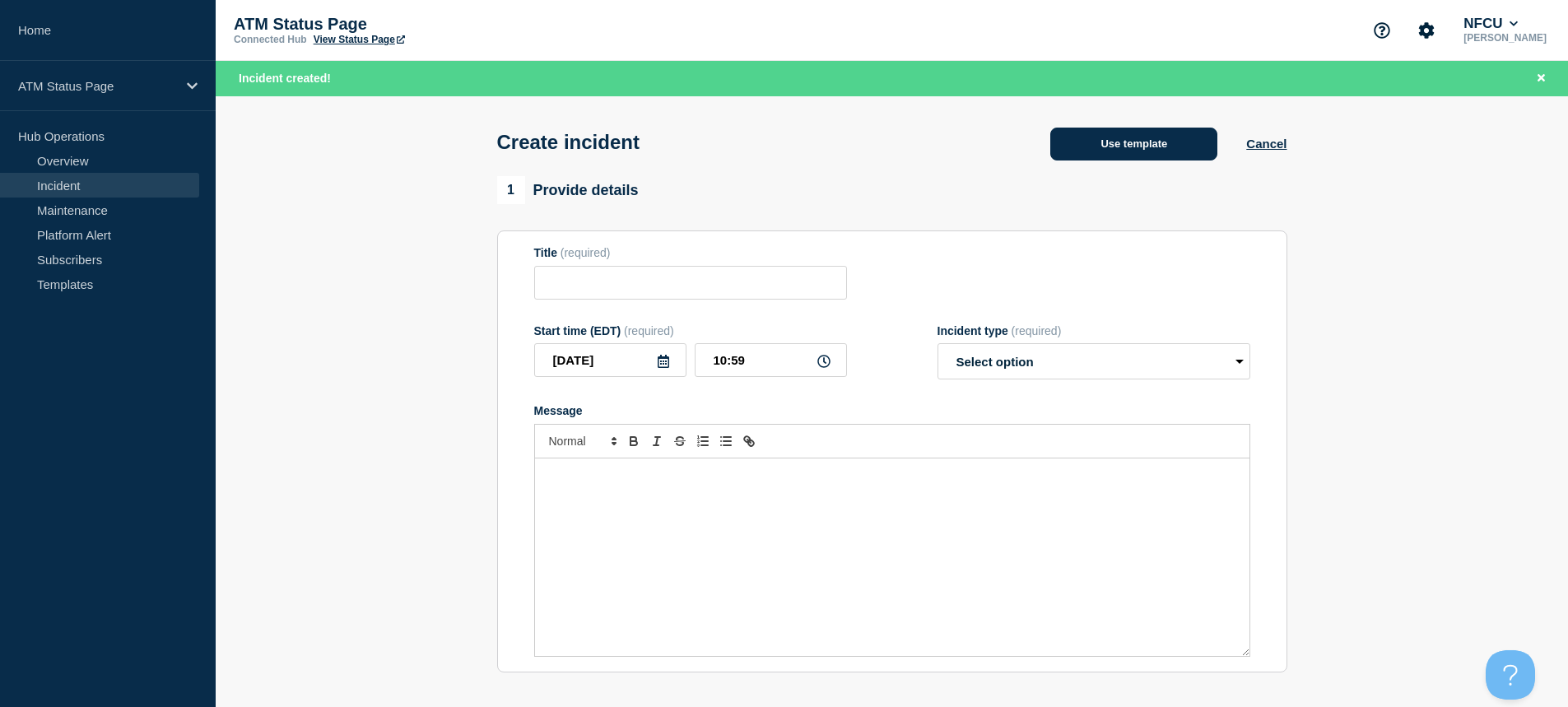 click on "Use template" at bounding box center [1133, 144] 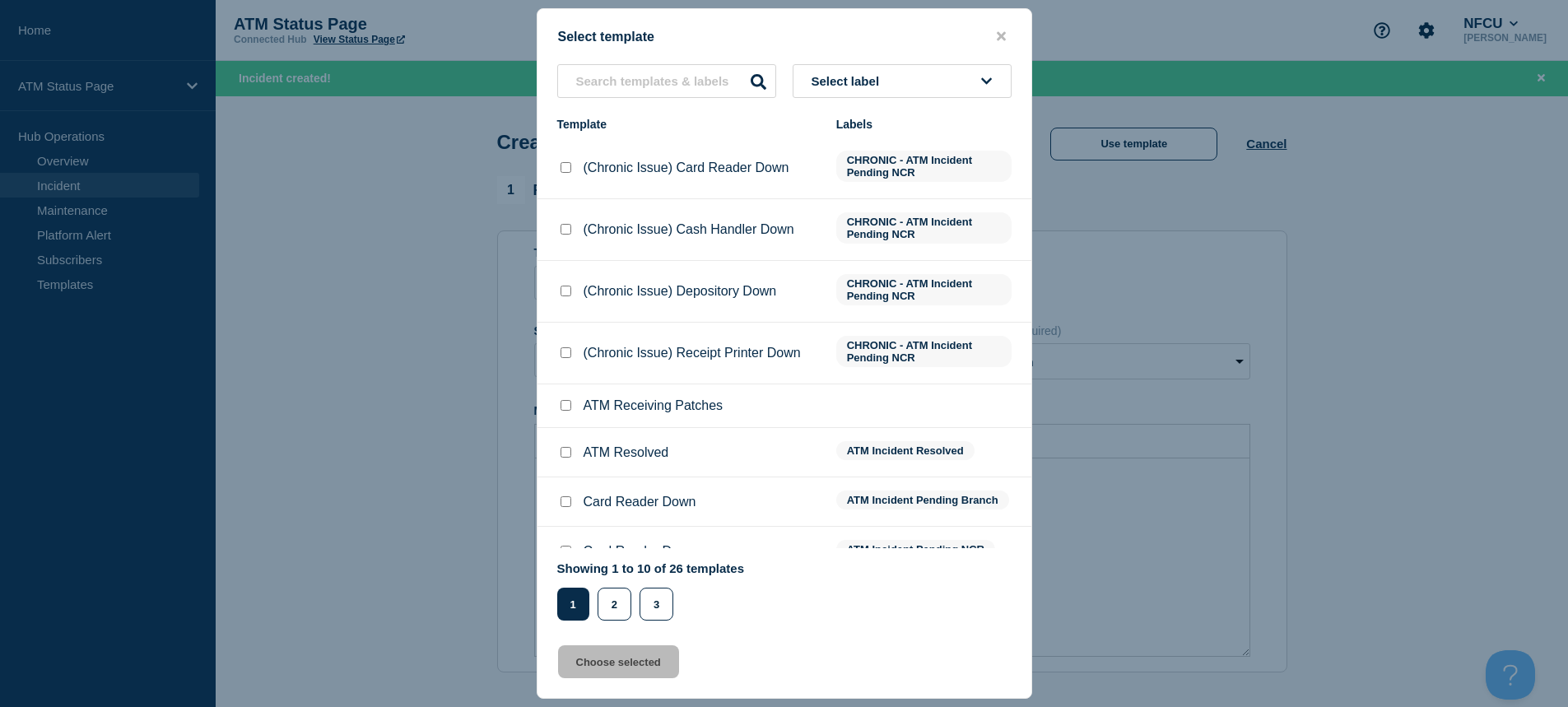 click on "Select label" at bounding box center (849, 81) 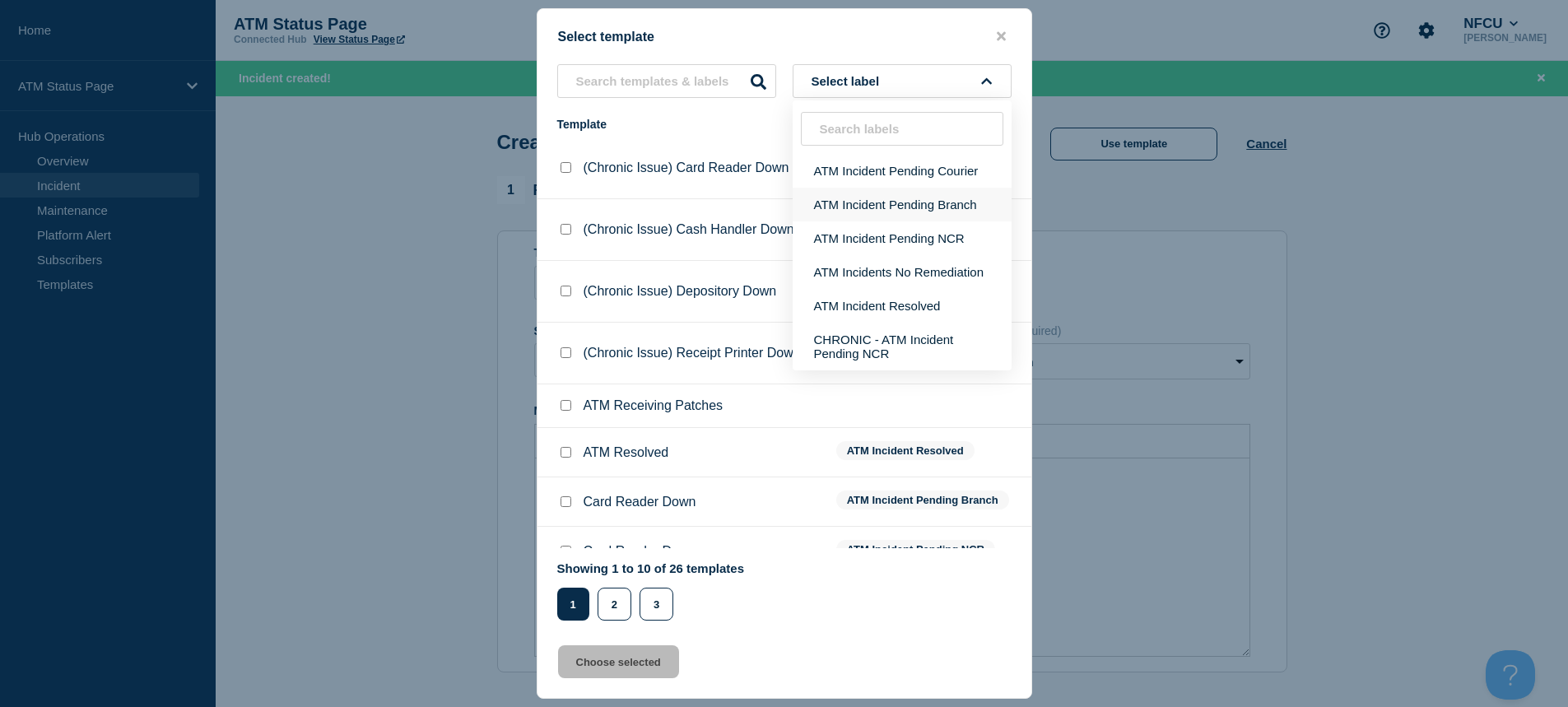 click on "ATM Incident Pending Branch" at bounding box center (902, 204) 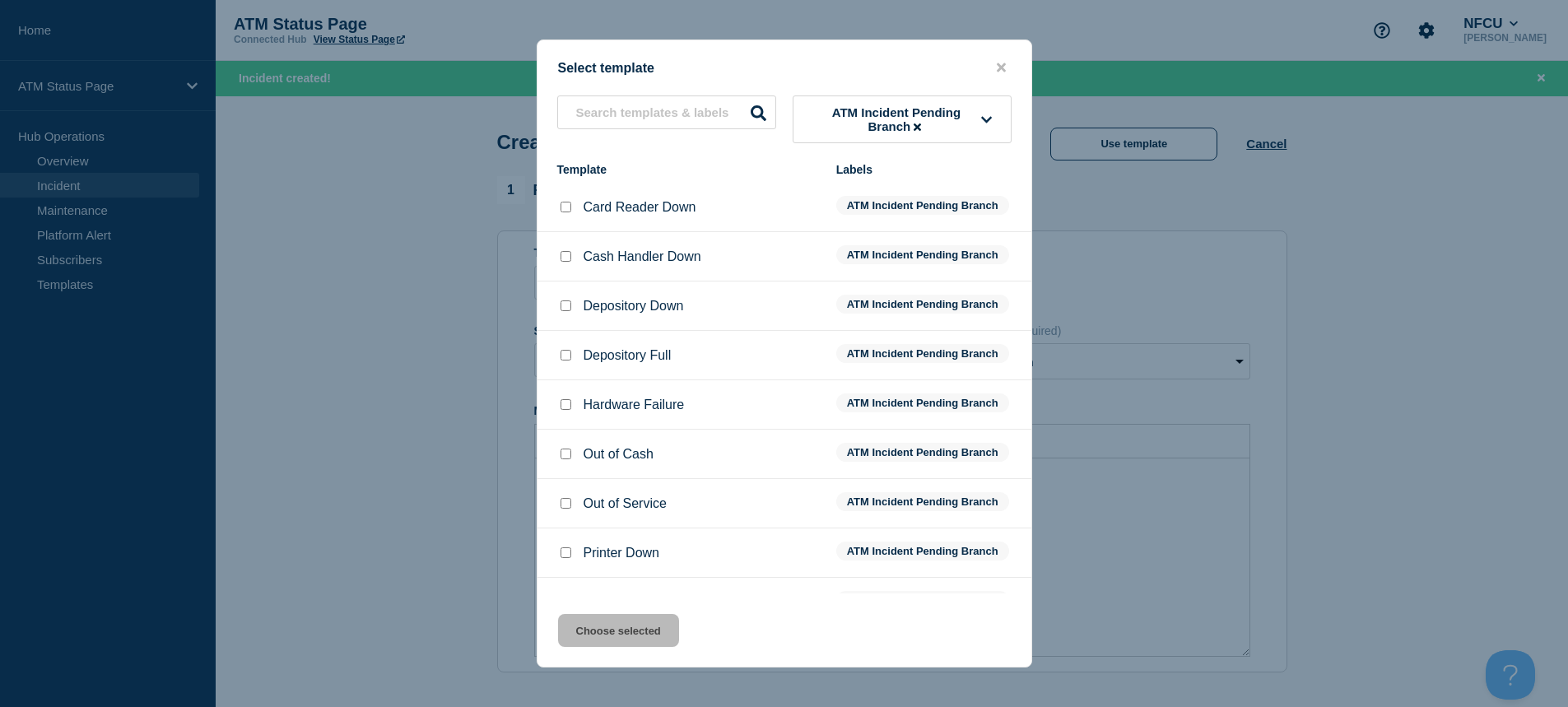 click at bounding box center [565, 305] 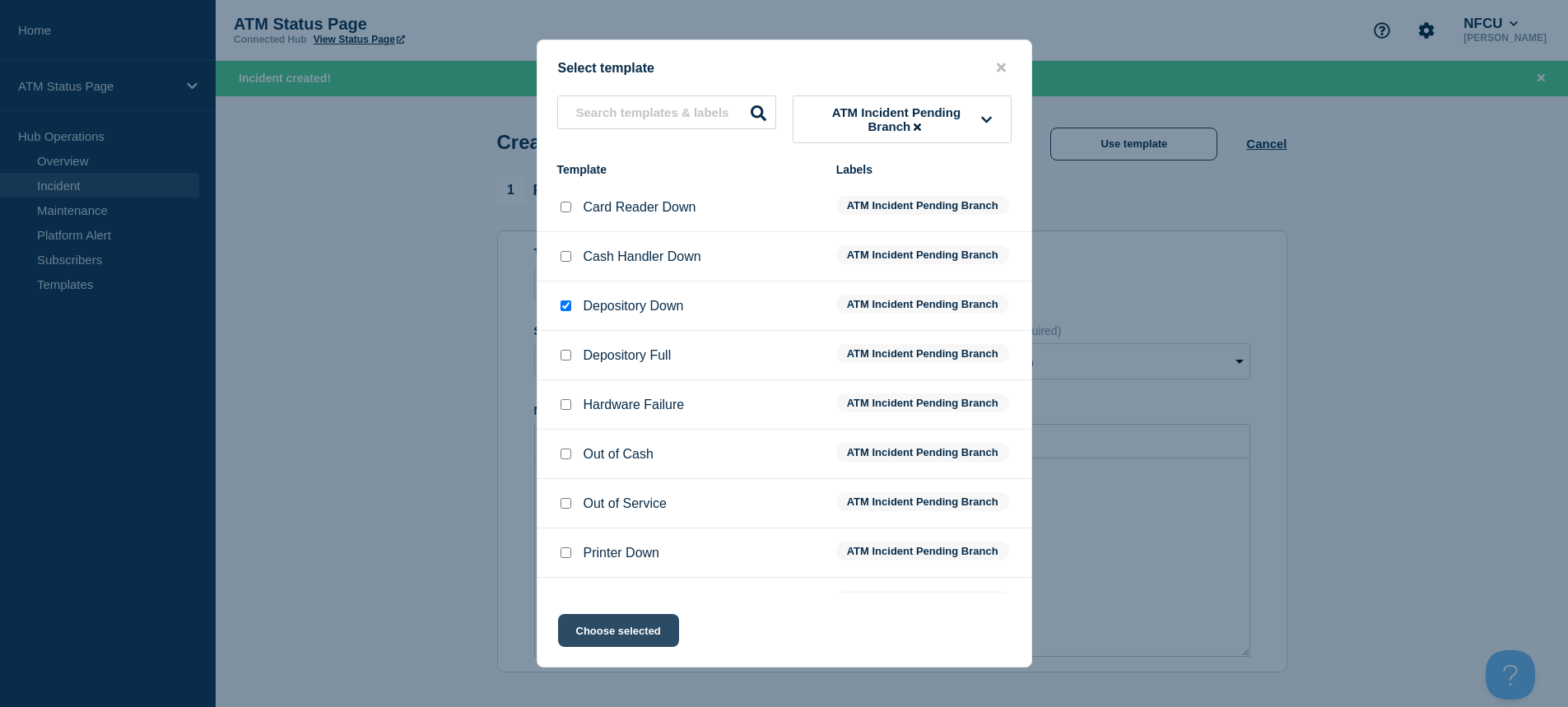 click on "Choose selected" 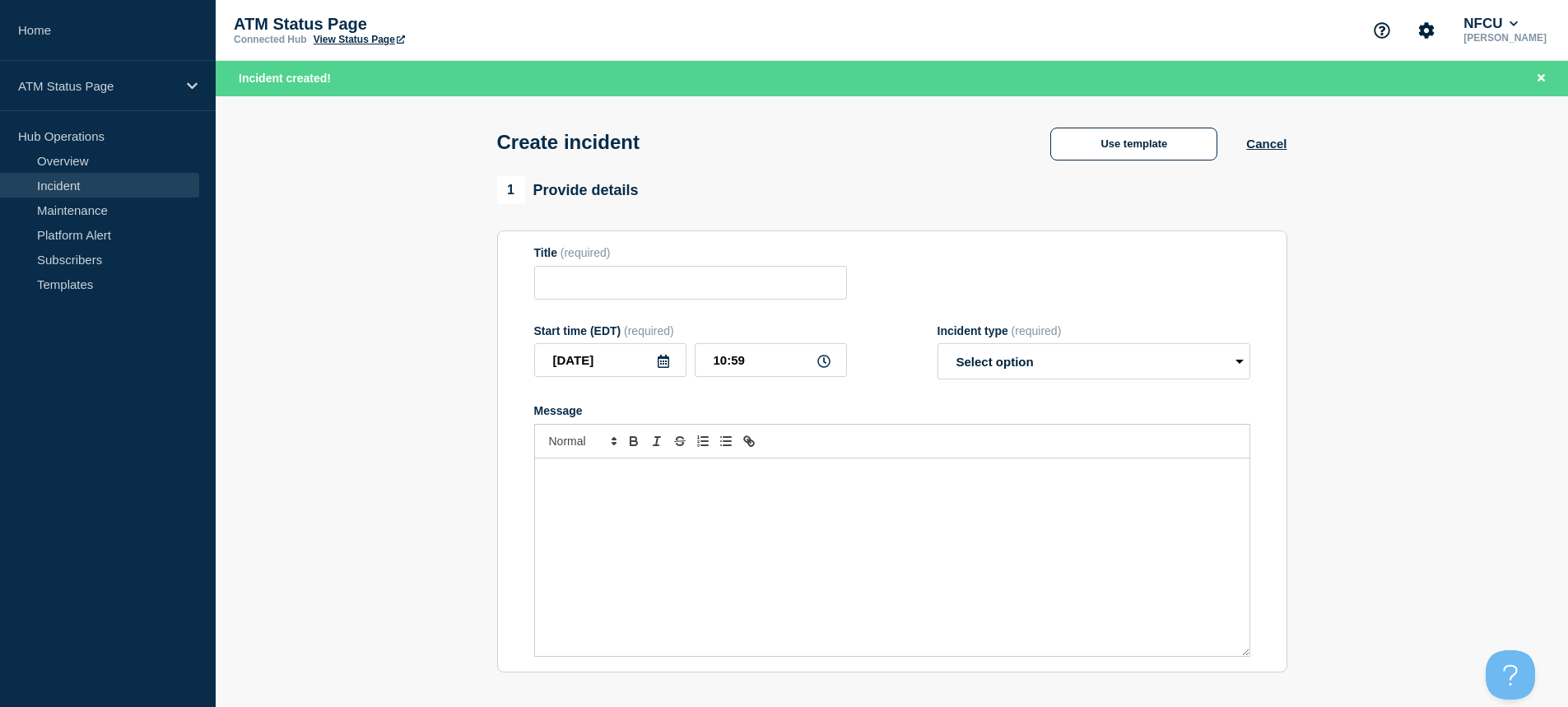 type on "Depository Down" 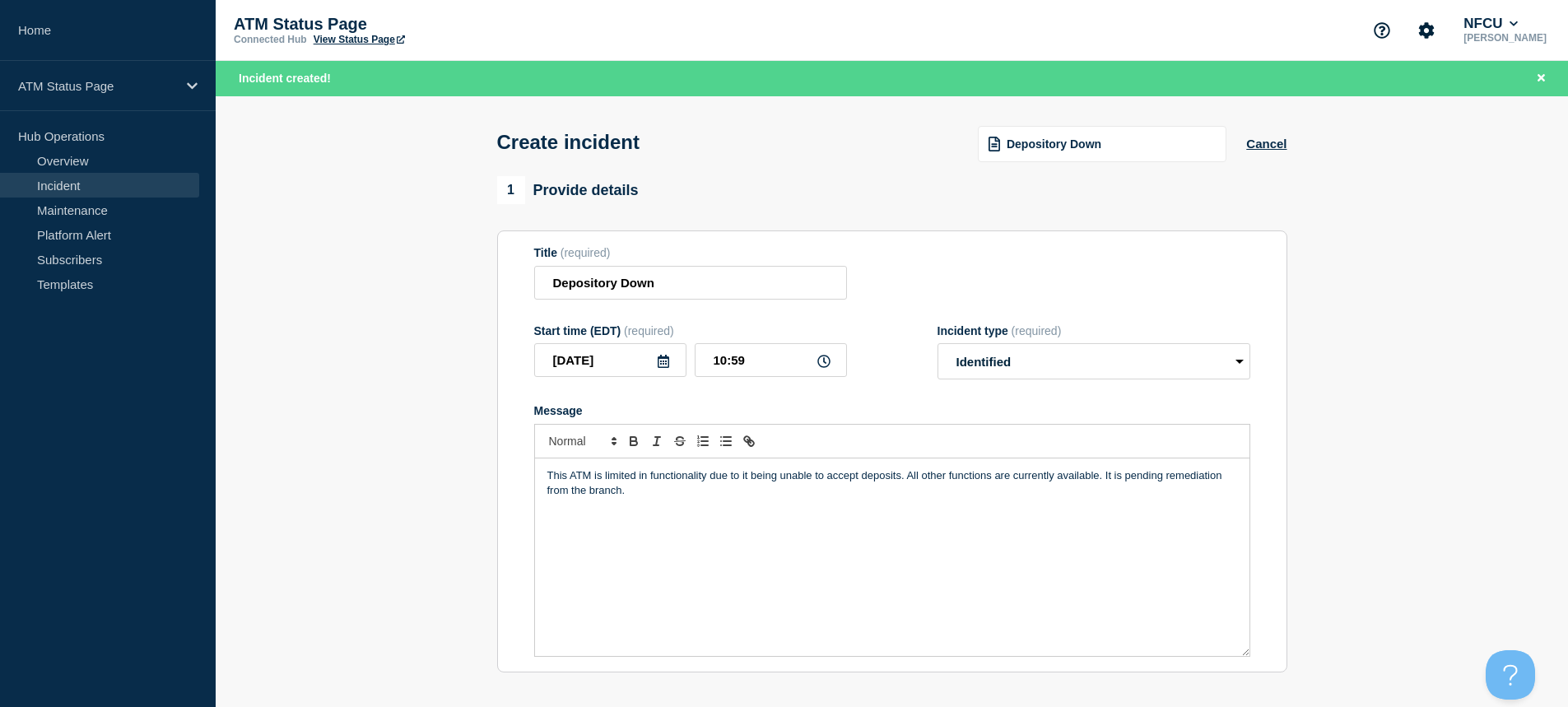 scroll, scrollTop: 481, scrollLeft: 0, axis: vertical 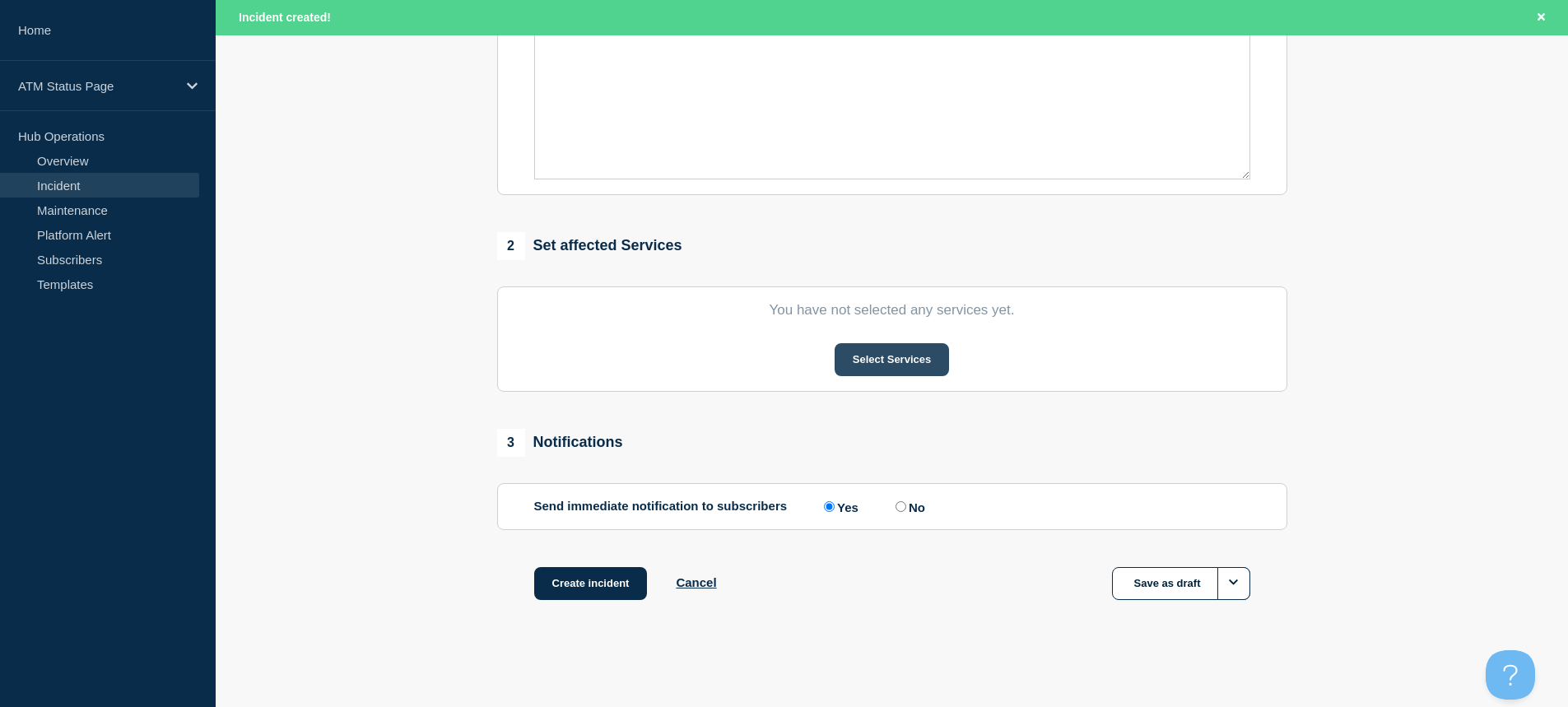 click on "Select Services" at bounding box center [891, 360] 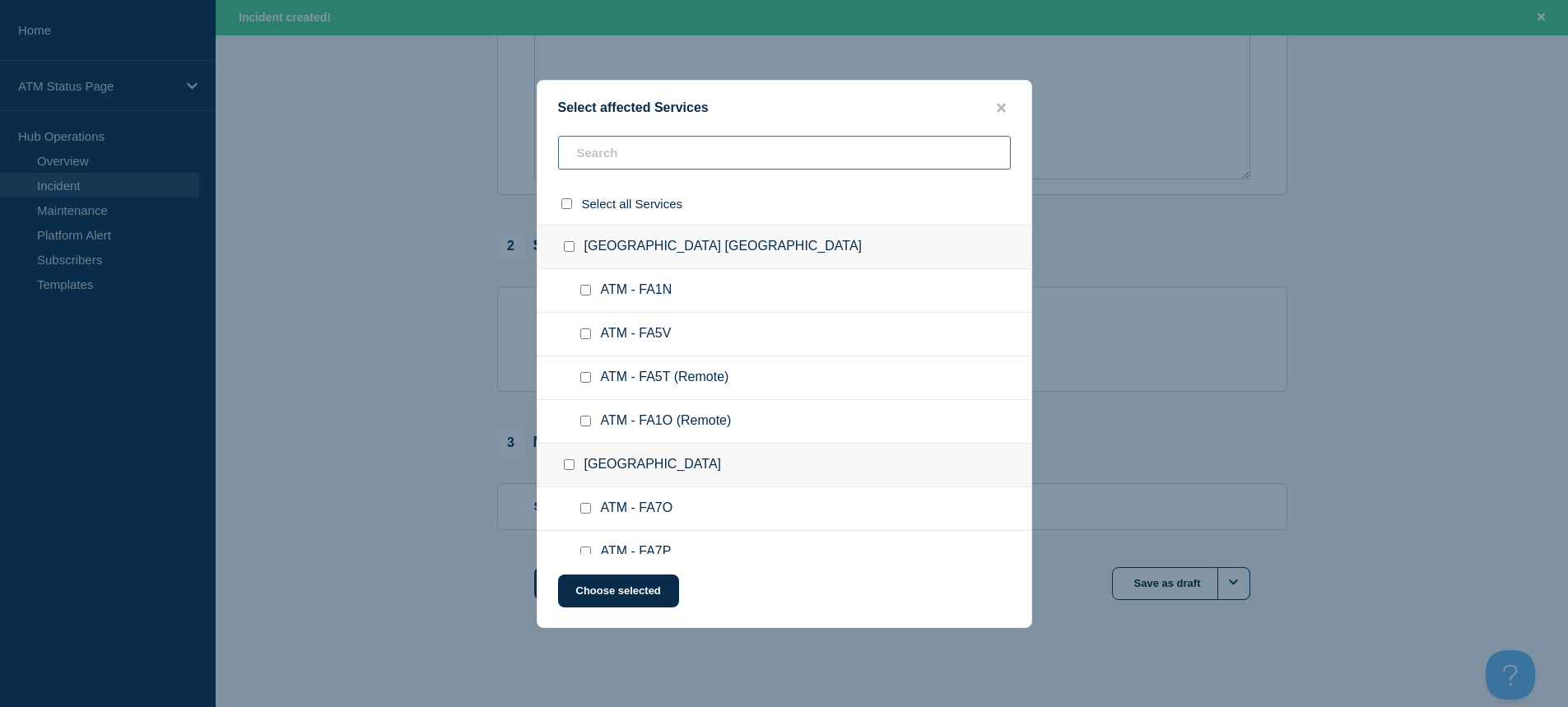 click at bounding box center (784, 152) 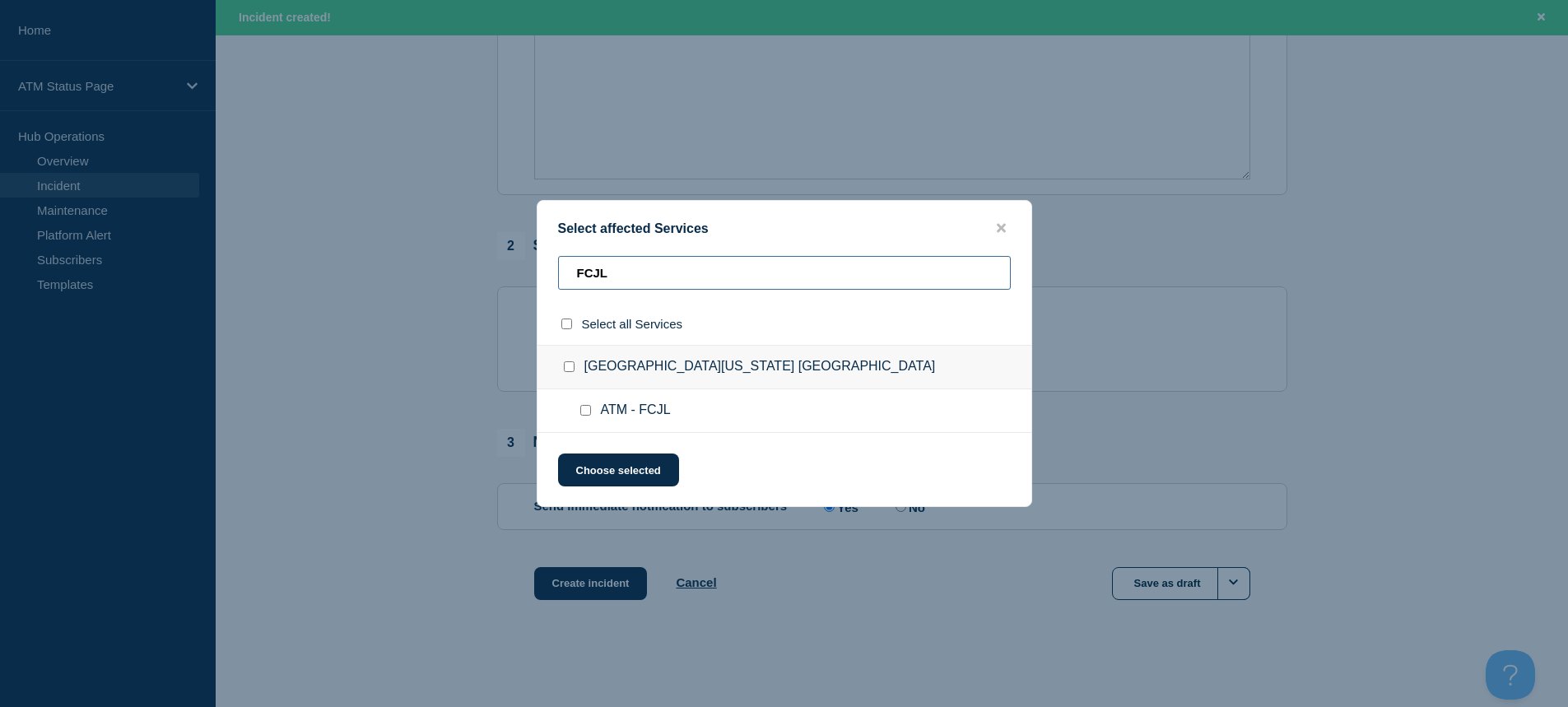 type on "FCJL" 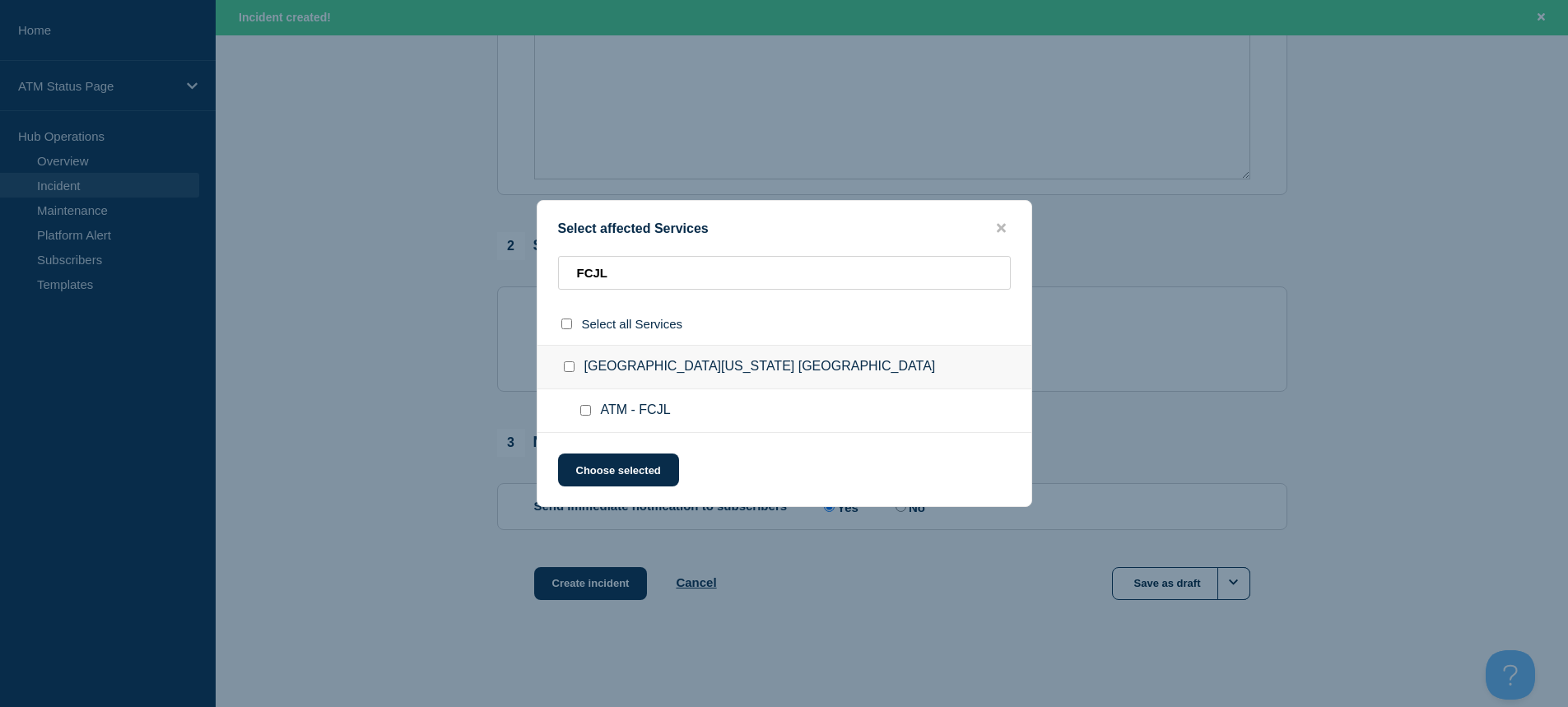 click at bounding box center (585, 410) 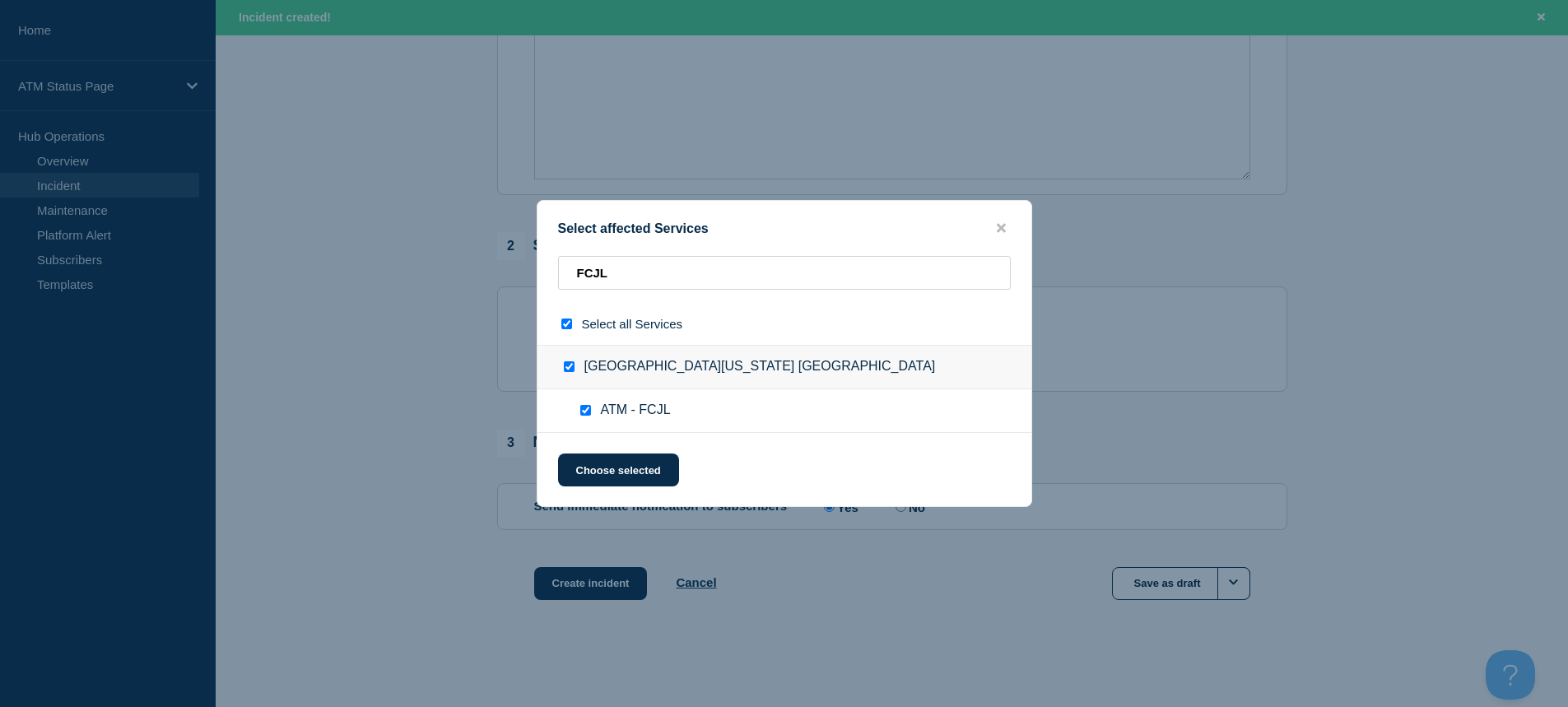 checkbox on "true" 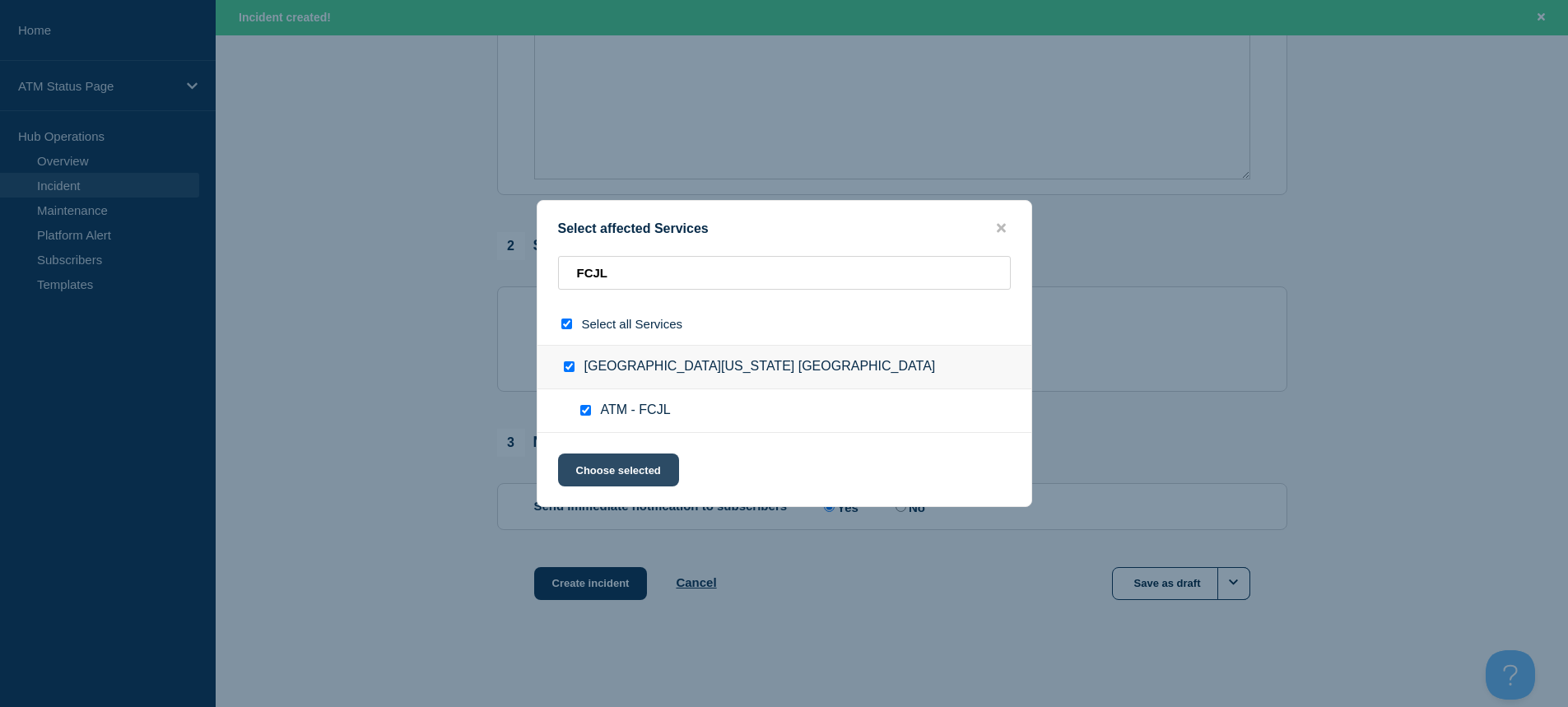 click on "Choose selected" 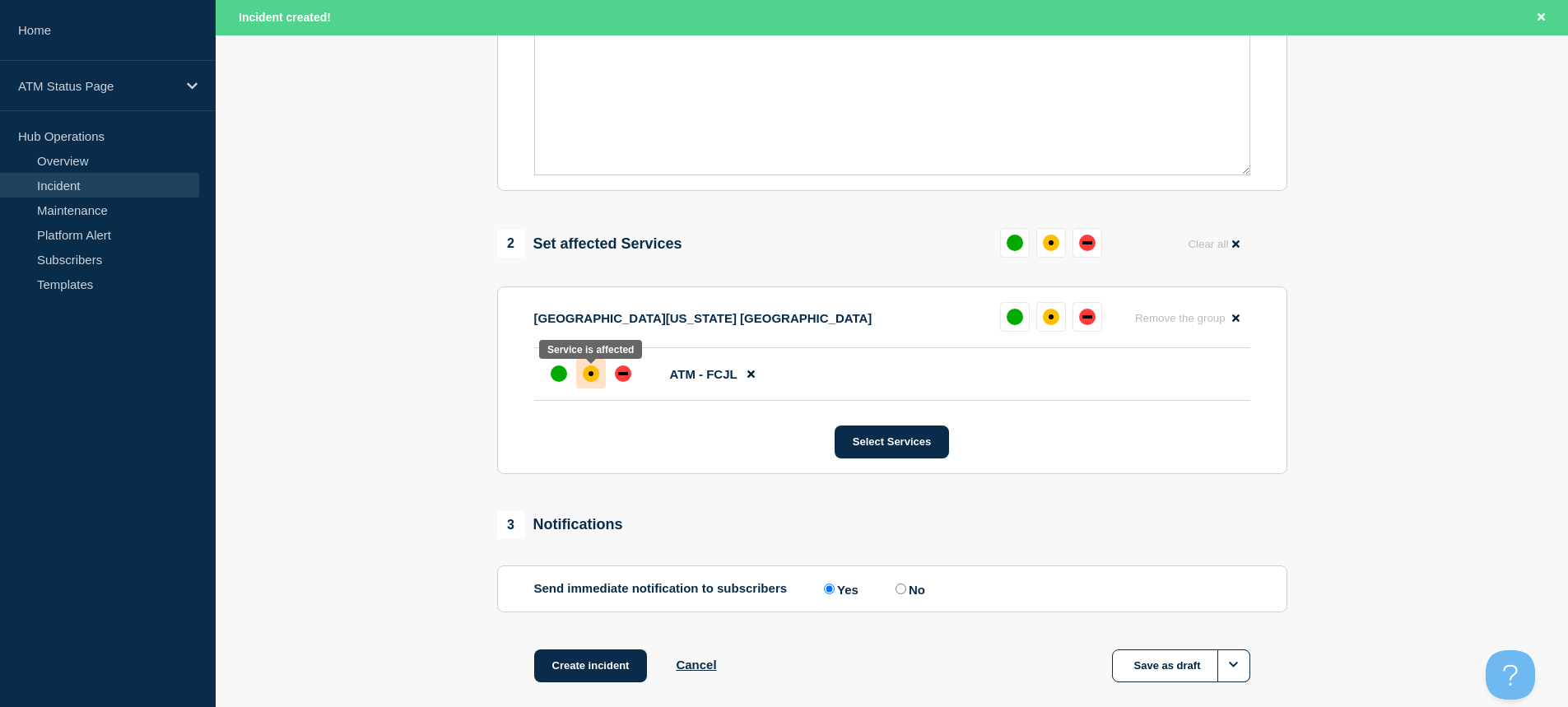 click at bounding box center (591, 374) 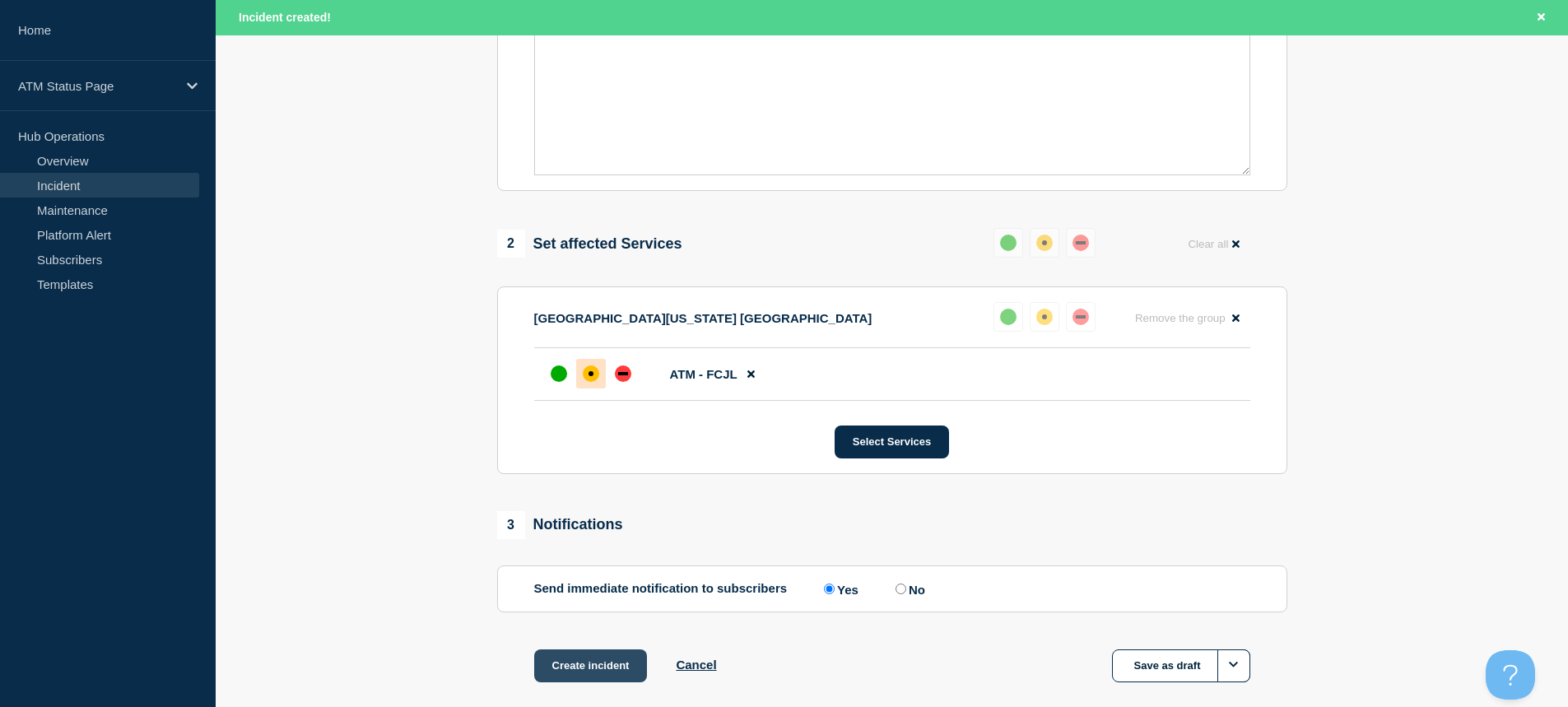 click on "Create incident" at bounding box center [591, 666] 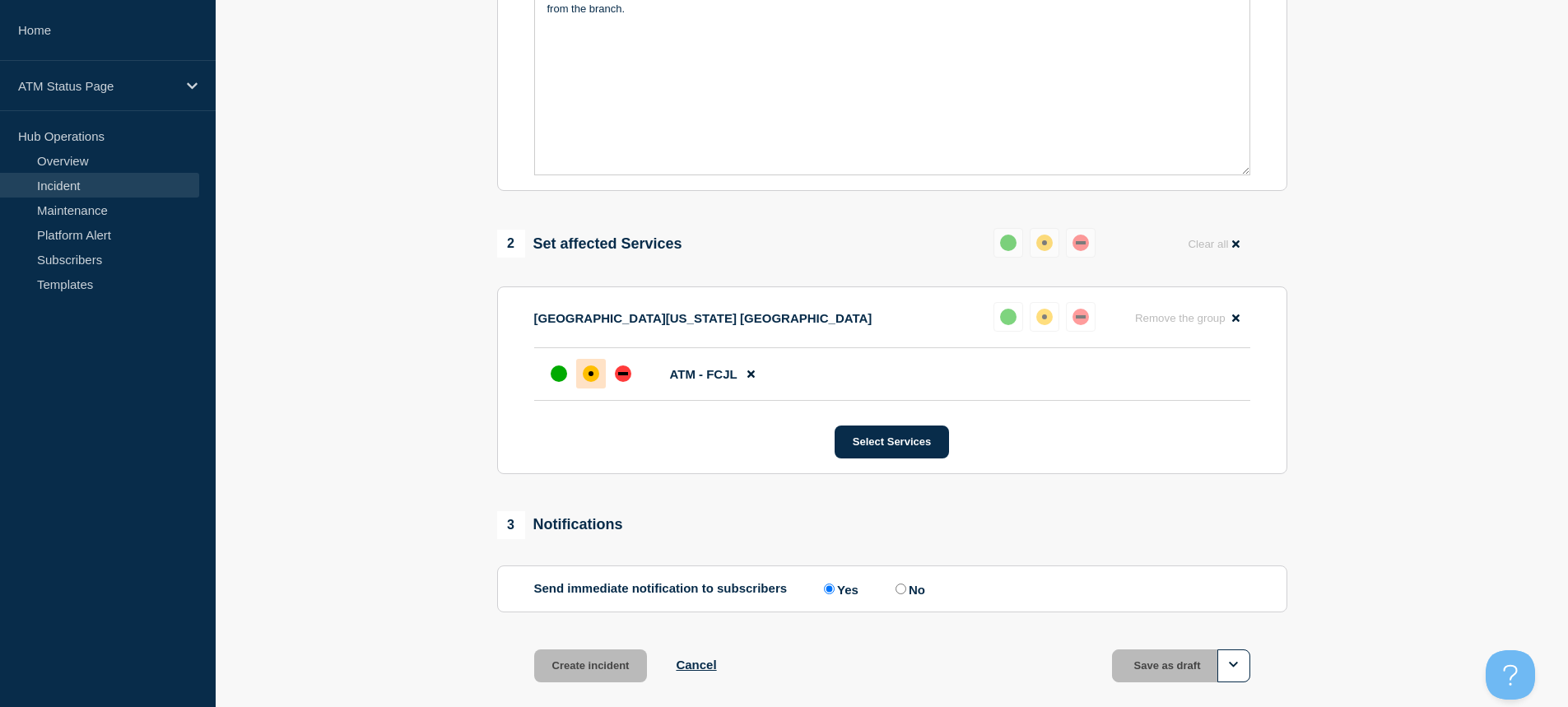 scroll, scrollTop: 446, scrollLeft: 0, axis: vertical 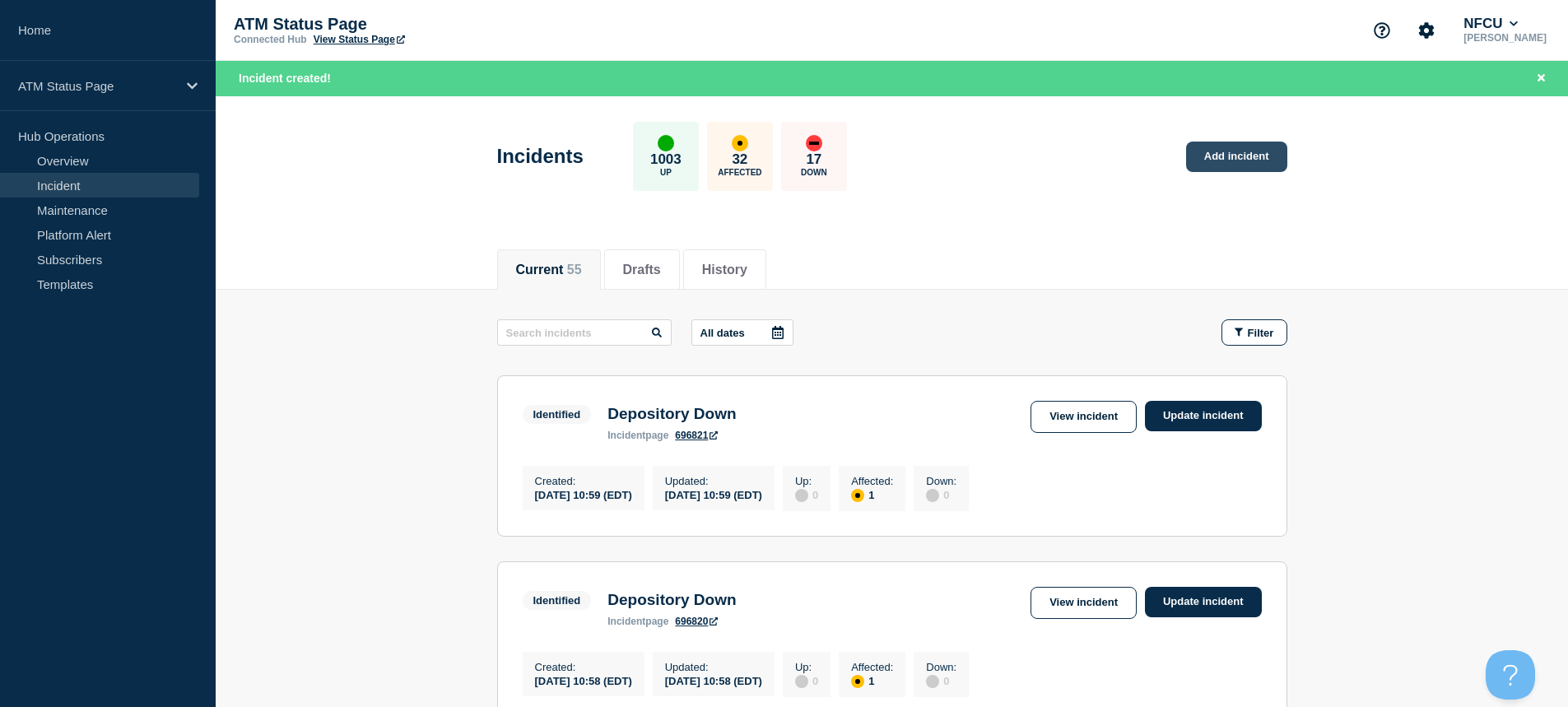click on "Add incident" 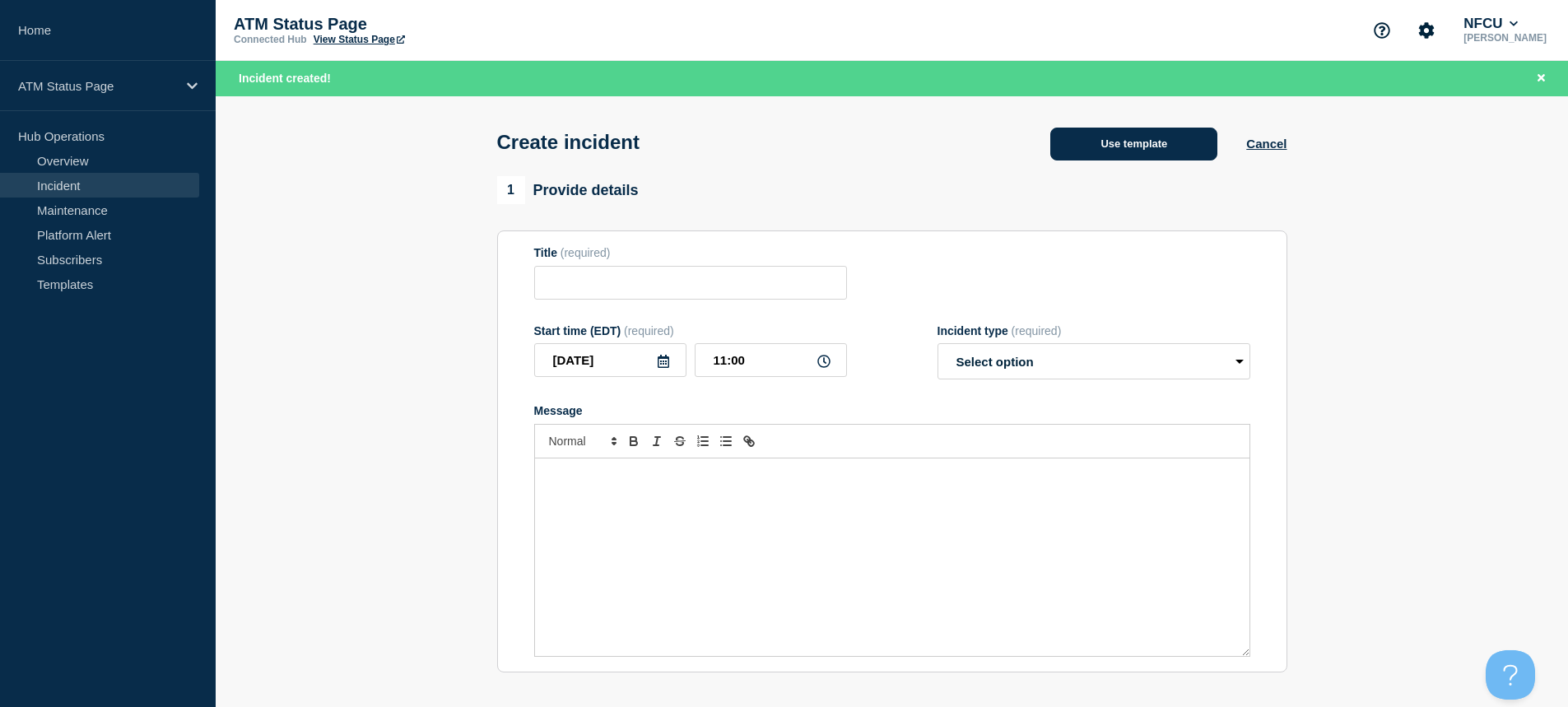 click on "Use template" at bounding box center [1133, 144] 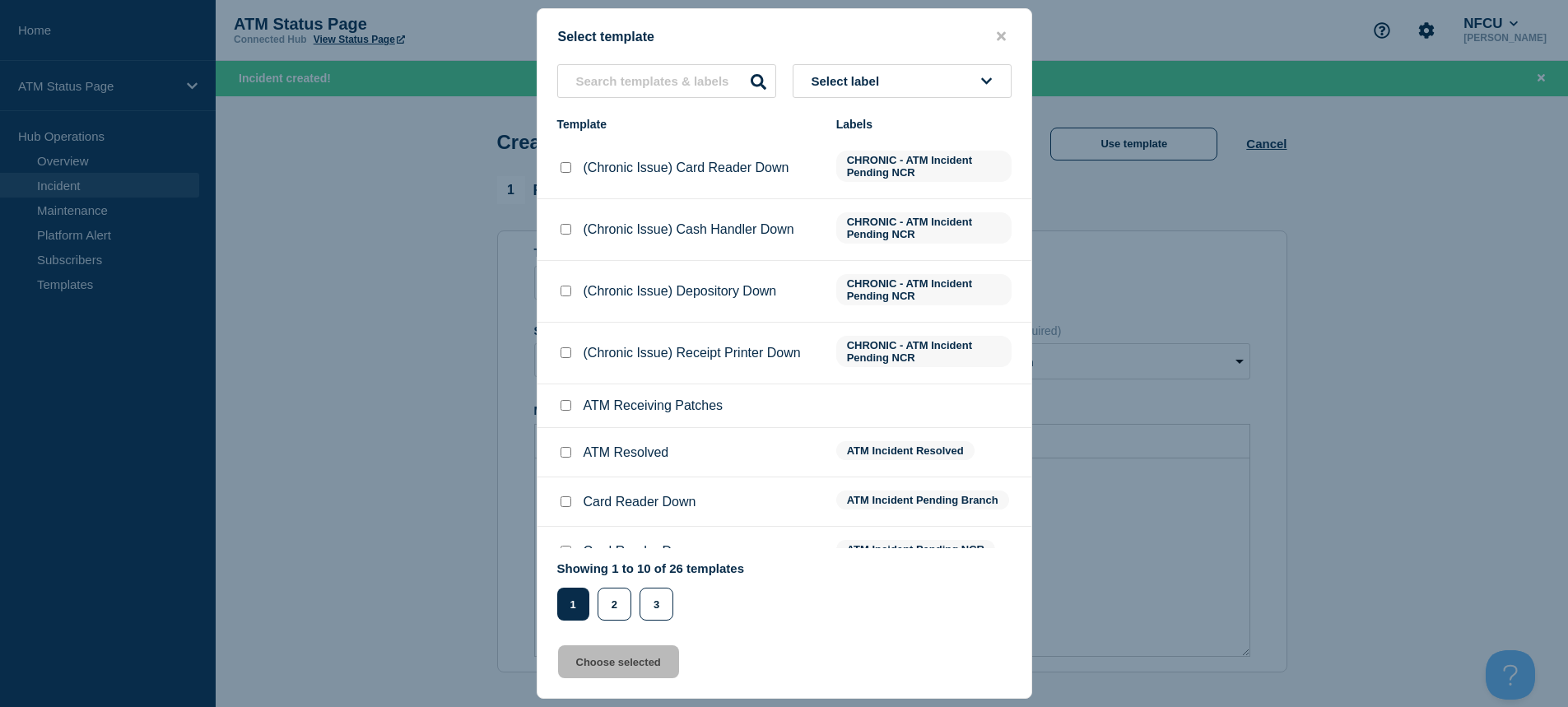 click on "Select label" at bounding box center [902, 81] 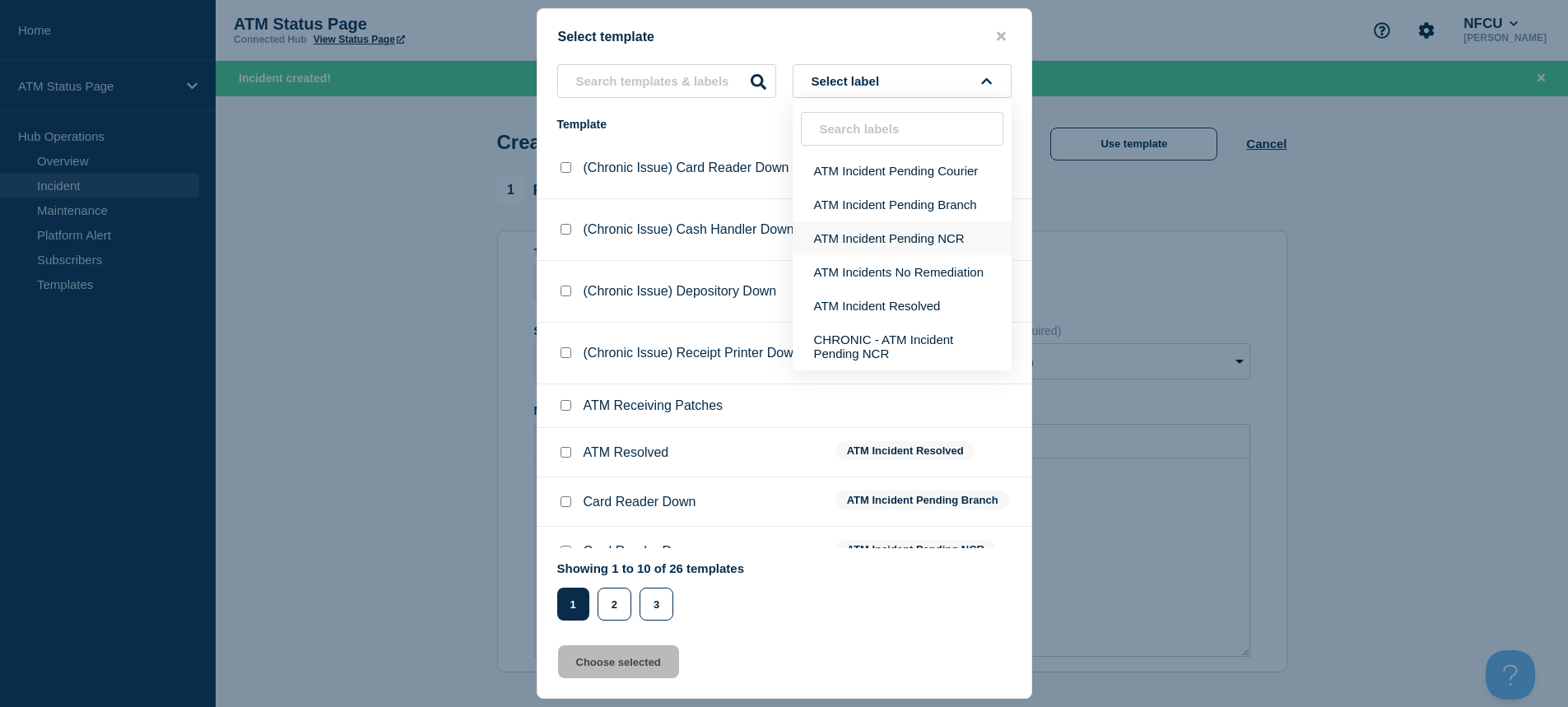 click on "ATM Incident Pending NCR" at bounding box center [902, 238] 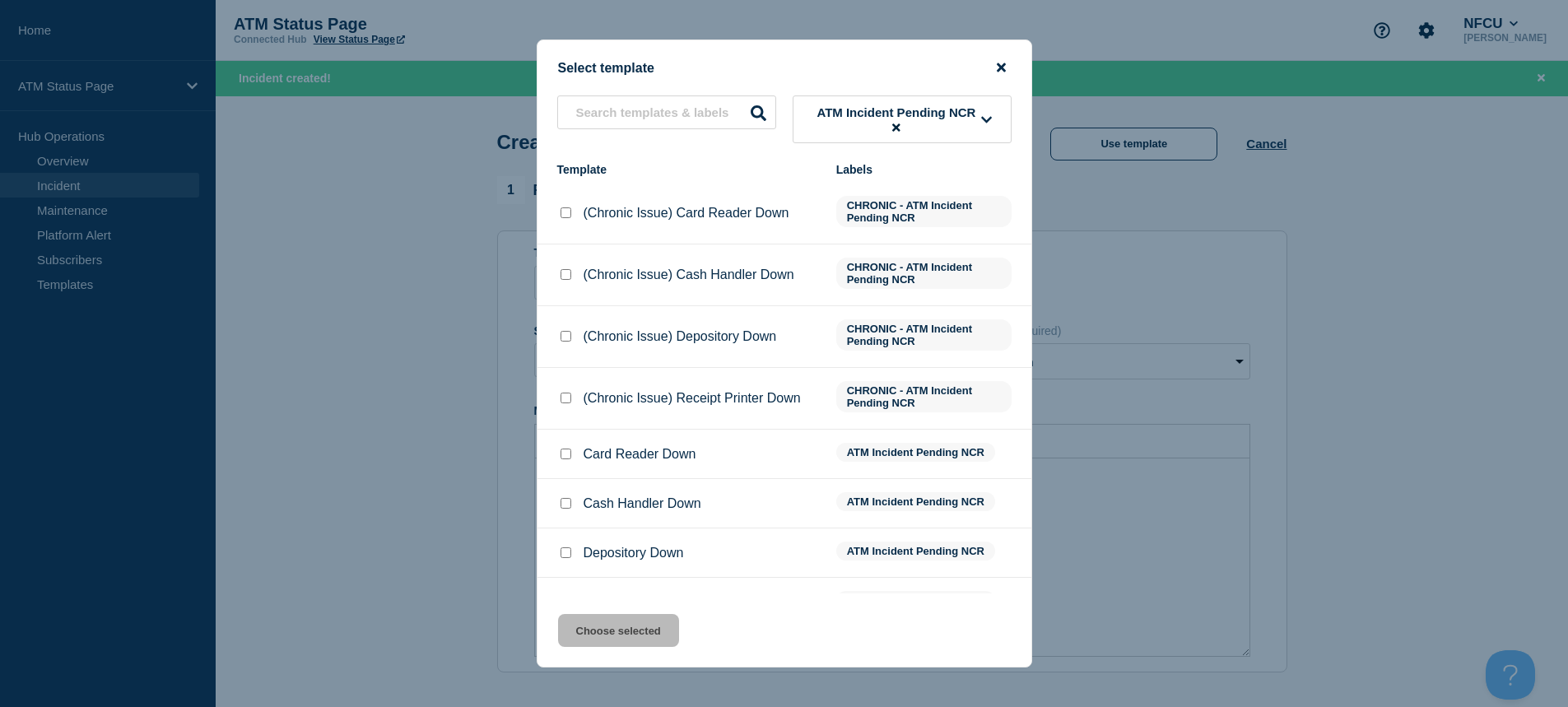 click 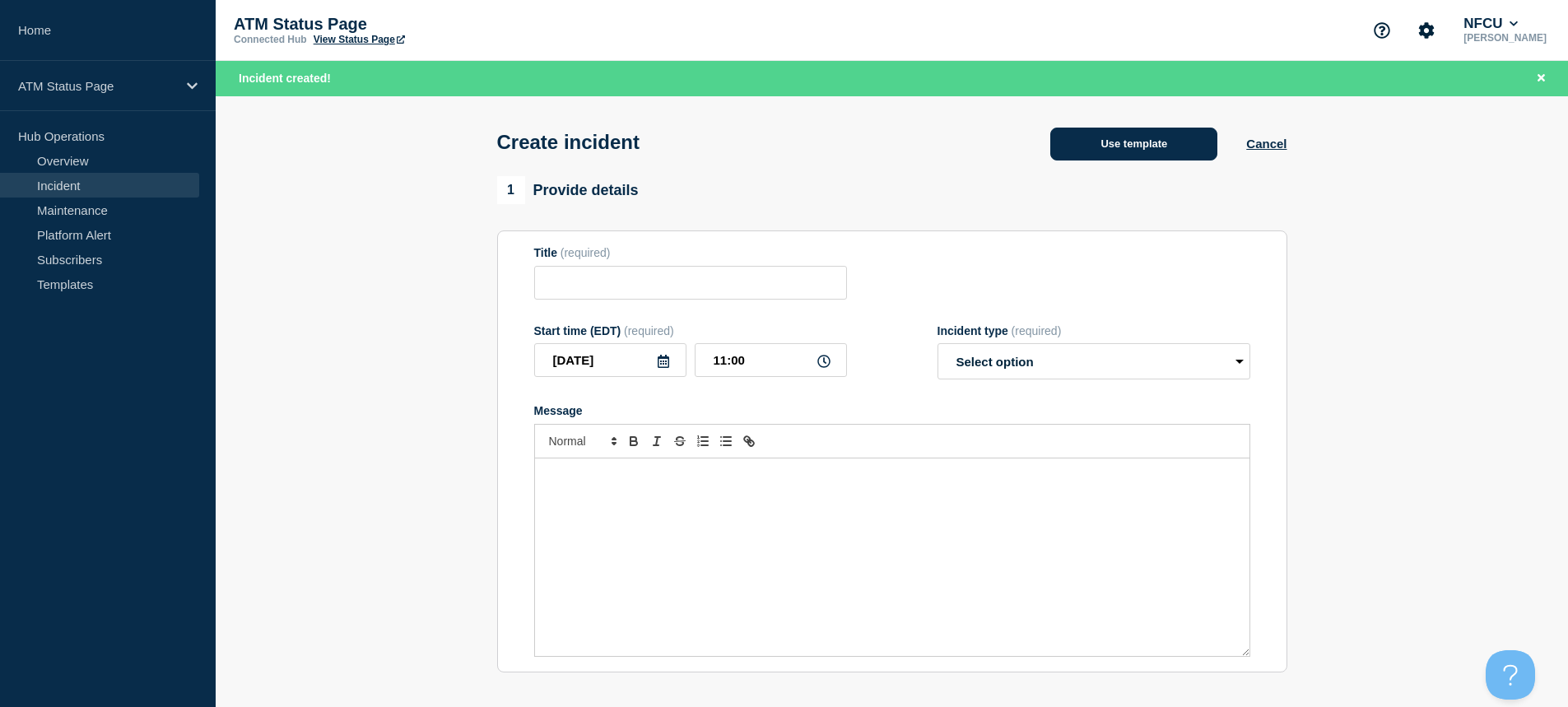 click on "Use template" at bounding box center [1133, 144] 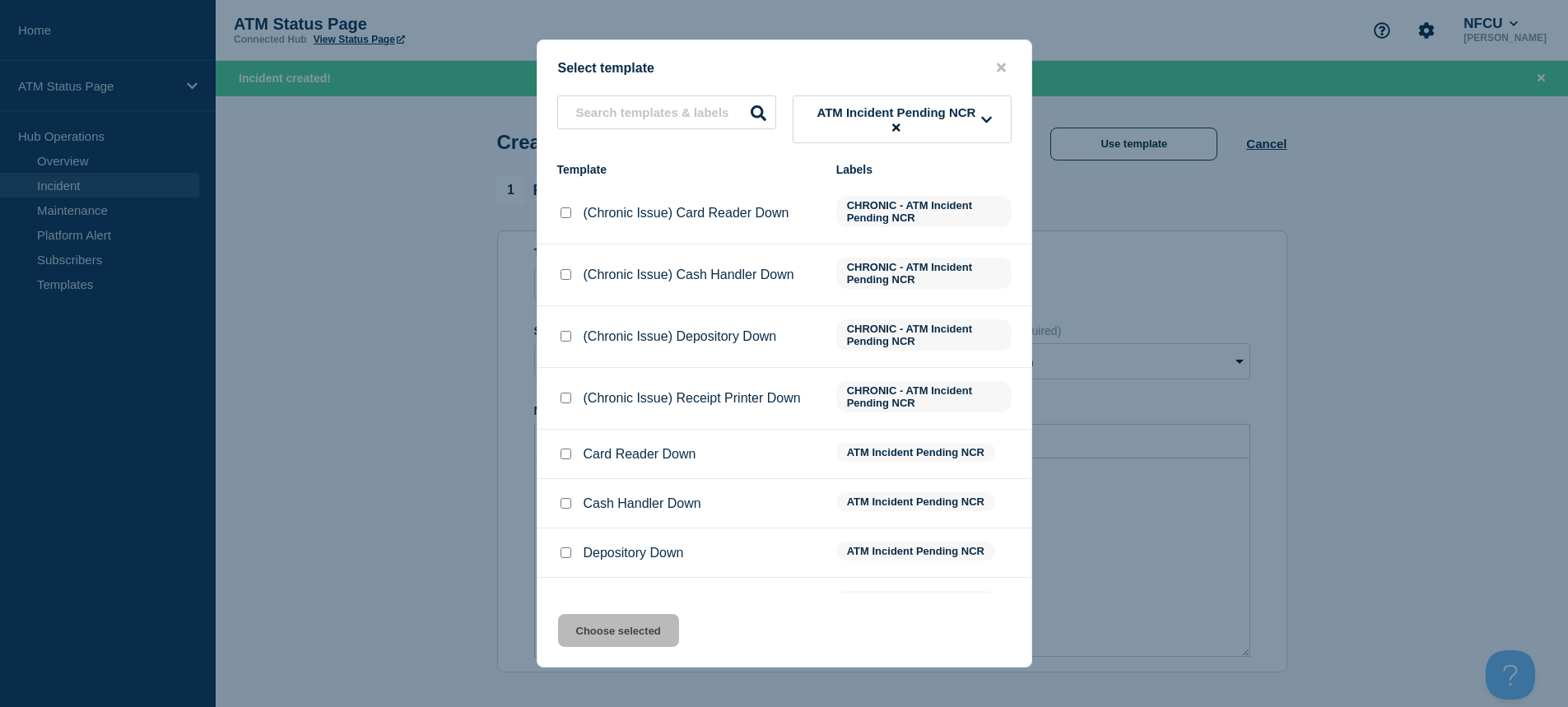 click on "ATM Incident Pending NCR" at bounding box center (896, 119) 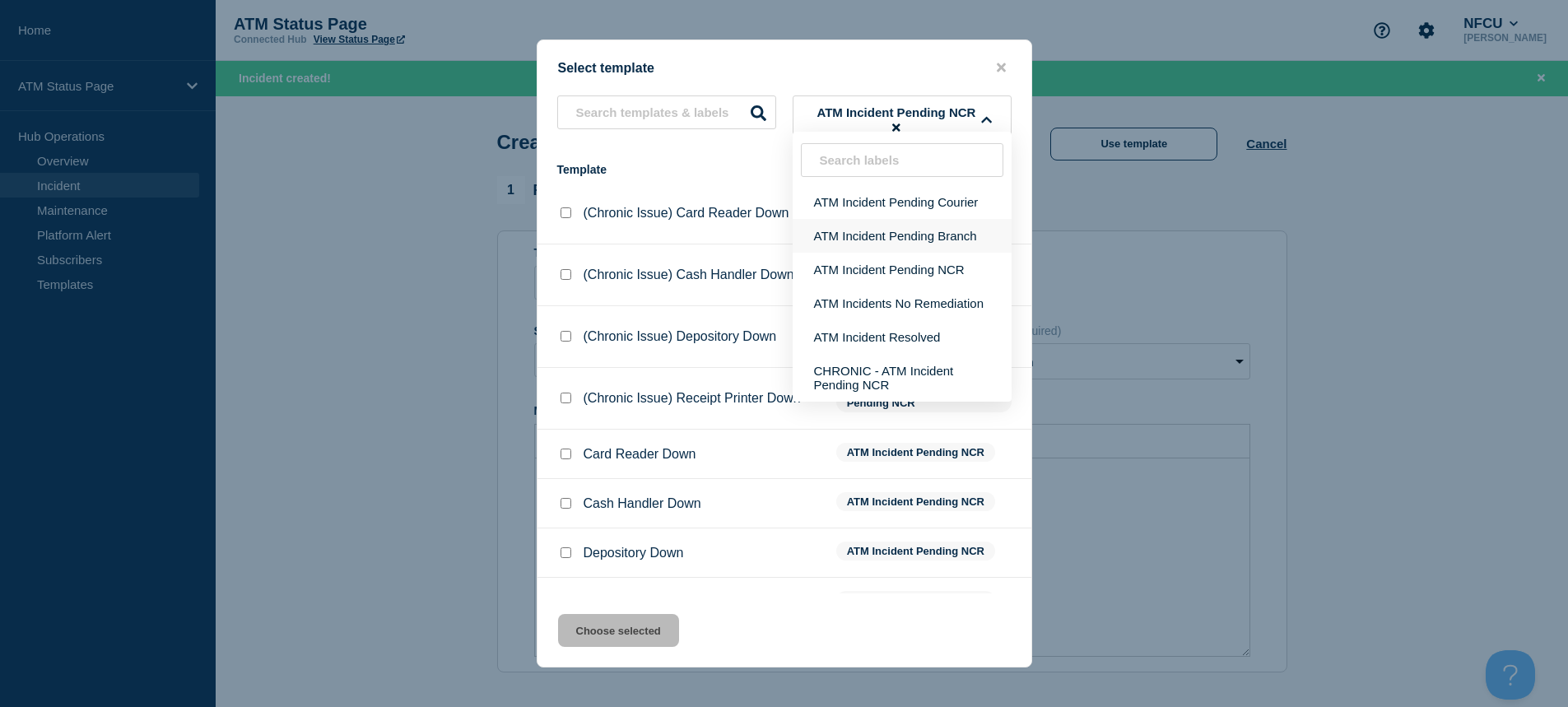 click on "ATM Incident Pending Branch" at bounding box center (902, 235) 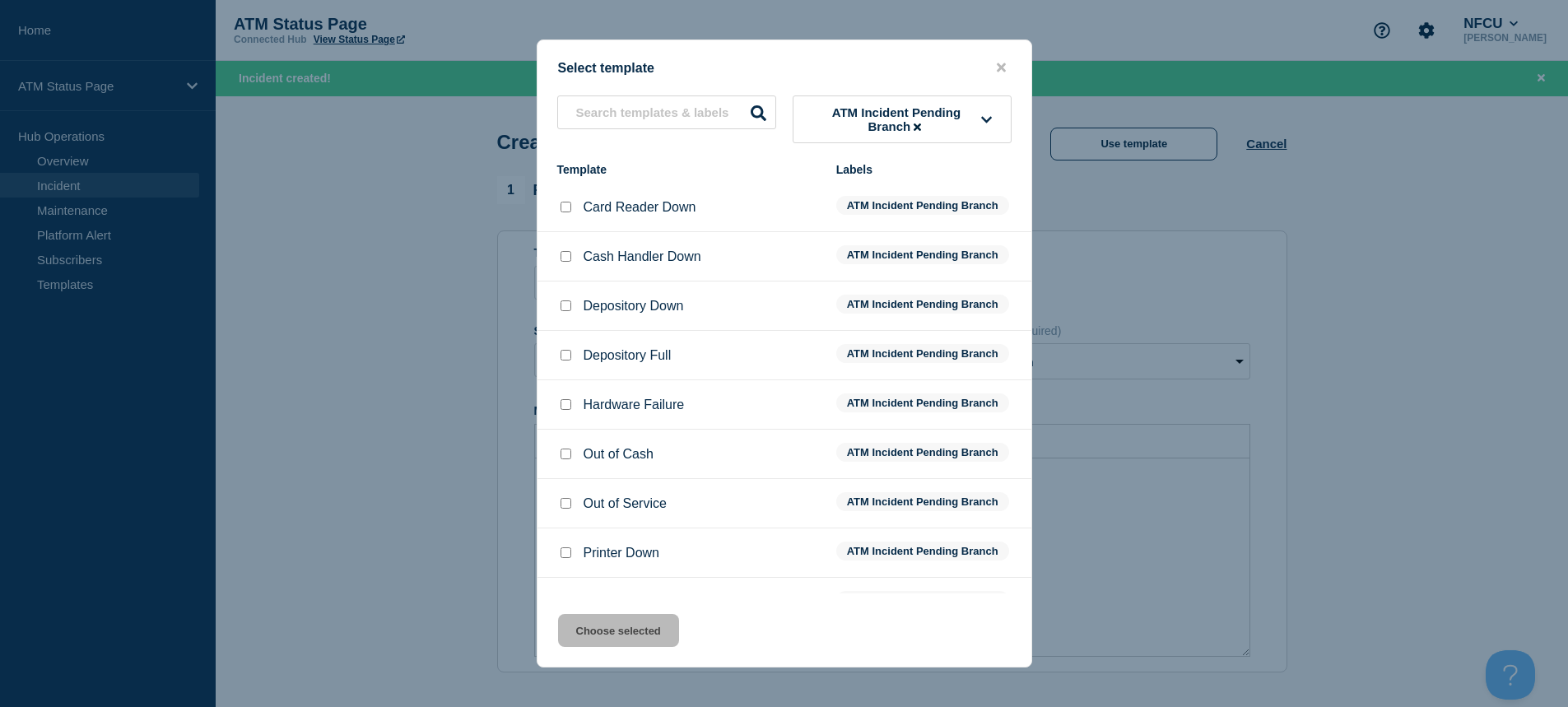 click at bounding box center (565, 305) 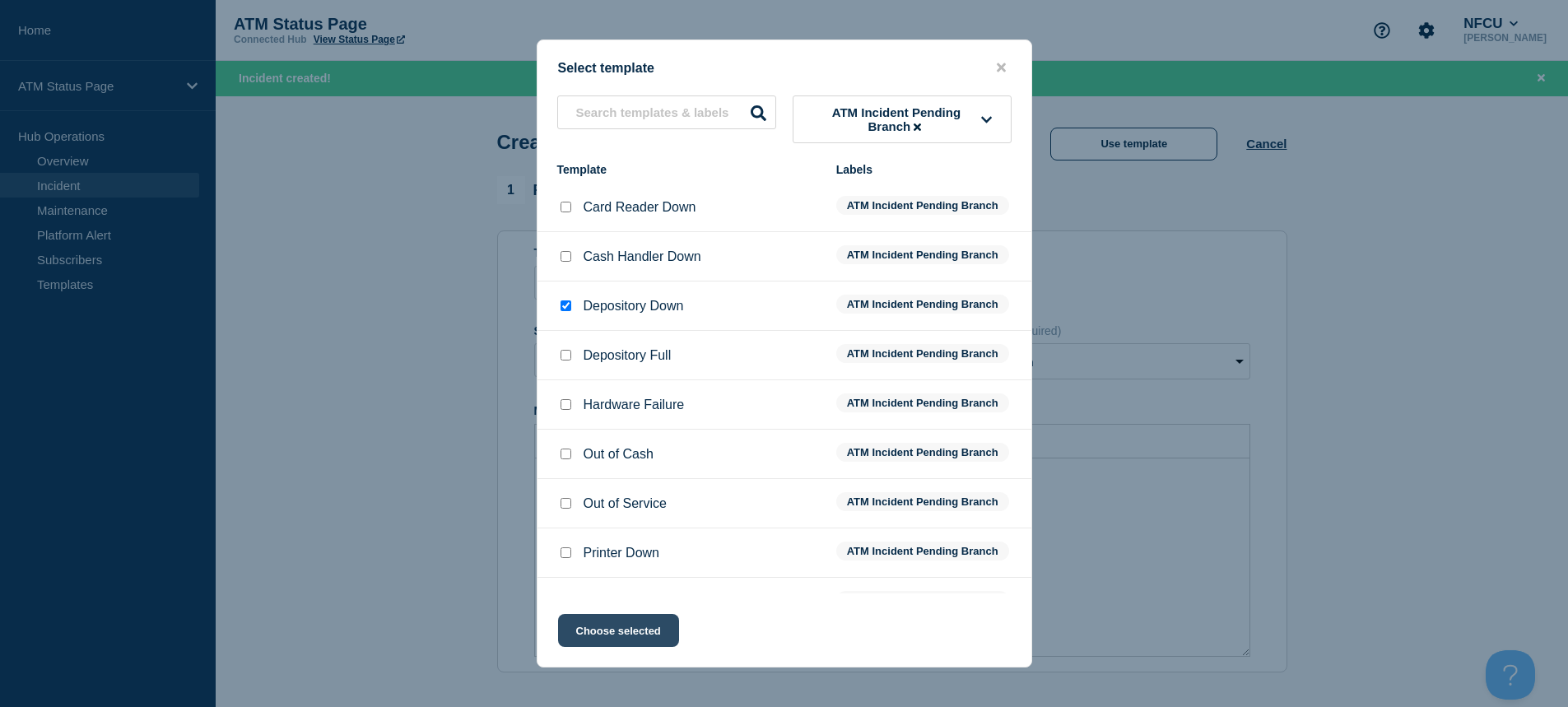 click on "Choose selected" 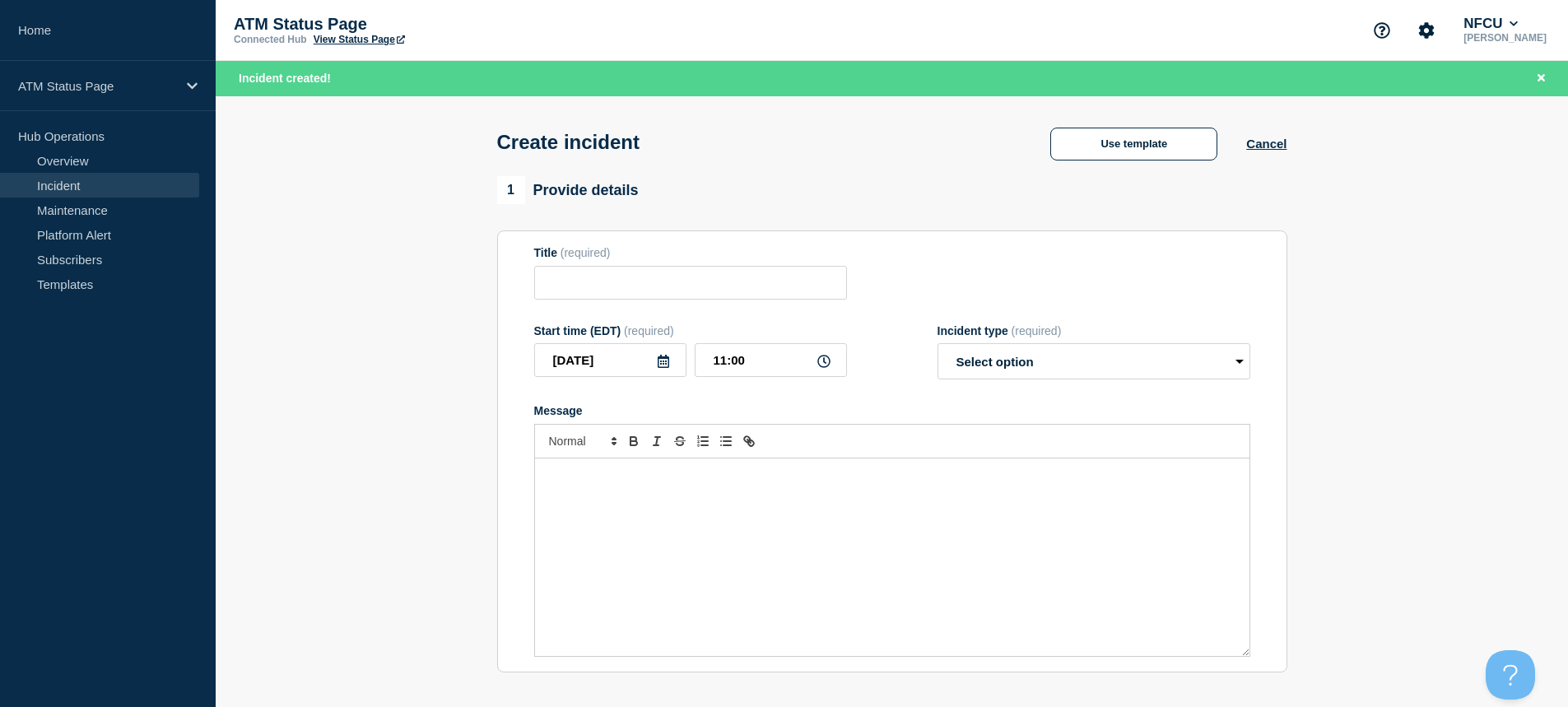 type on "Depository Down" 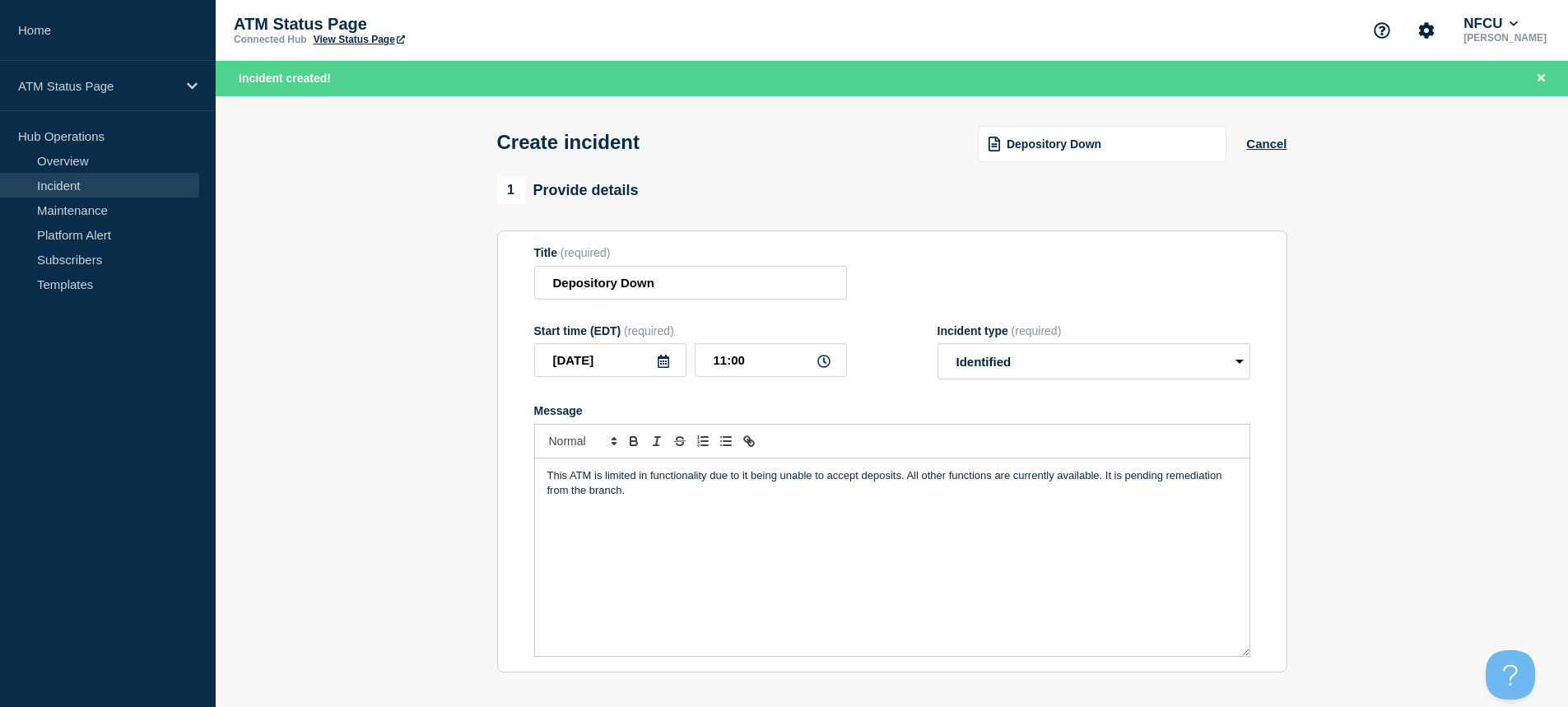 scroll, scrollTop: 412, scrollLeft: 0, axis: vertical 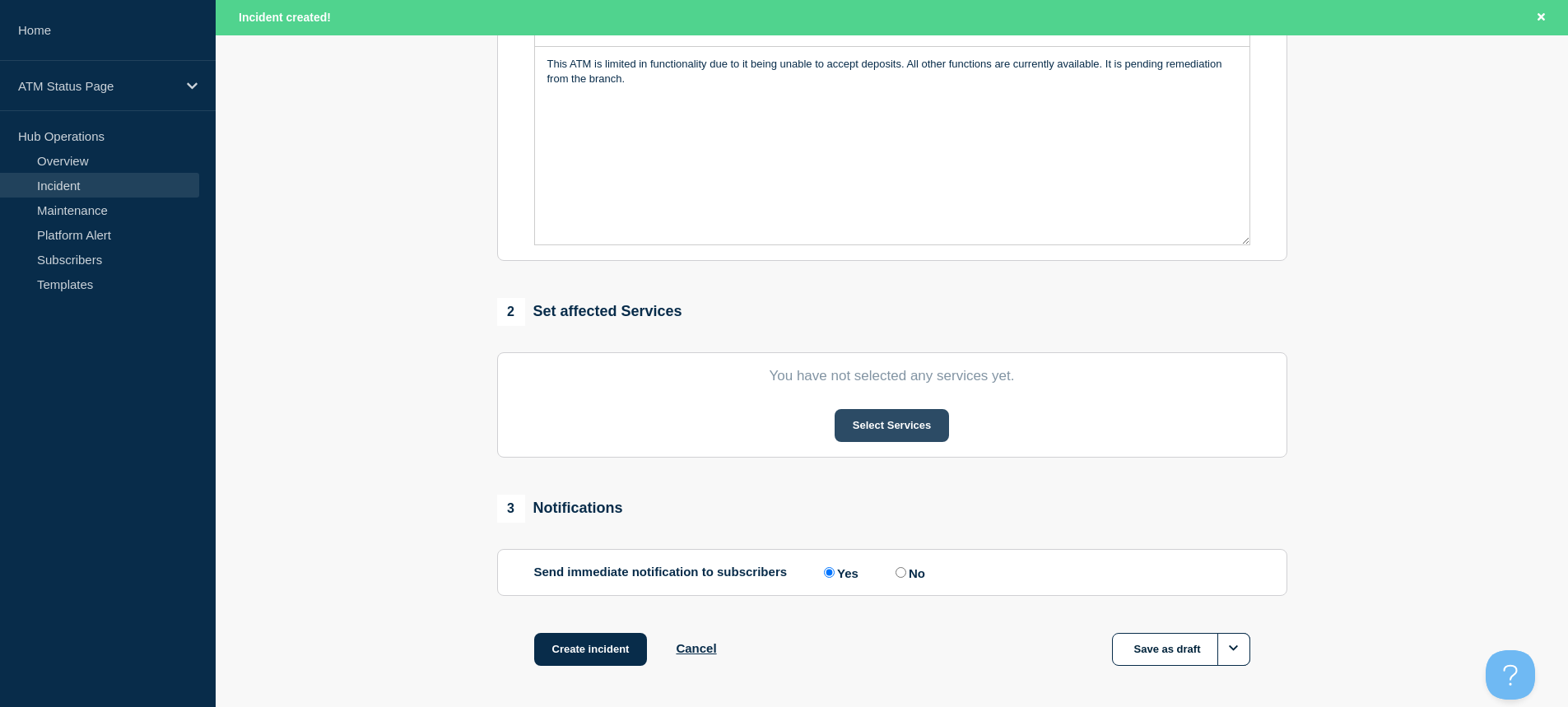 click on "Select Services" at bounding box center (891, 426) 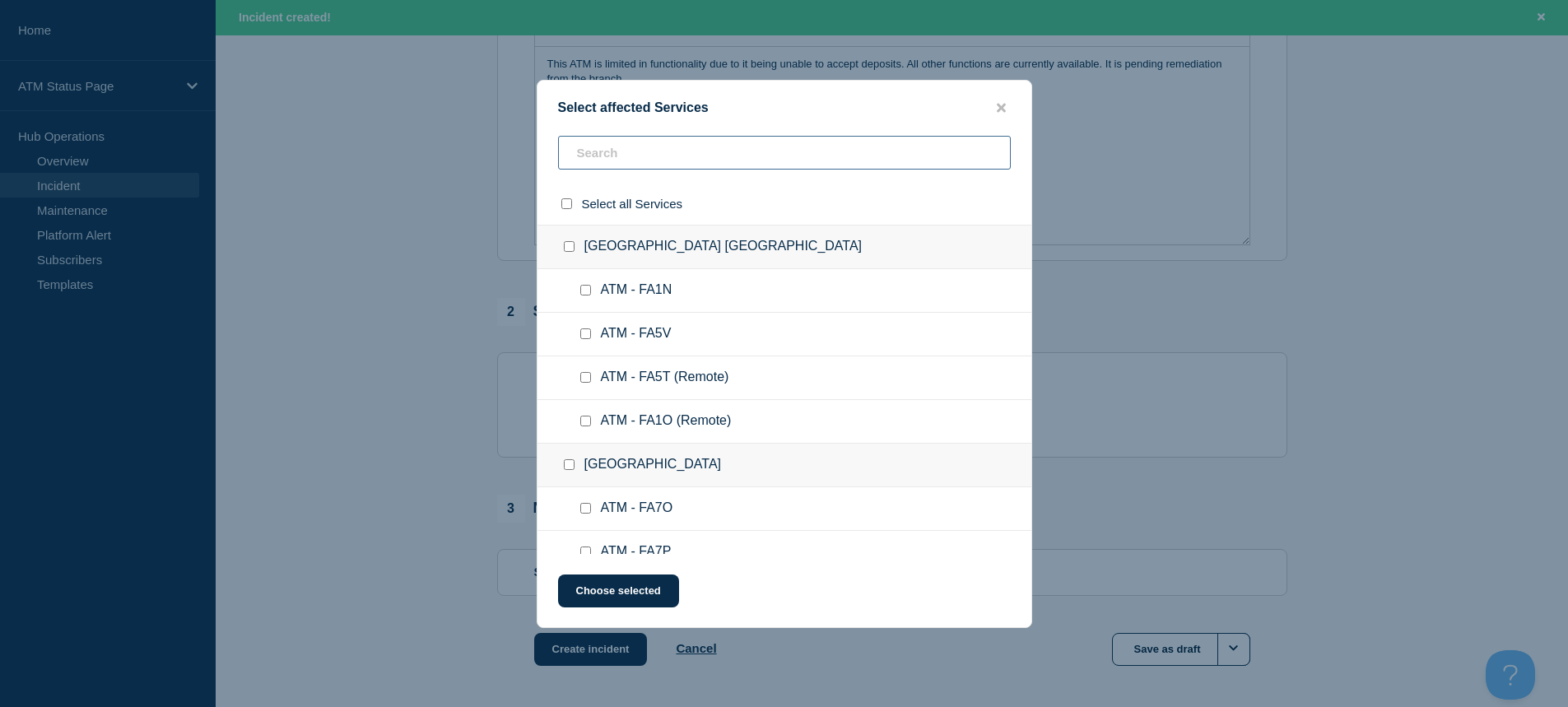 click at bounding box center (784, 152) 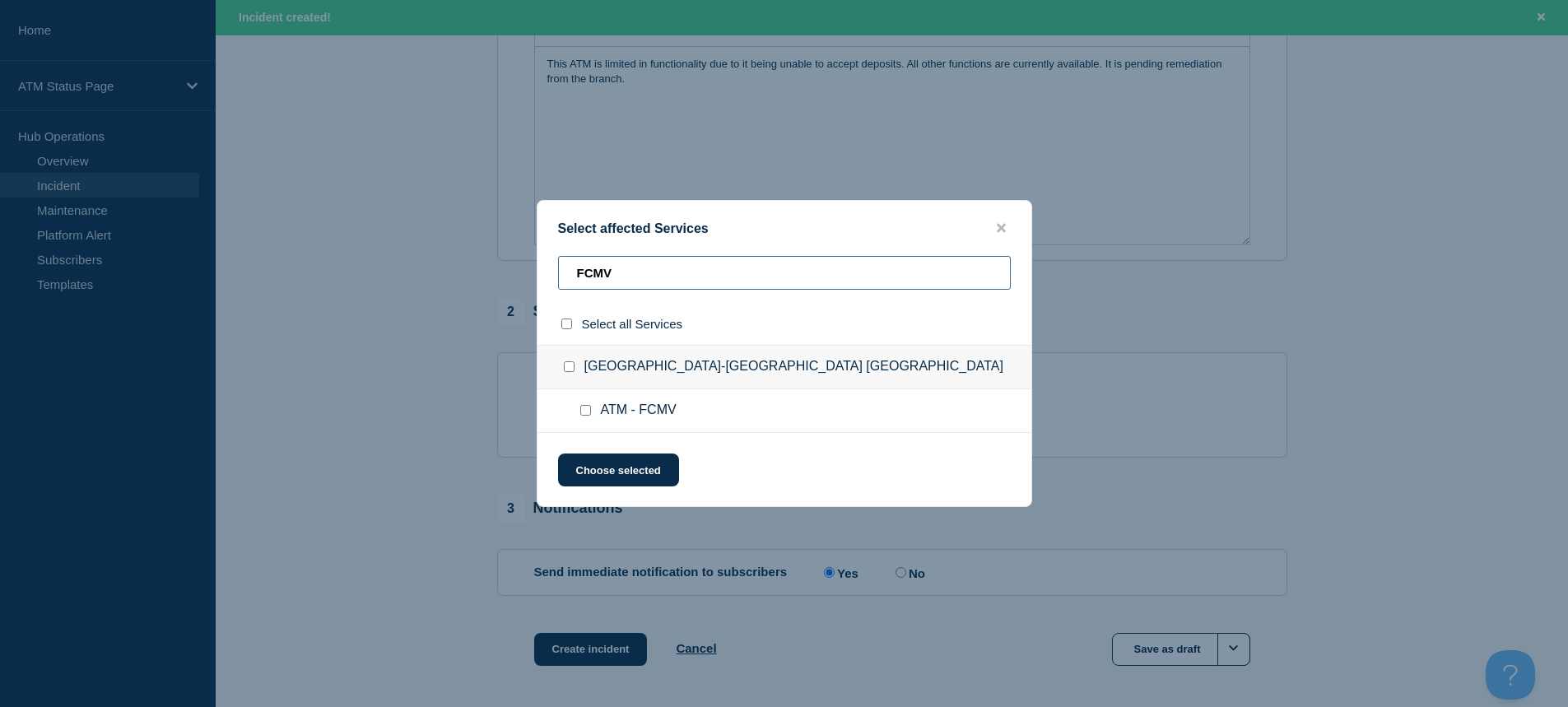 type on "FCMV" 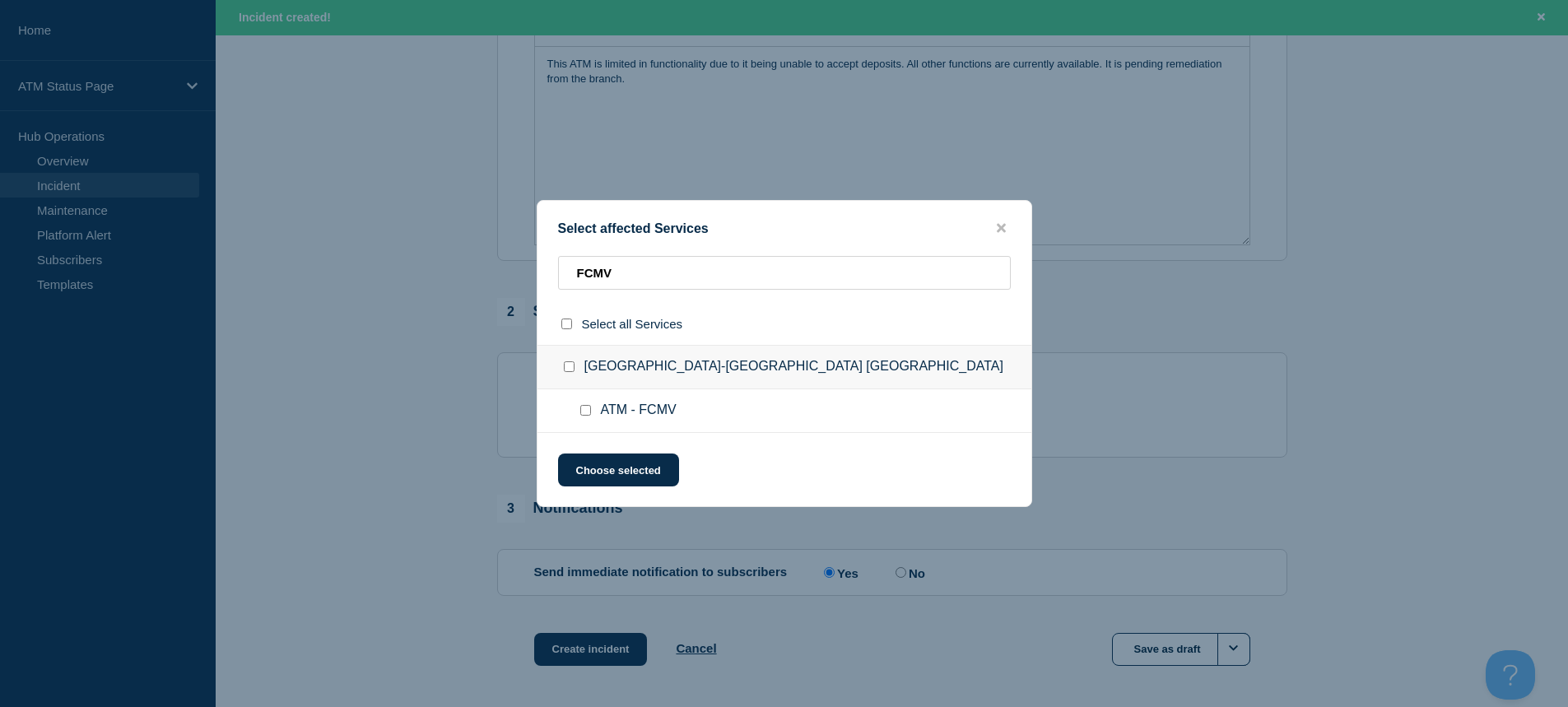 click at bounding box center [585, 410] 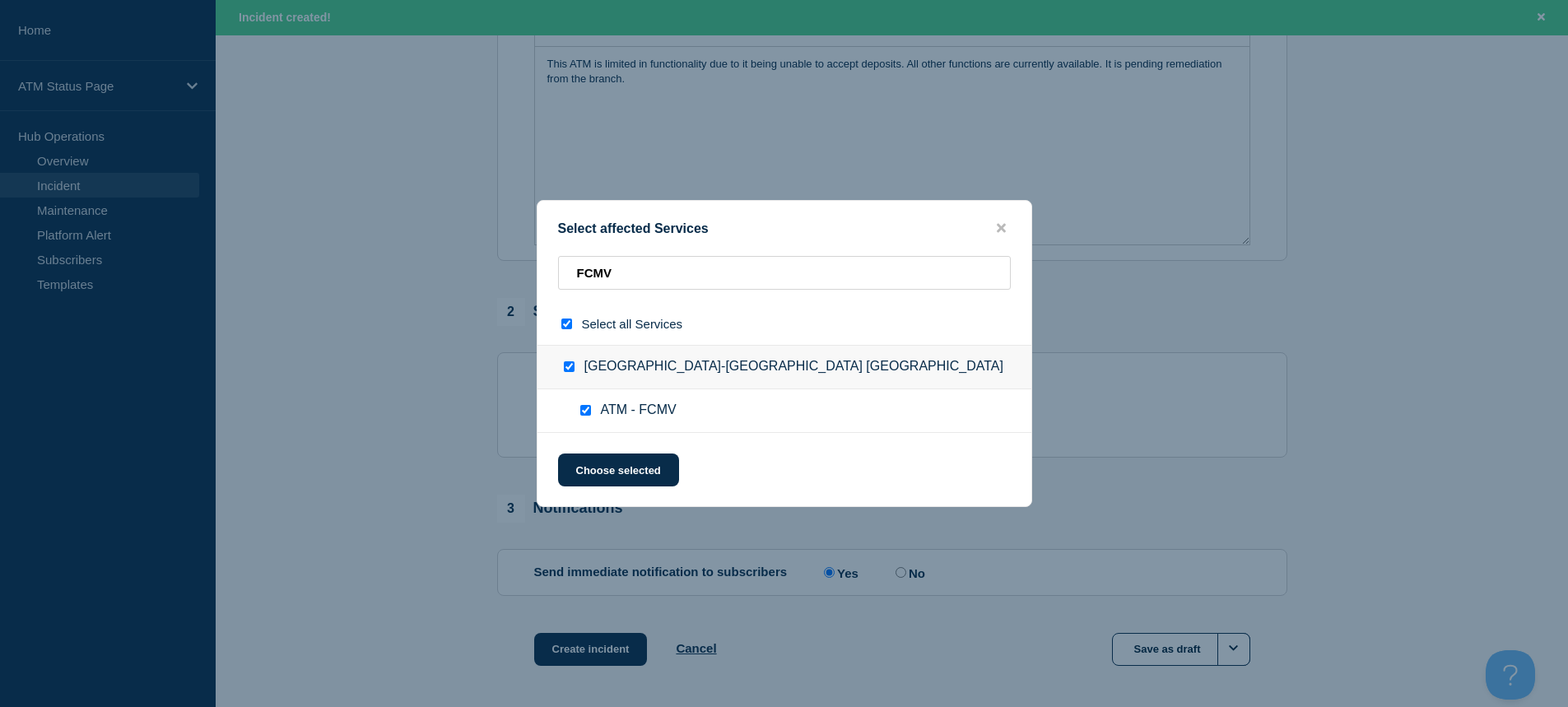 checkbox on "true" 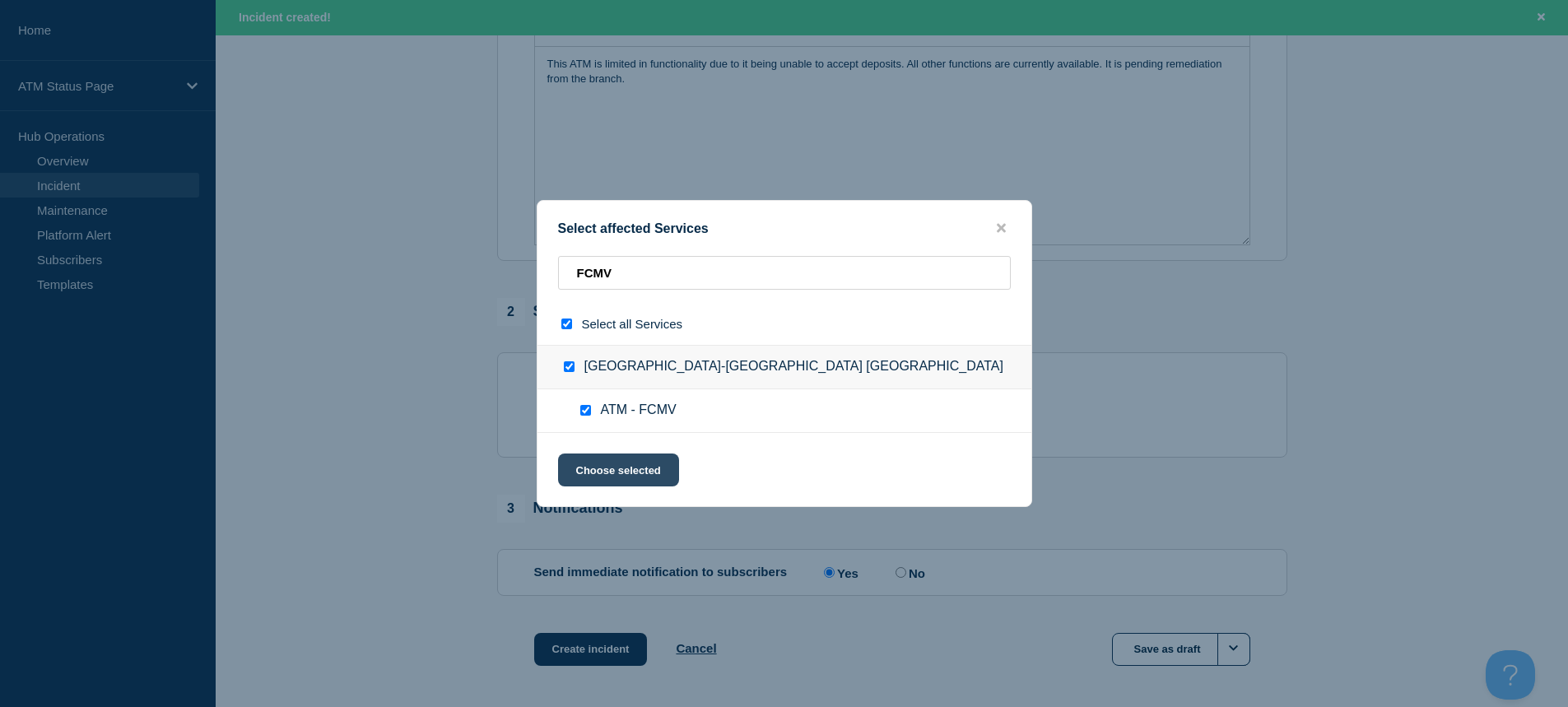 click on "Choose selected" 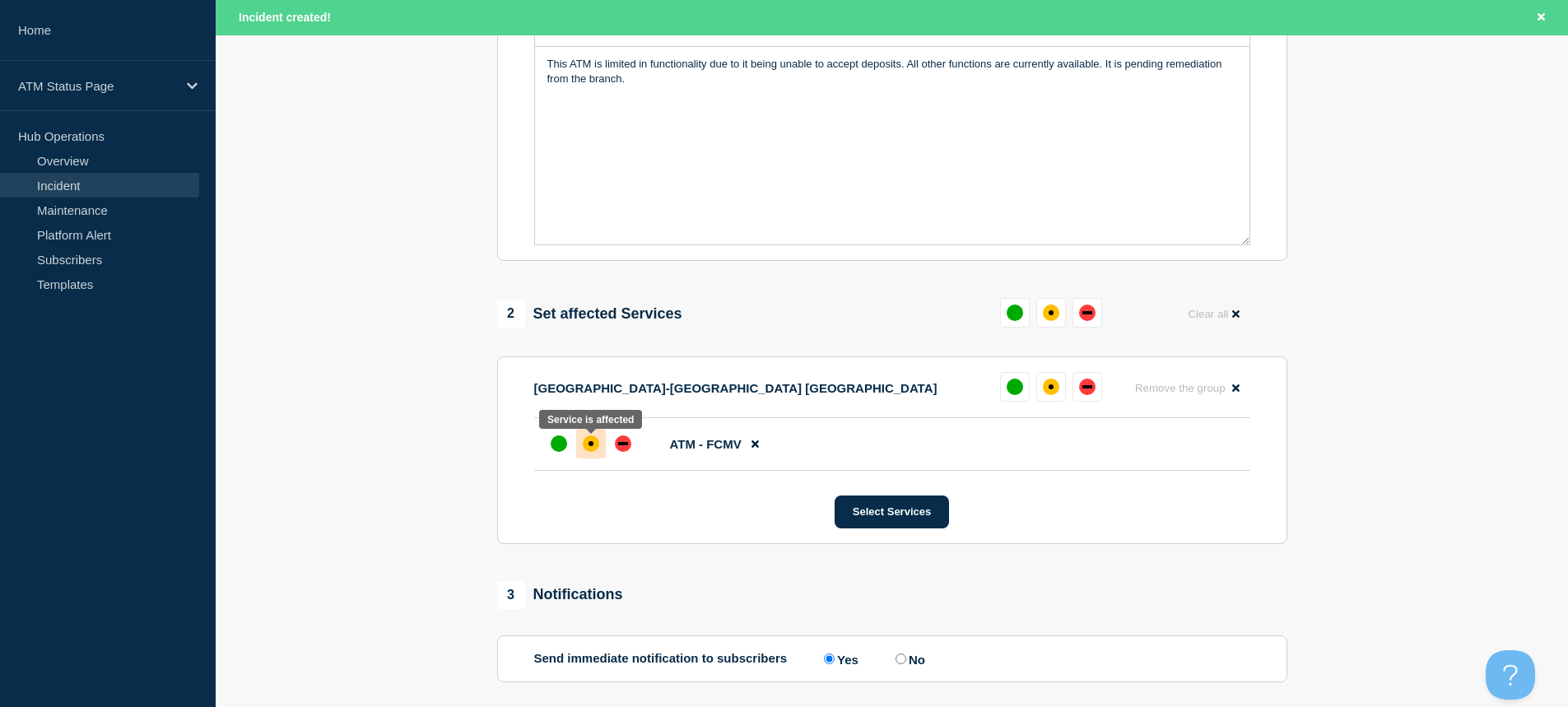 click at bounding box center [591, 444] 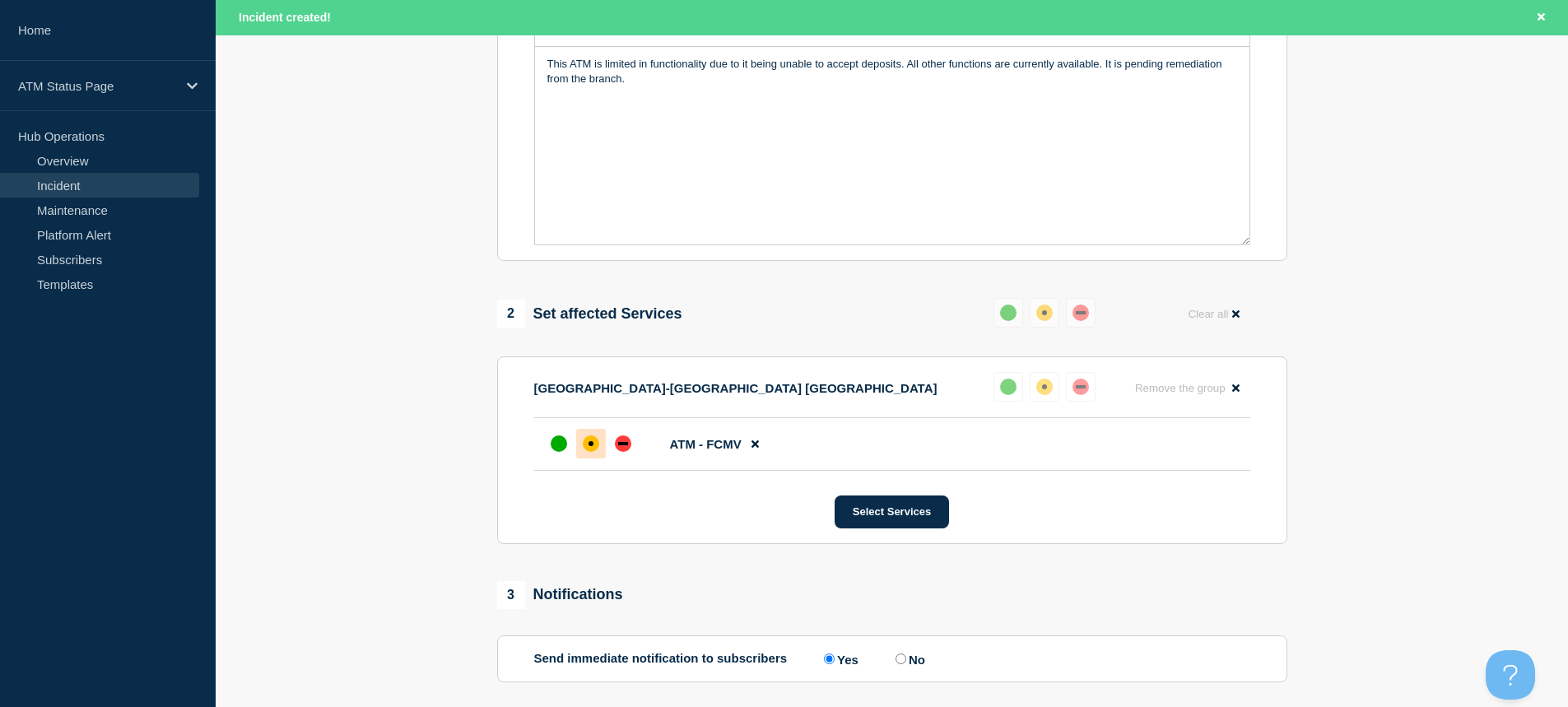 scroll, scrollTop: 568, scrollLeft: 0, axis: vertical 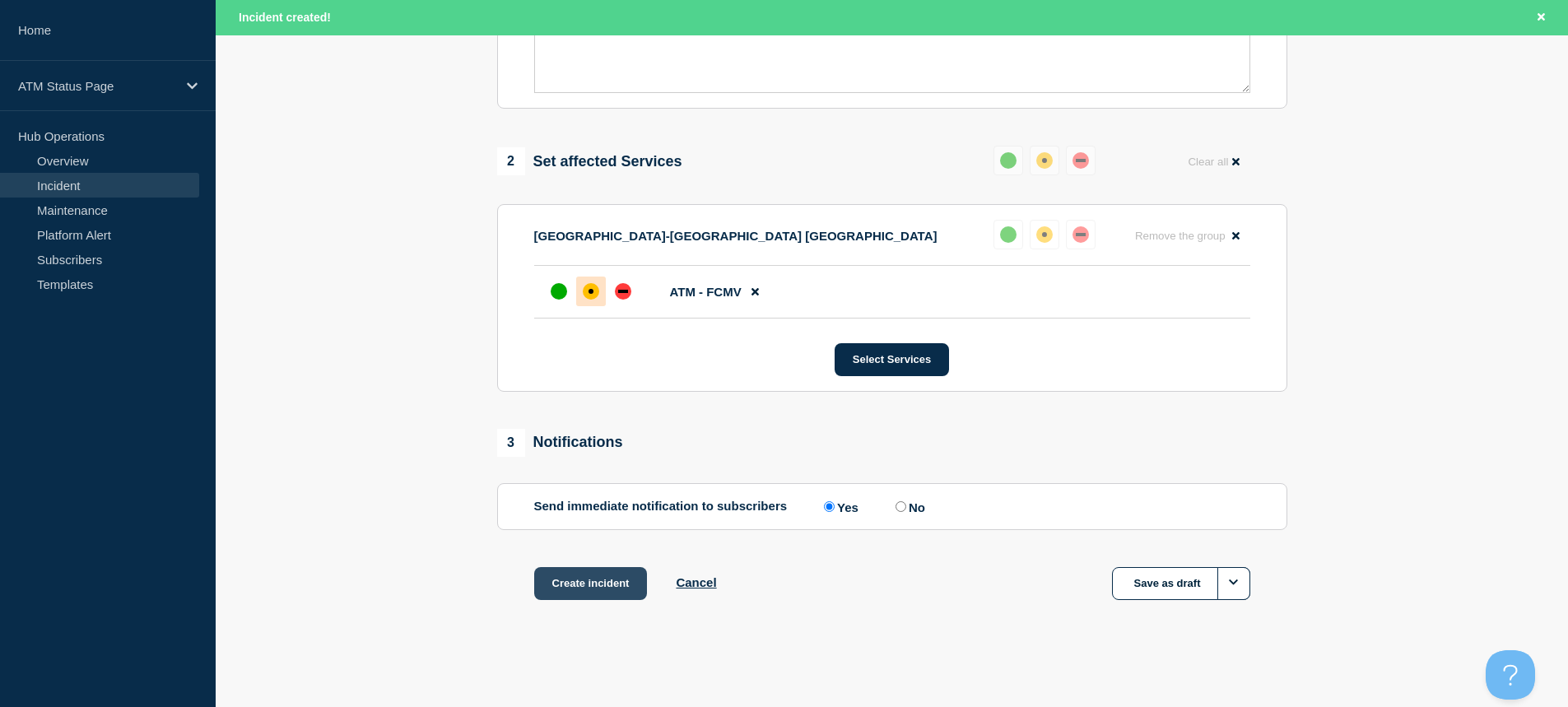 click on "Create incident" at bounding box center (591, 584) 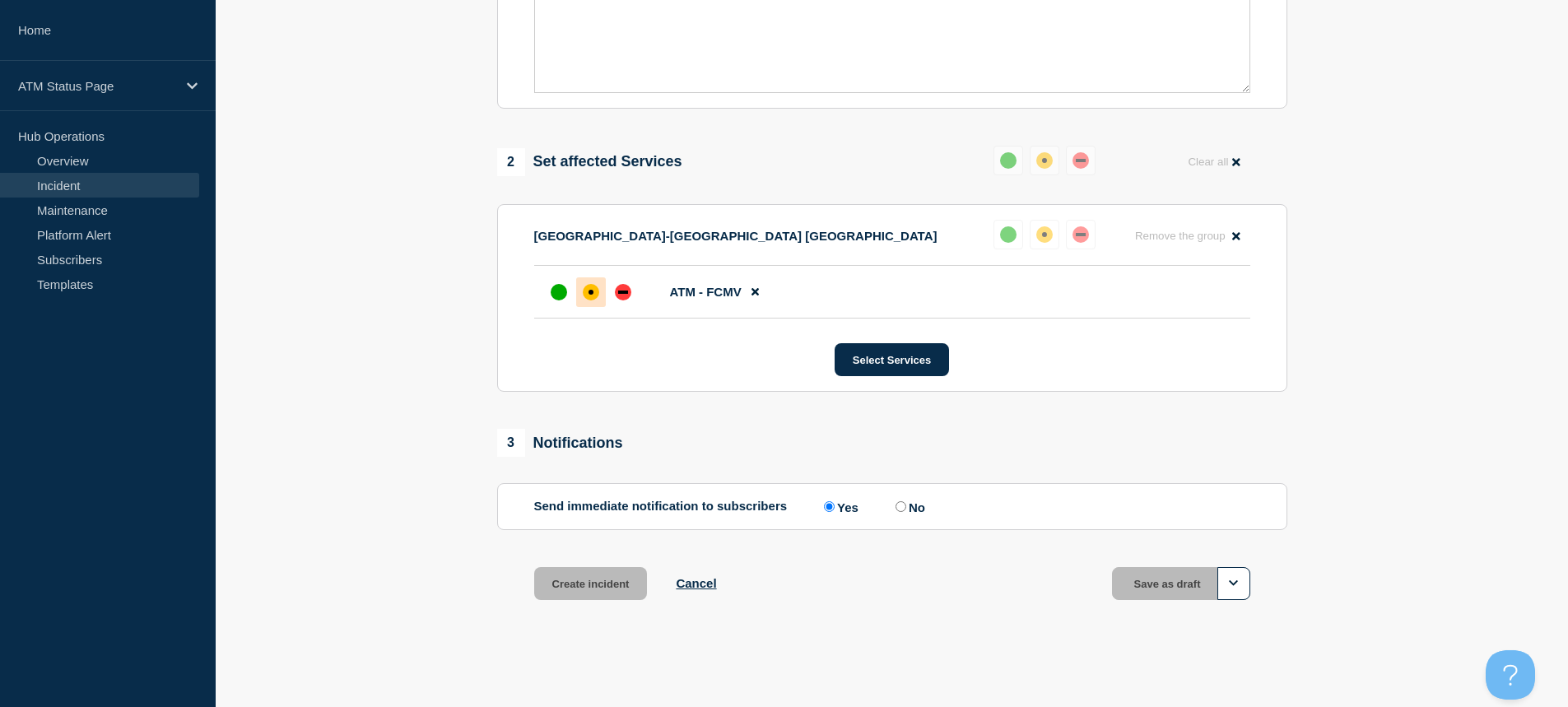 scroll, scrollTop: 533, scrollLeft: 0, axis: vertical 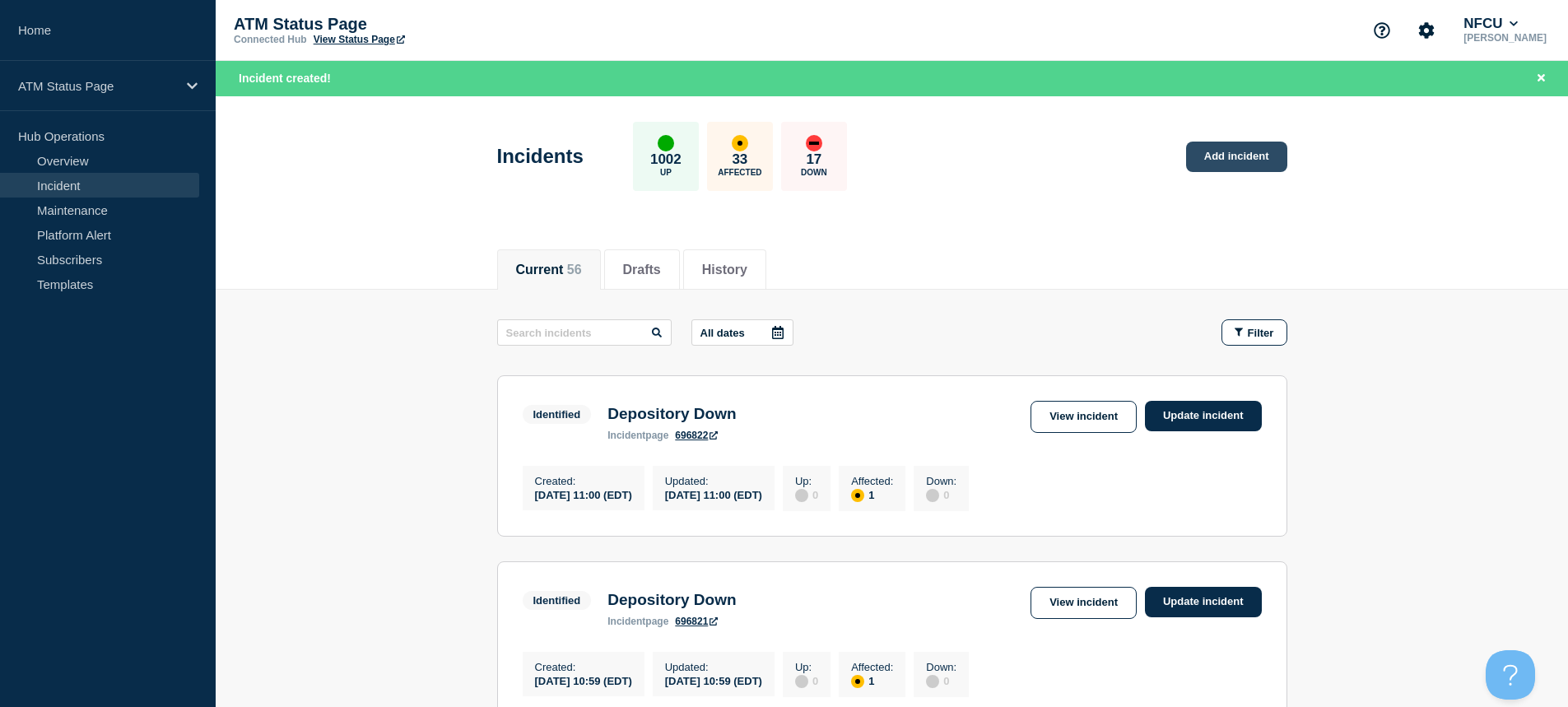 click on "Add incident" 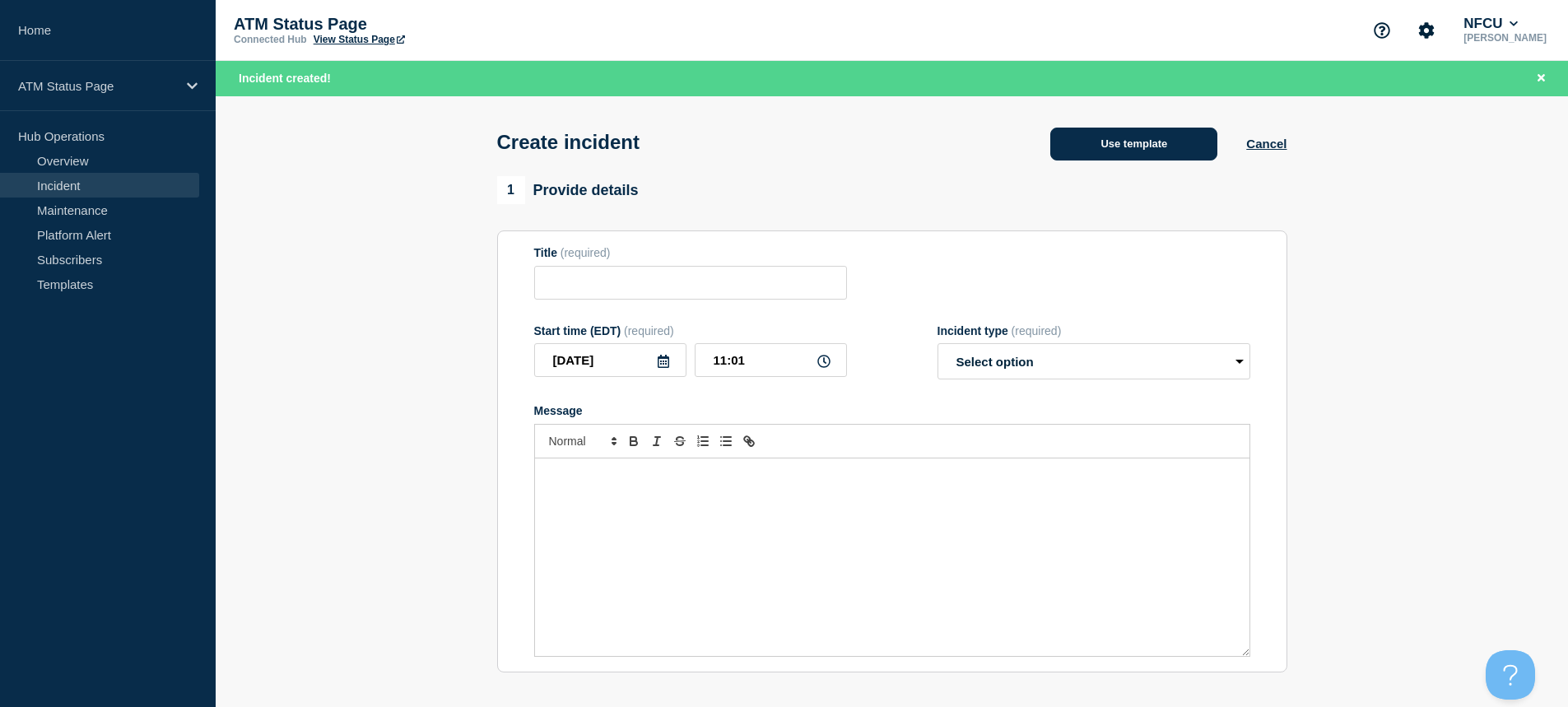 click on "Use template" at bounding box center (1133, 144) 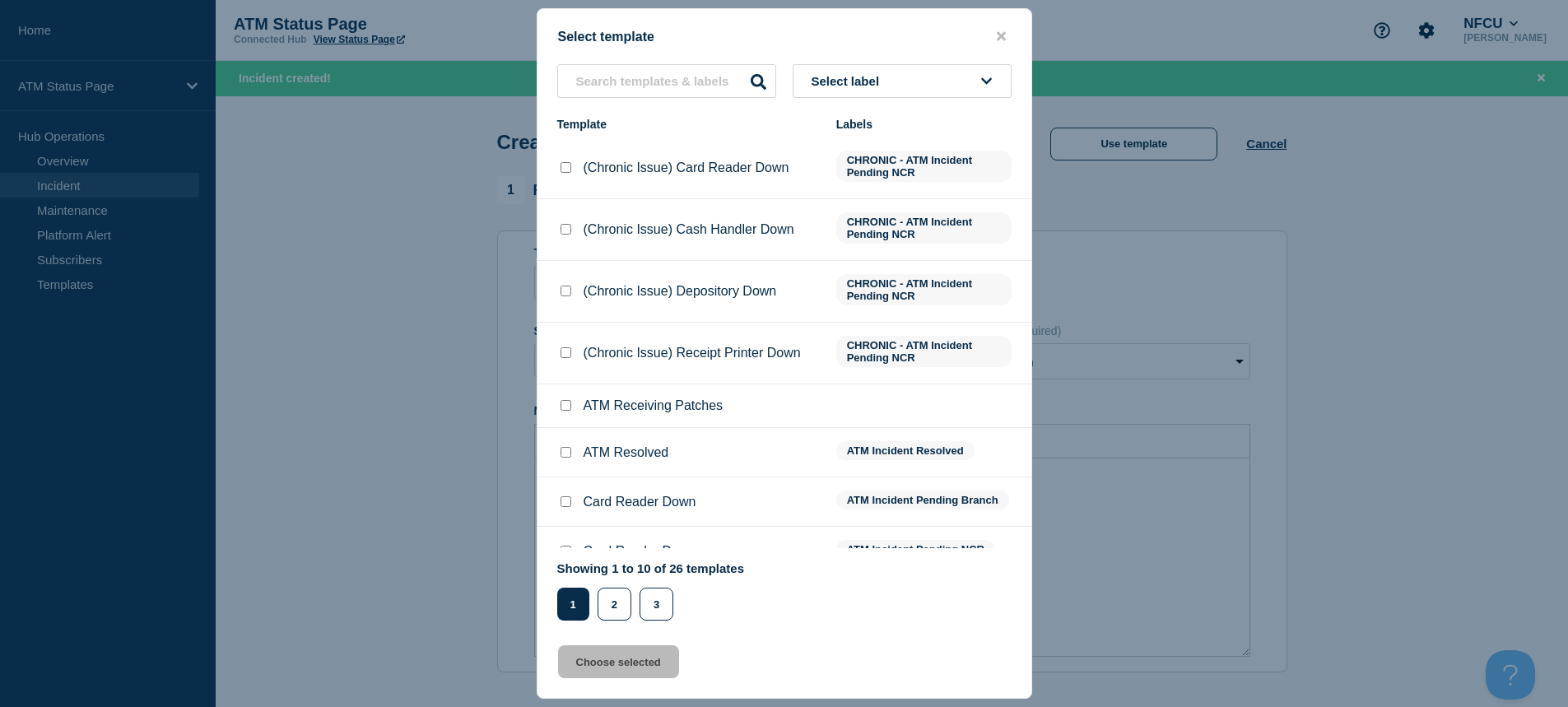 click on "Select label" at bounding box center [902, 81] 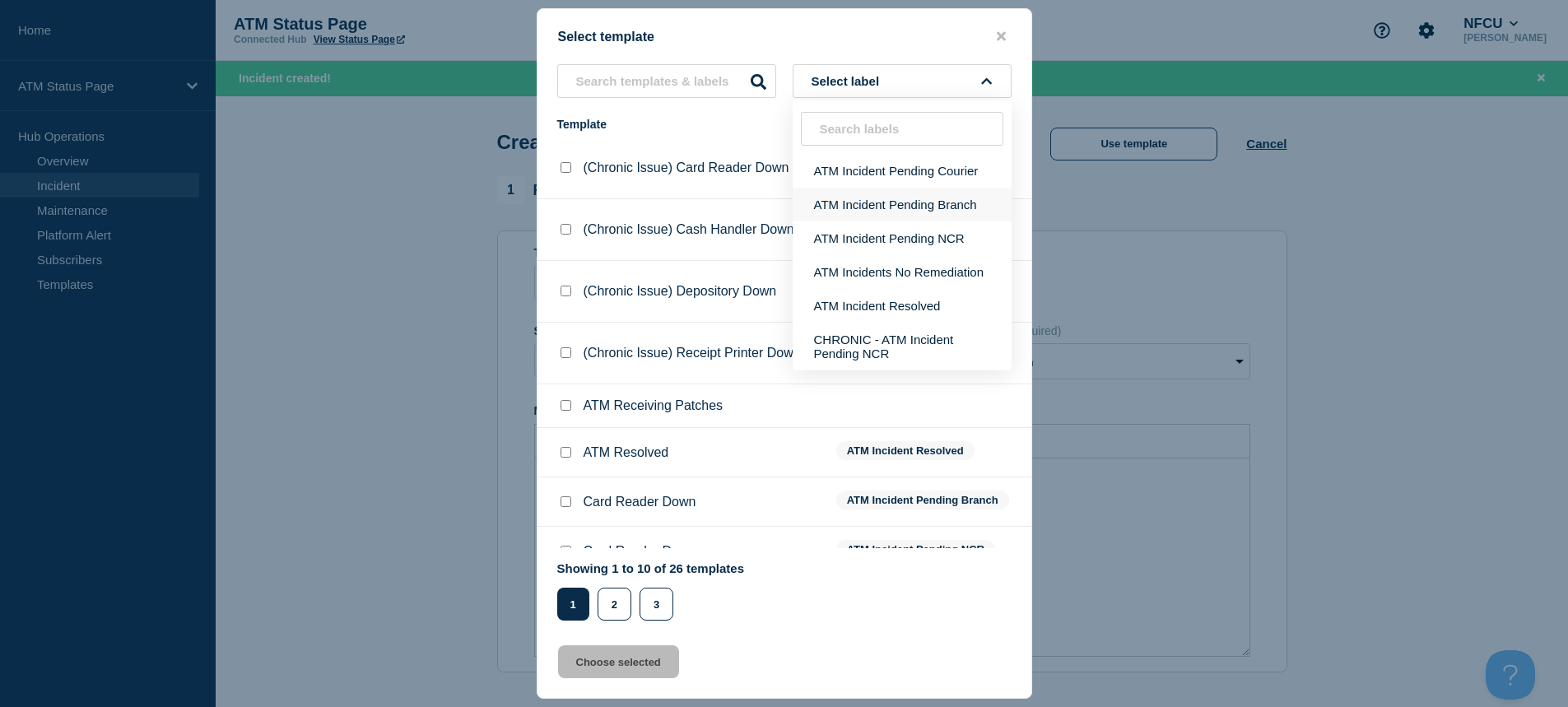 click on "ATM Incident Pending Branch" at bounding box center (902, 204) 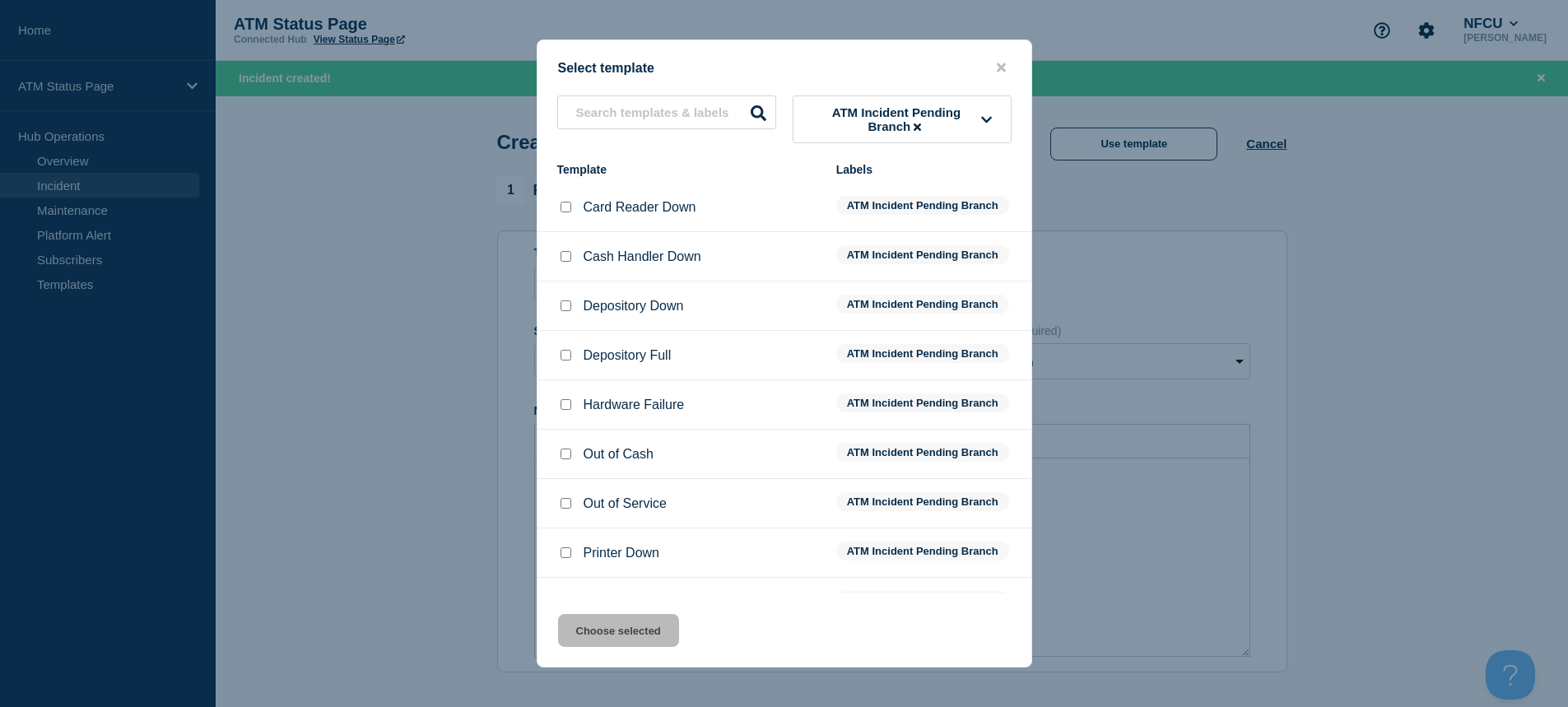 click at bounding box center [565, 305] 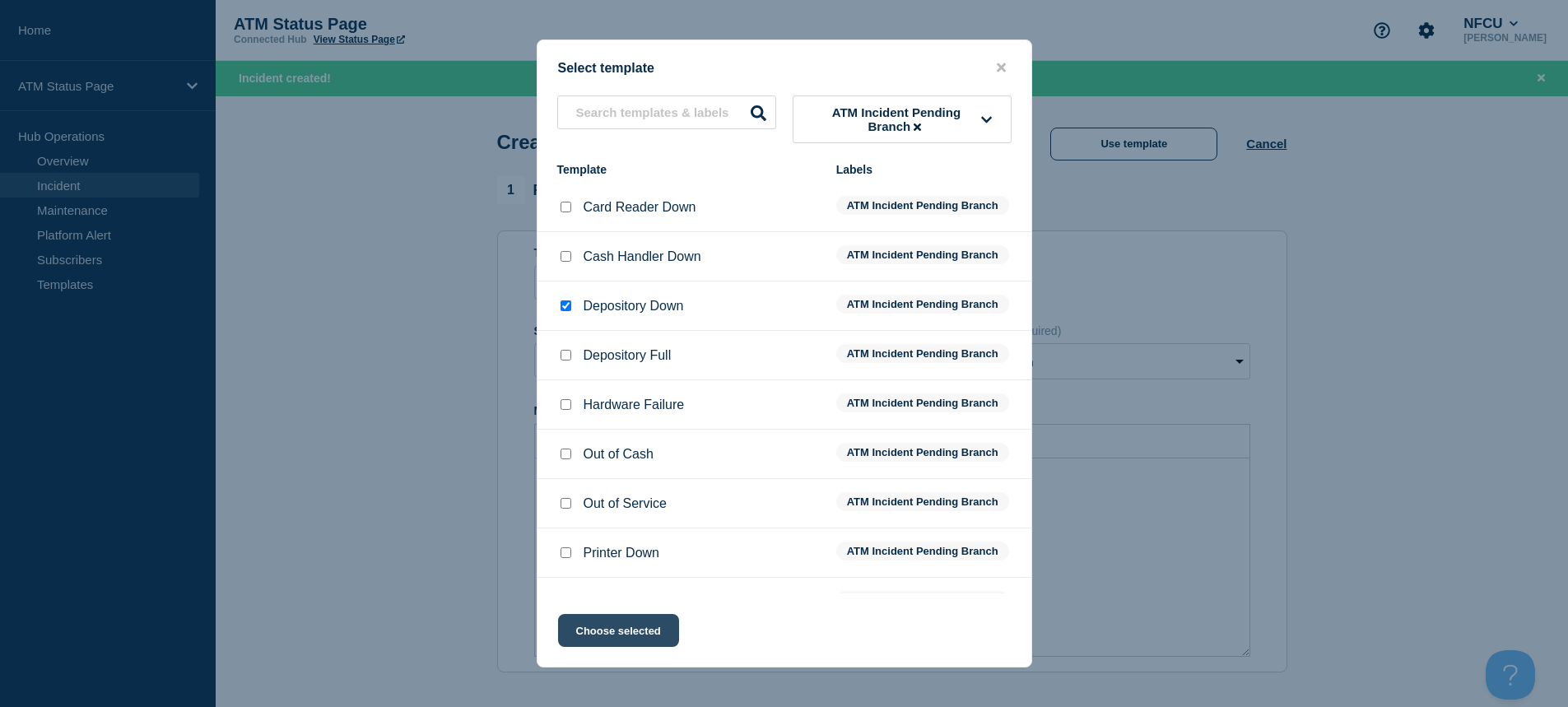 click on "Choose selected" 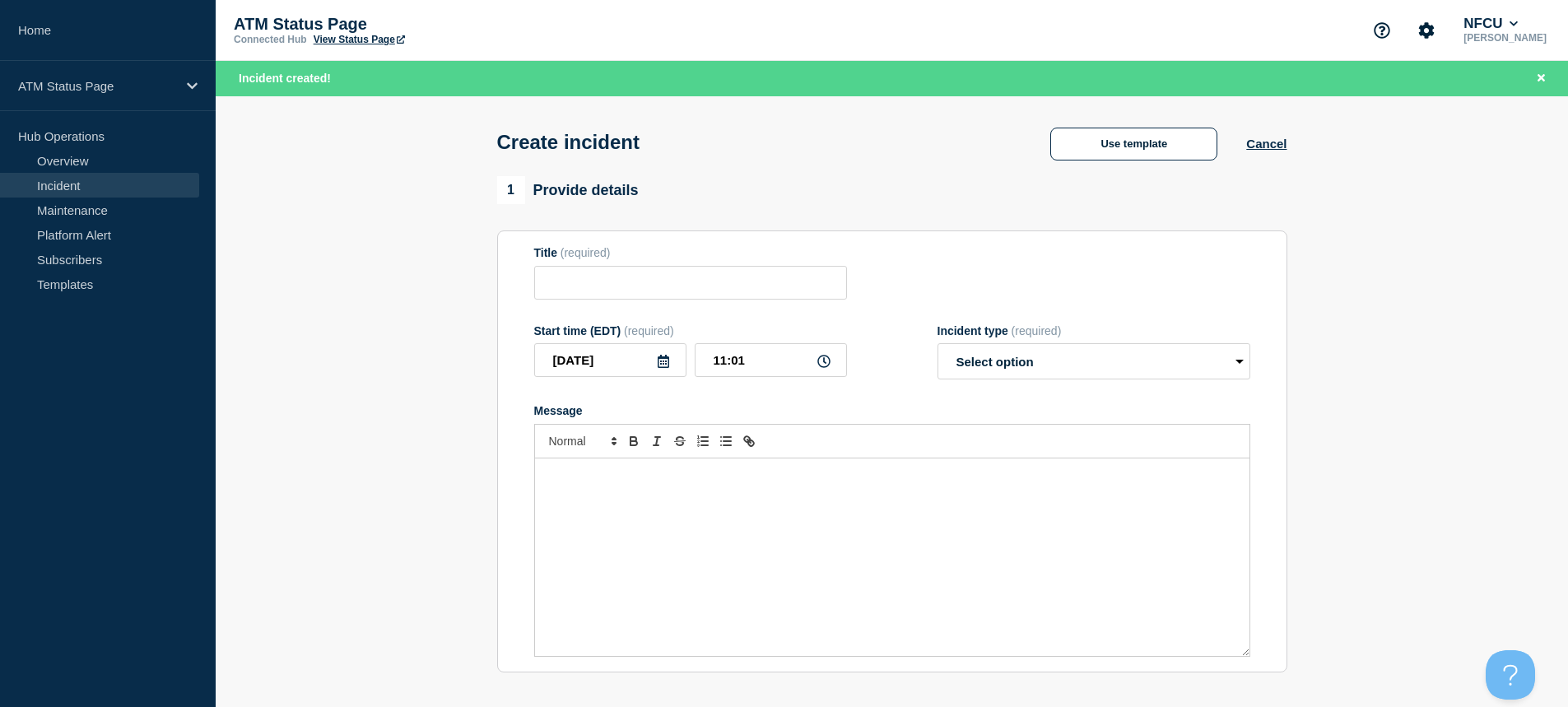 type on "Depository Down" 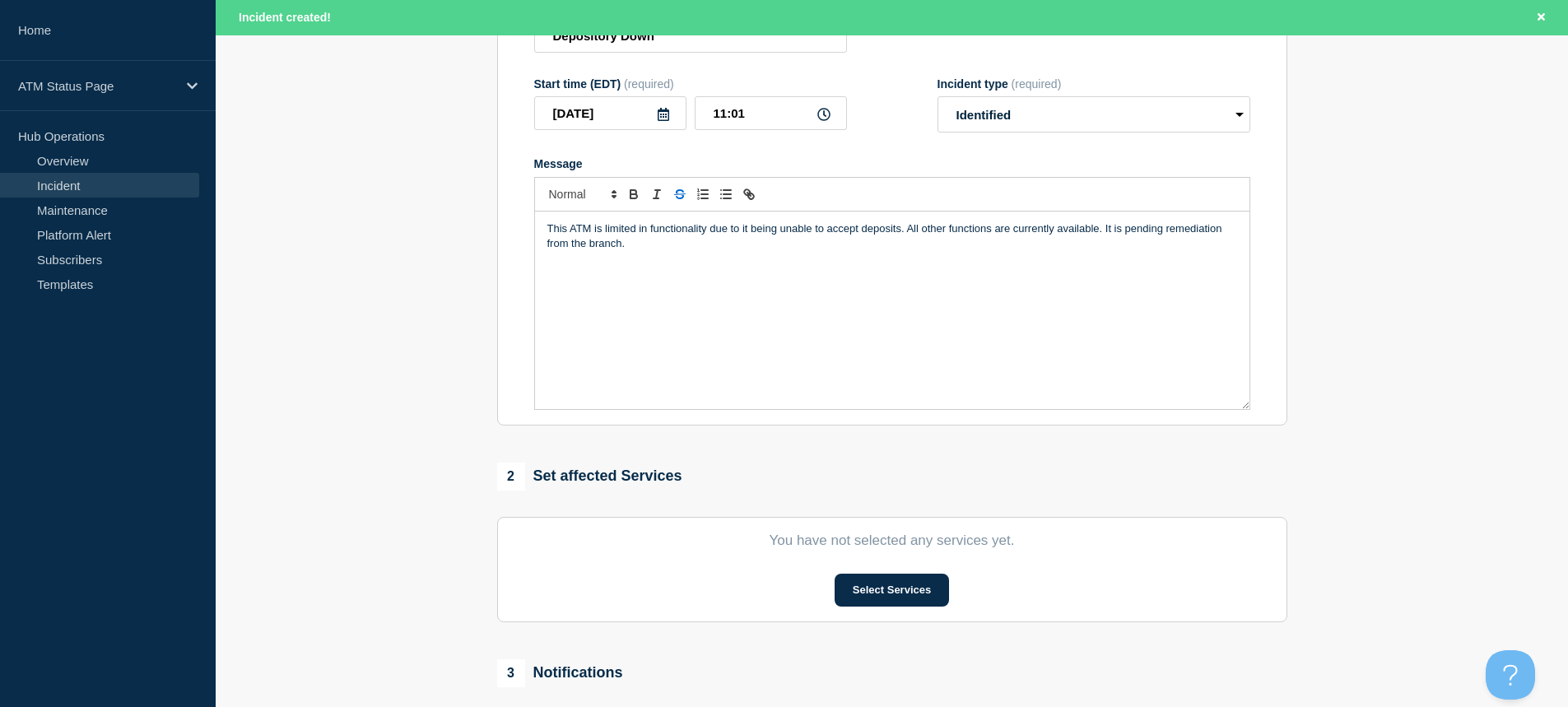 scroll, scrollTop: 329, scrollLeft: 0, axis: vertical 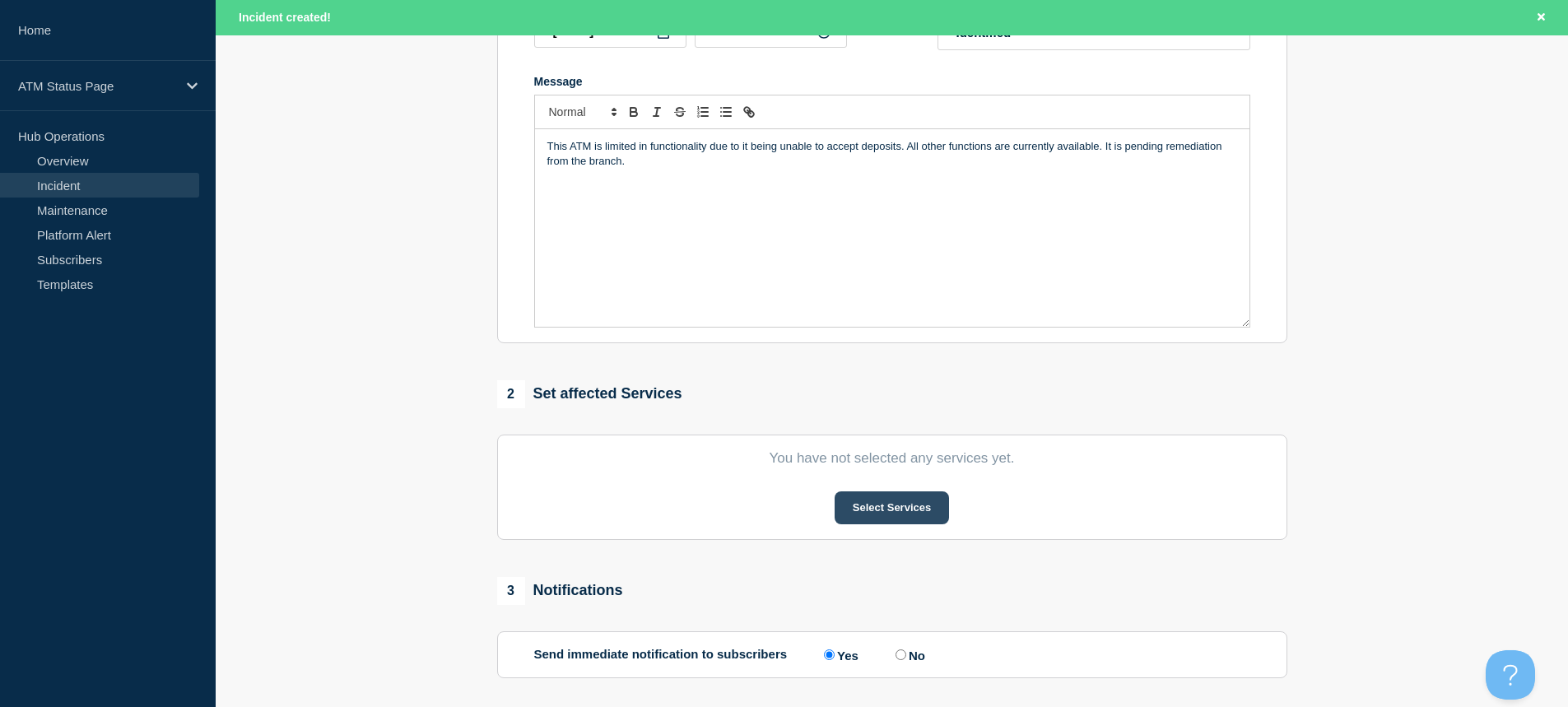 click on "Select Services" at bounding box center (891, 508) 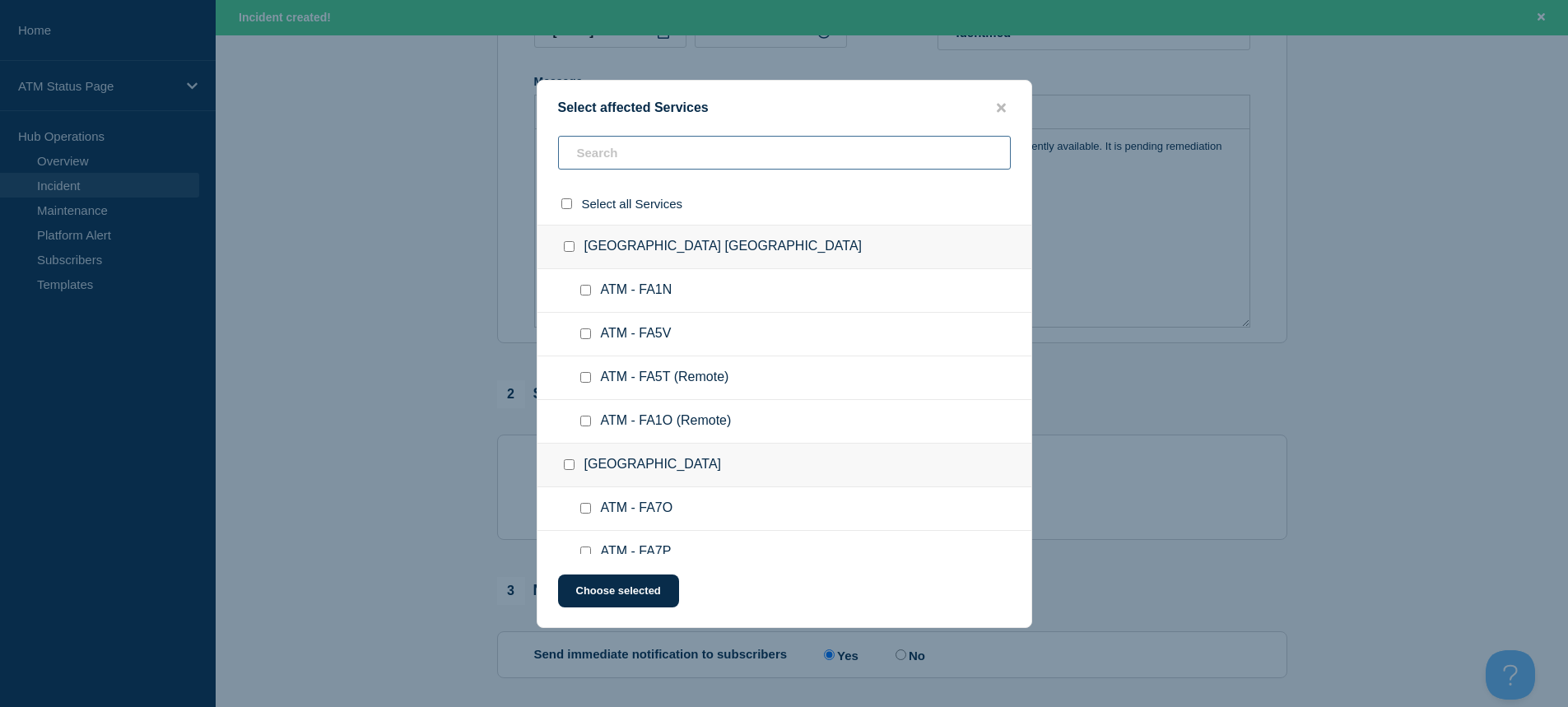 click at bounding box center (784, 152) 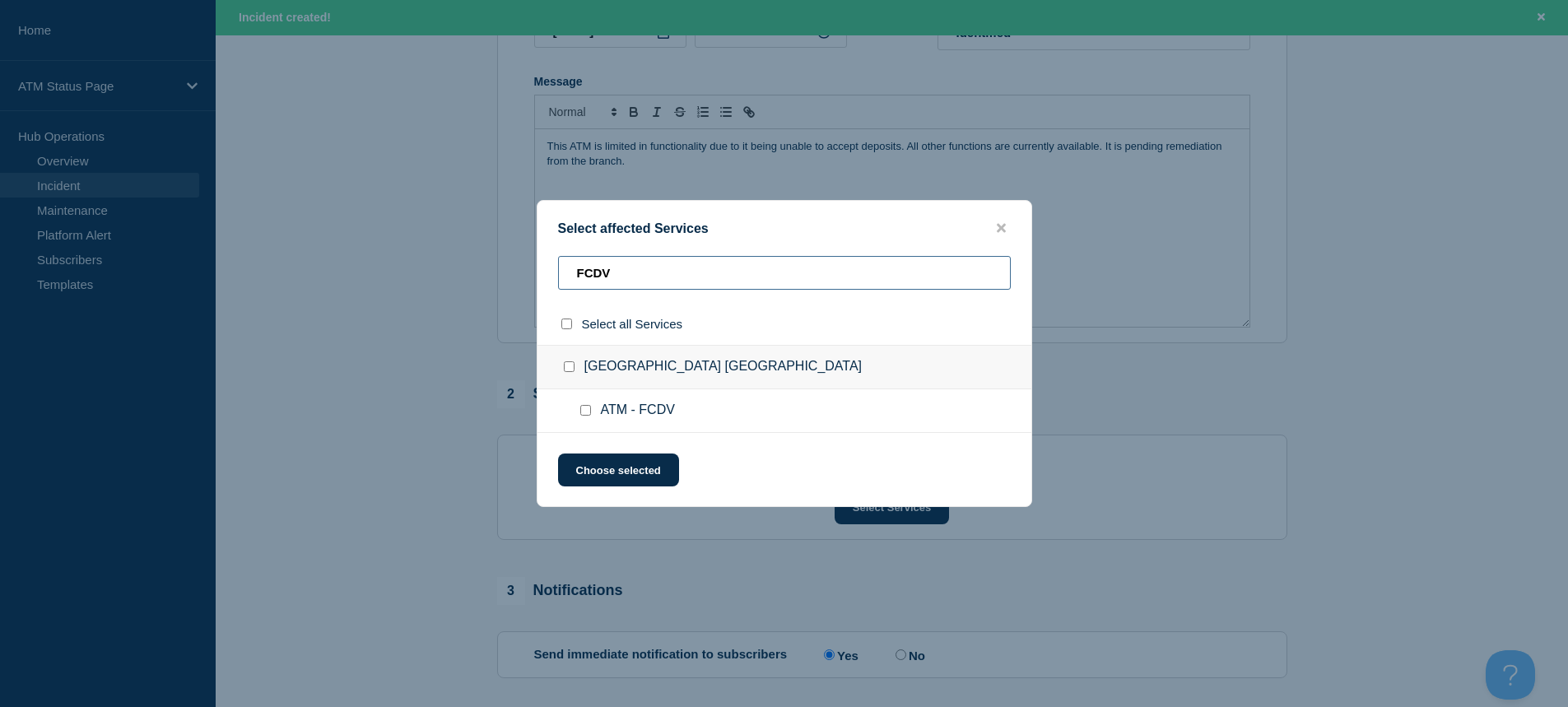type on "FCDV" 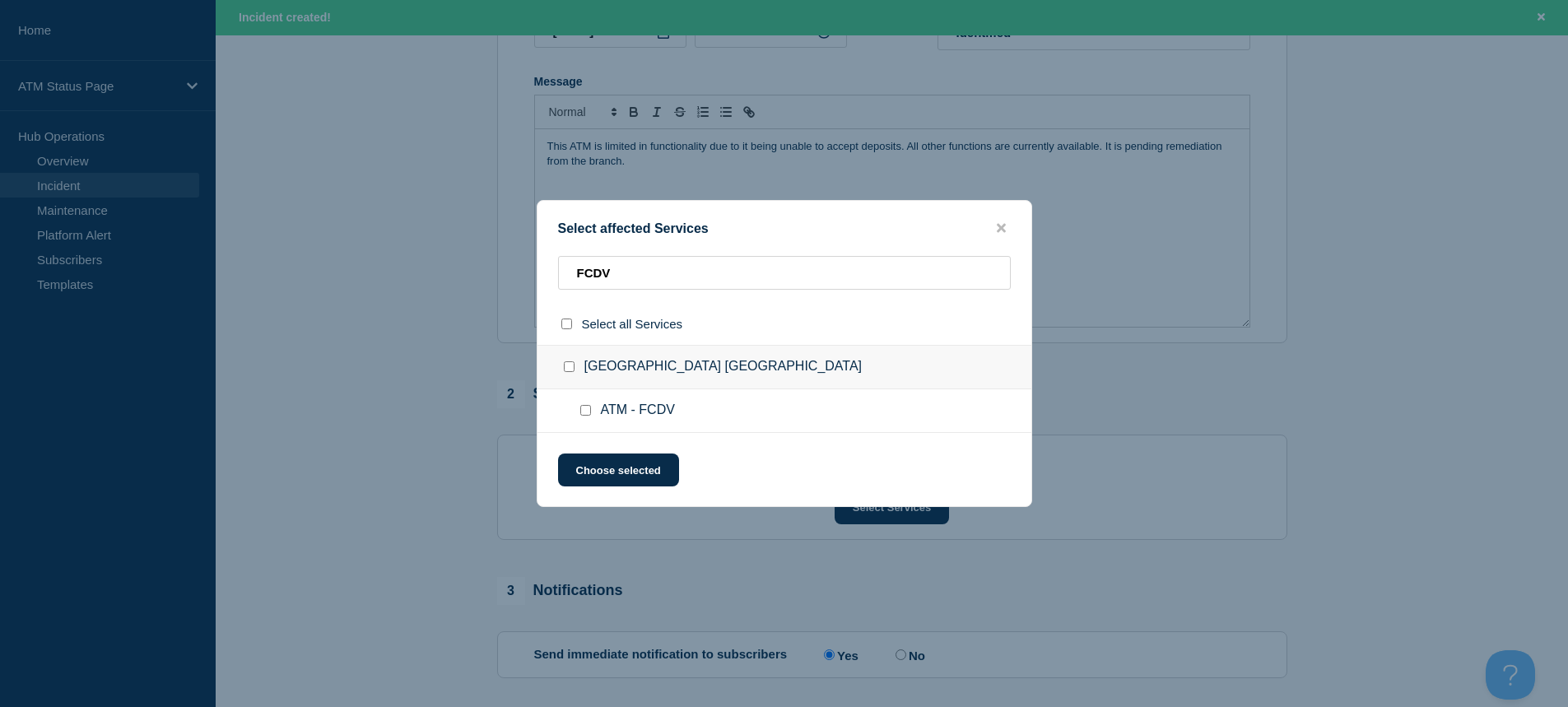 click at bounding box center (585, 410) 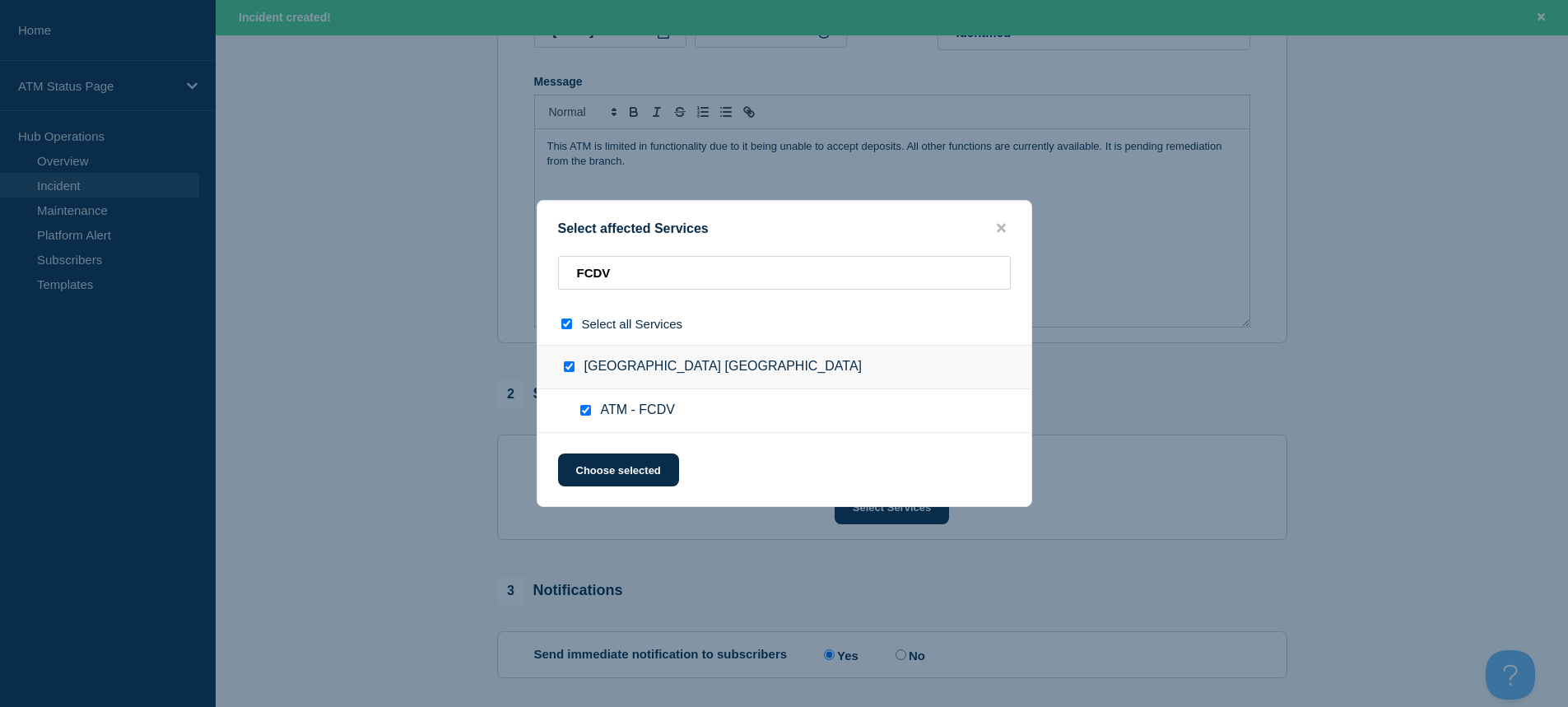 checkbox on "true" 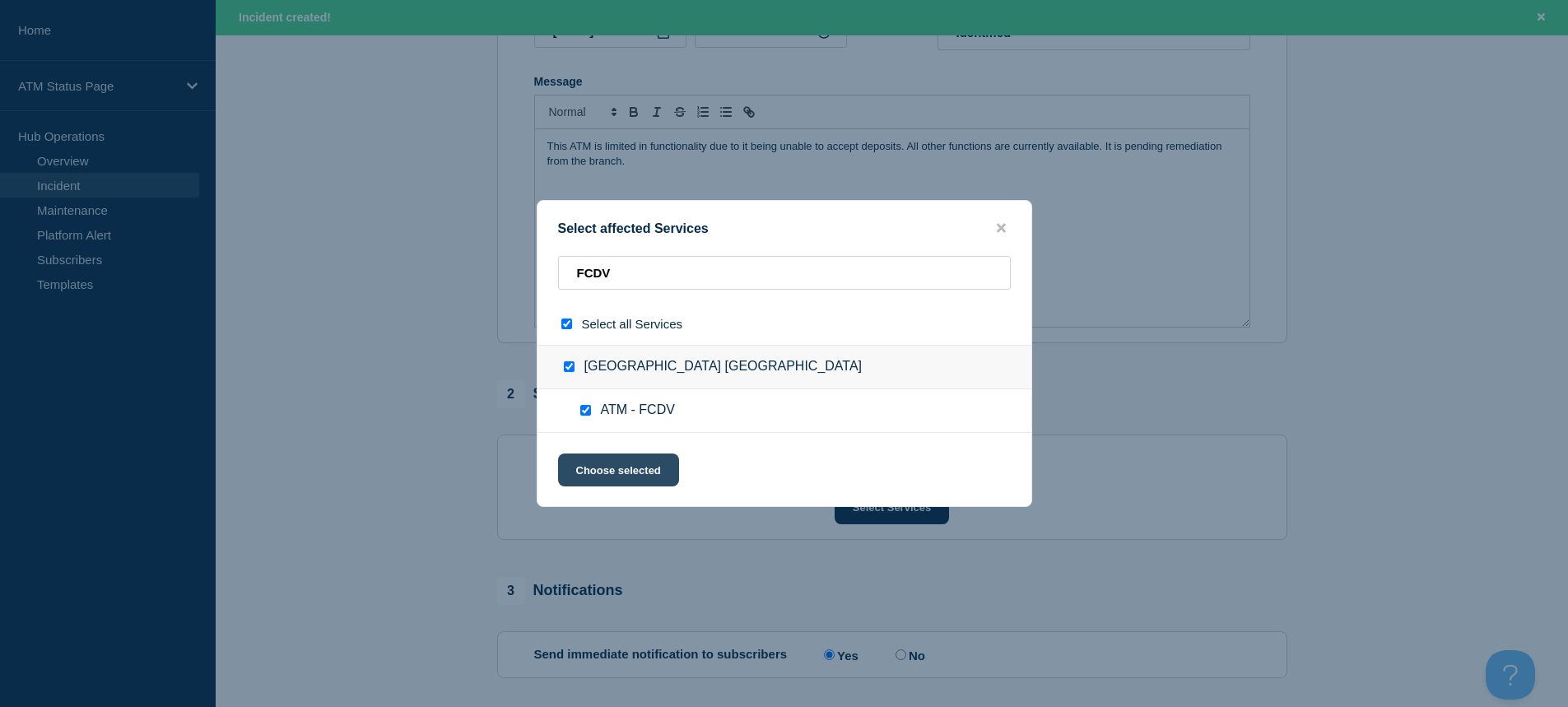 click on "Choose selected" 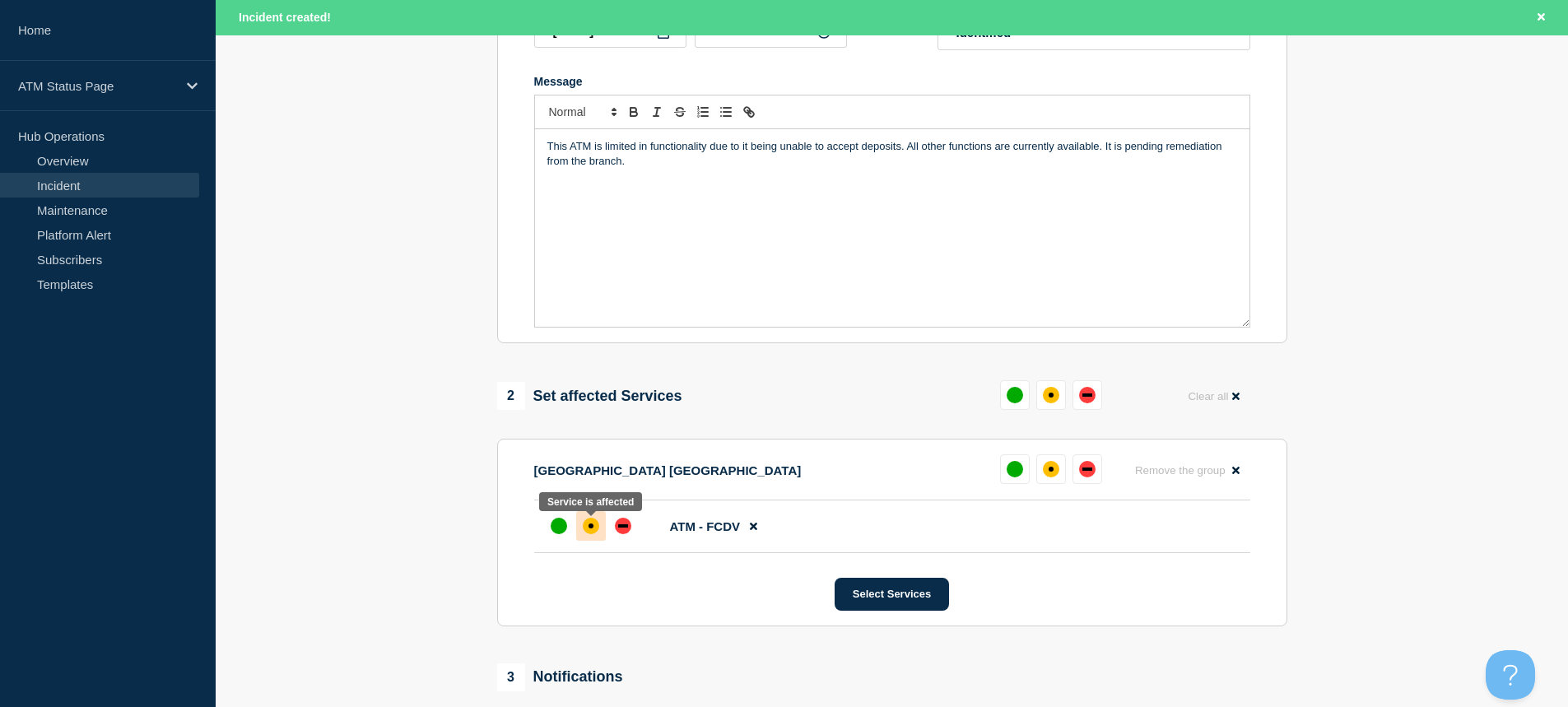 click at bounding box center (591, 526) 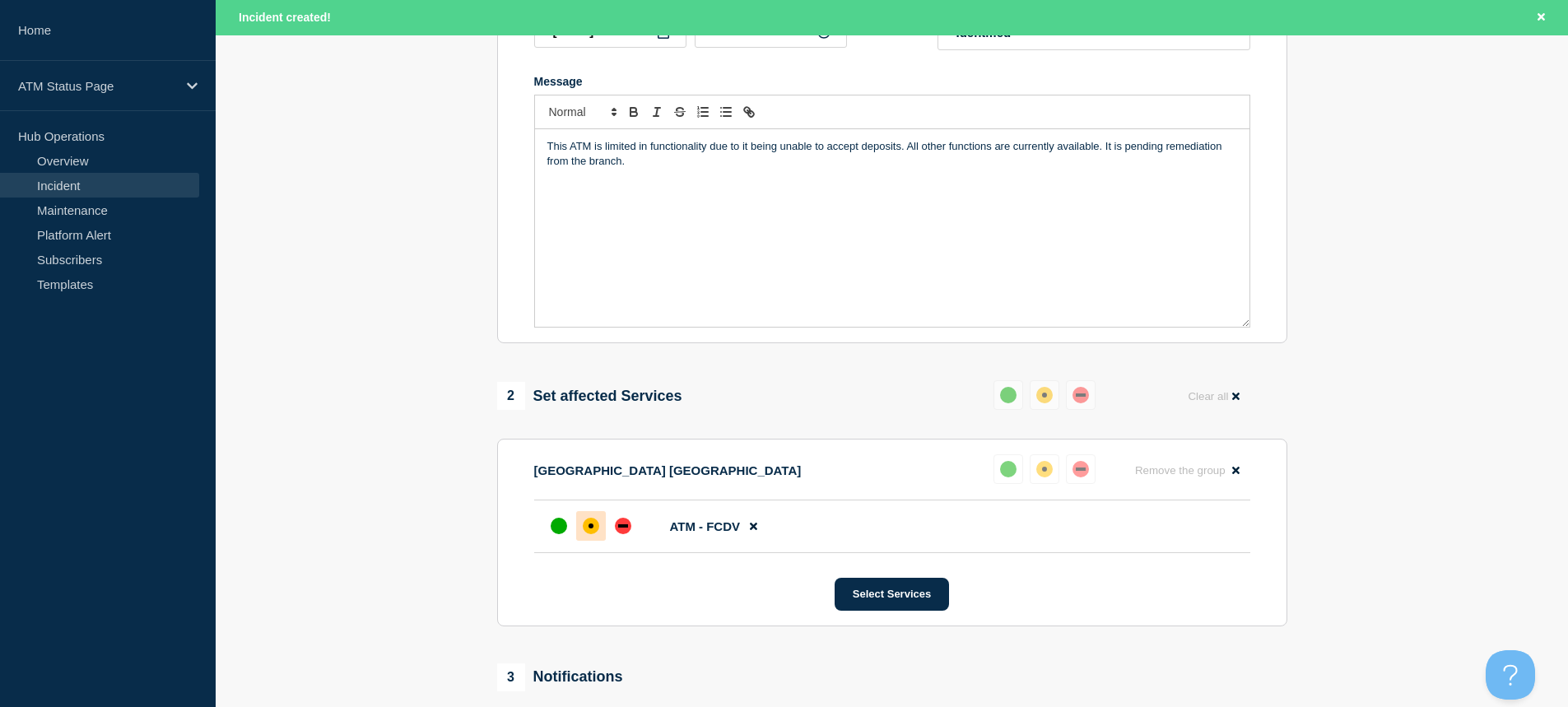 scroll, scrollTop: 568, scrollLeft: 0, axis: vertical 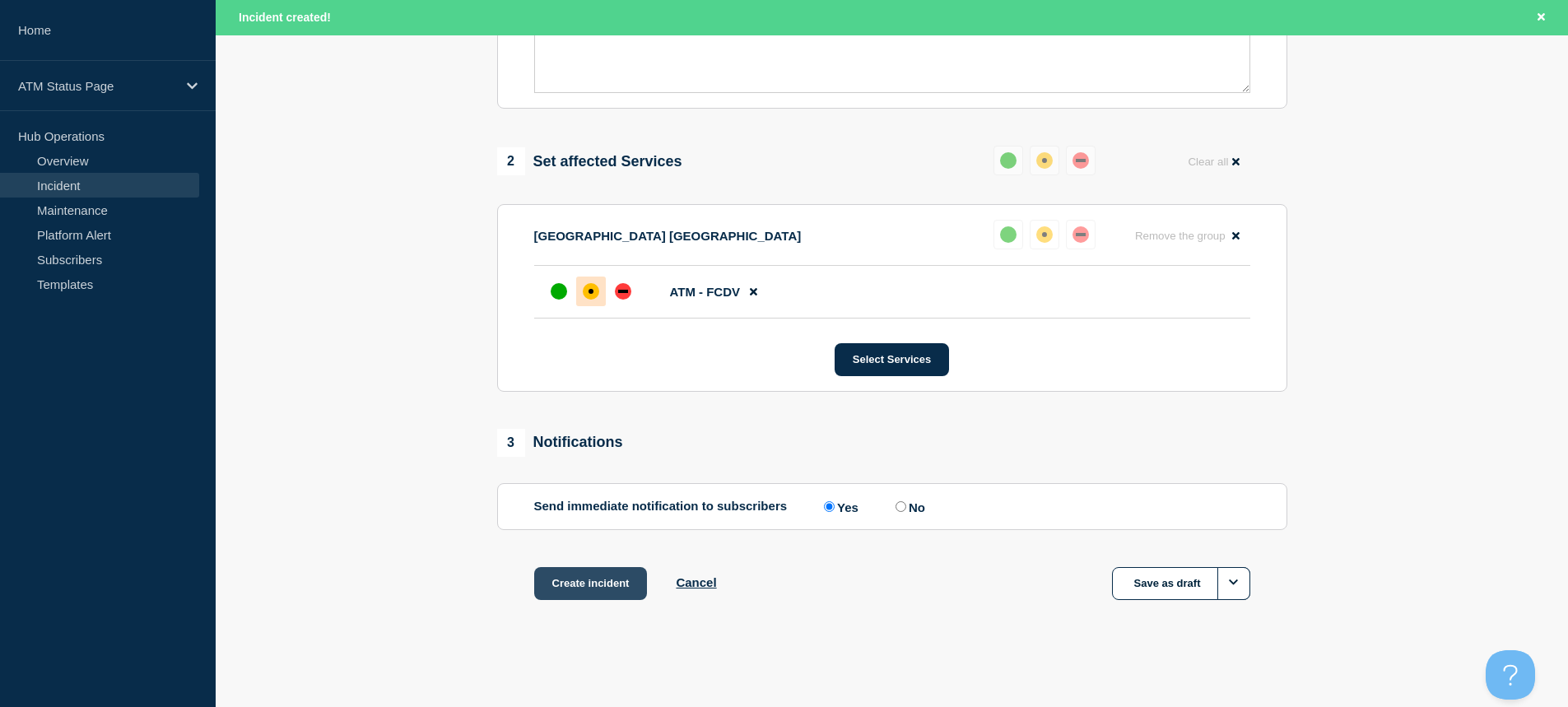 click on "Create incident" at bounding box center [591, 584] 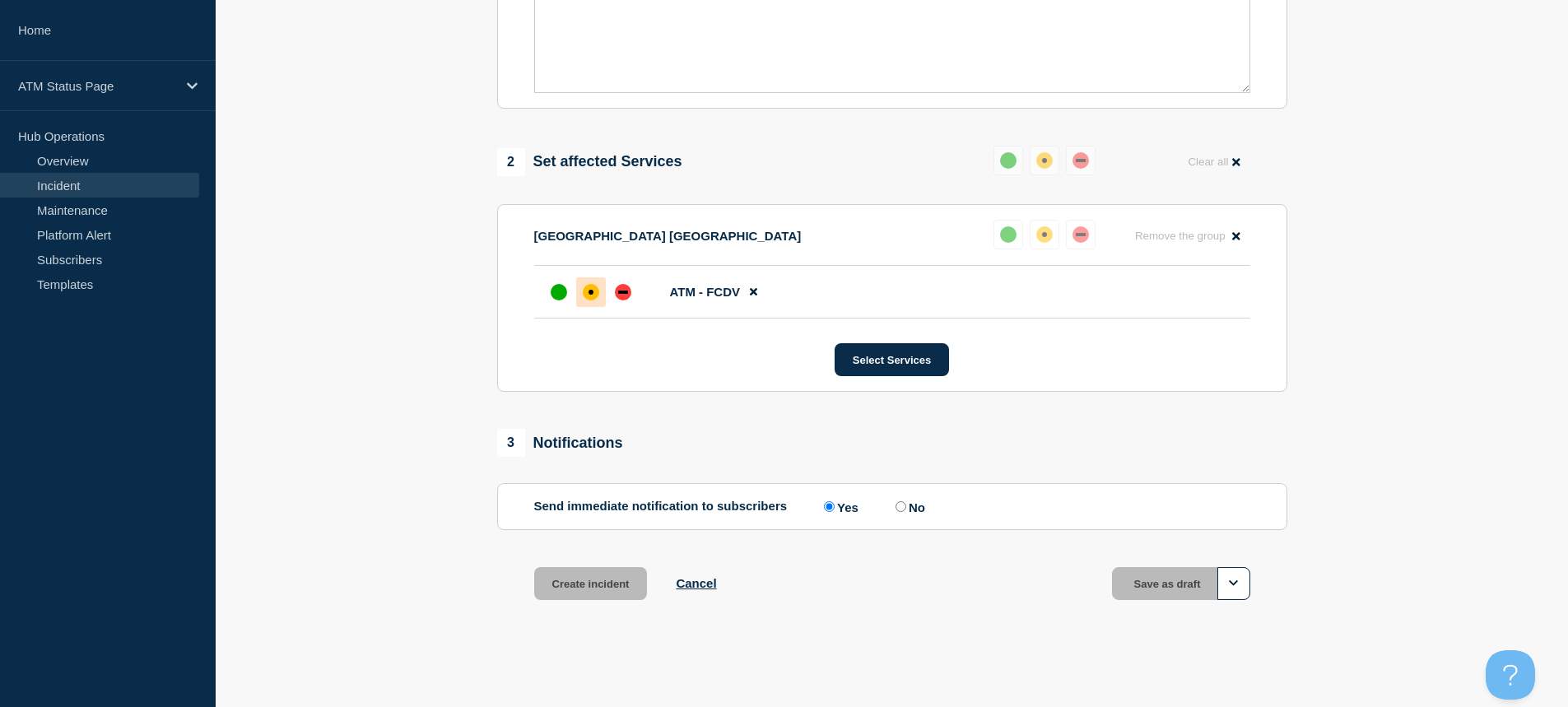 scroll, scrollTop: 533, scrollLeft: 0, axis: vertical 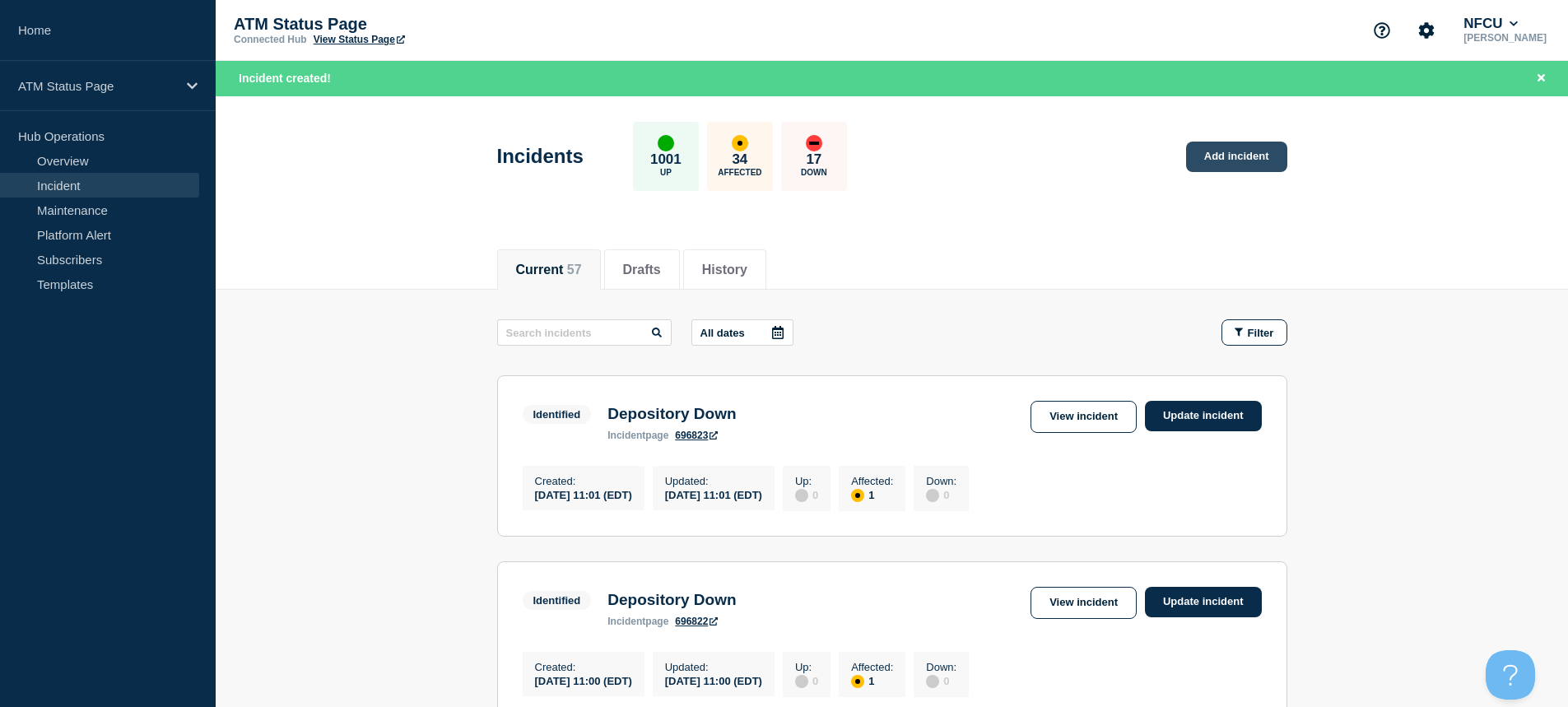click on "Add incident" 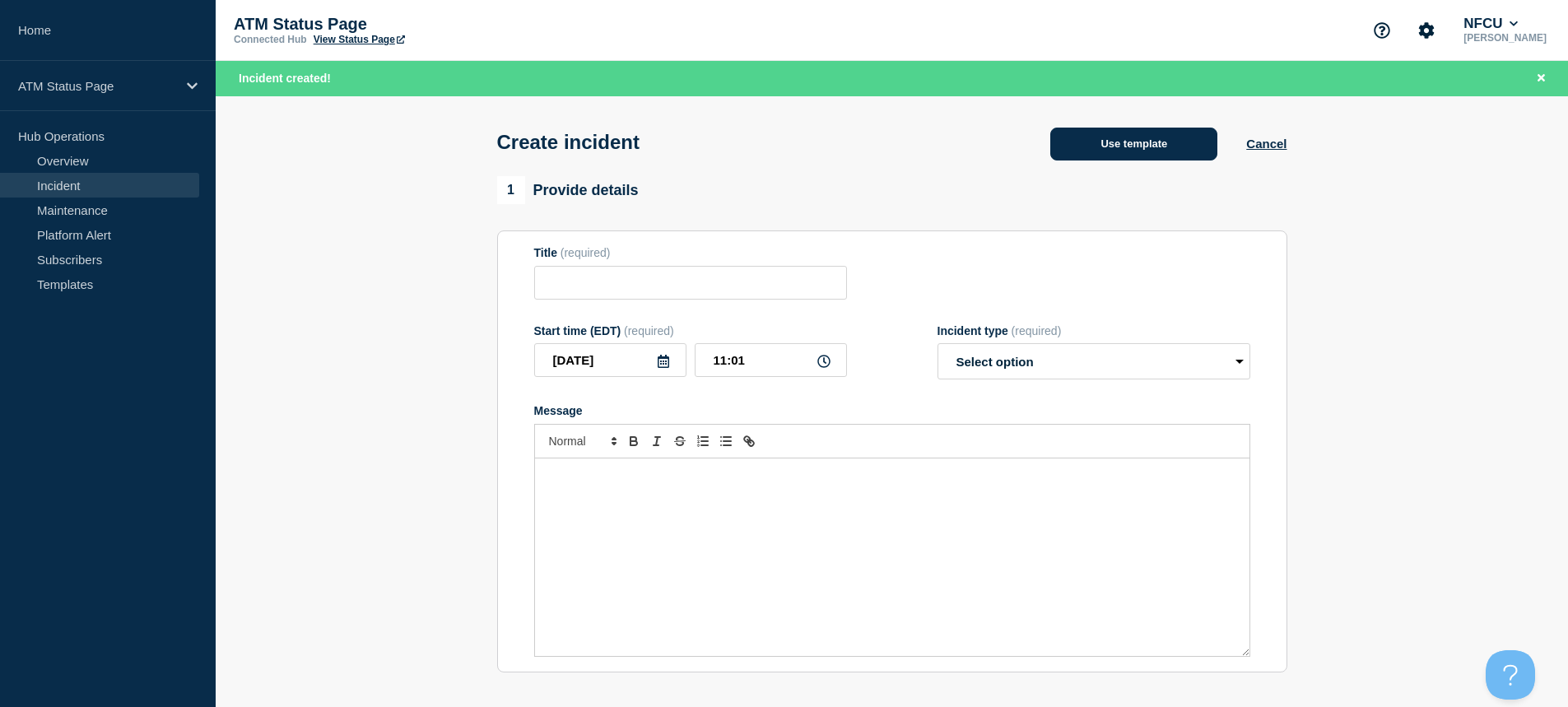 click on "Use template" at bounding box center (1133, 144) 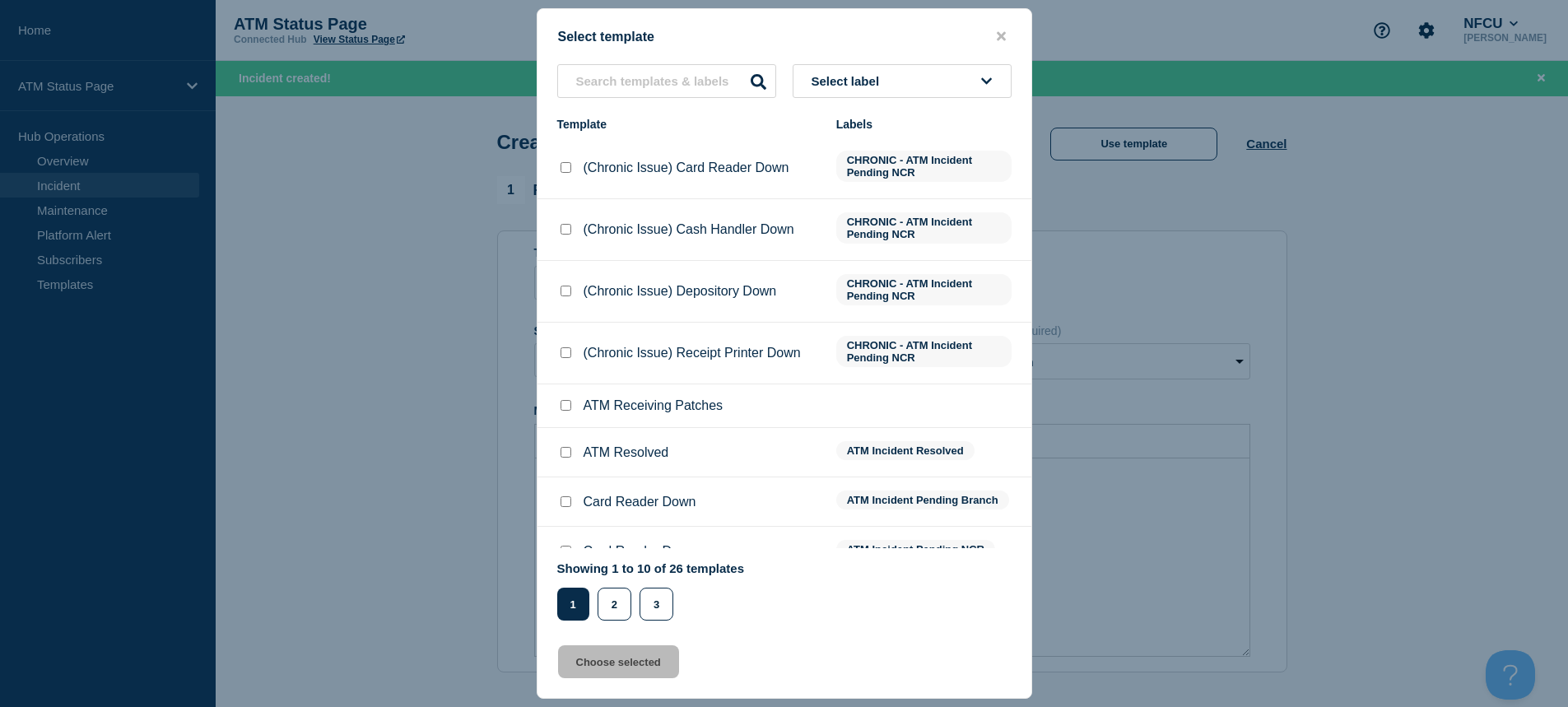 click on "Select label" at bounding box center (902, 81) 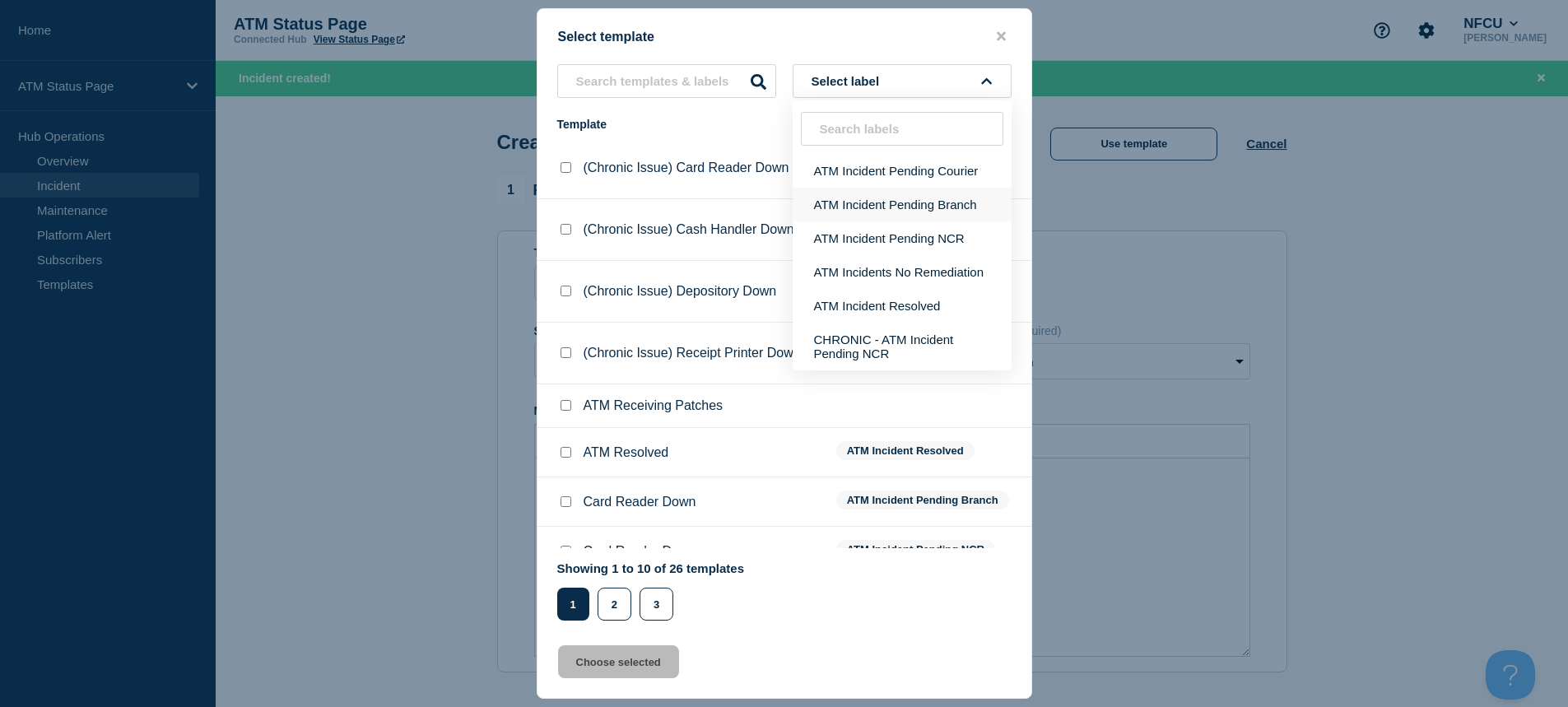 click on "ATM Incident Pending Branch" at bounding box center (902, 204) 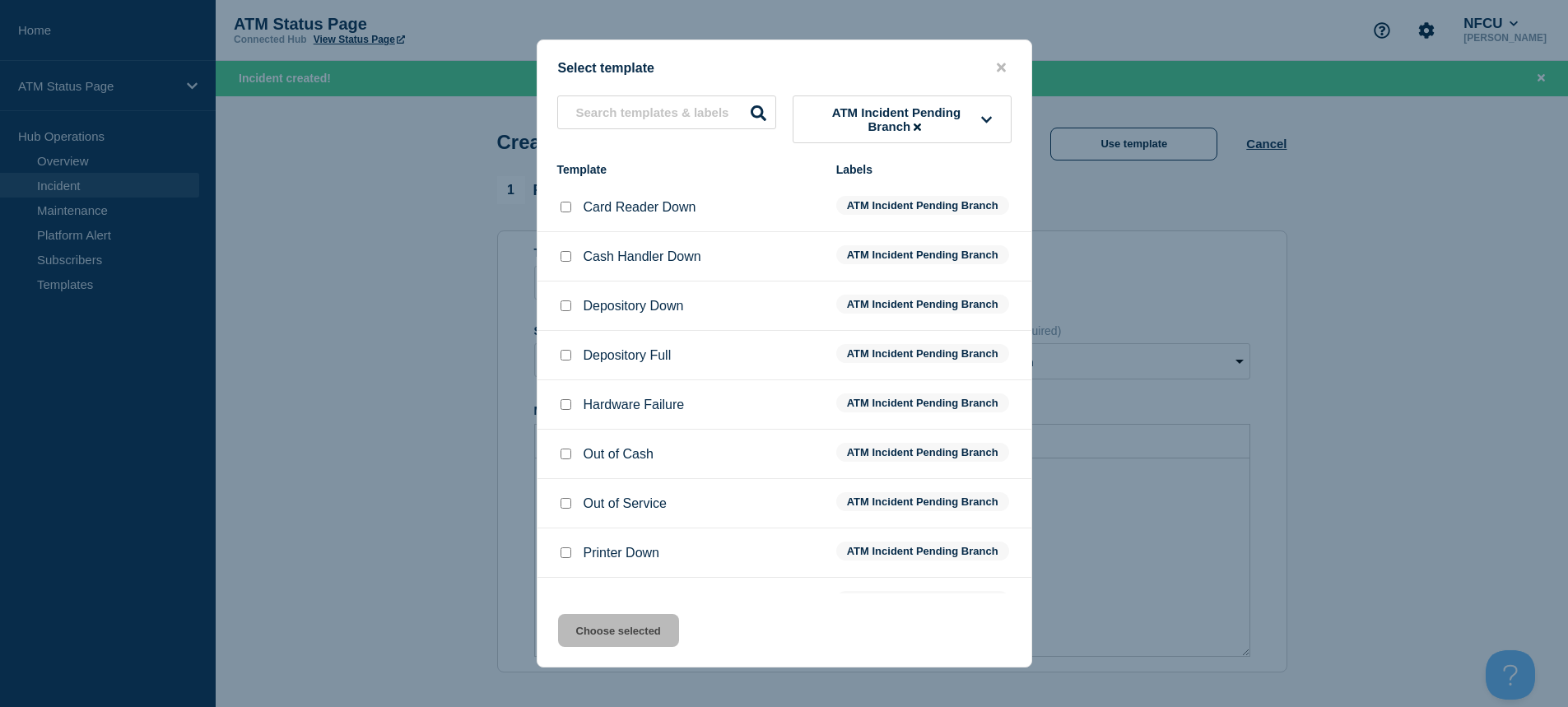 click at bounding box center [565, 305] 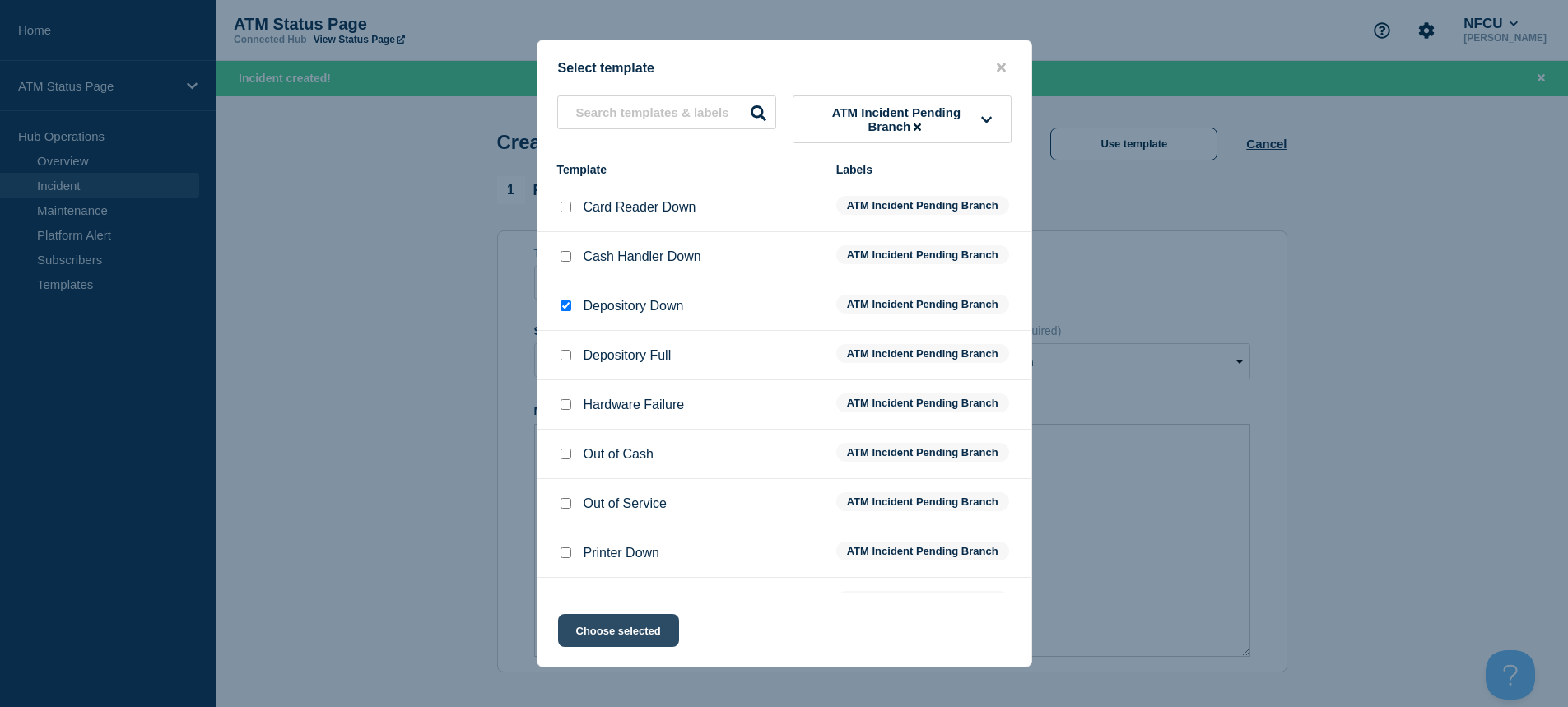 click on "Choose selected" 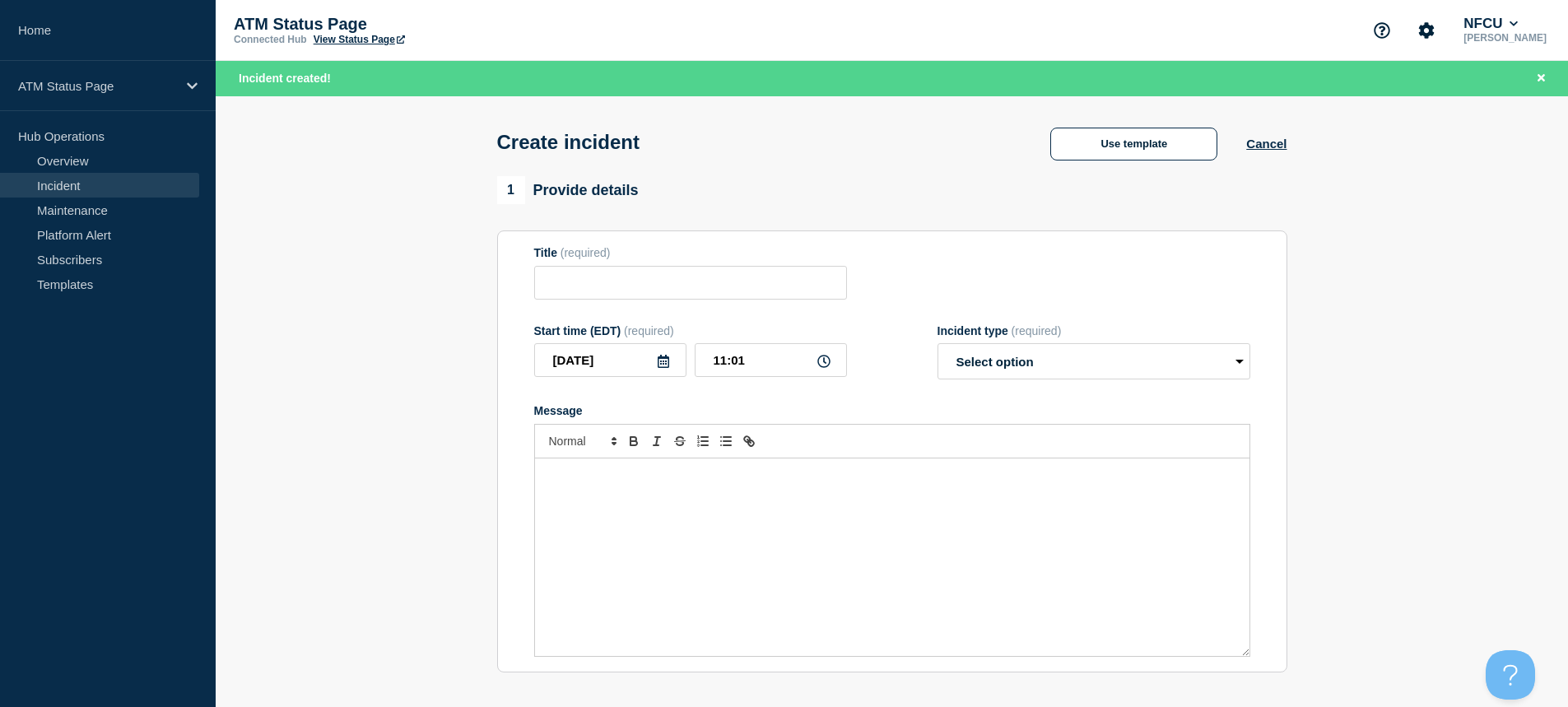 type on "Depository Down" 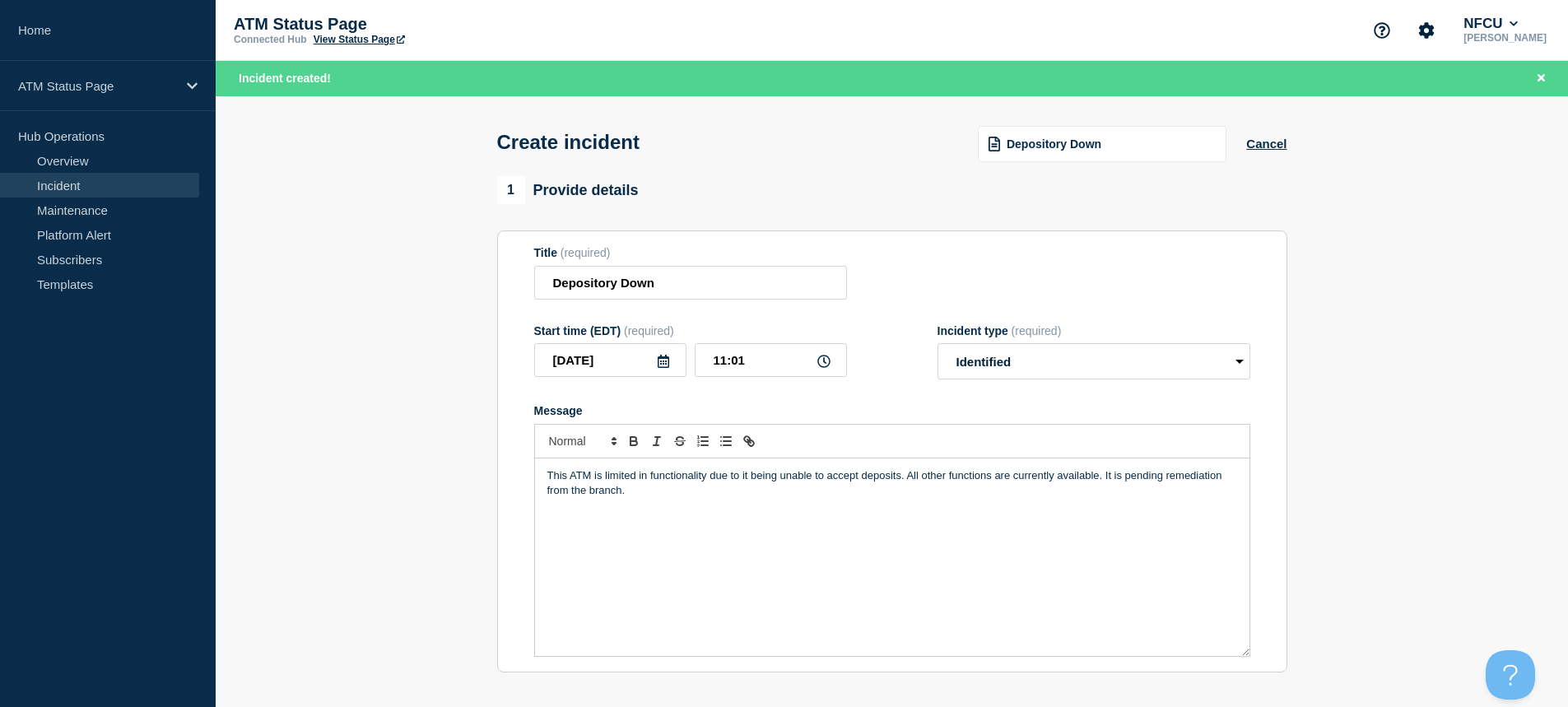 scroll, scrollTop: 329, scrollLeft: 0, axis: vertical 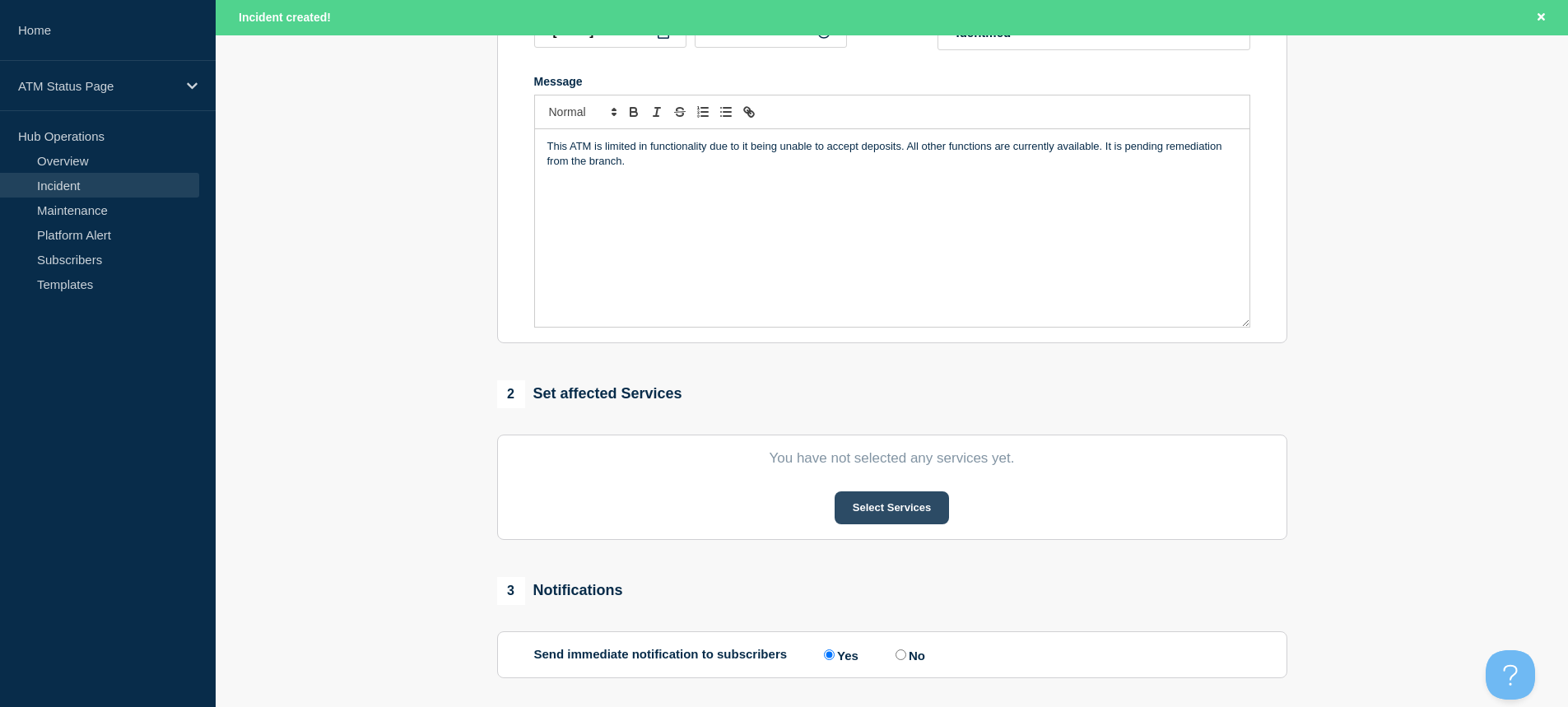 click on "Select Services" at bounding box center [891, 508] 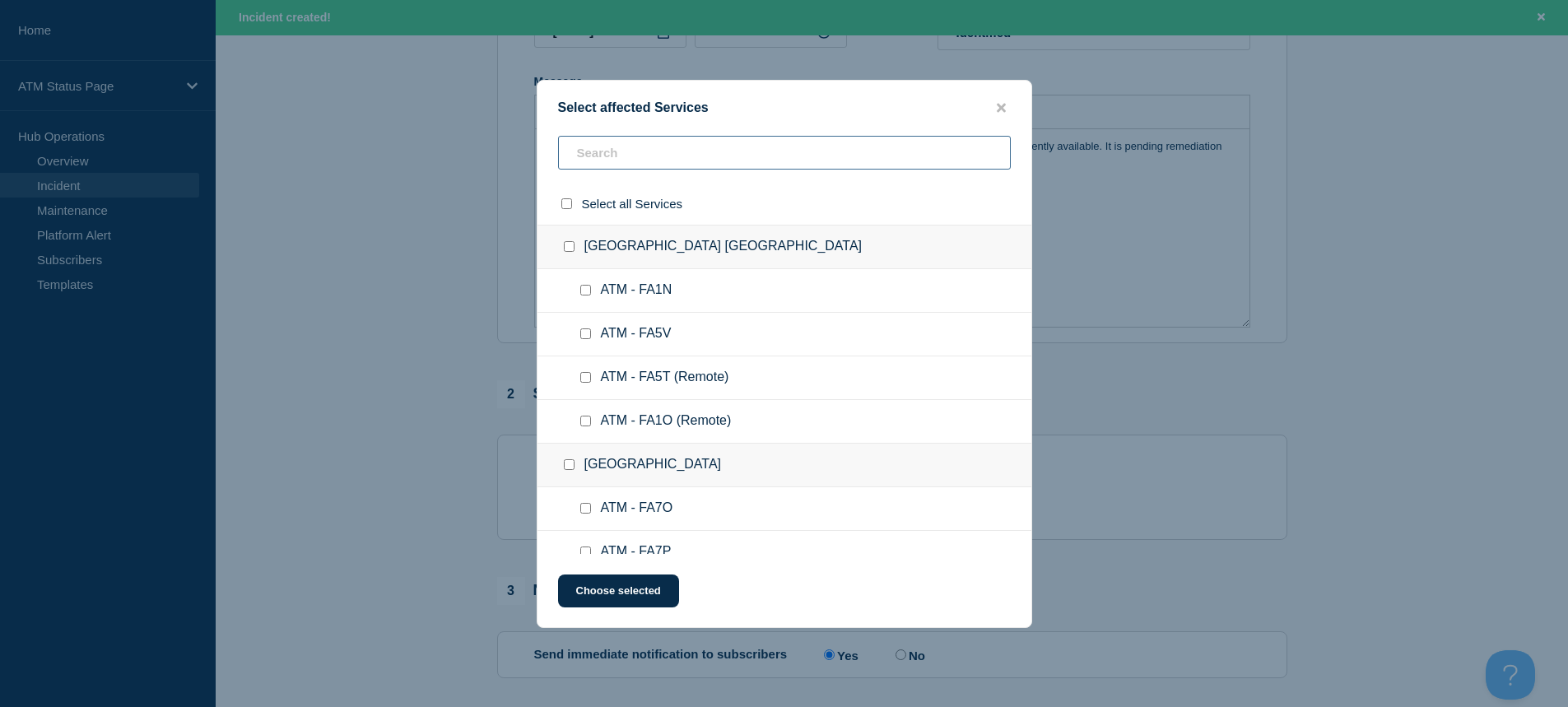 click at bounding box center (784, 152) 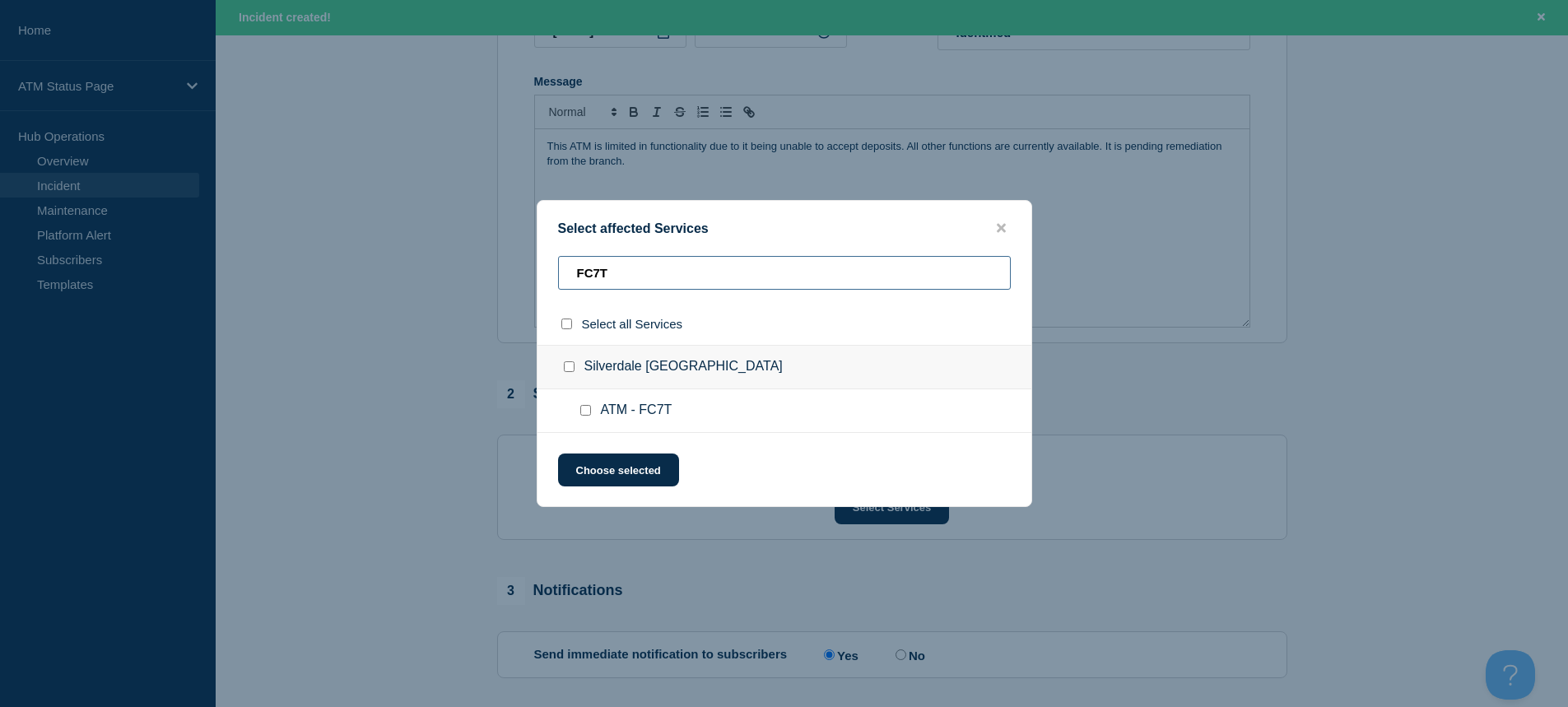 type on "FC7T" 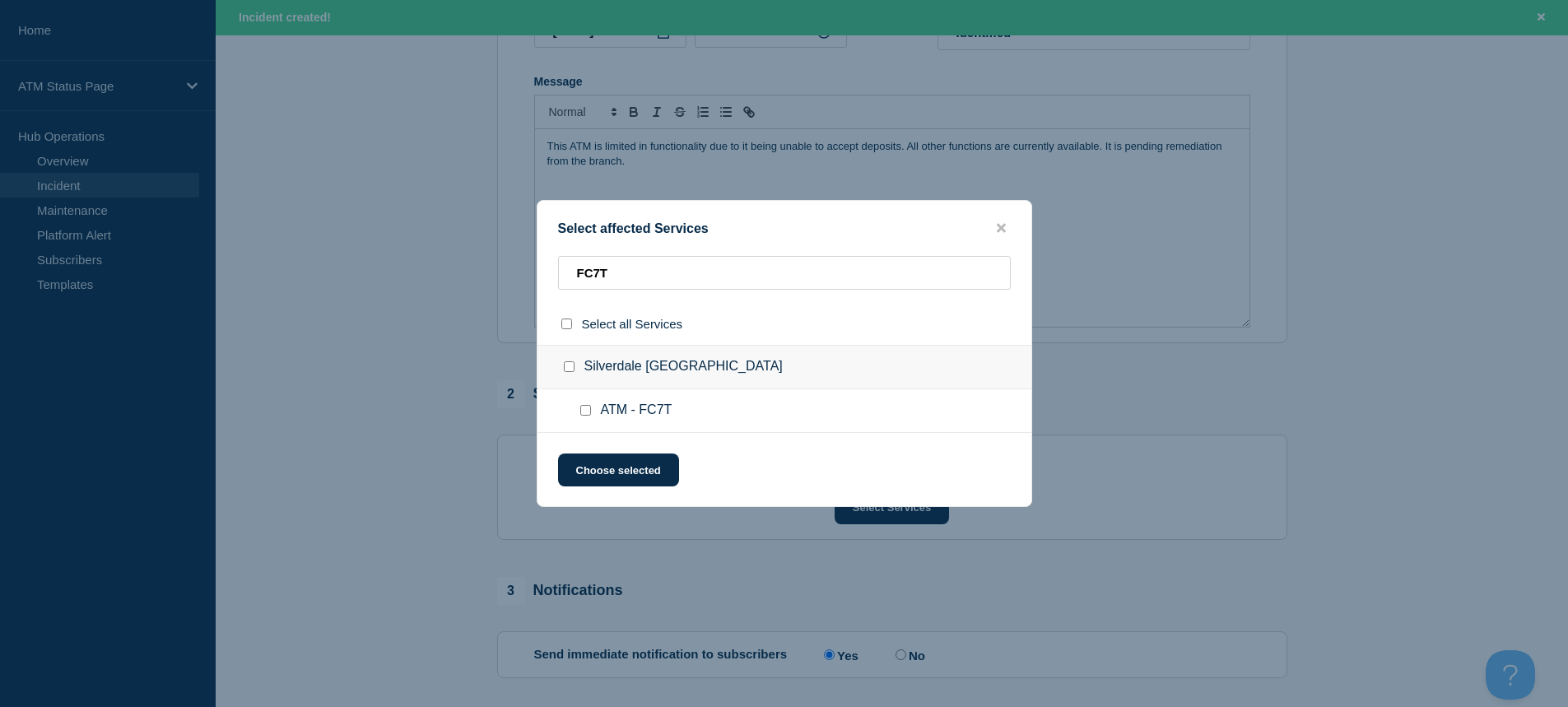 click at bounding box center [585, 410] 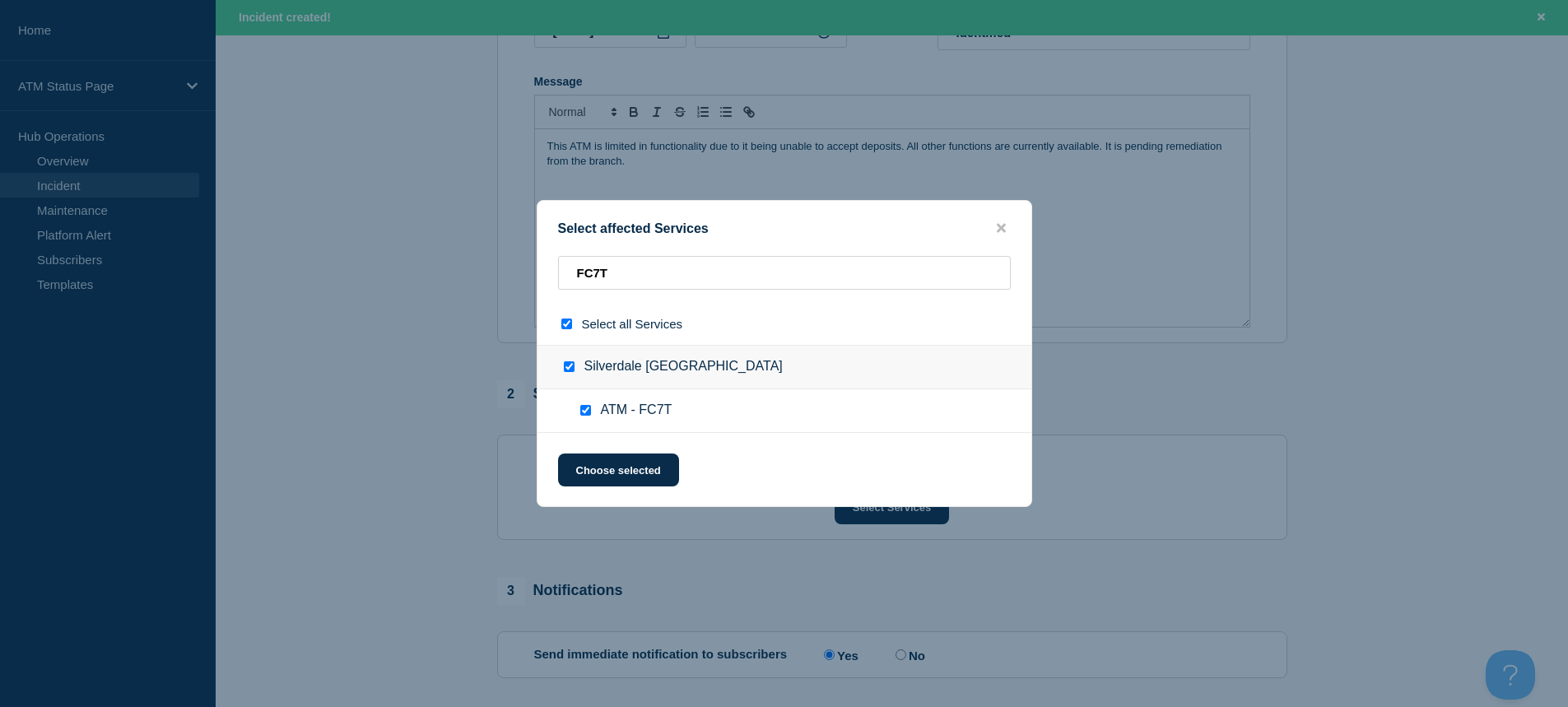 checkbox on "true" 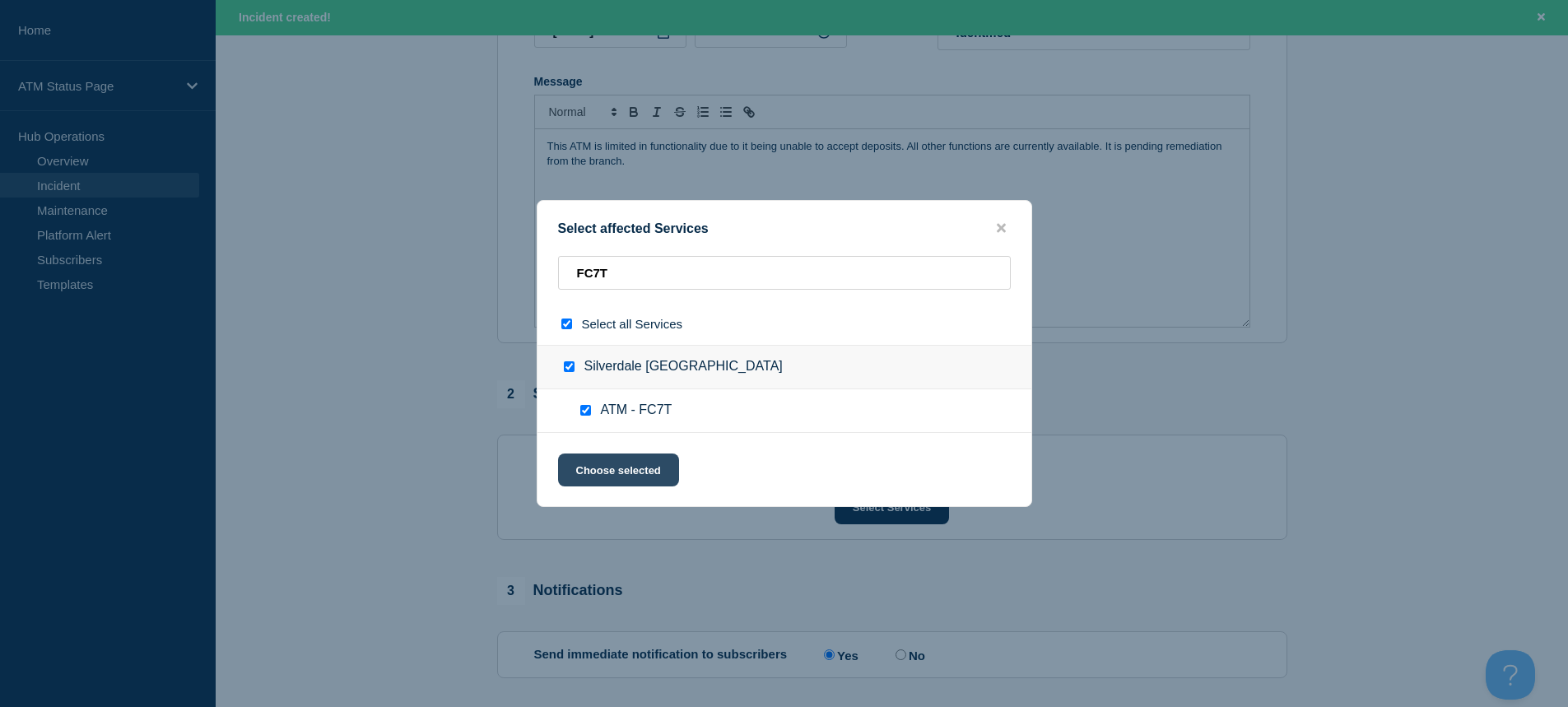 click on "Choose selected" 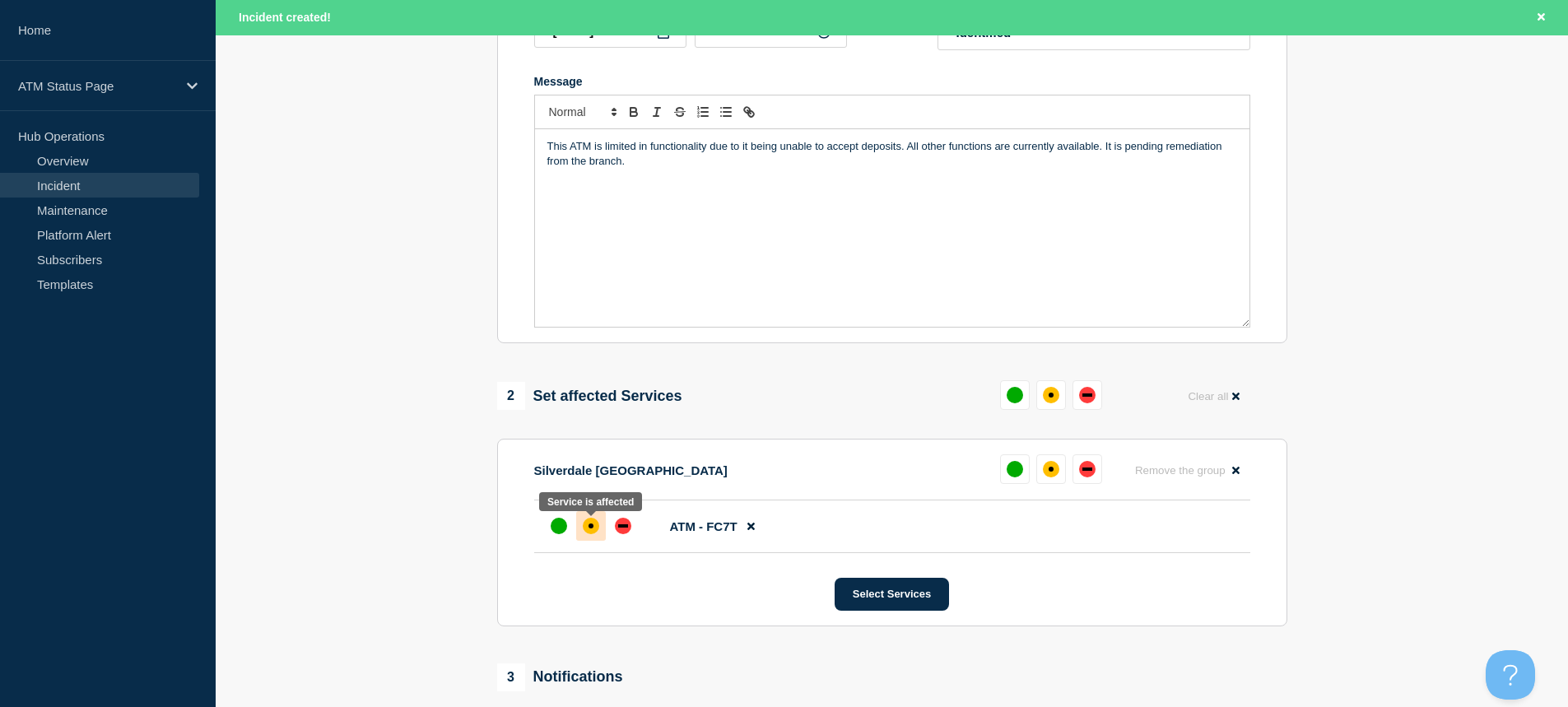 click at bounding box center (591, 526) 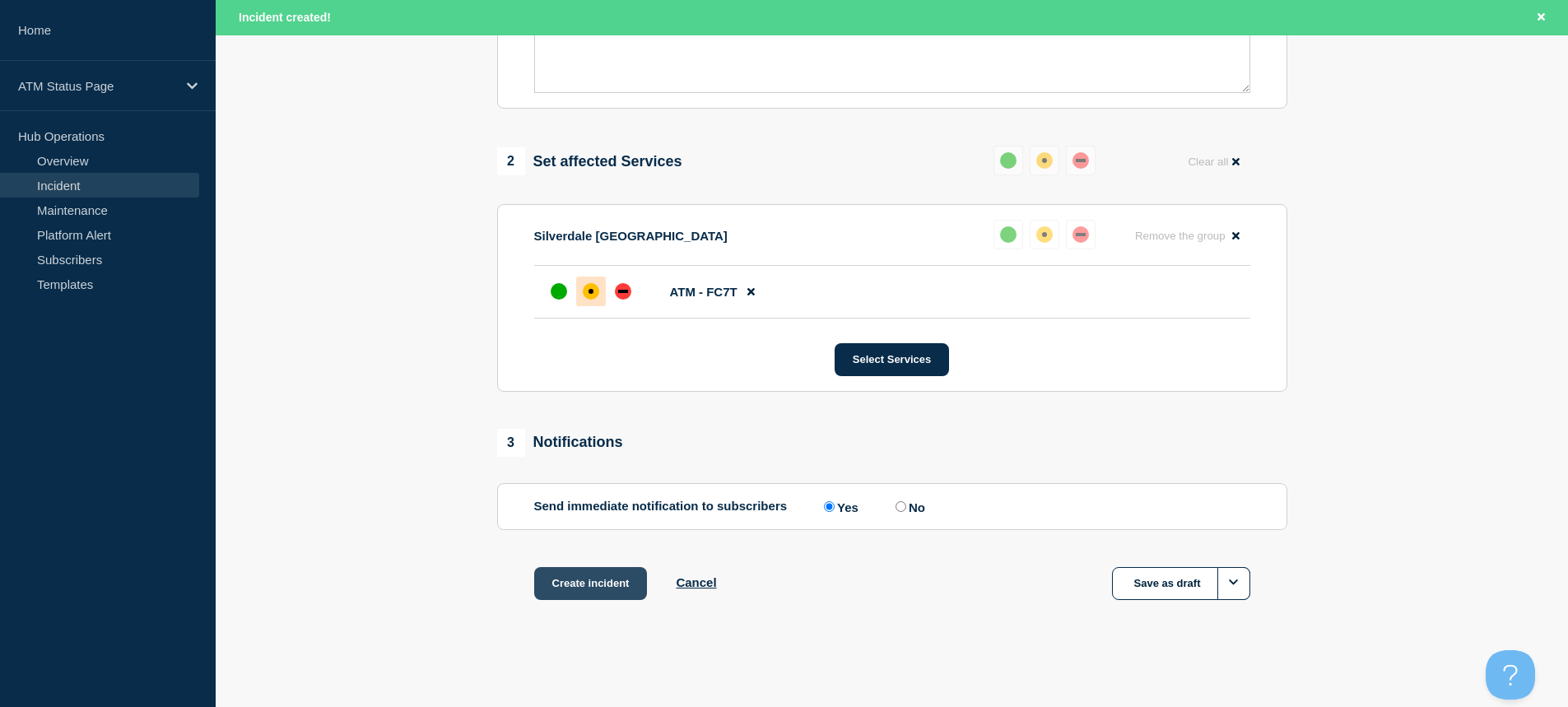 click on "Create incident" at bounding box center (591, 584) 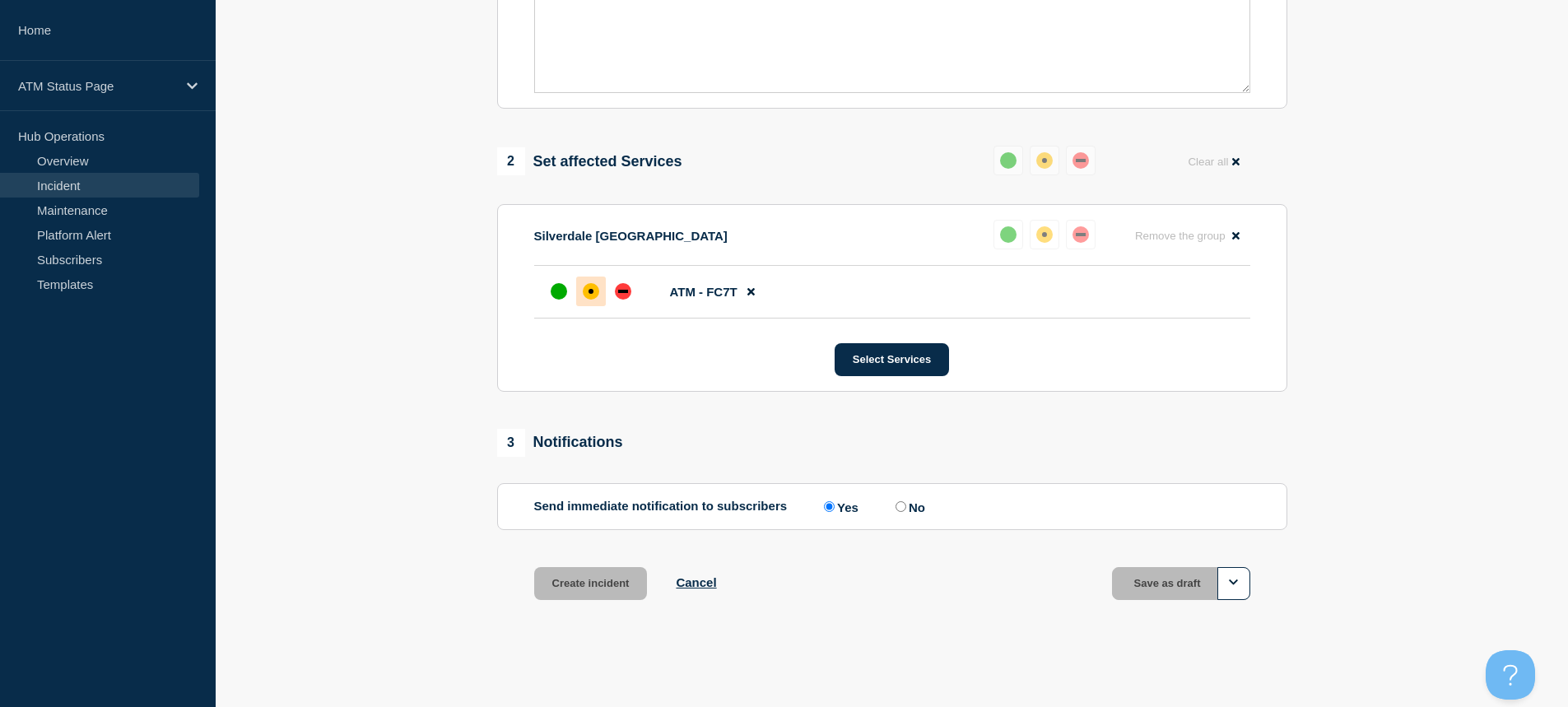 scroll, scrollTop: 533, scrollLeft: 0, axis: vertical 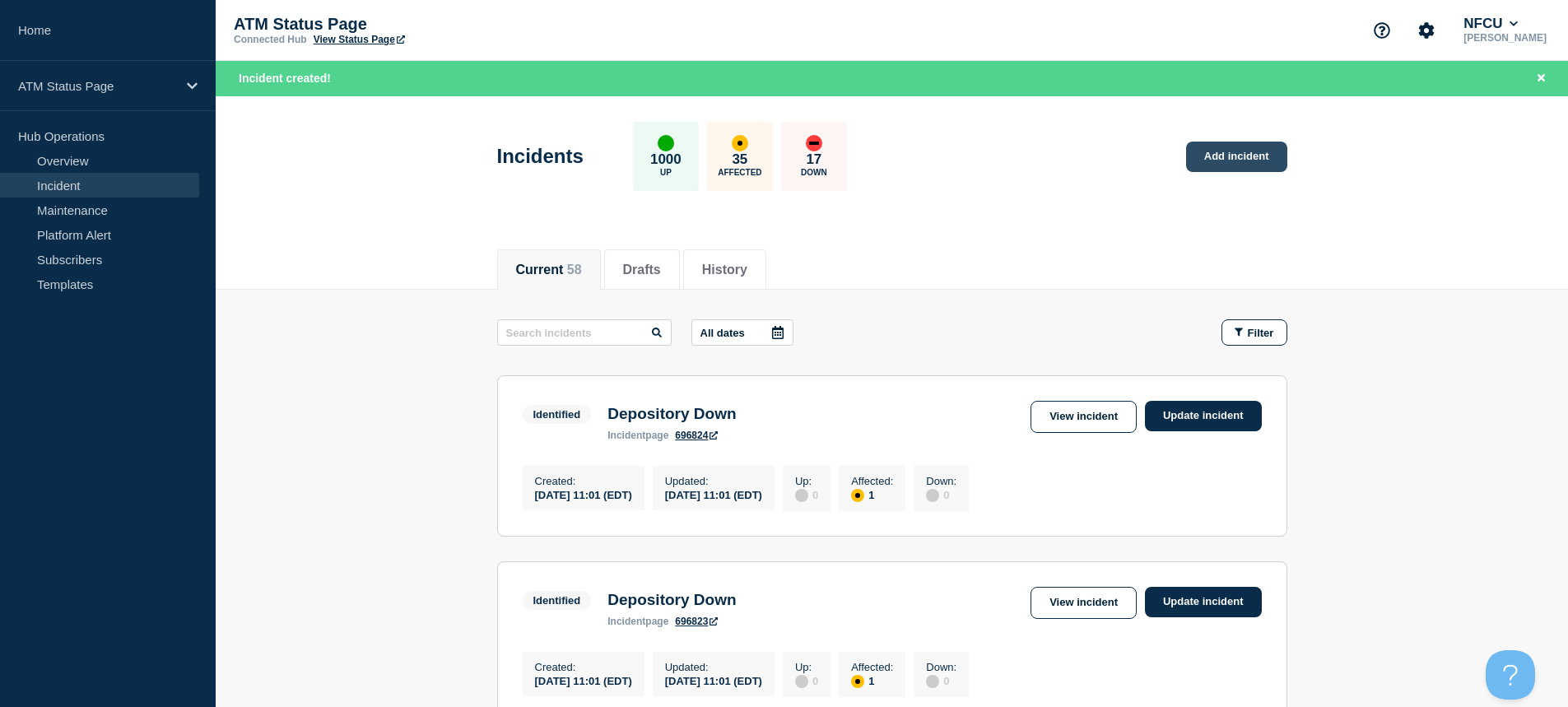click on "Add incident" 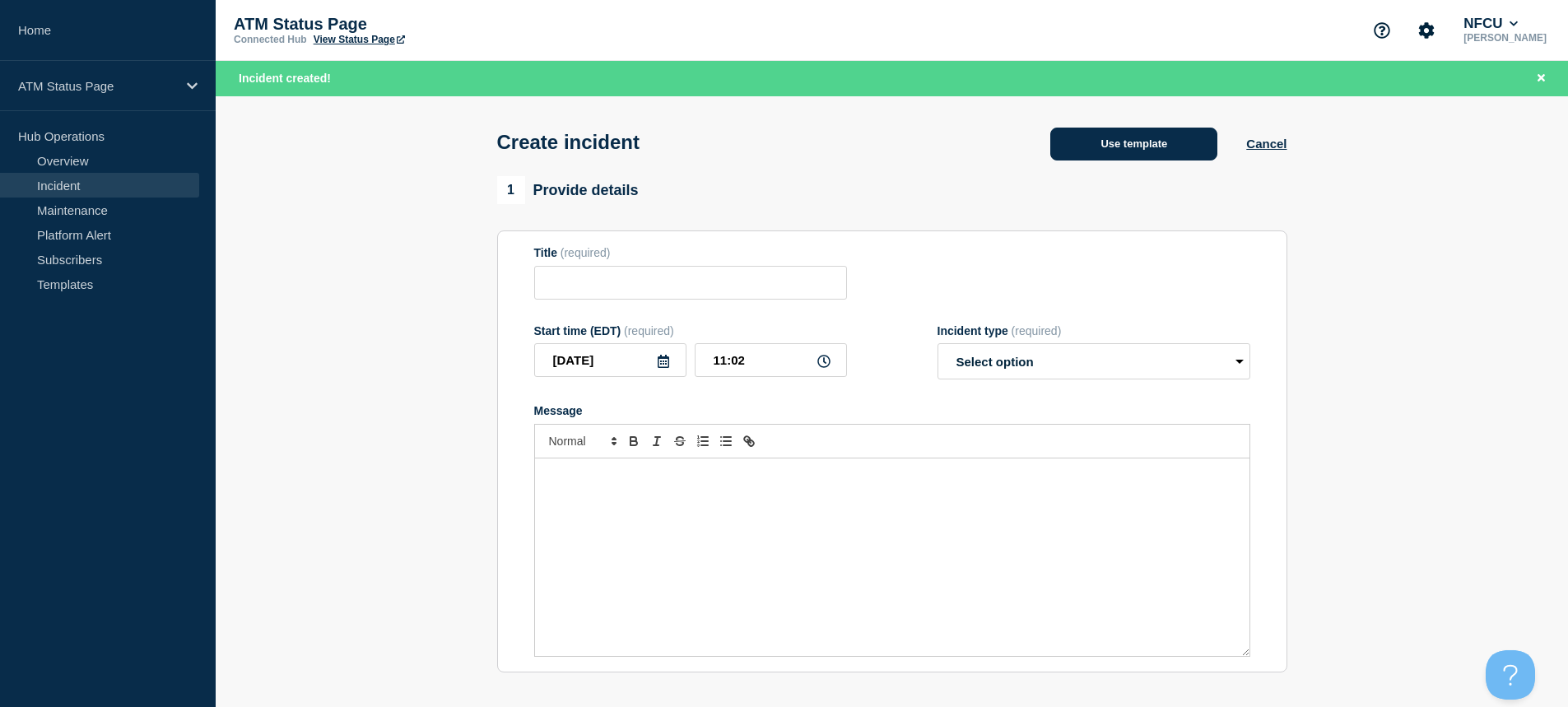 click on "Use template" at bounding box center [1133, 144] 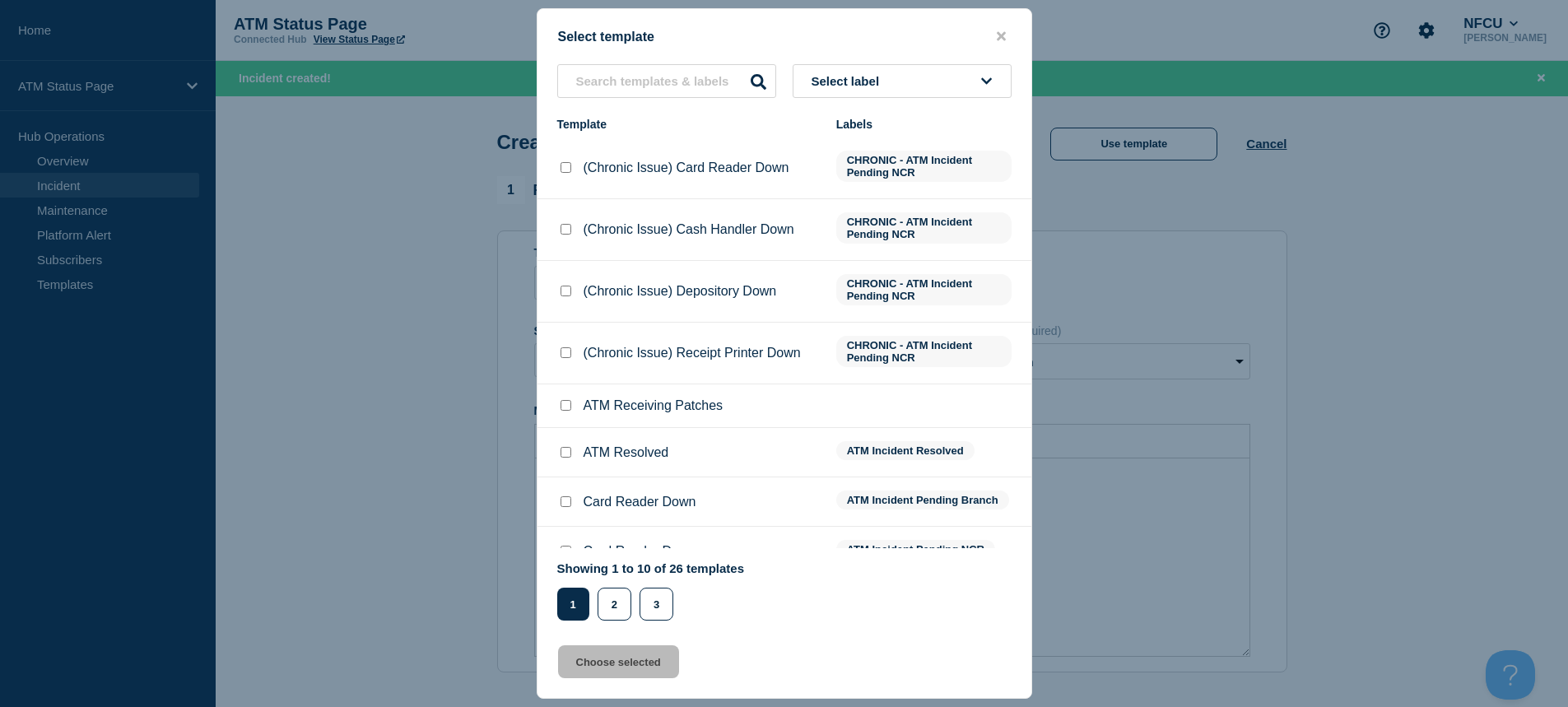 click on "Select label" at bounding box center (902, 81) 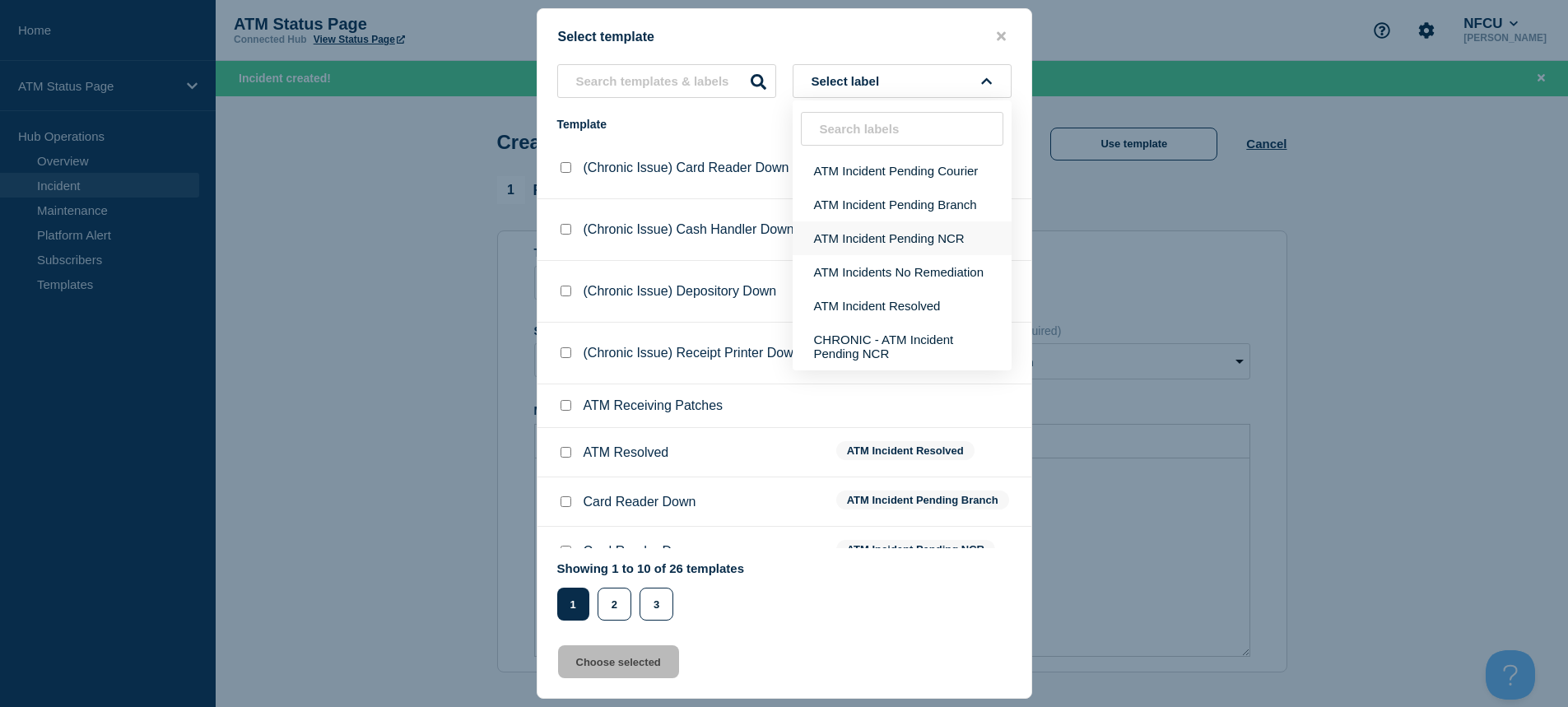 click on "ATM Incident Pending NCR" at bounding box center (902, 238) 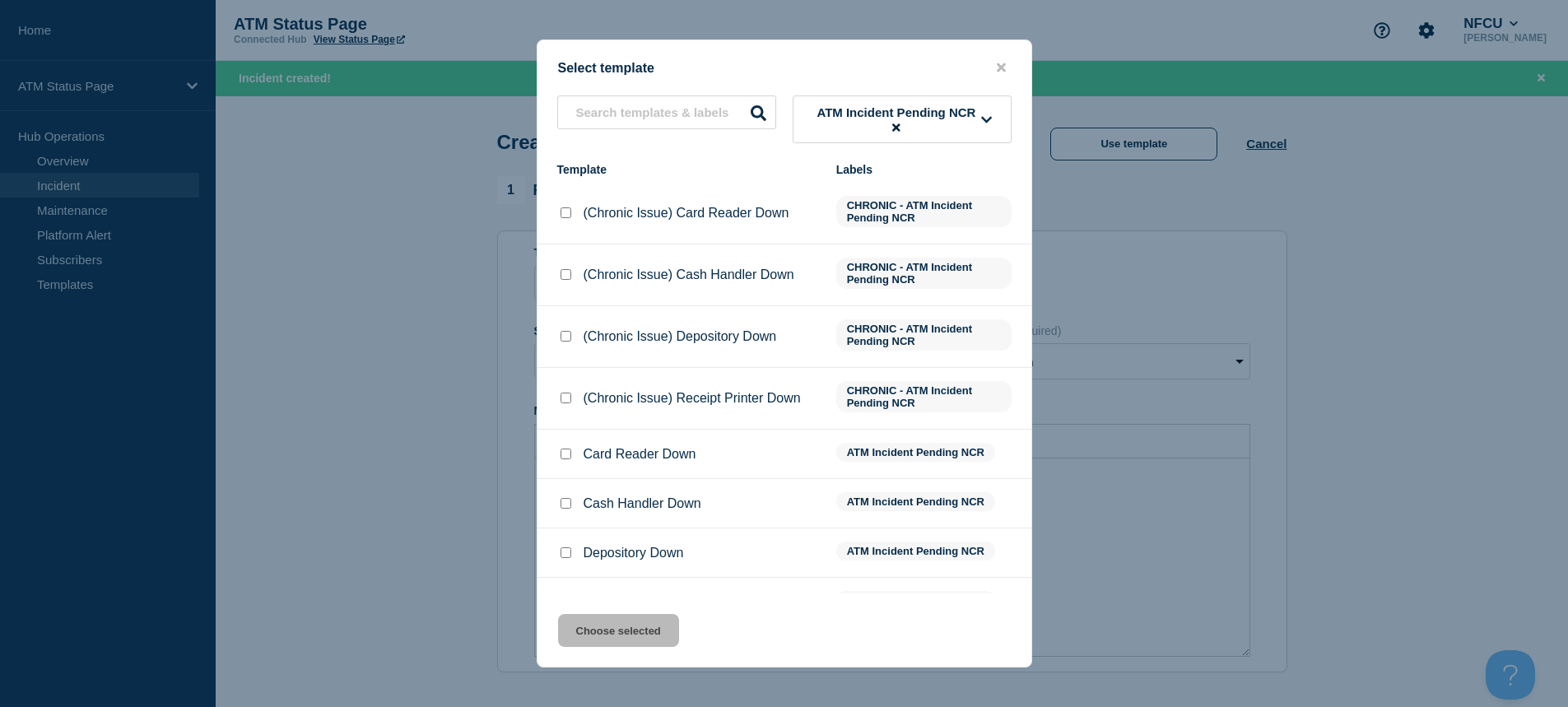 click at bounding box center [565, 552] 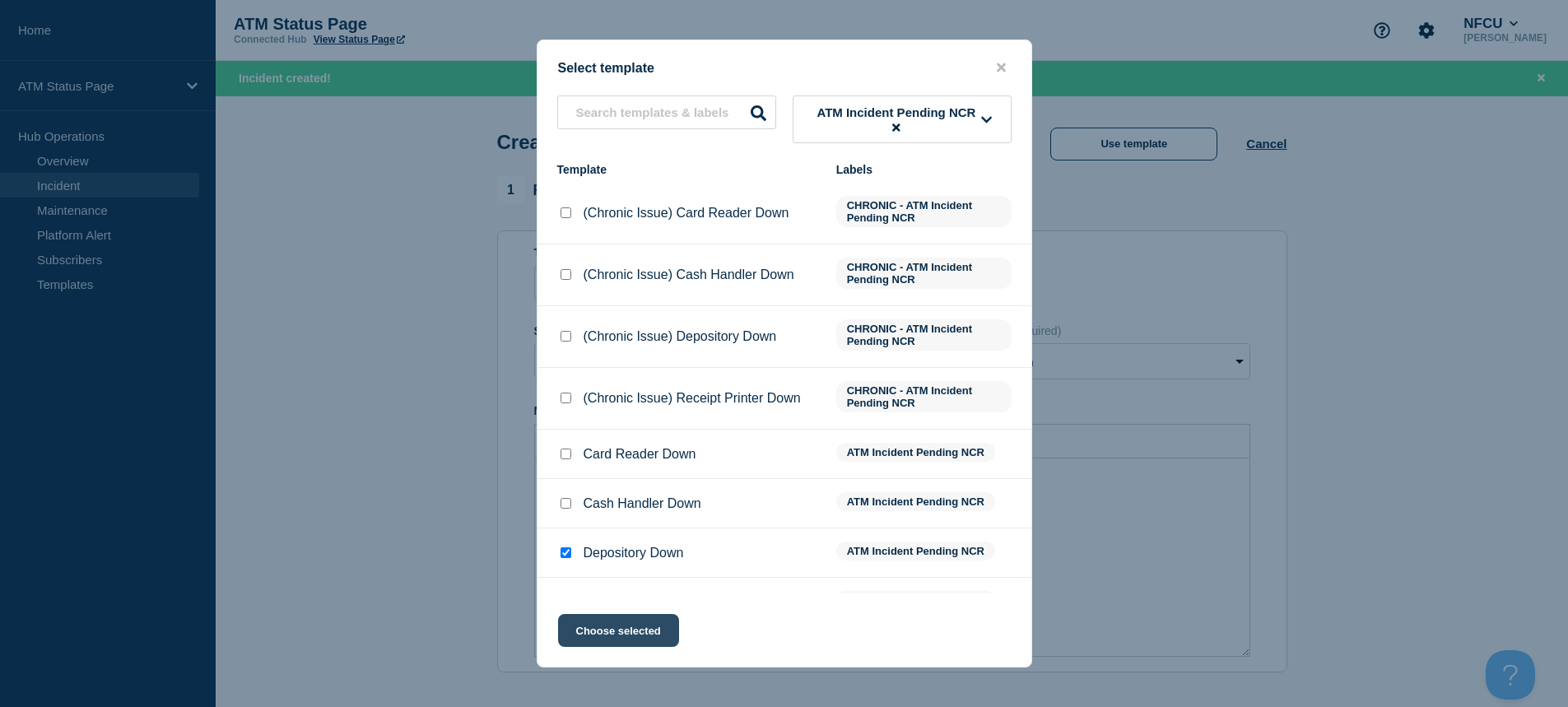 click on "Choose selected" 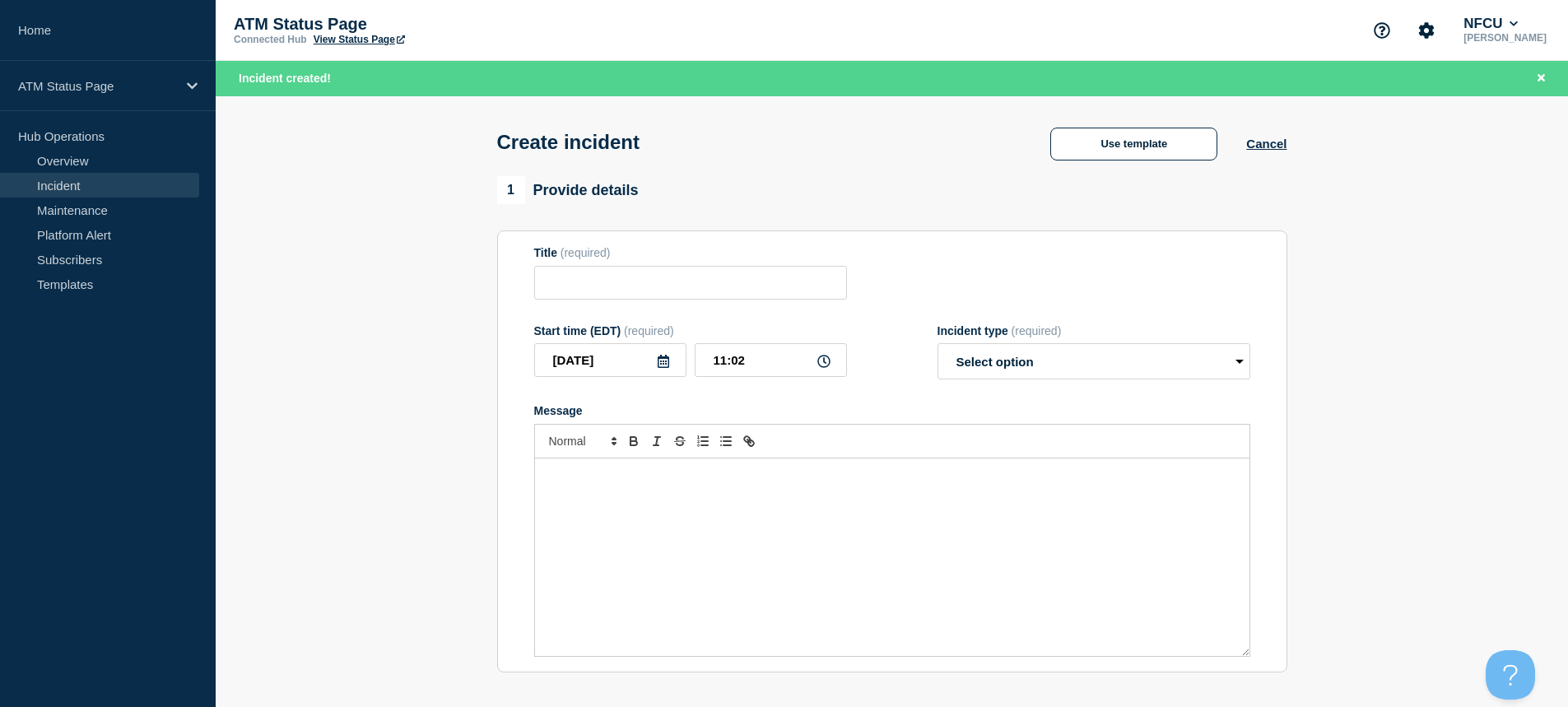 type on "Depository Down" 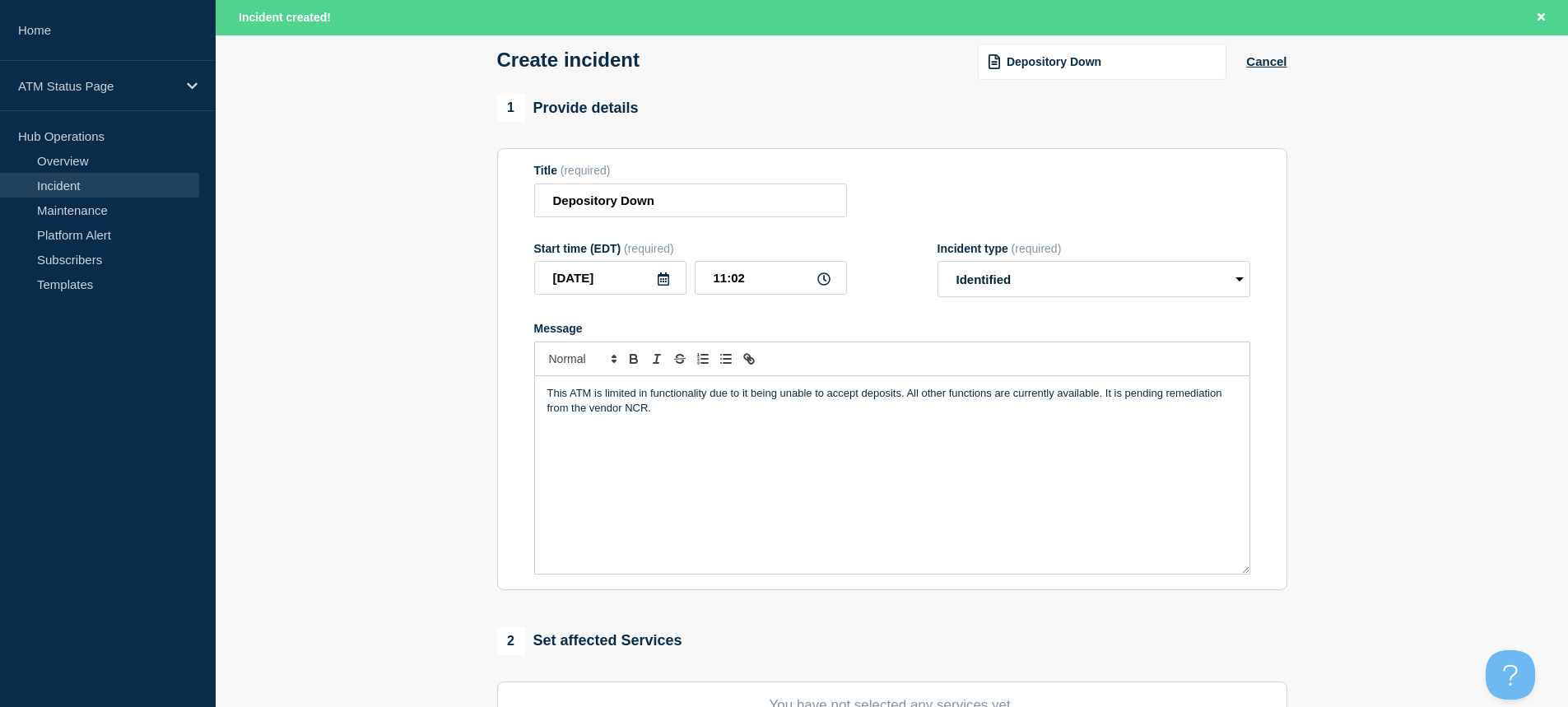 scroll, scrollTop: 329, scrollLeft: 0, axis: vertical 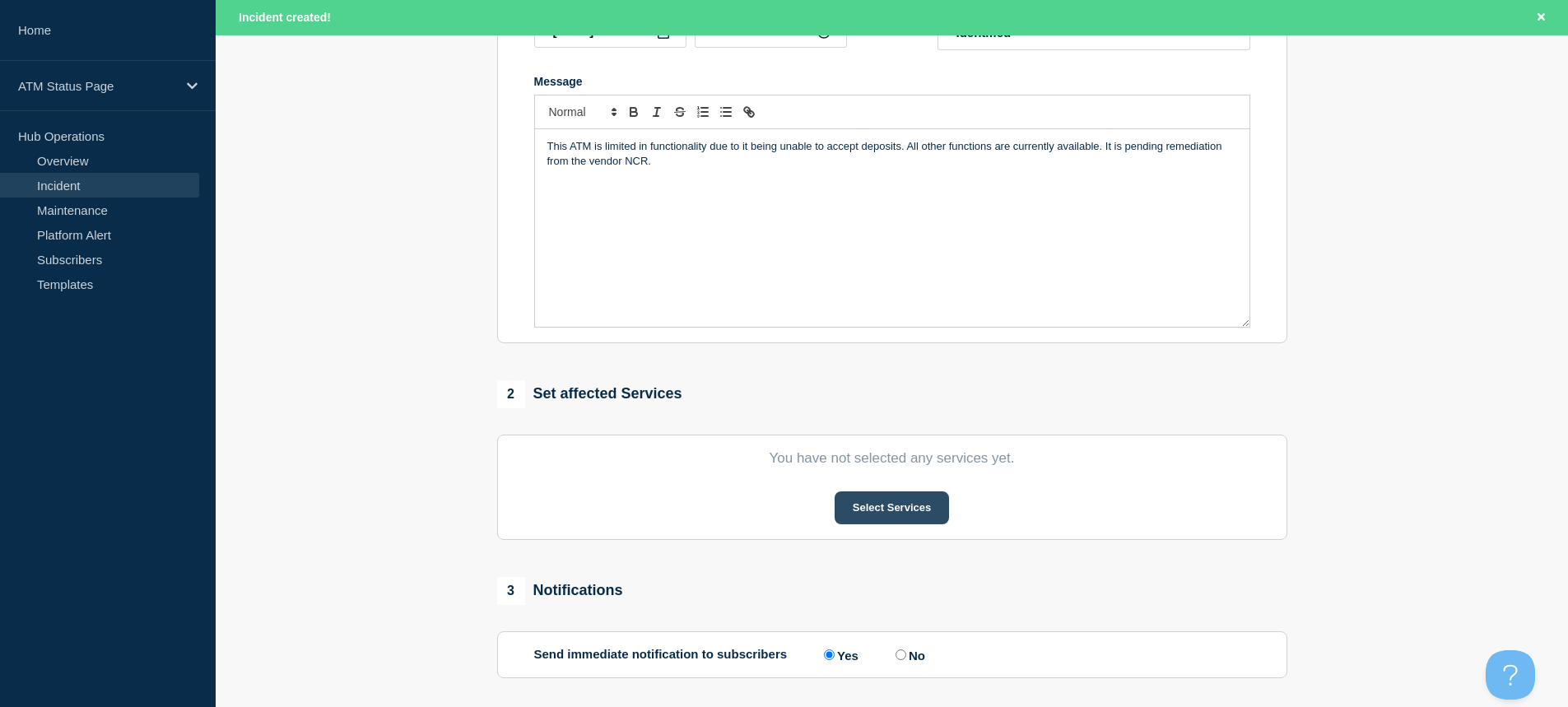 click on "Select Services" at bounding box center (891, 508) 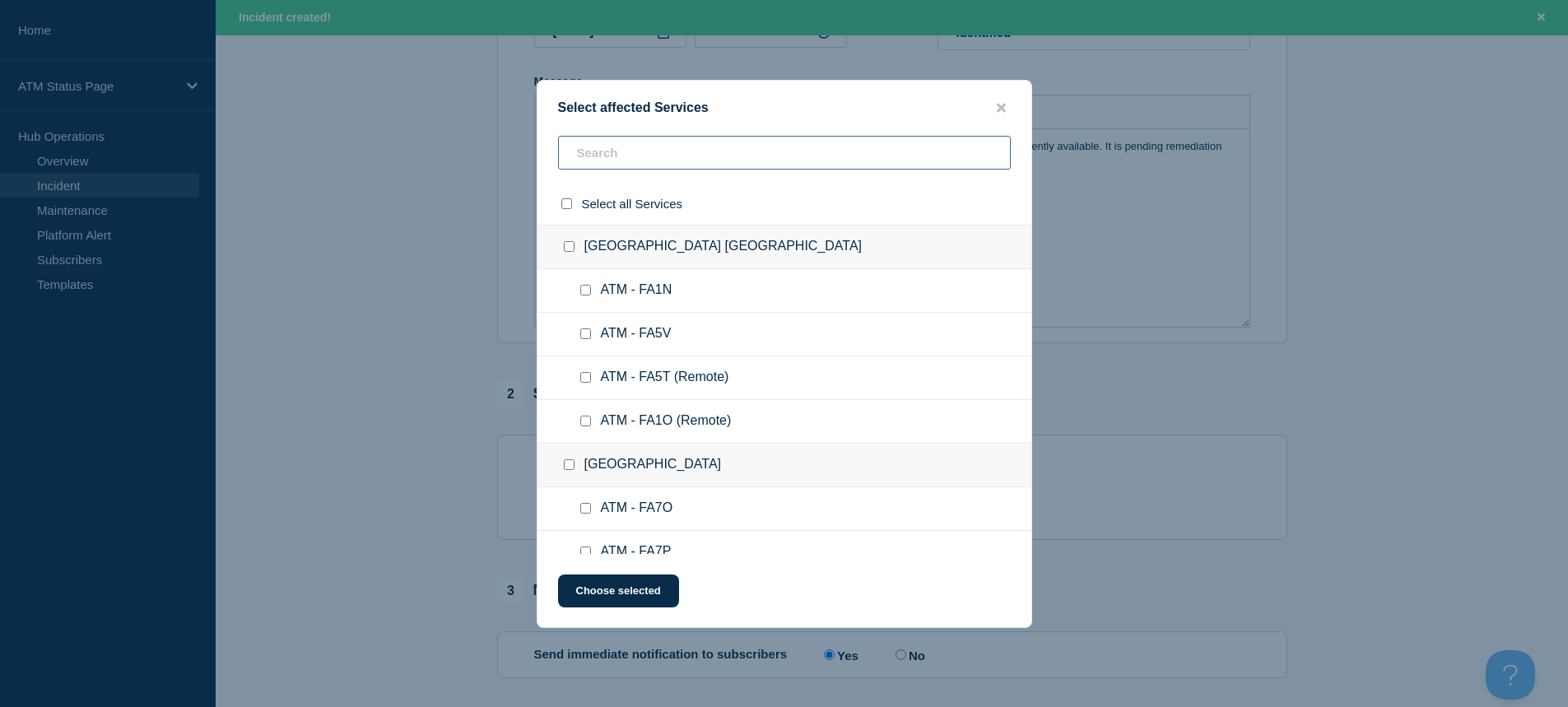 click at bounding box center [784, 152] 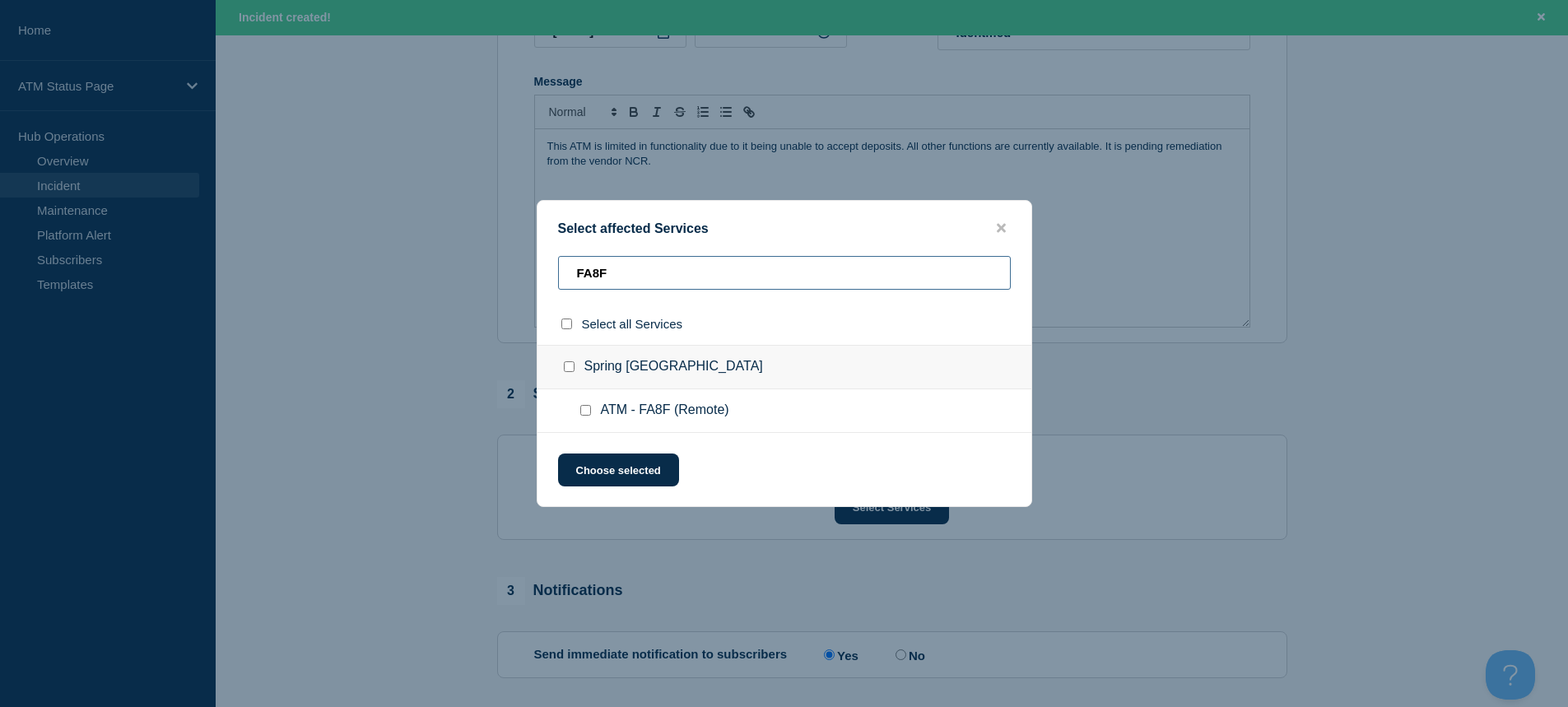 type on "FA8F" 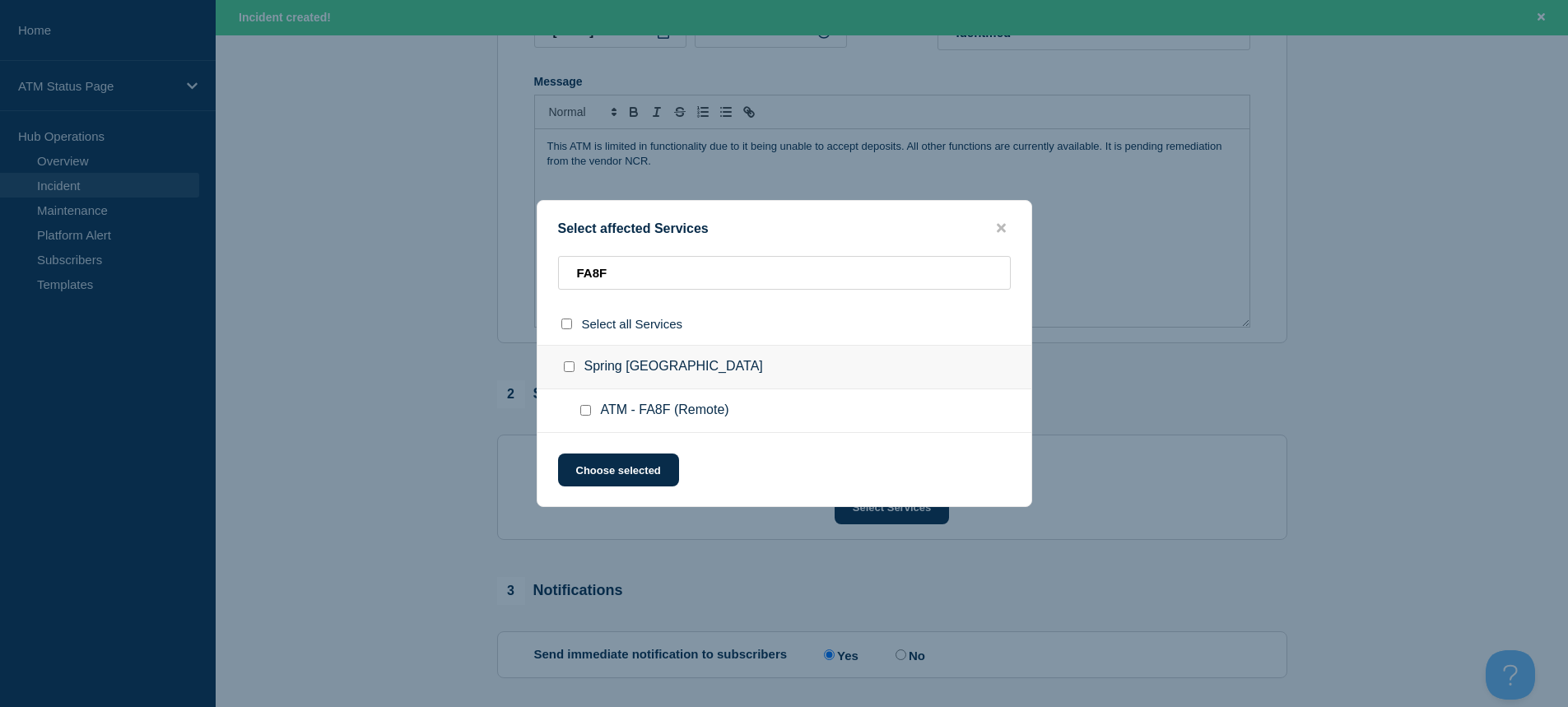 click at bounding box center (585, 410) 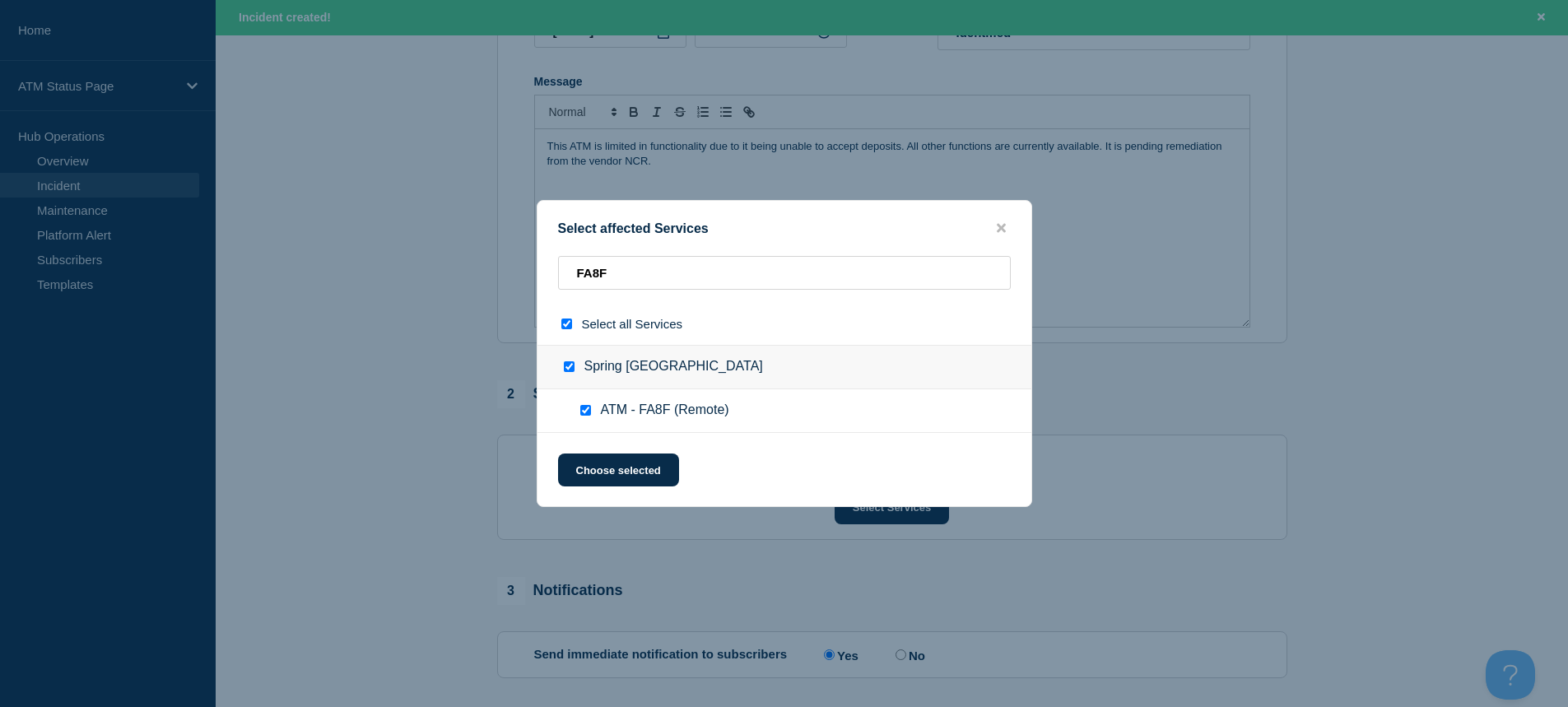 checkbox on "true" 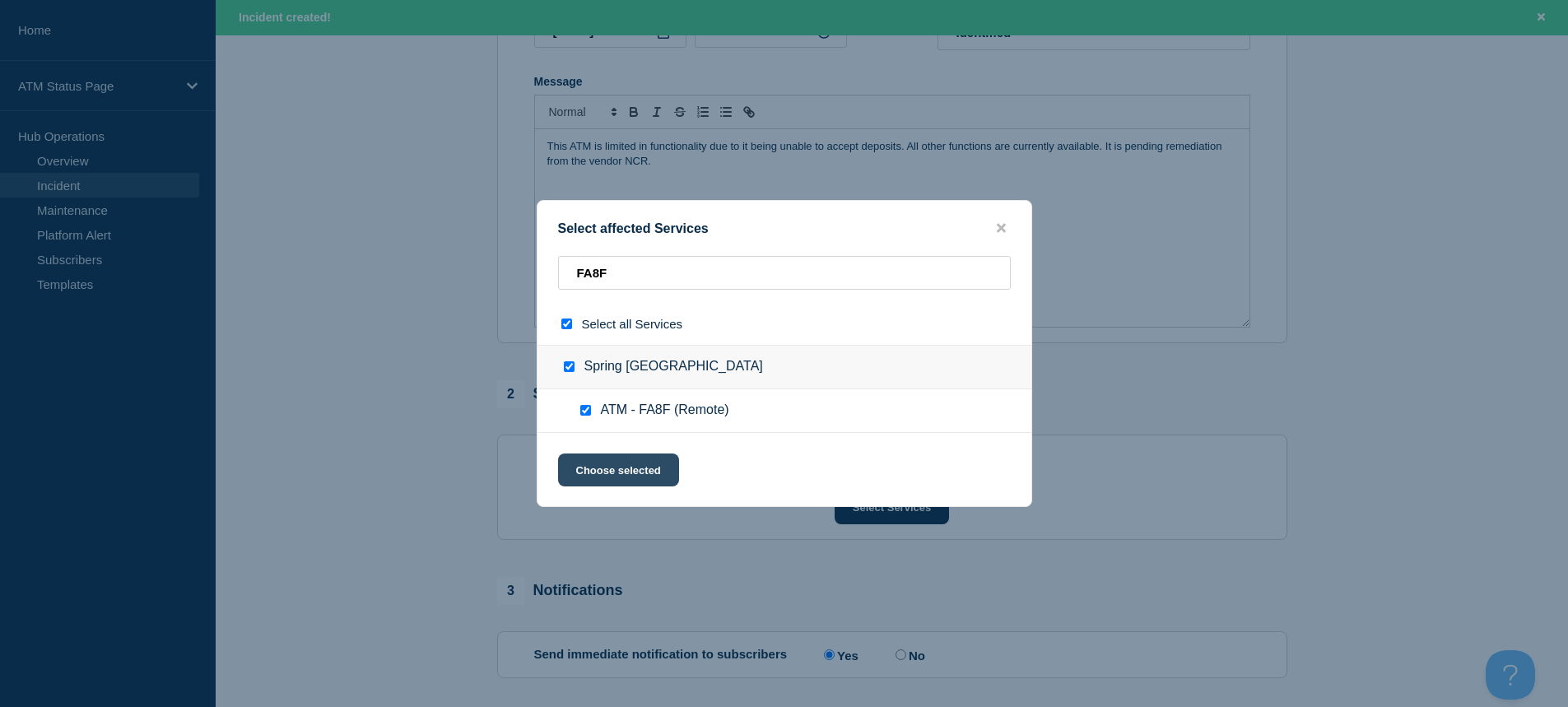 click on "Choose selected" 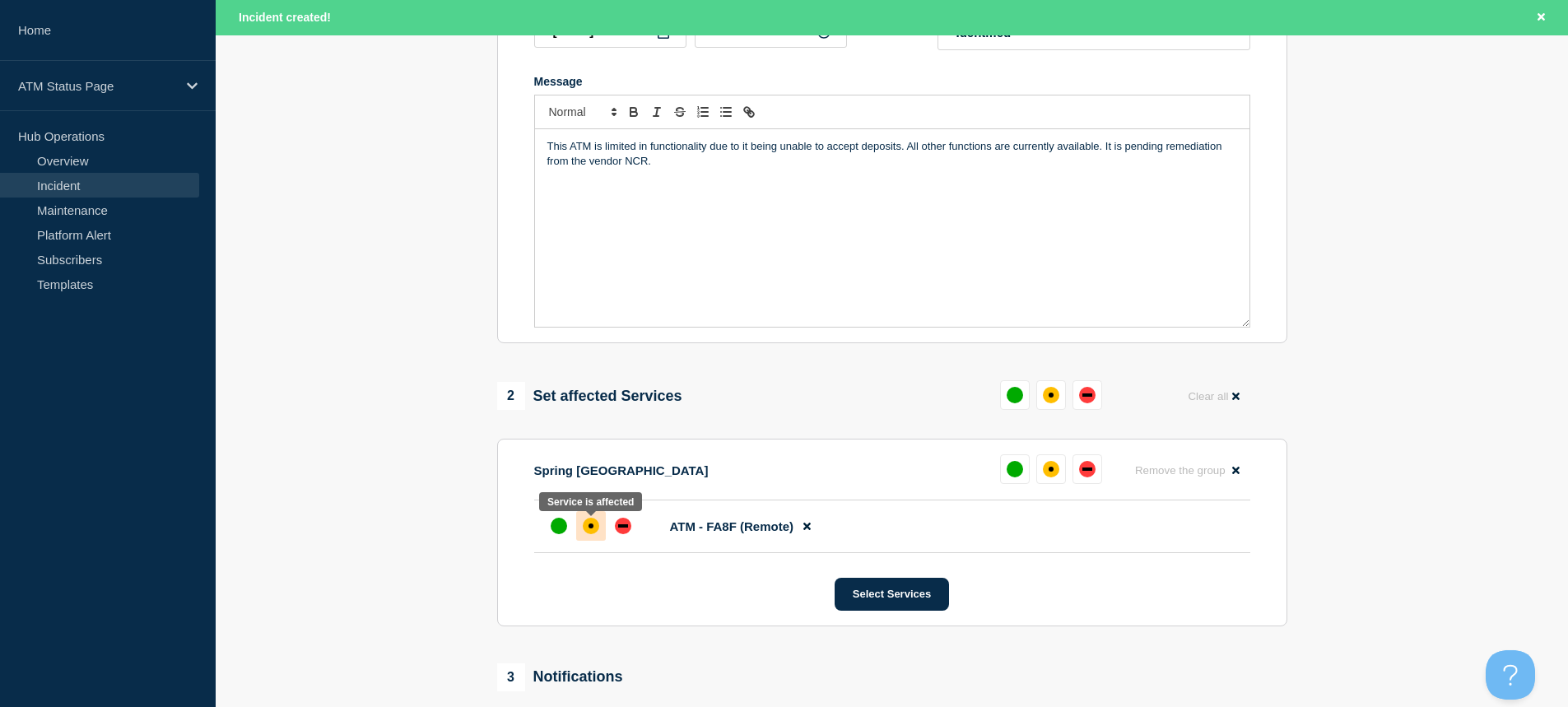 click at bounding box center (591, 526) 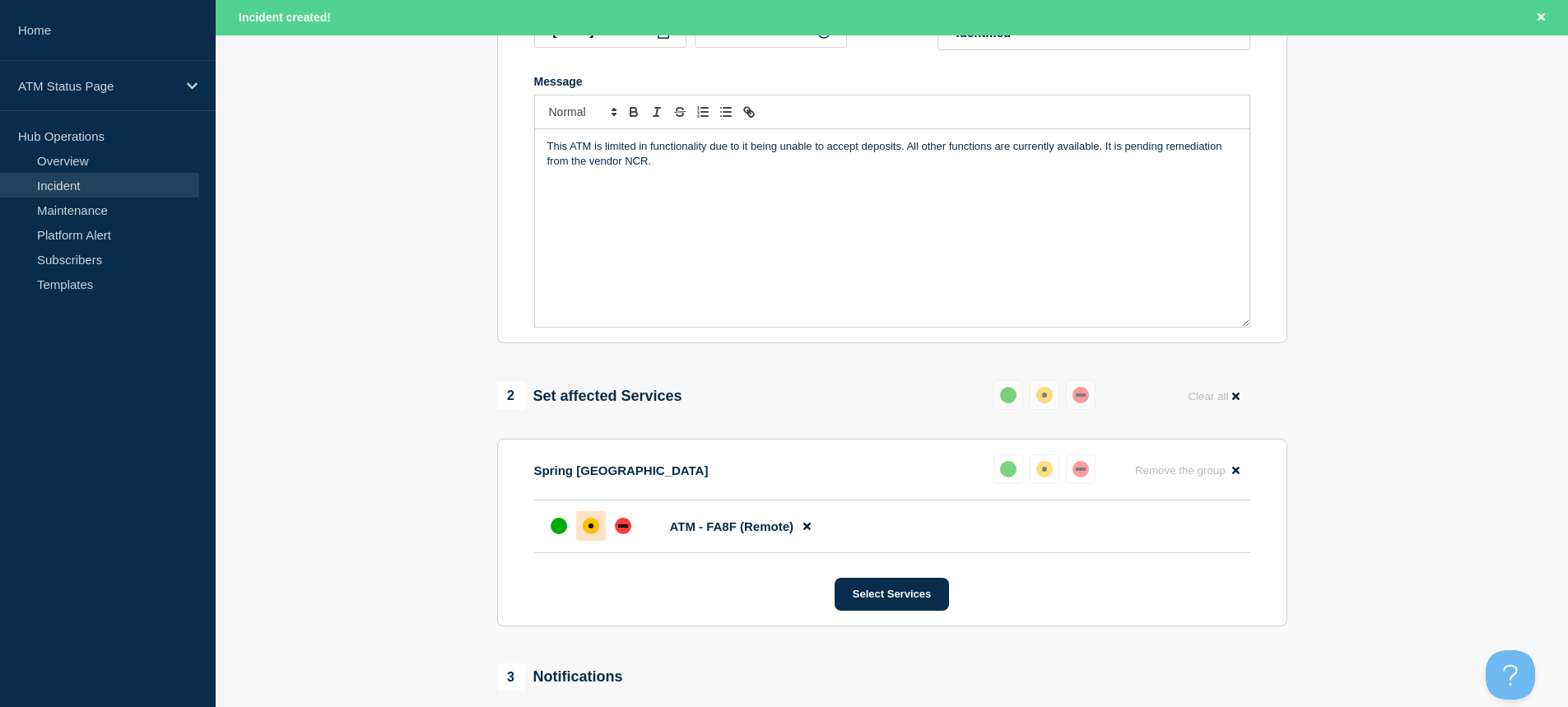 scroll, scrollTop: 568, scrollLeft: 0, axis: vertical 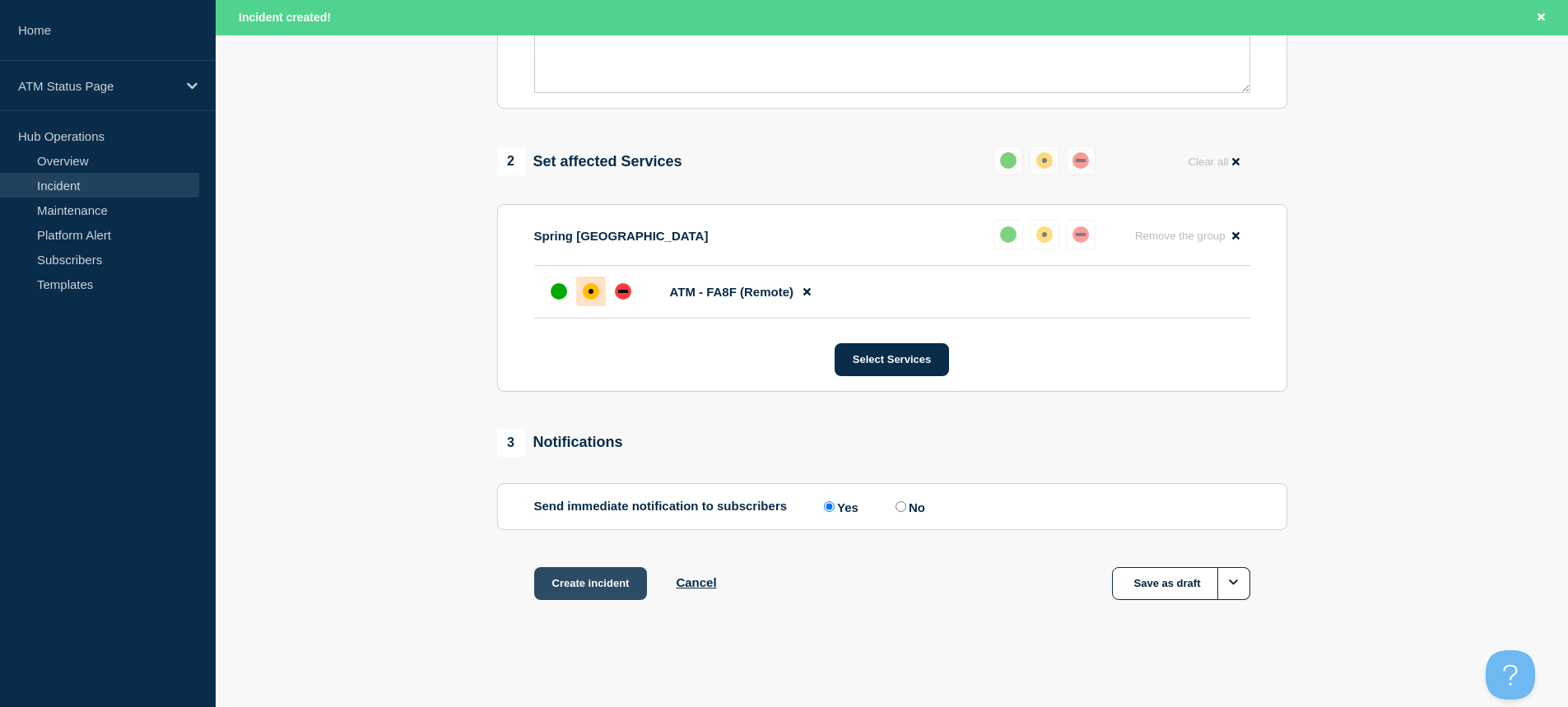 click on "Create incident" at bounding box center (591, 584) 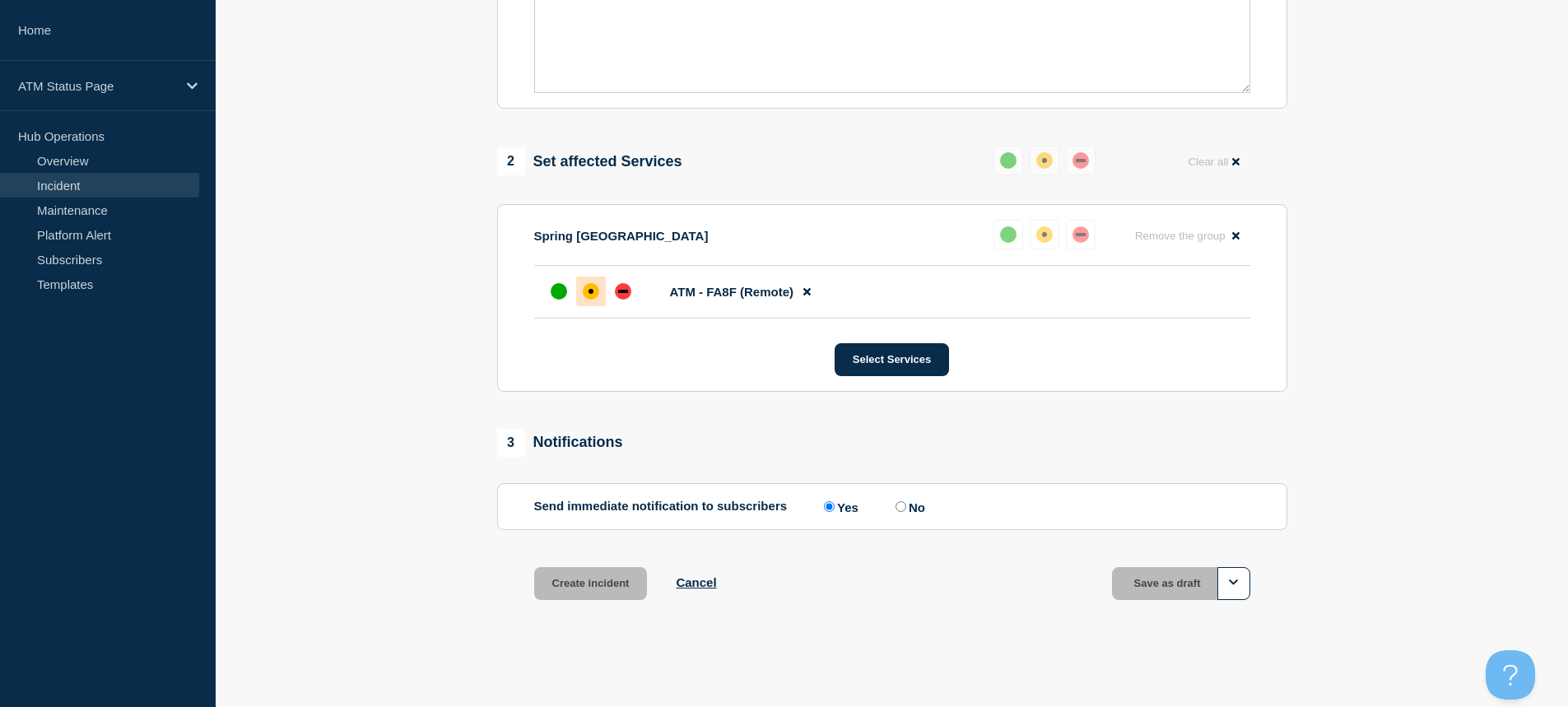 scroll, scrollTop: 533, scrollLeft: 0, axis: vertical 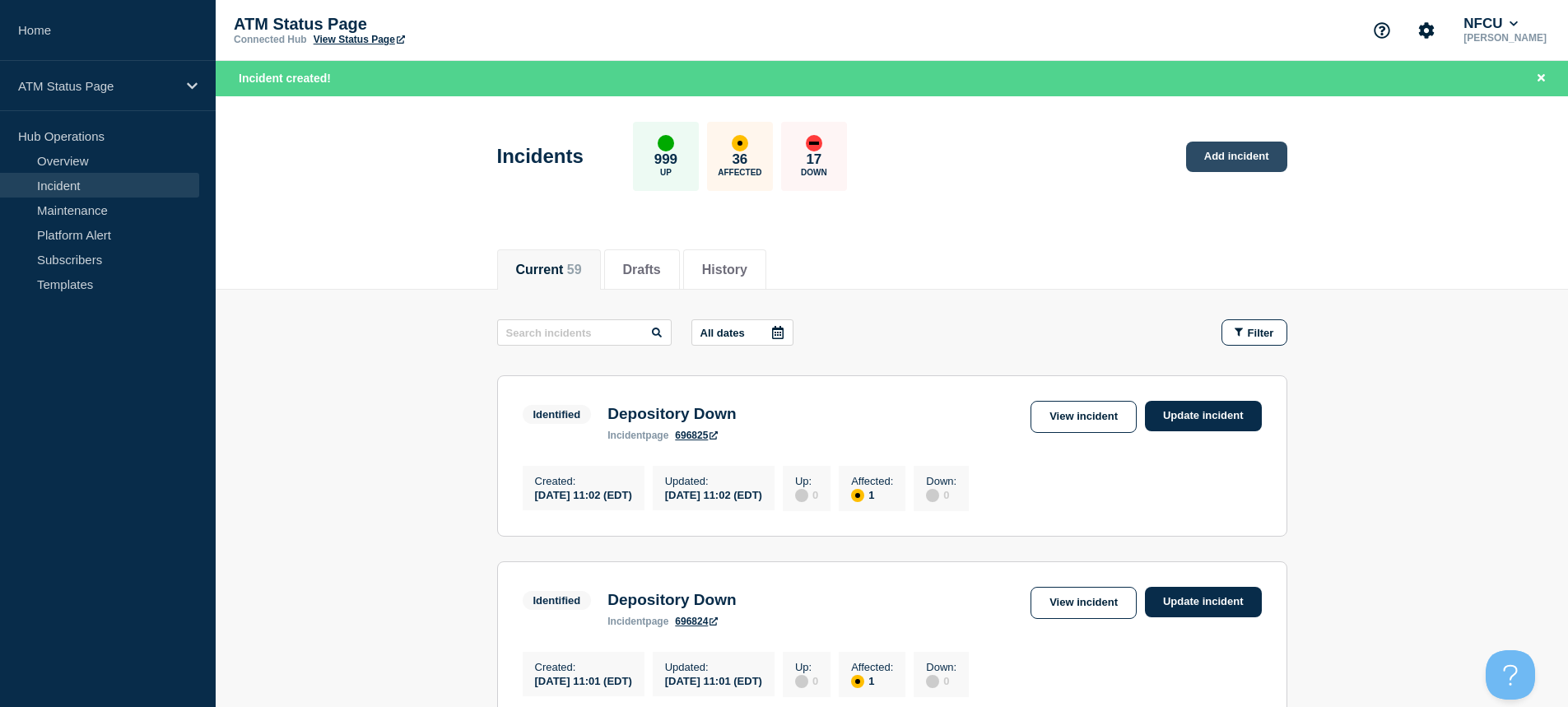 click on "Add incident" 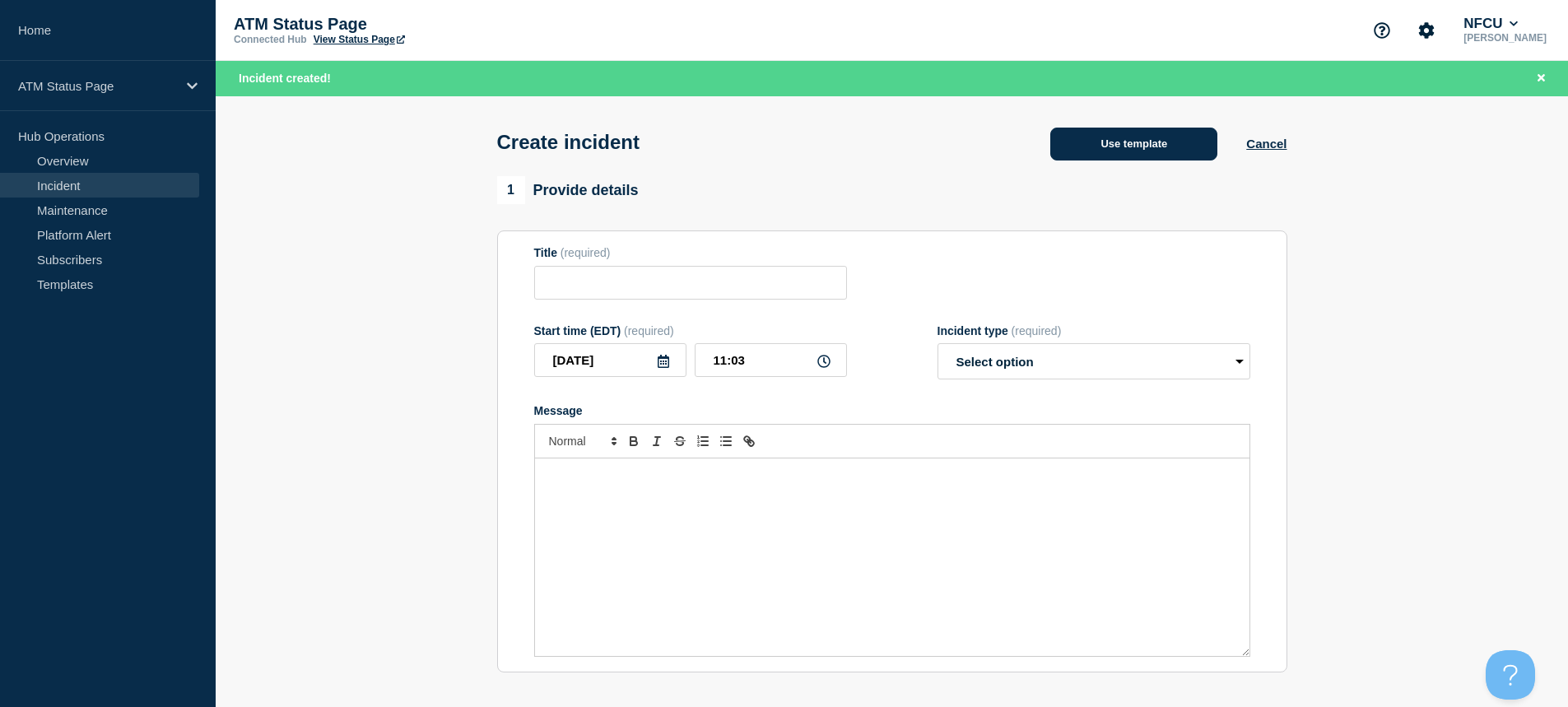 click on "Use template" at bounding box center [1133, 144] 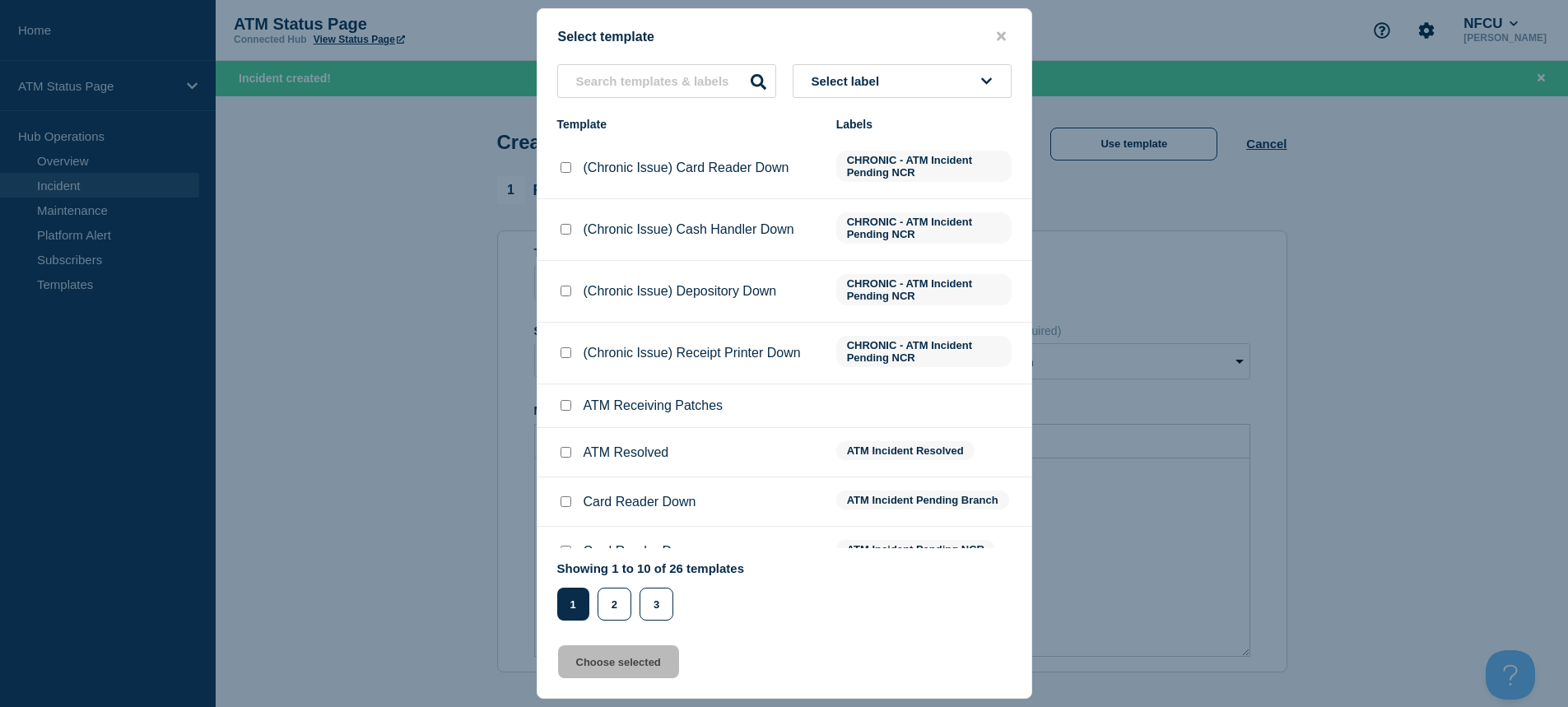 click on "Select label" at bounding box center (849, 81) 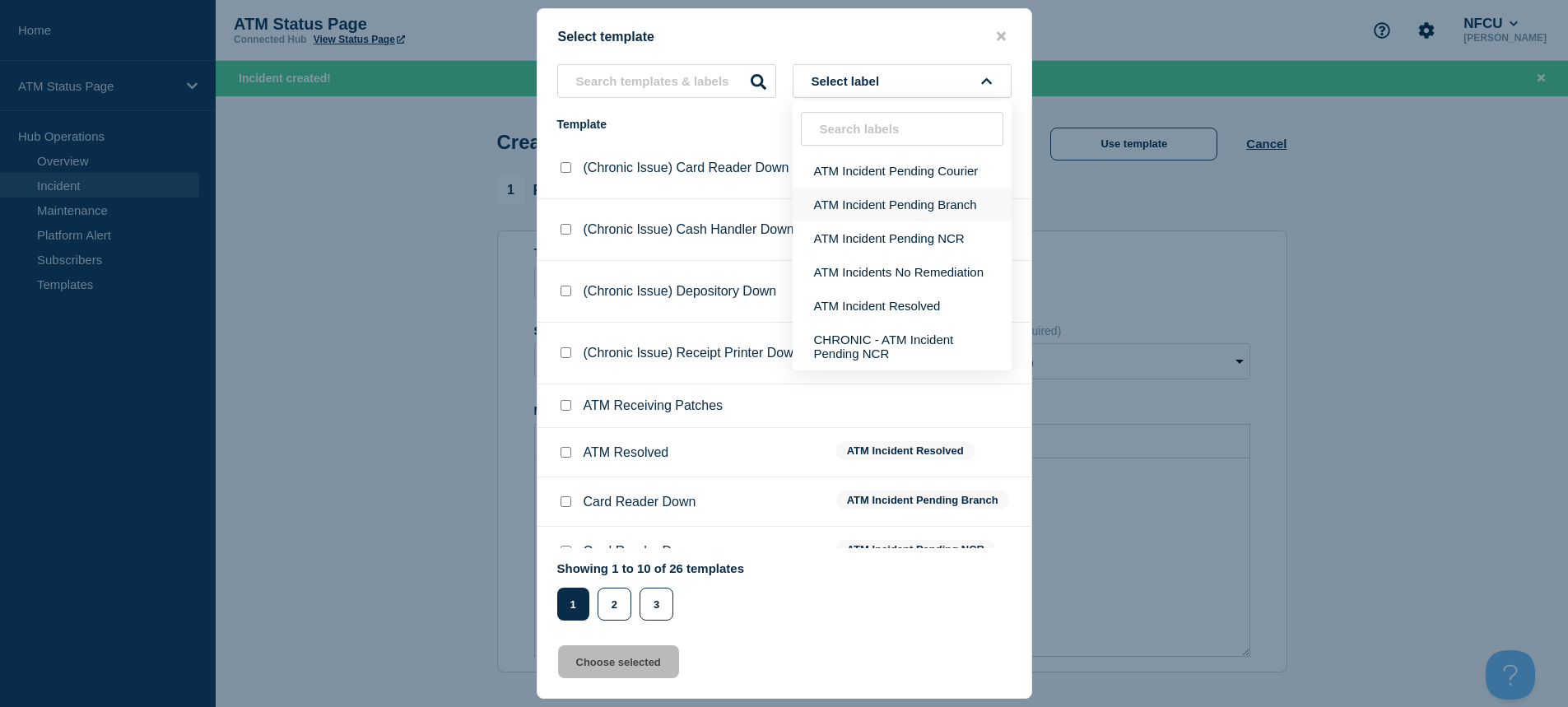 click on "ATM Incident Pending Branch" at bounding box center (902, 204) 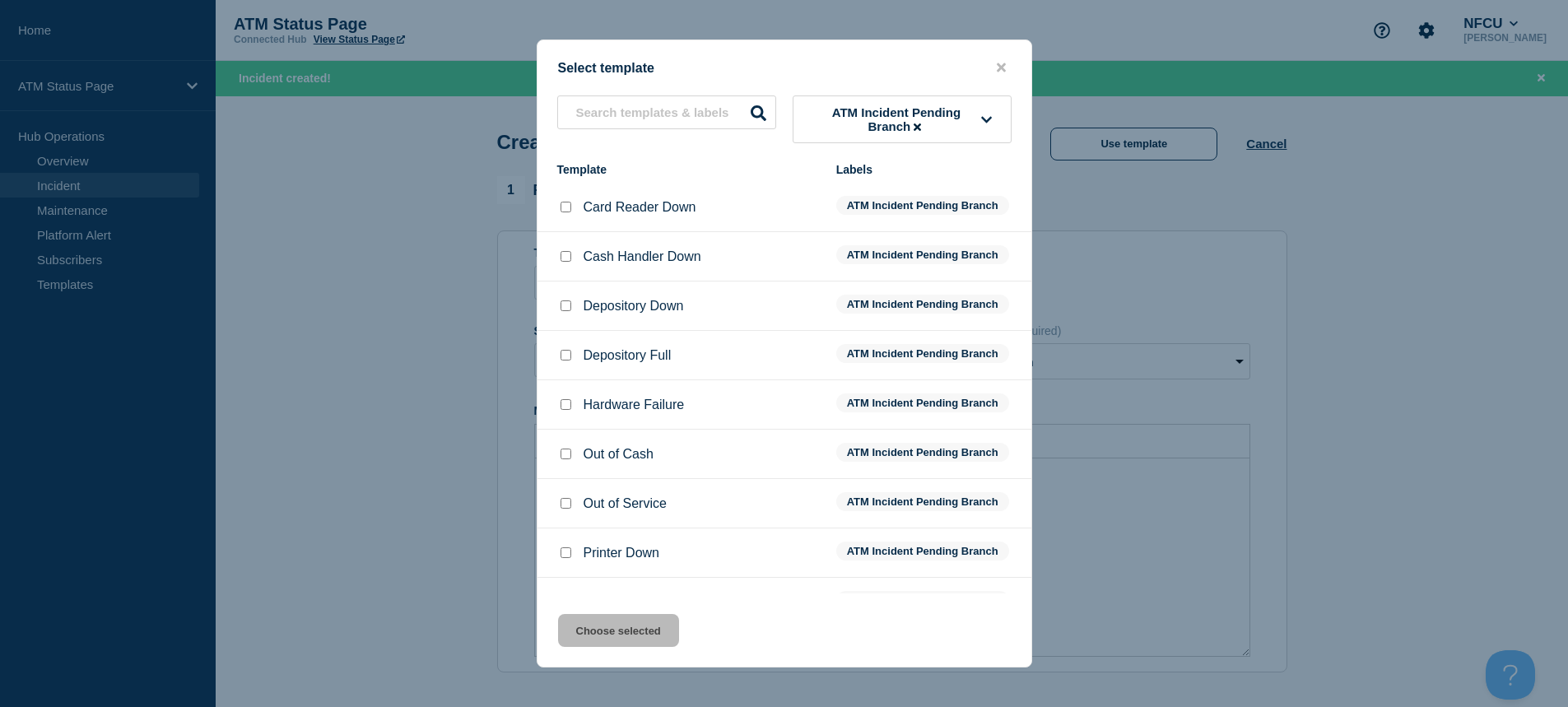 click at bounding box center [565, 305] 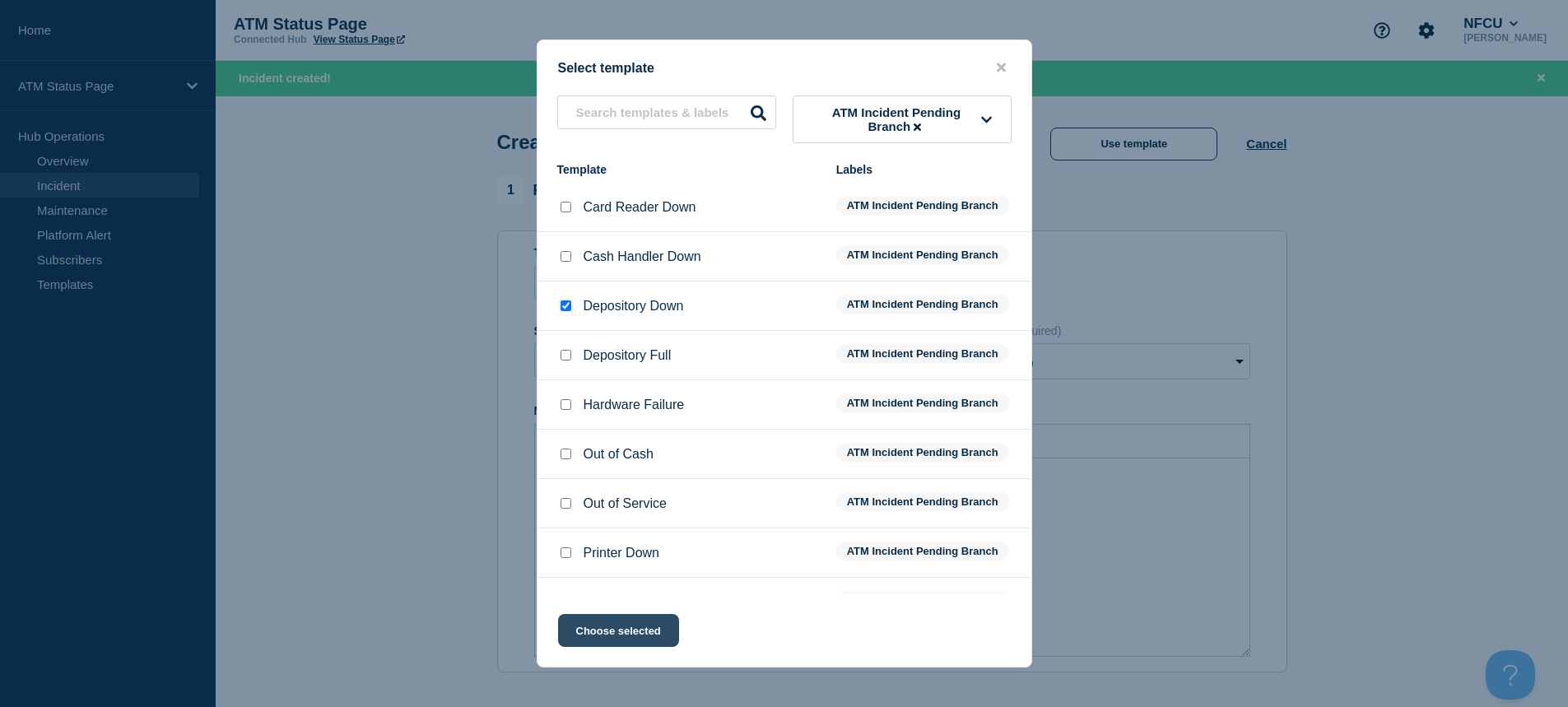 click on "Choose selected" 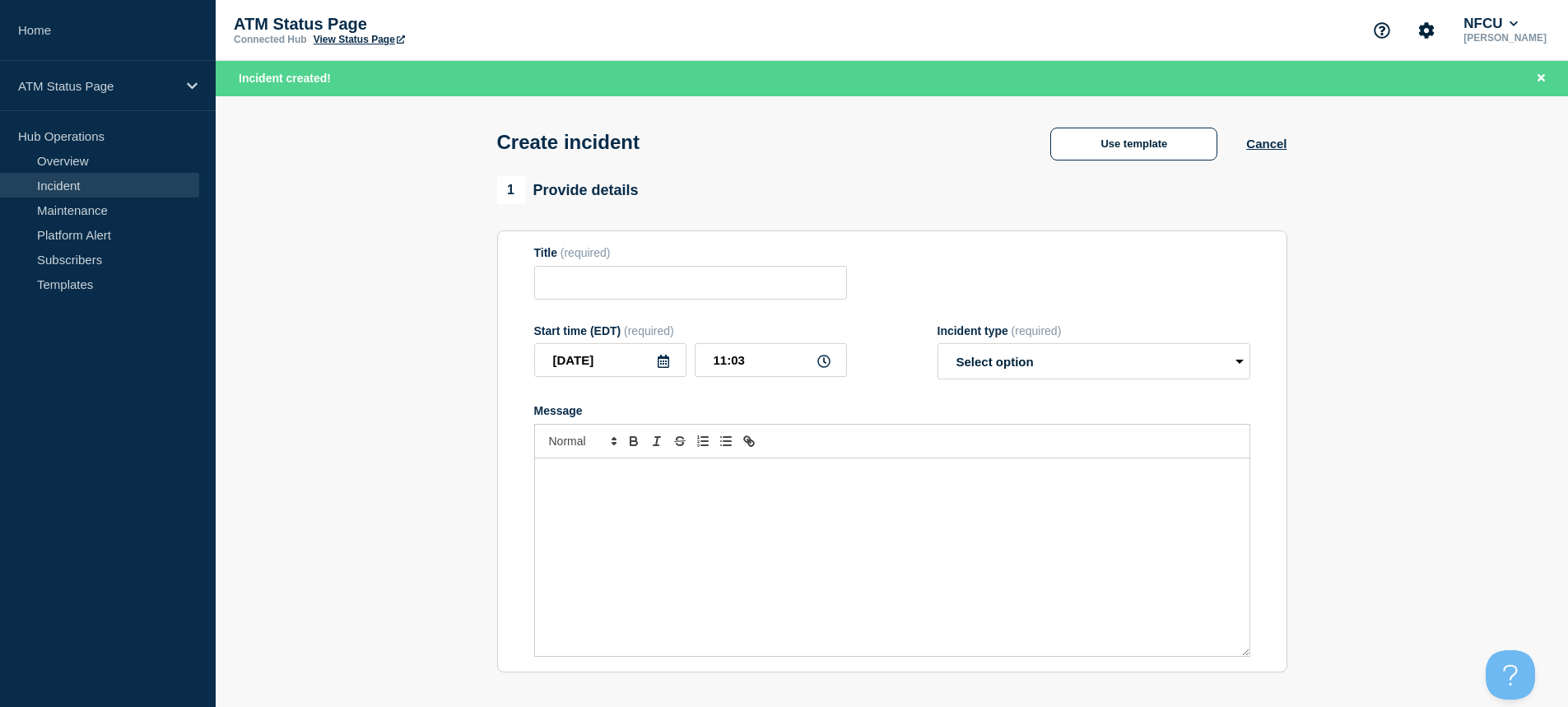 type on "Depository Down" 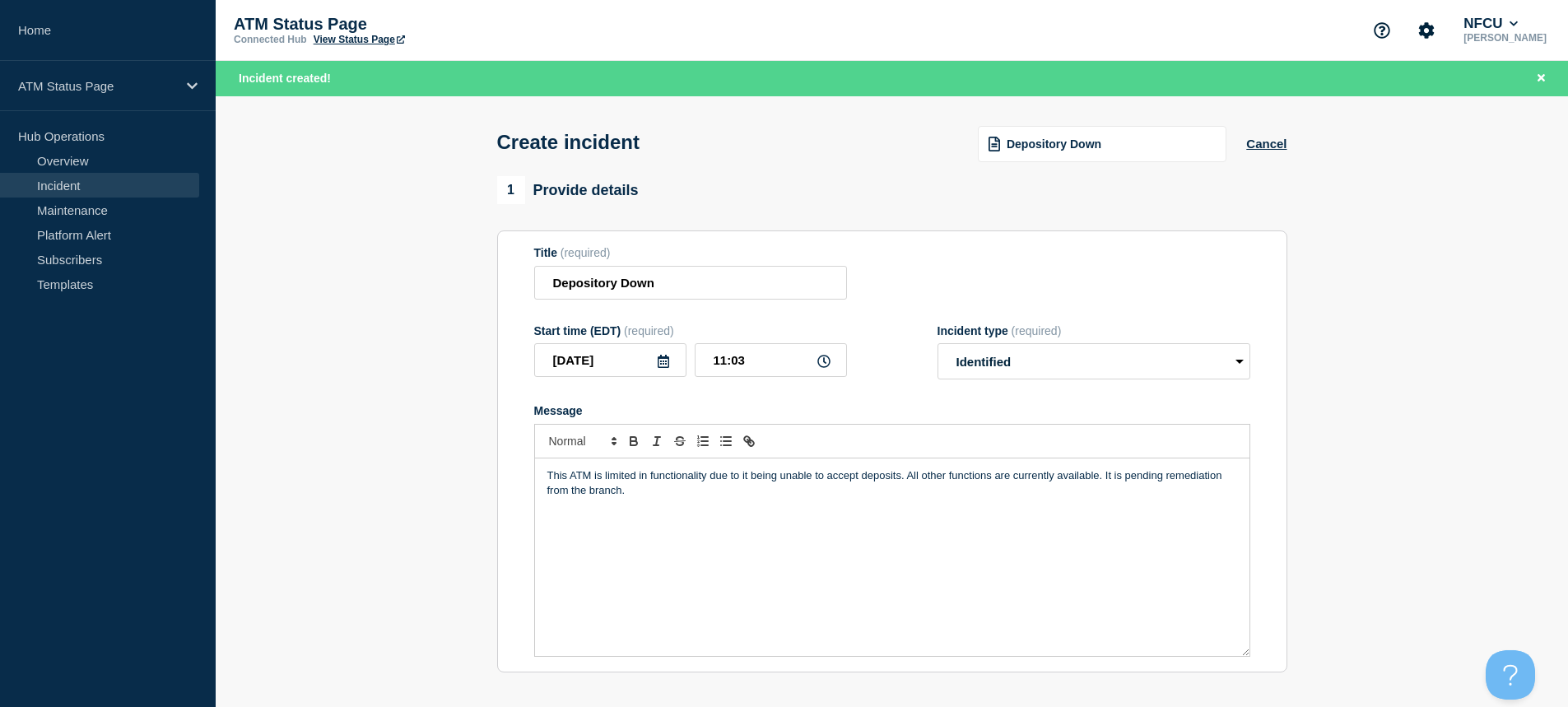 scroll, scrollTop: 247, scrollLeft: 0, axis: vertical 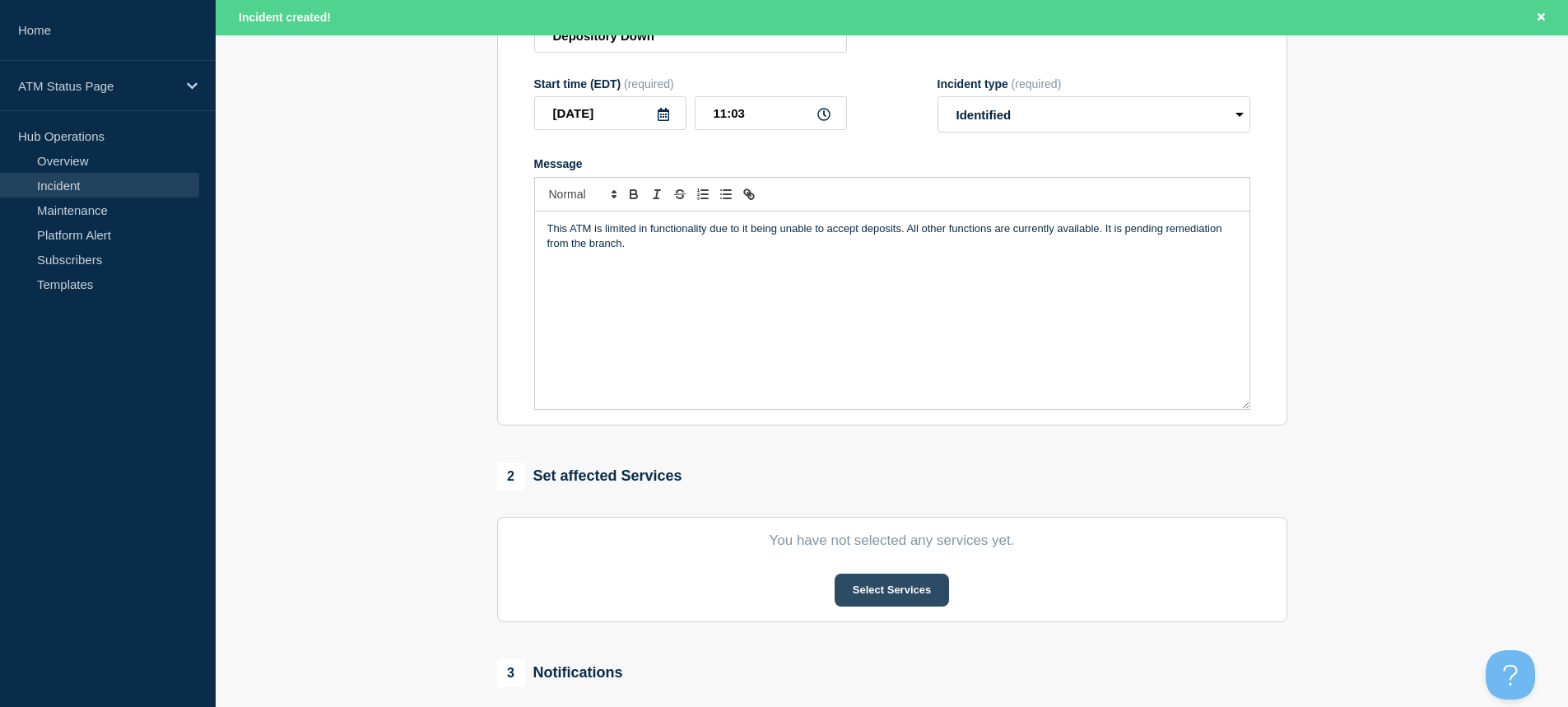 click on "Select Services" at bounding box center (891, 590) 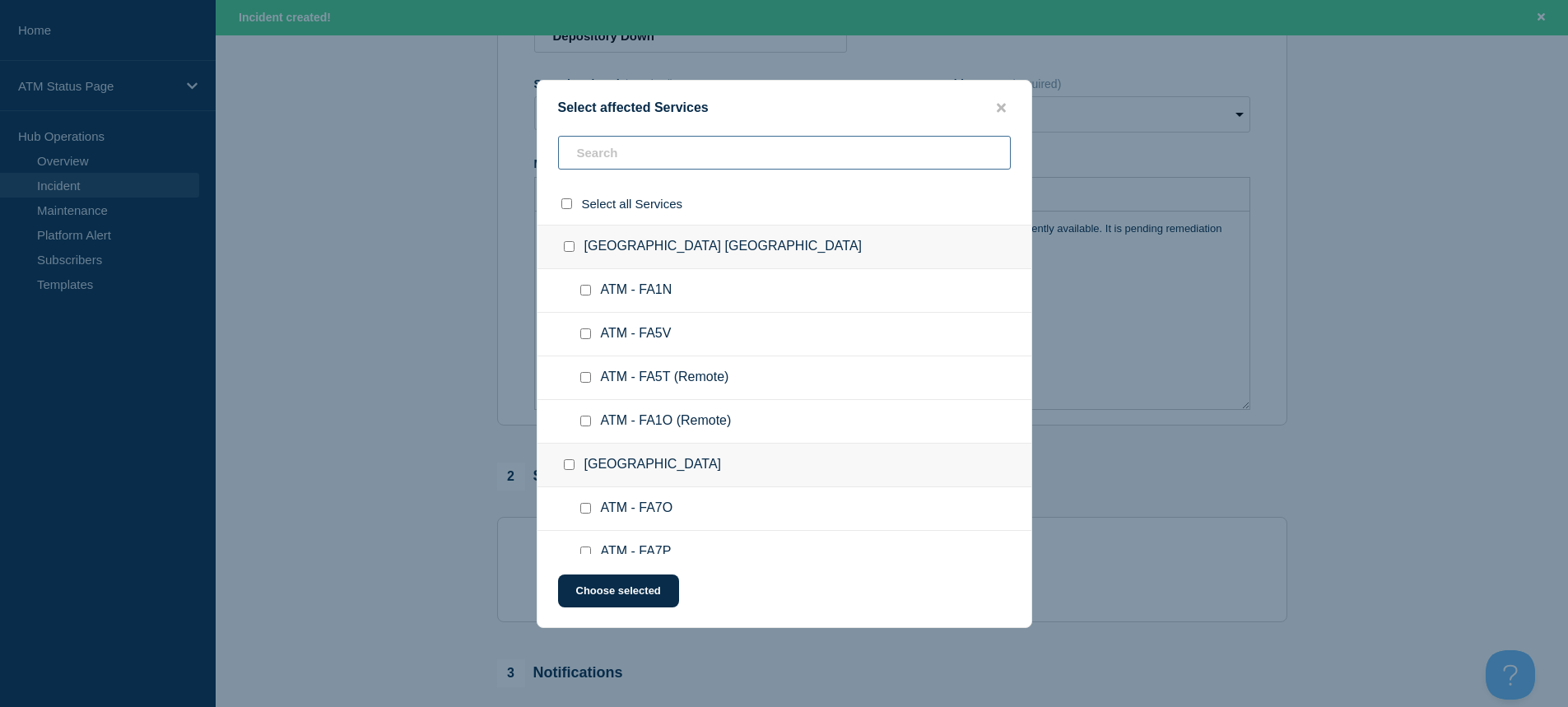 click at bounding box center [784, 152] 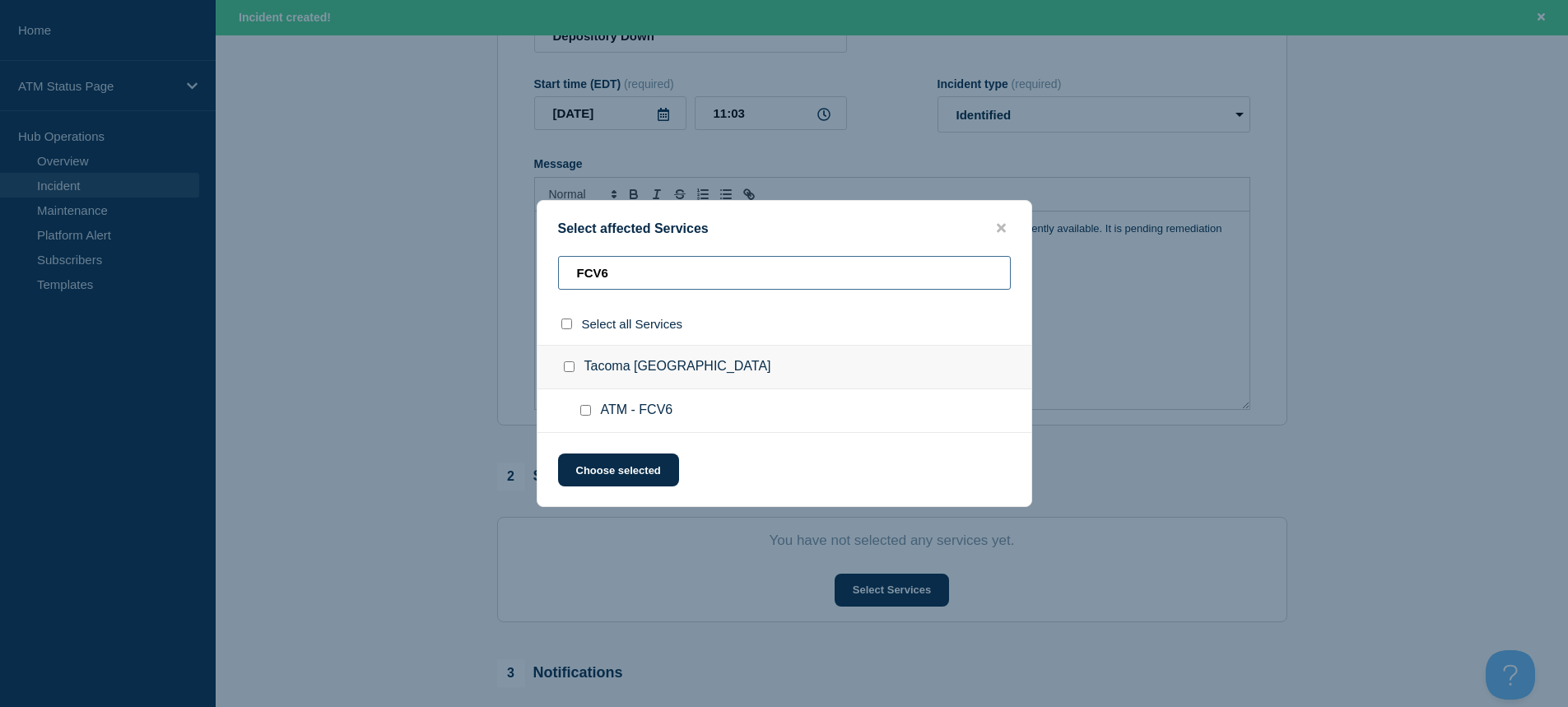 type on "FCV6" 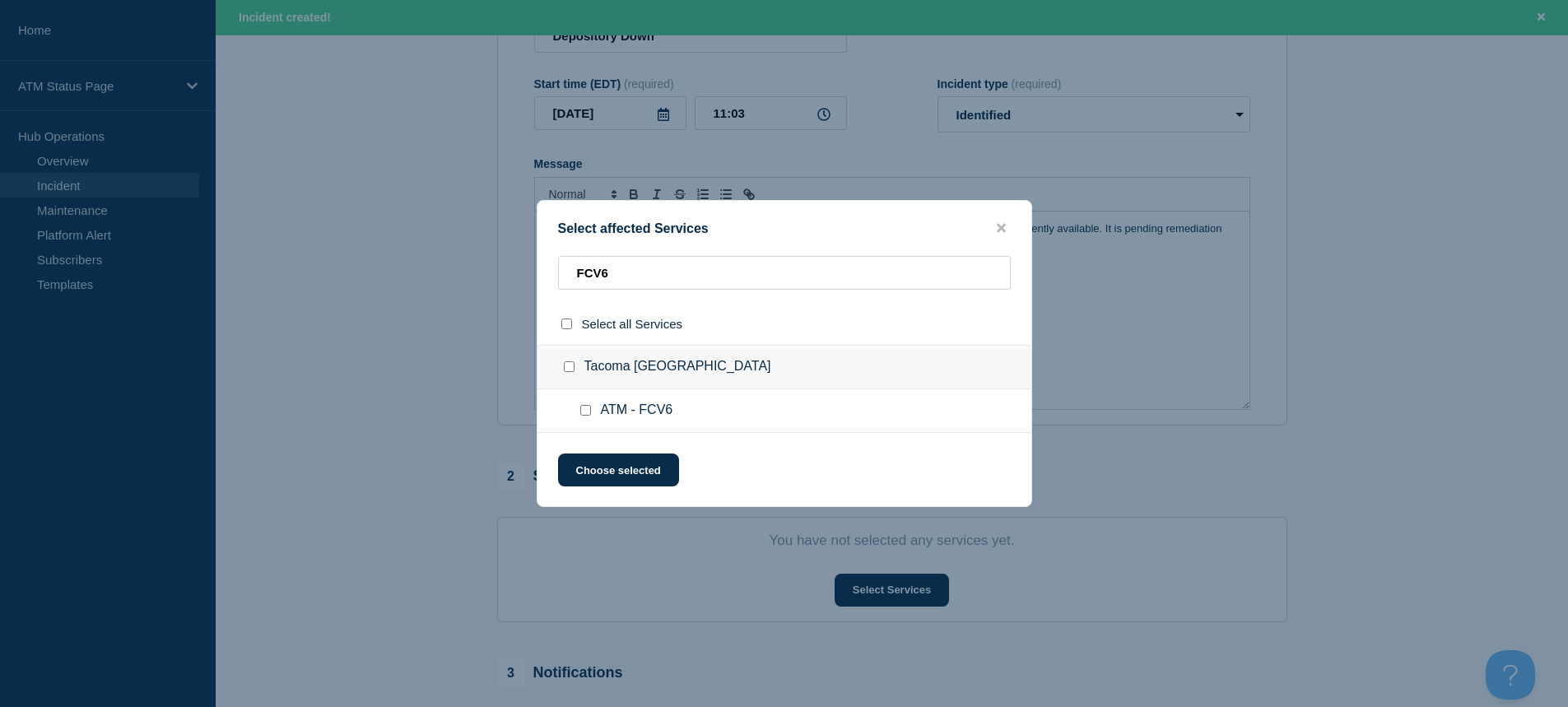 click at bounding box center [585, 410] 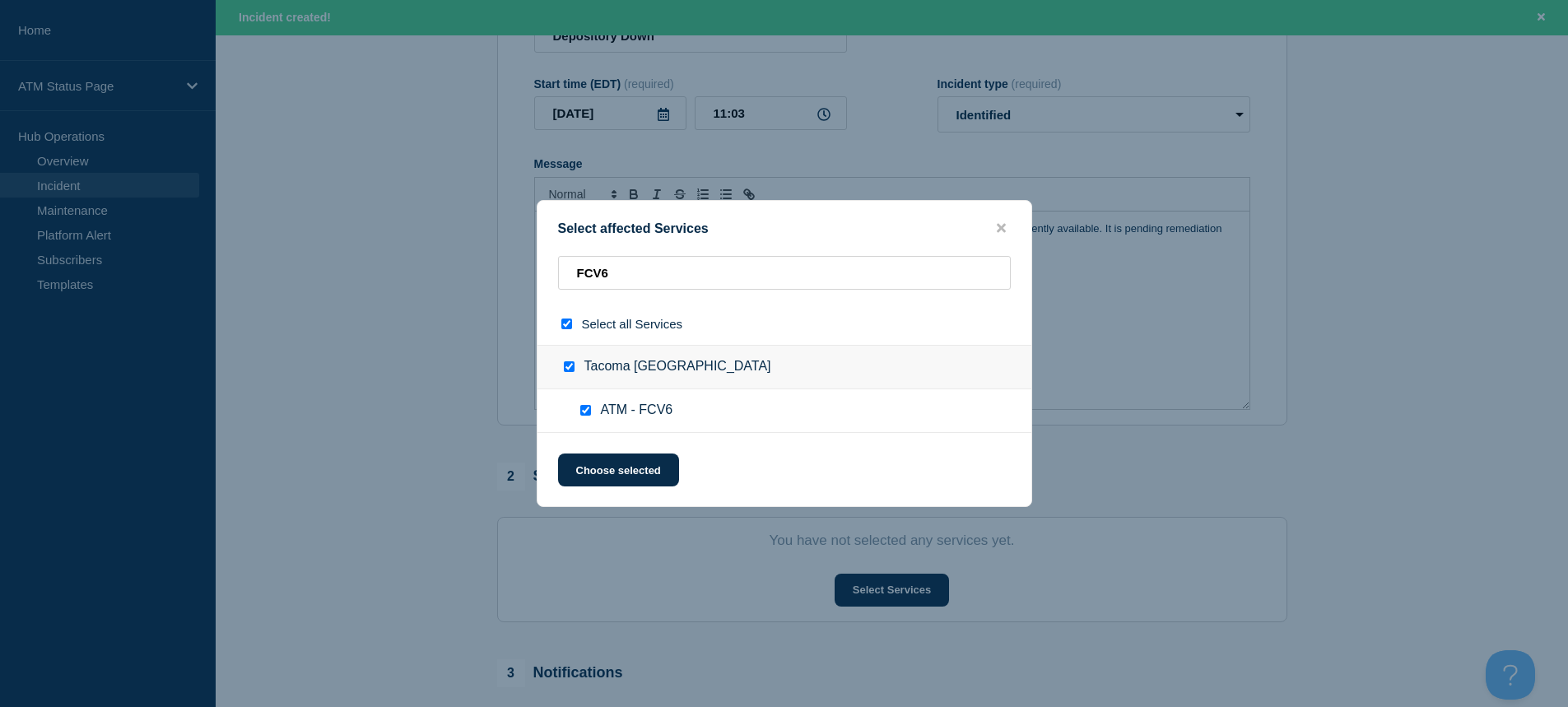 checkbox on "true" 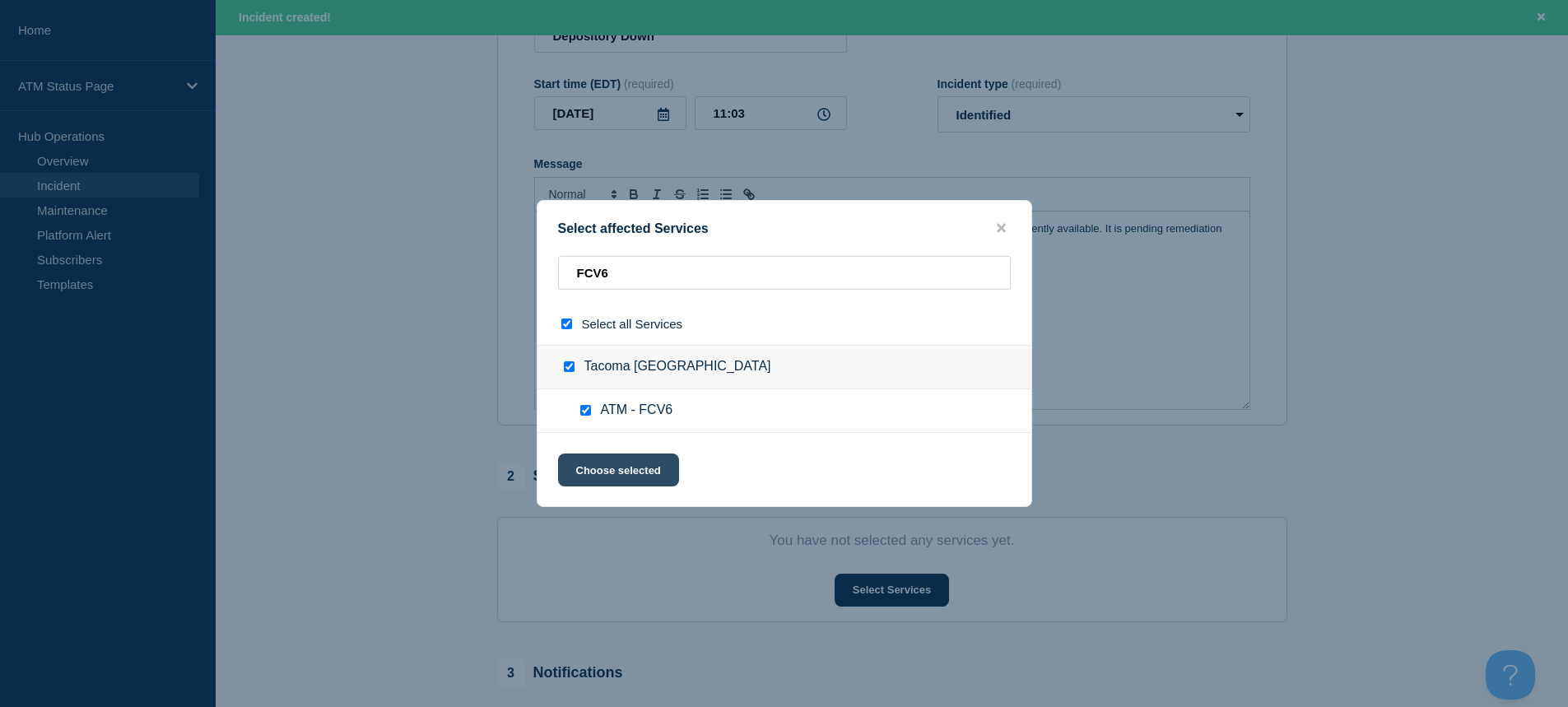 click on "Choose selected" 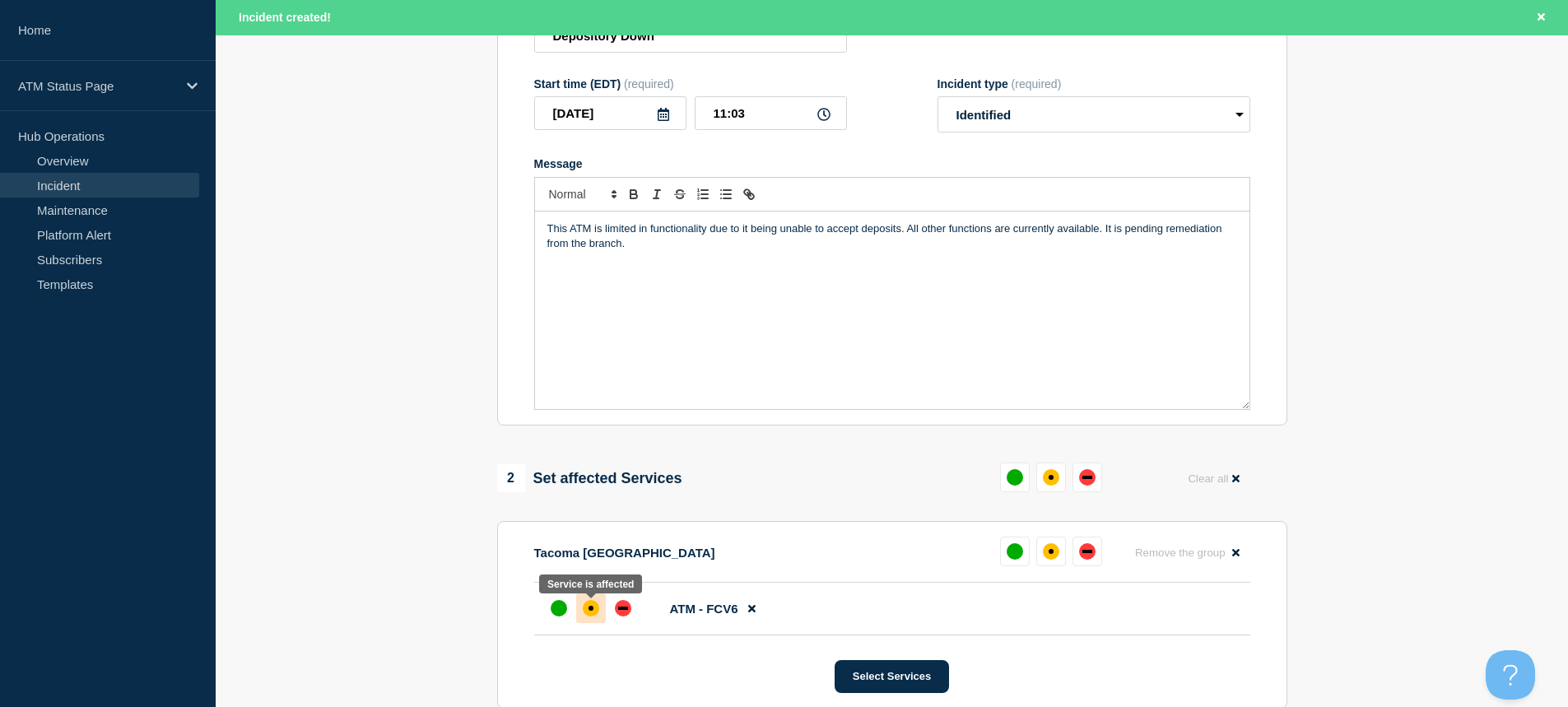 click at bounding box center (591, 608) 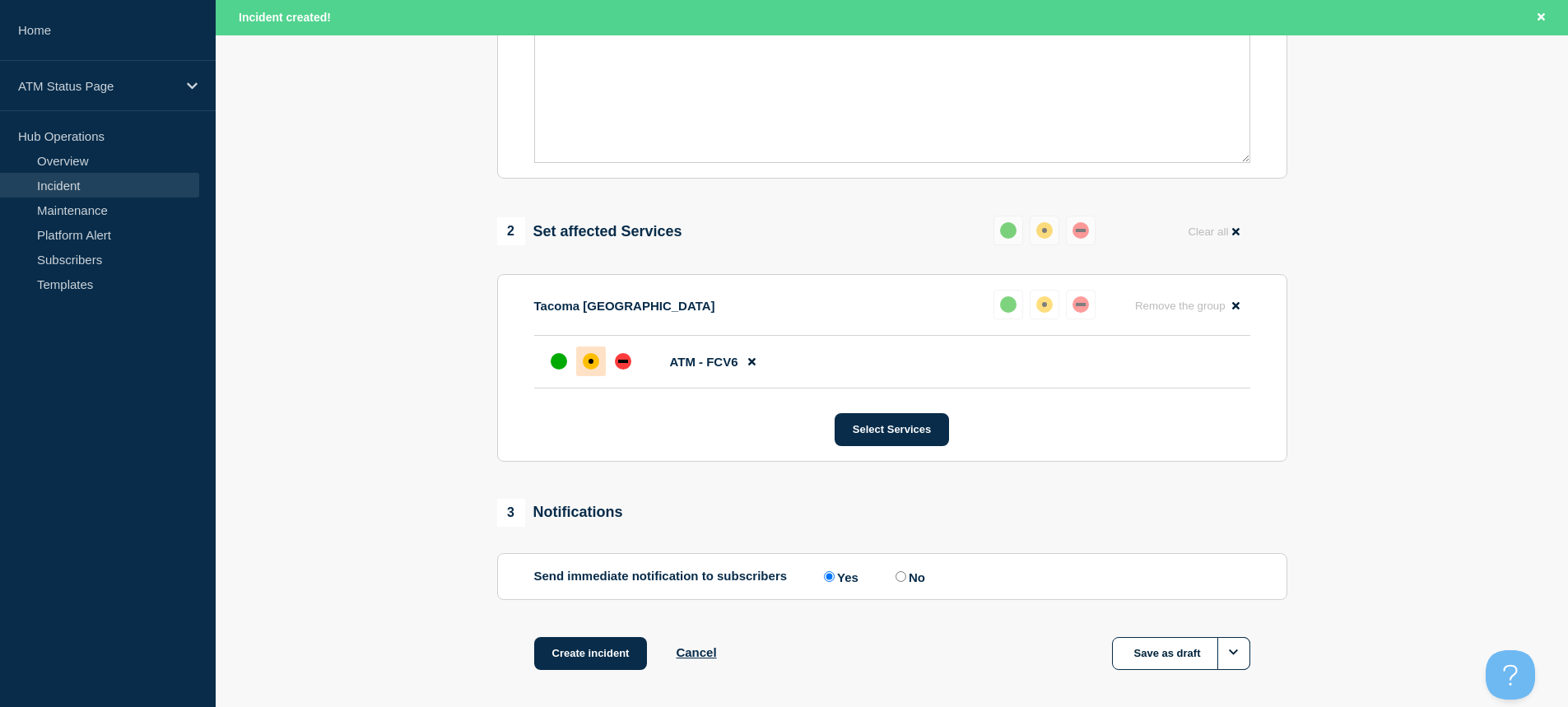scroll, scrollTop: 568, scrollLeft: 0, axis: vertical 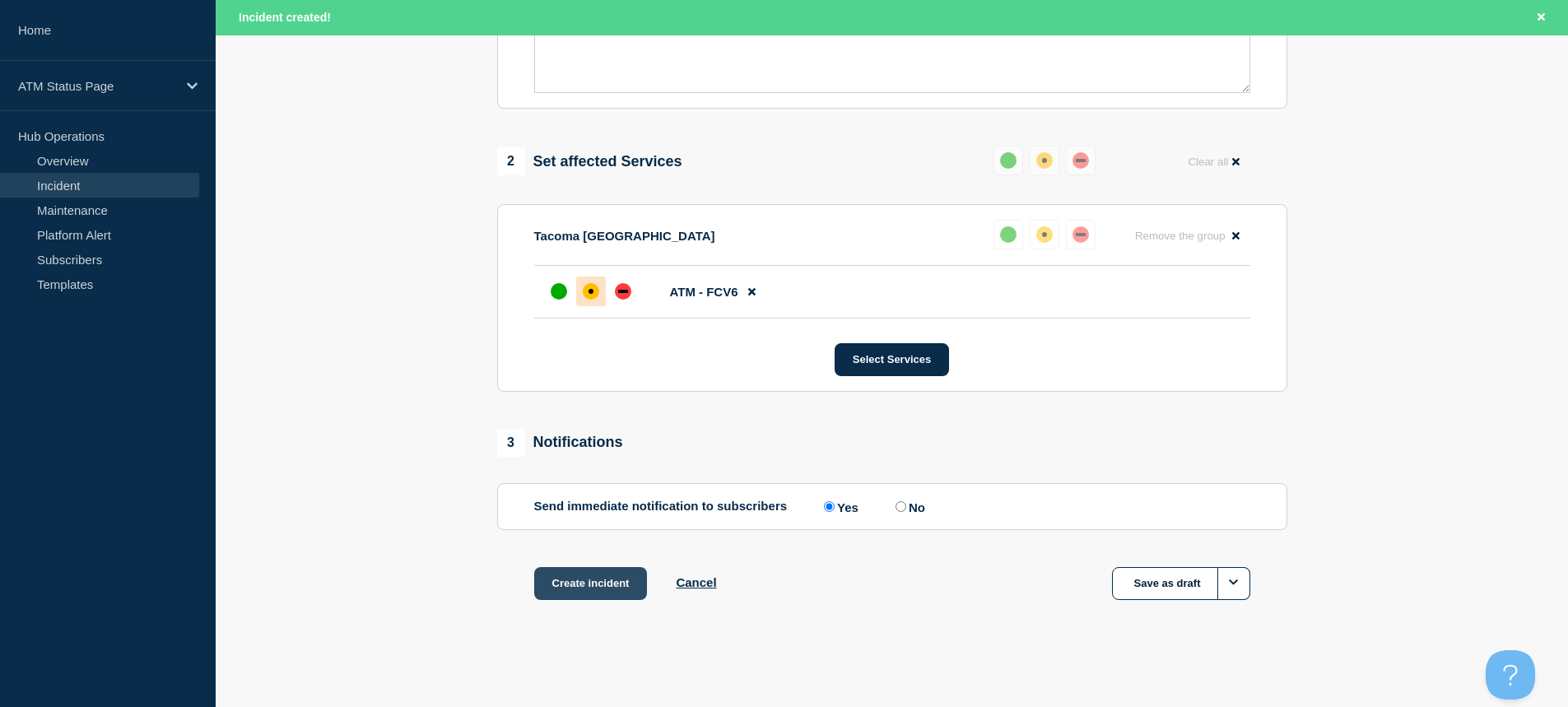 click on "Create incident" at bounding box center (591, 584) 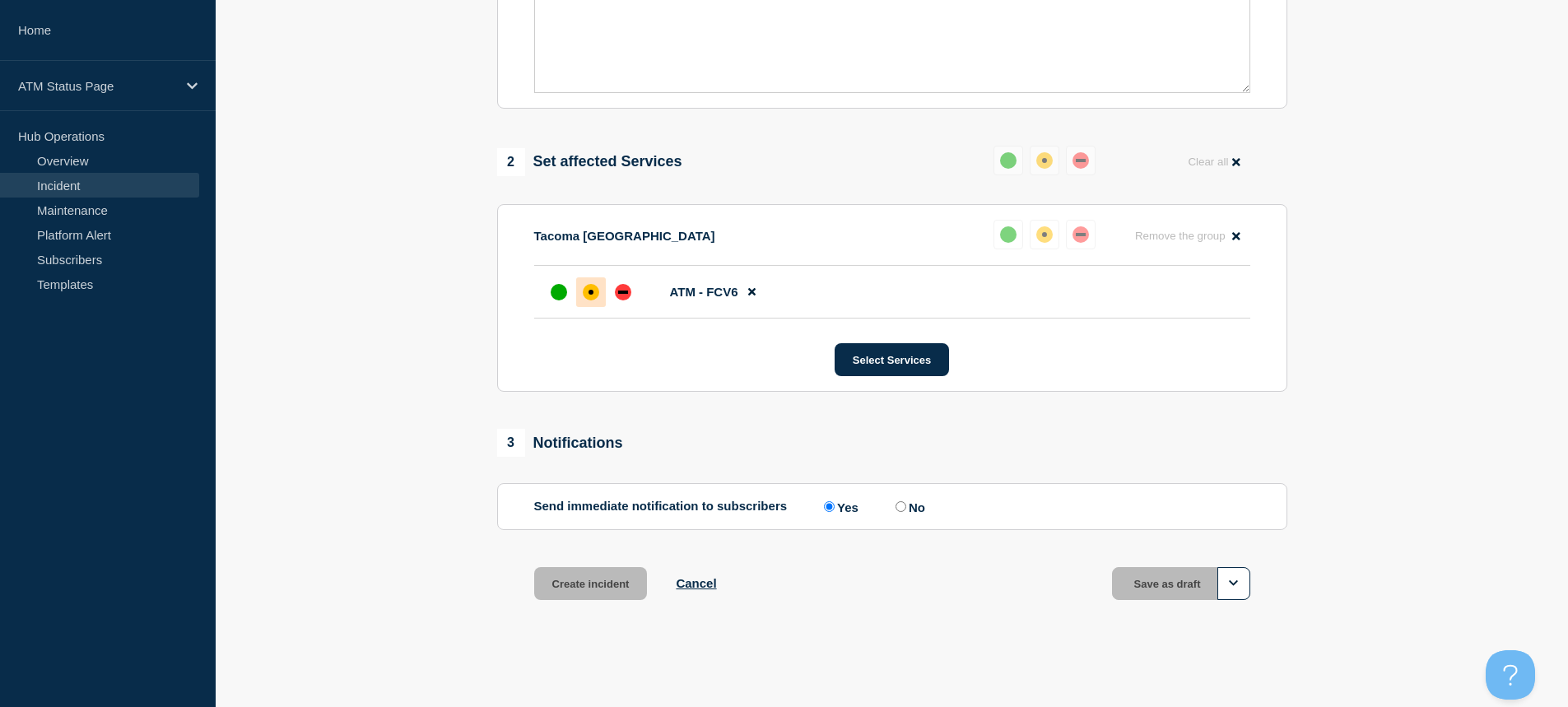 scroll, scrollTop: 533, scrollLeft: 0, axis: vertical 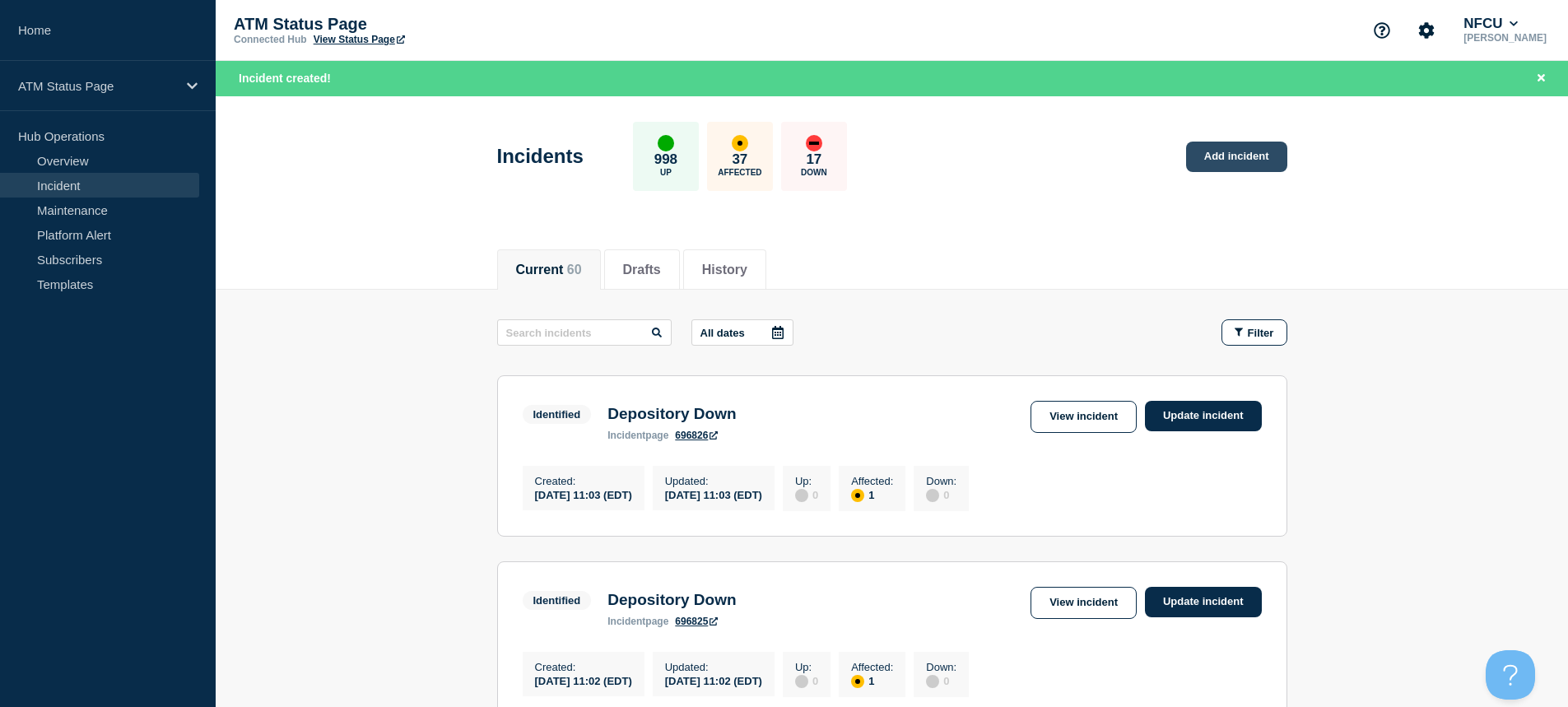 click on "Add incident" 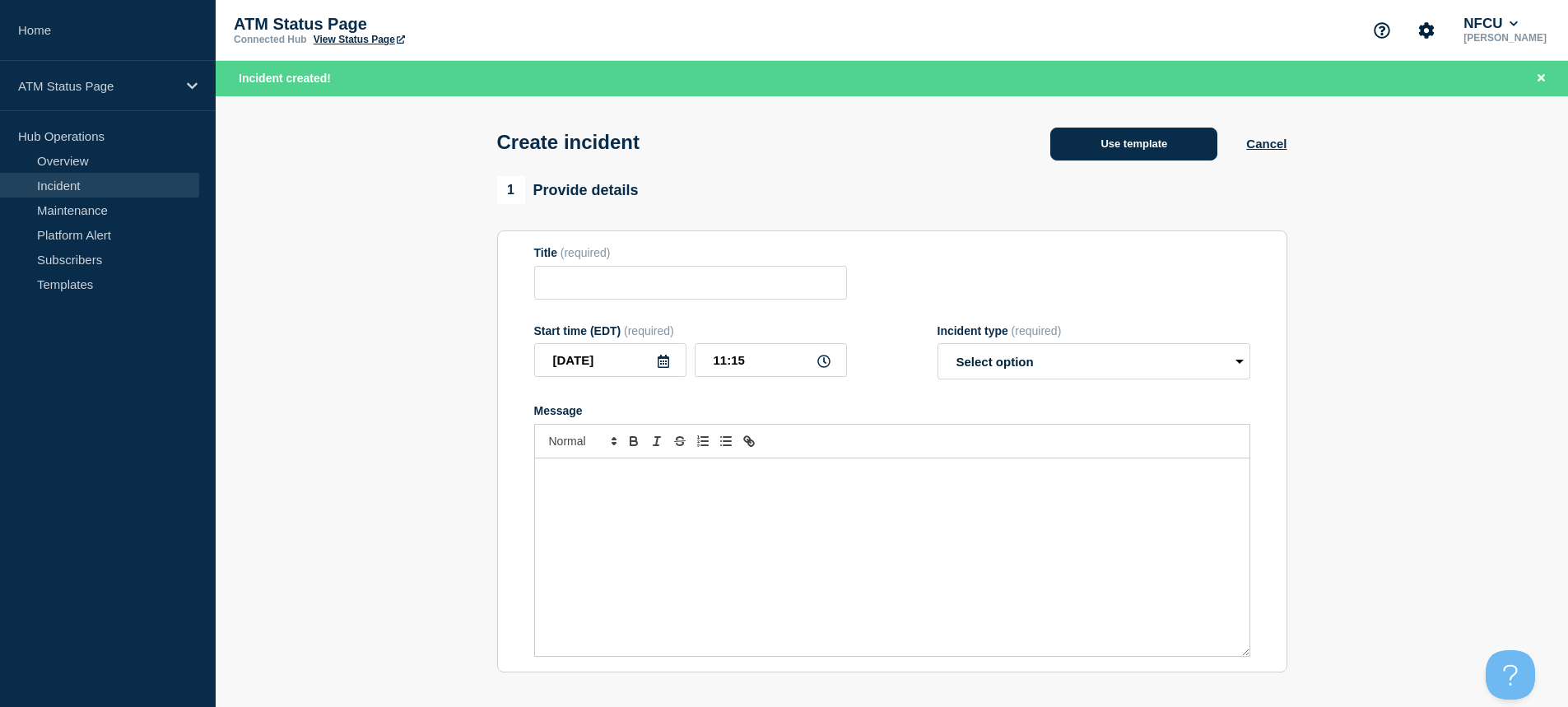 click on "Use template" at bounding box center (1133, 144) 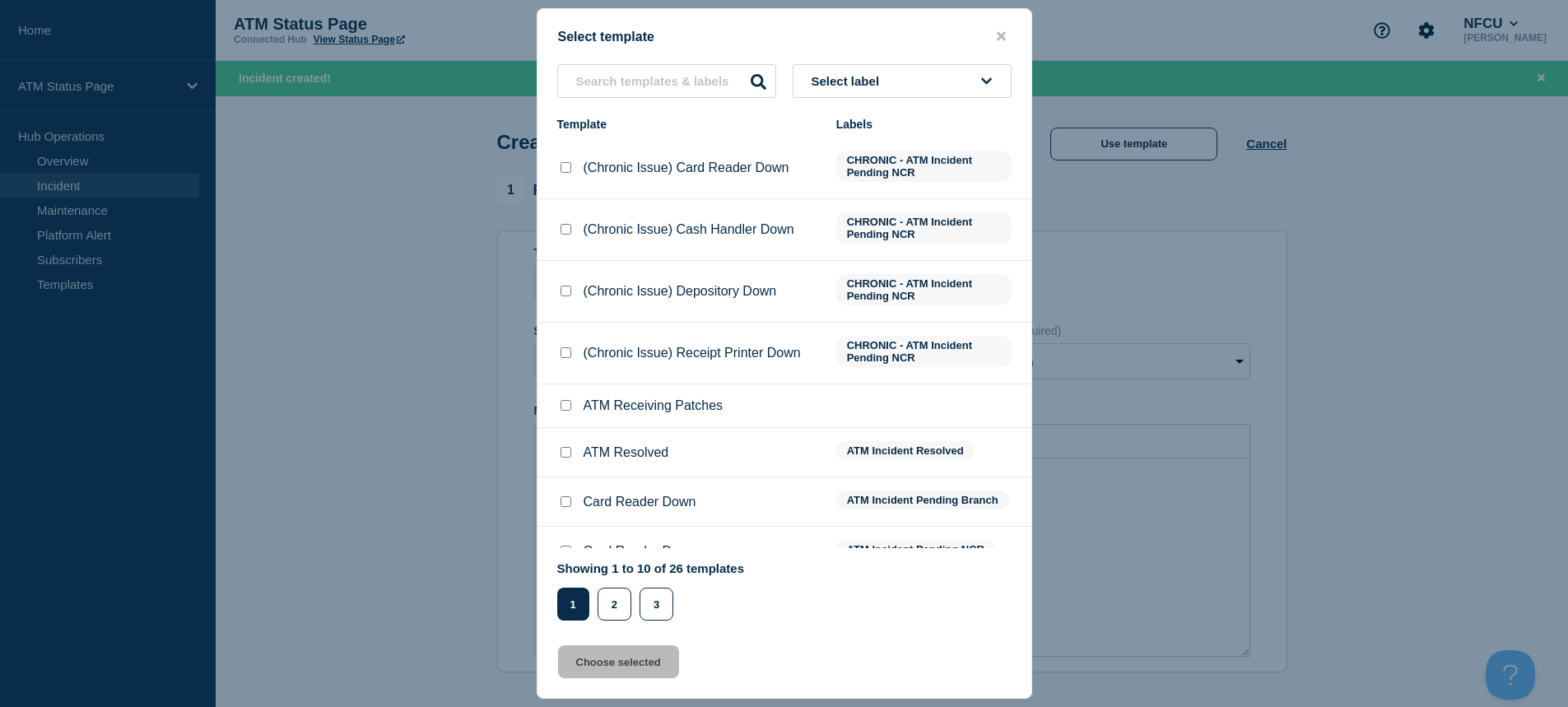 click on "Select label" at bounding box center [902, 81] 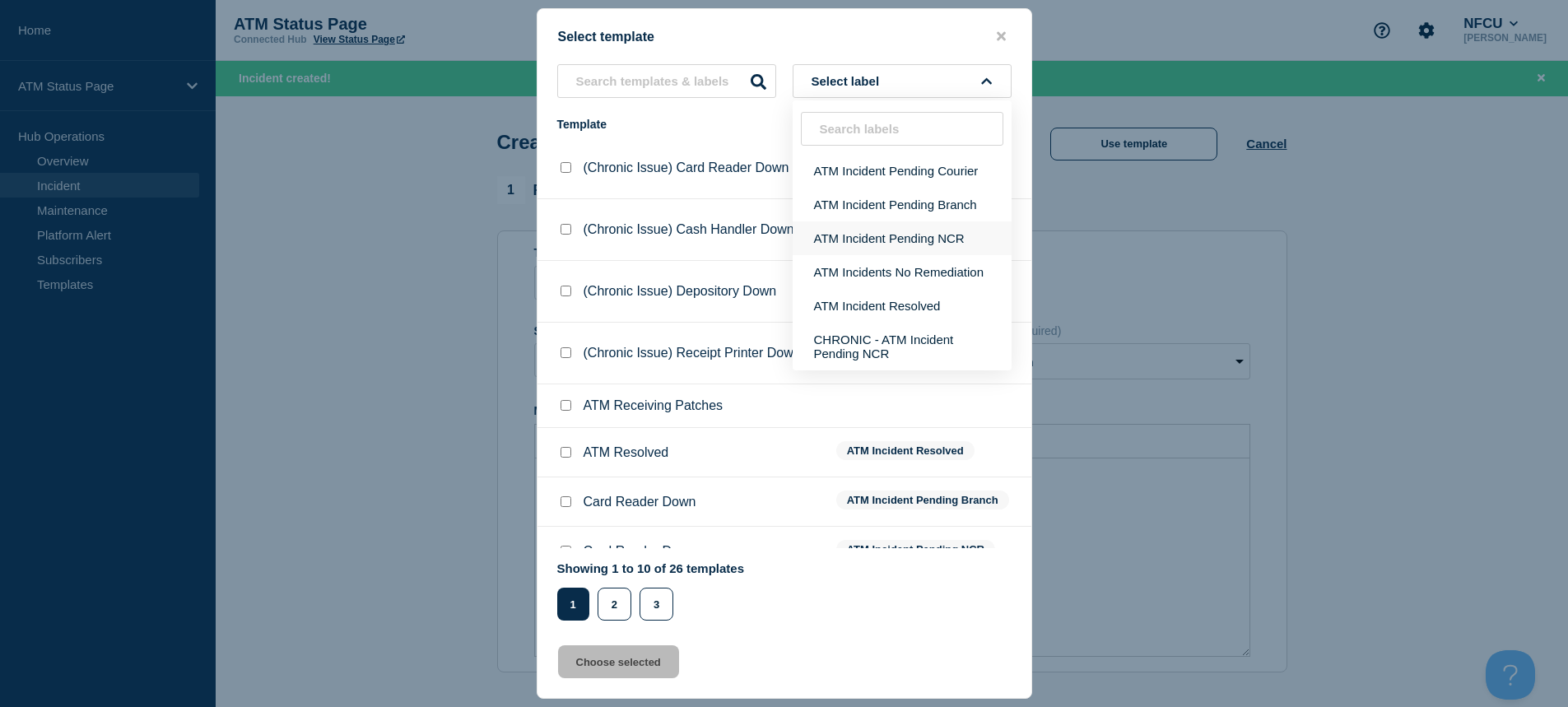 click on "ATM Incident Pending NCR" at bounding box center [902, 238] 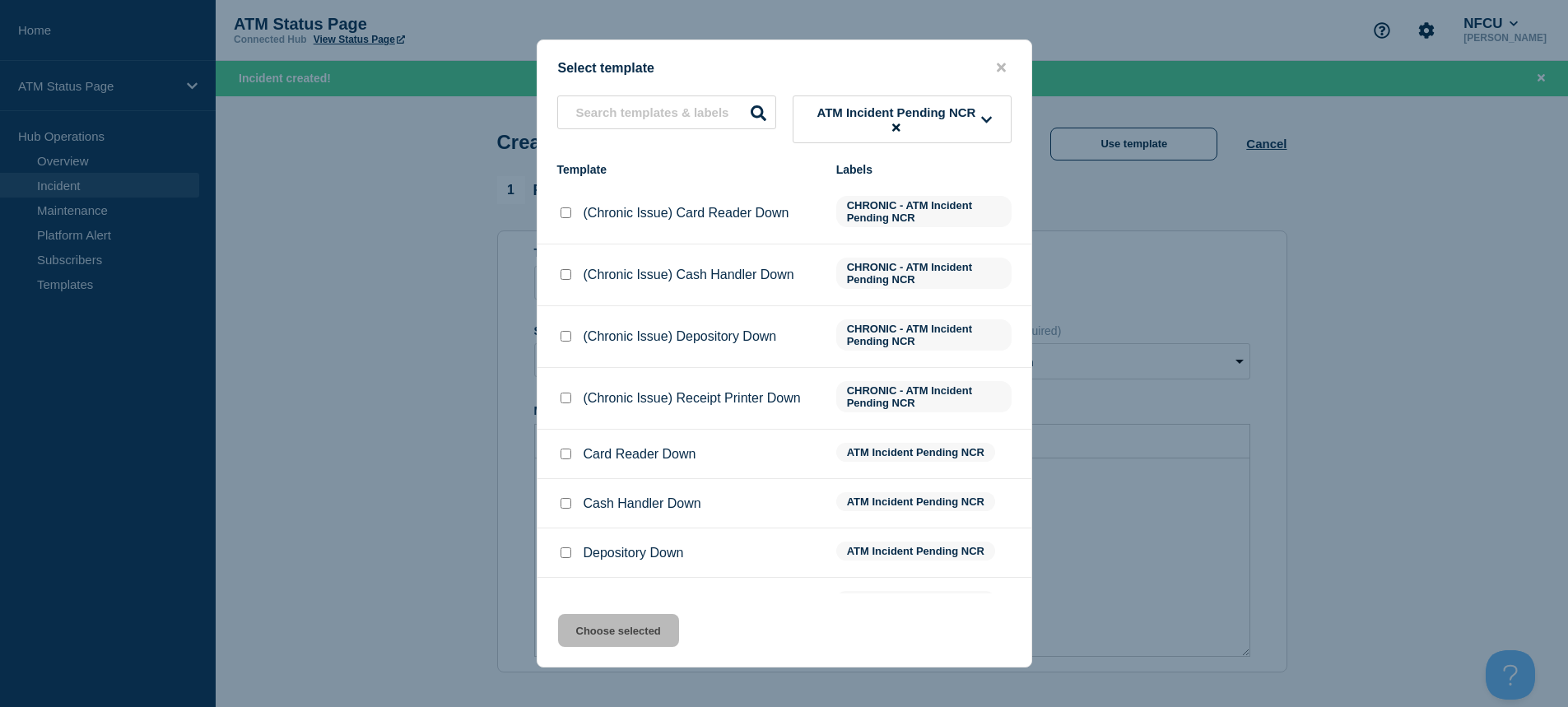 click at bounding box center [565, 503] 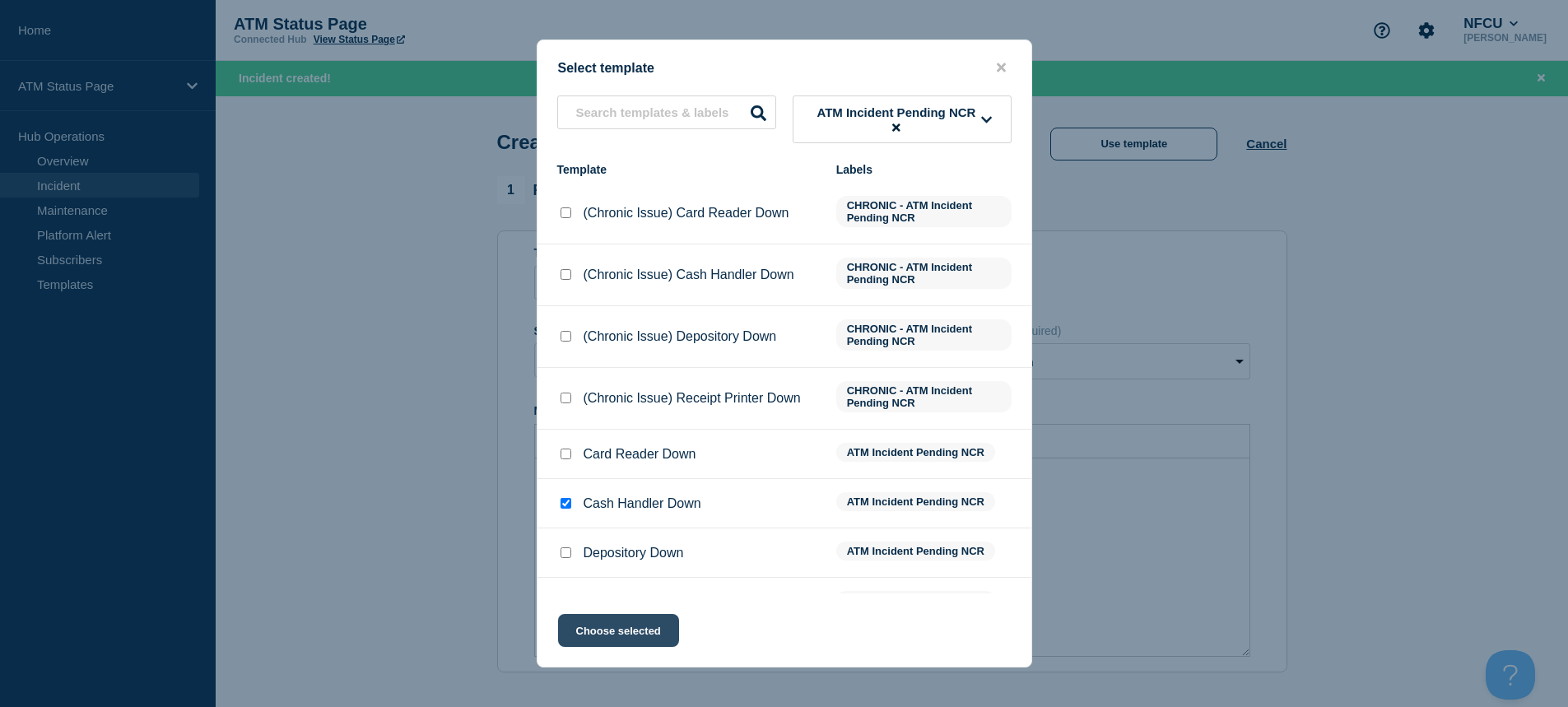 click on "Choose selected" 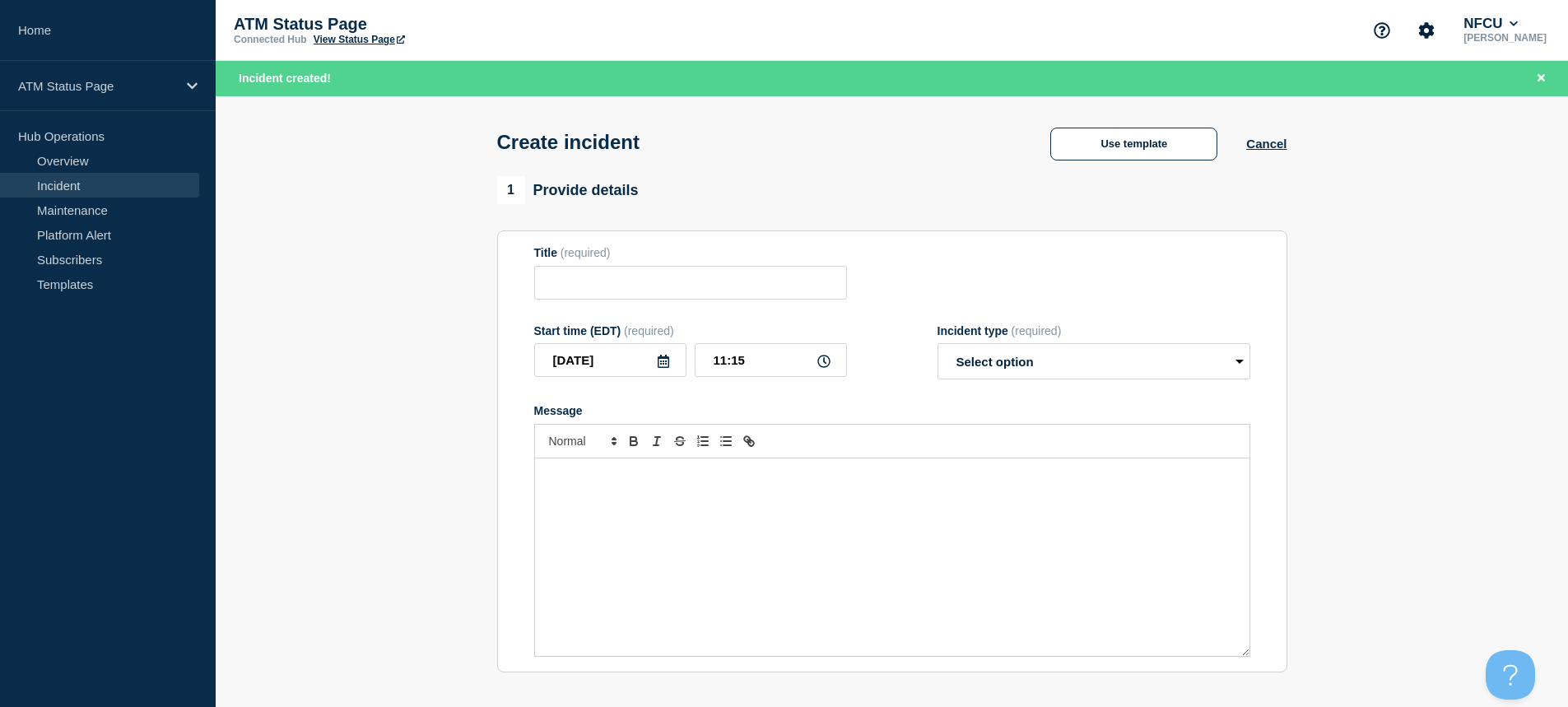 type on "Cash Handler Down" 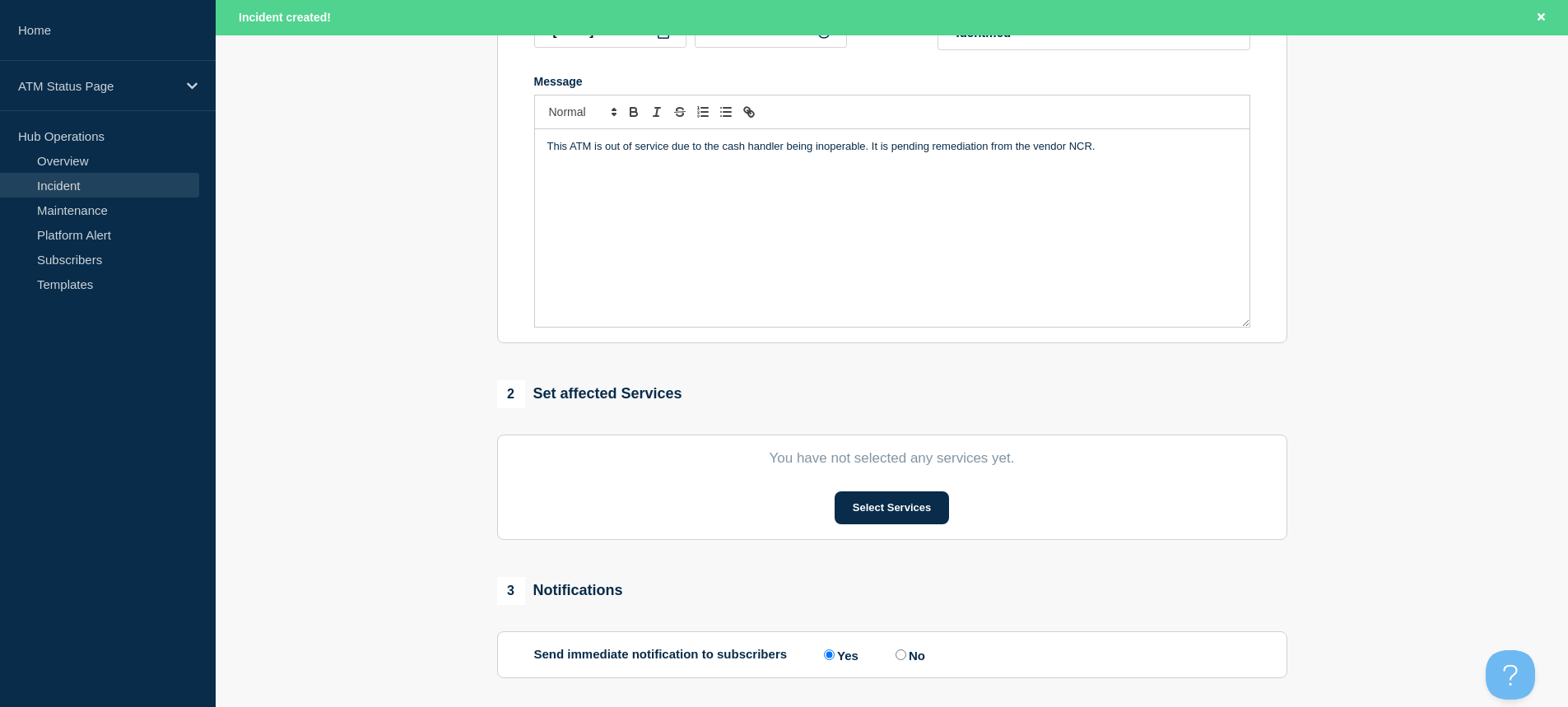 scroll, scrollTop: 412, scrollLeft: 0, axis: vertical 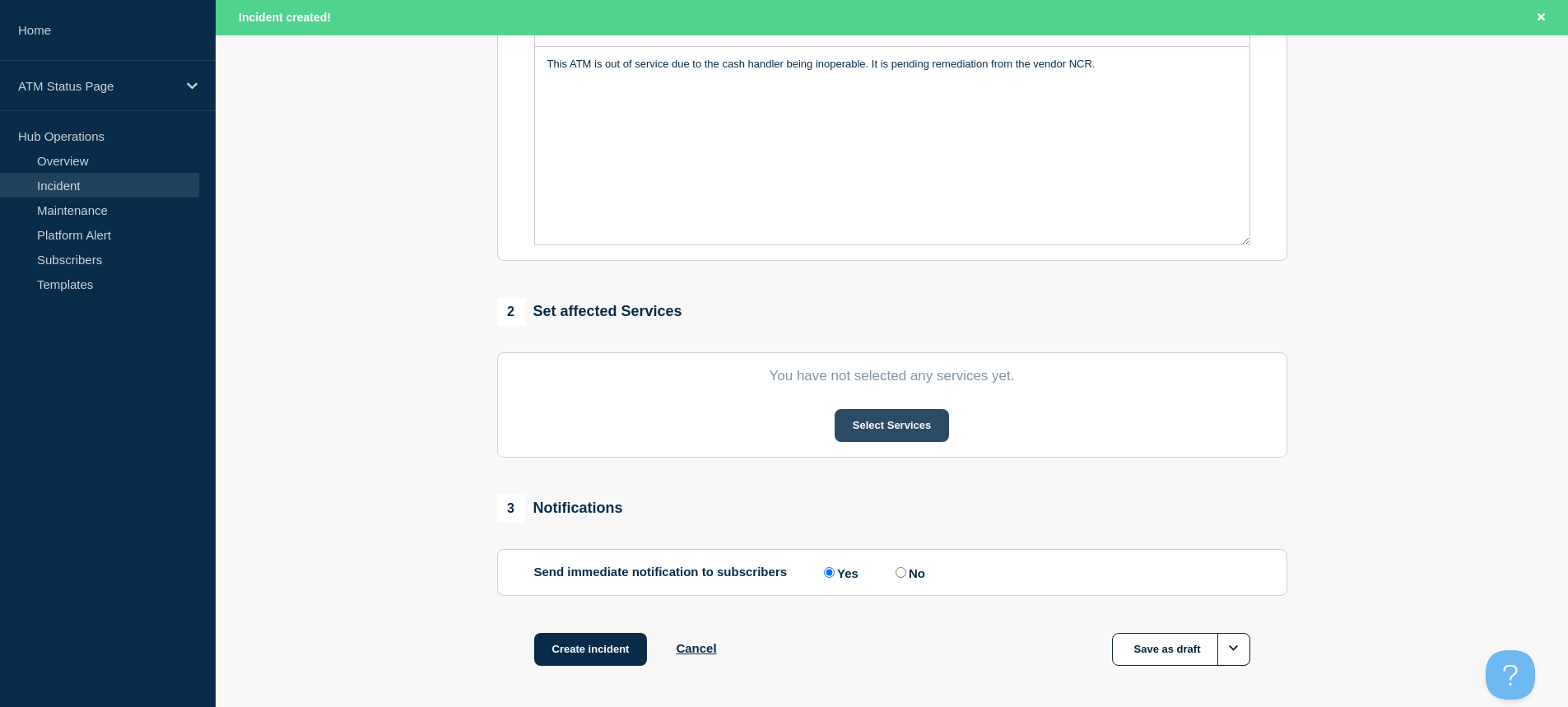 click on "Select Services" at bounding box center (891, 426) 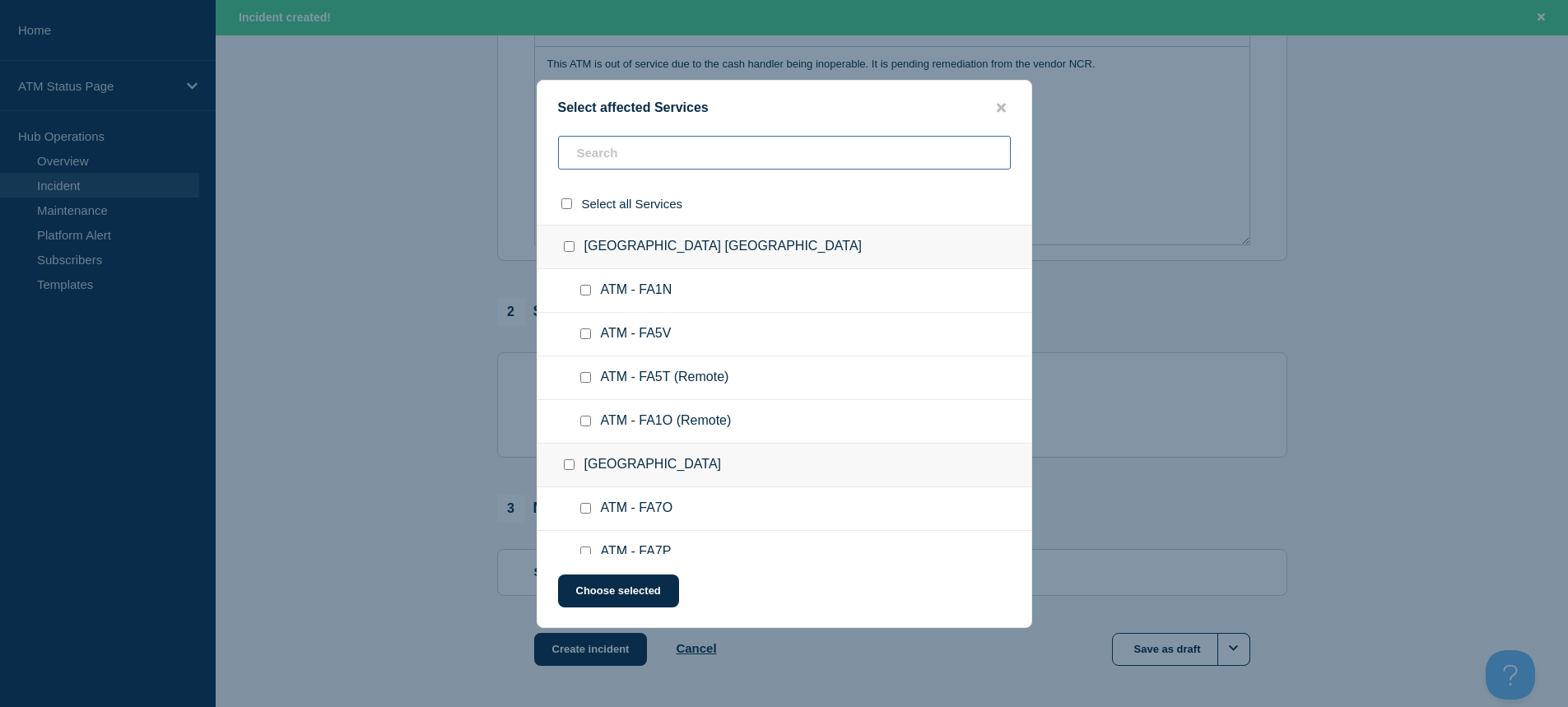 click at bounding box center [784, 152] 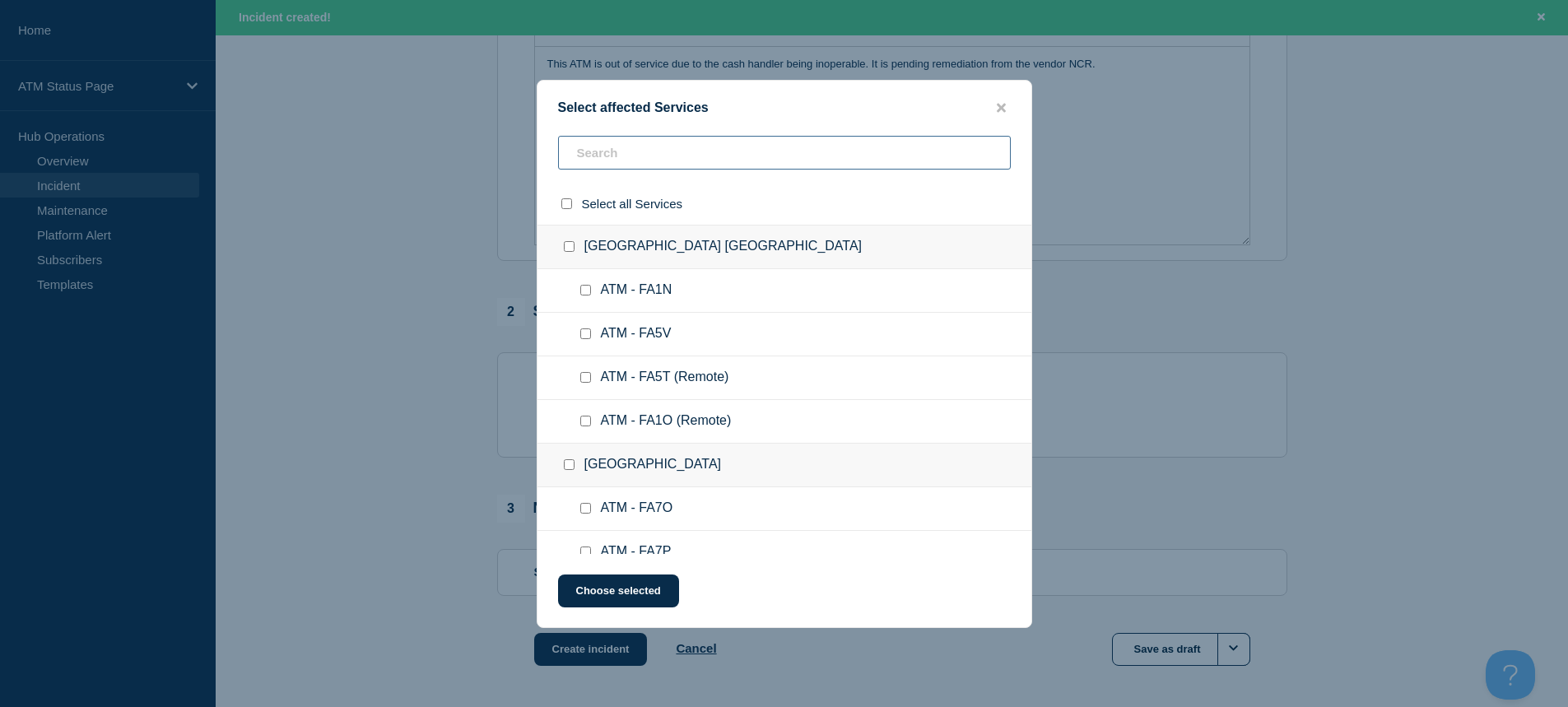 type on "P" 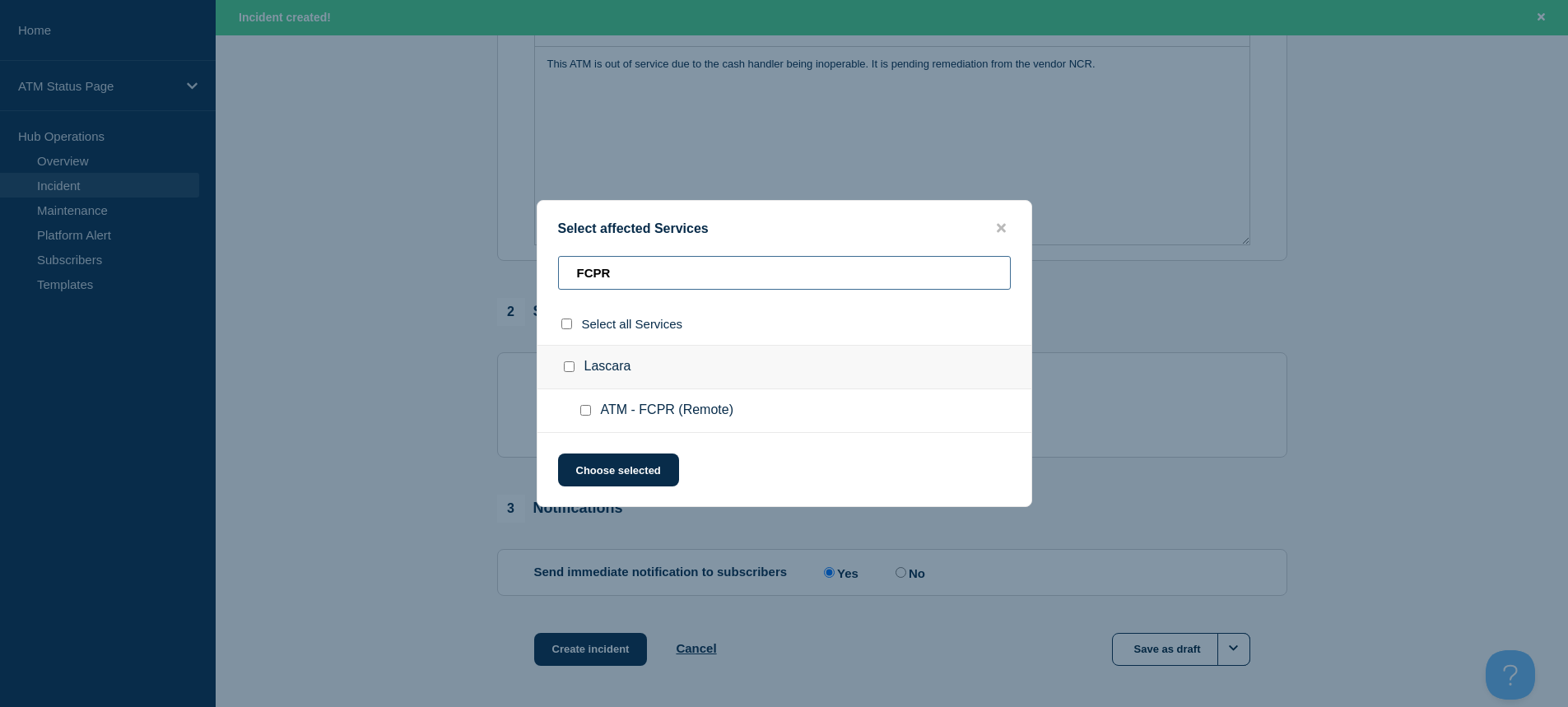 type on "FCPR" 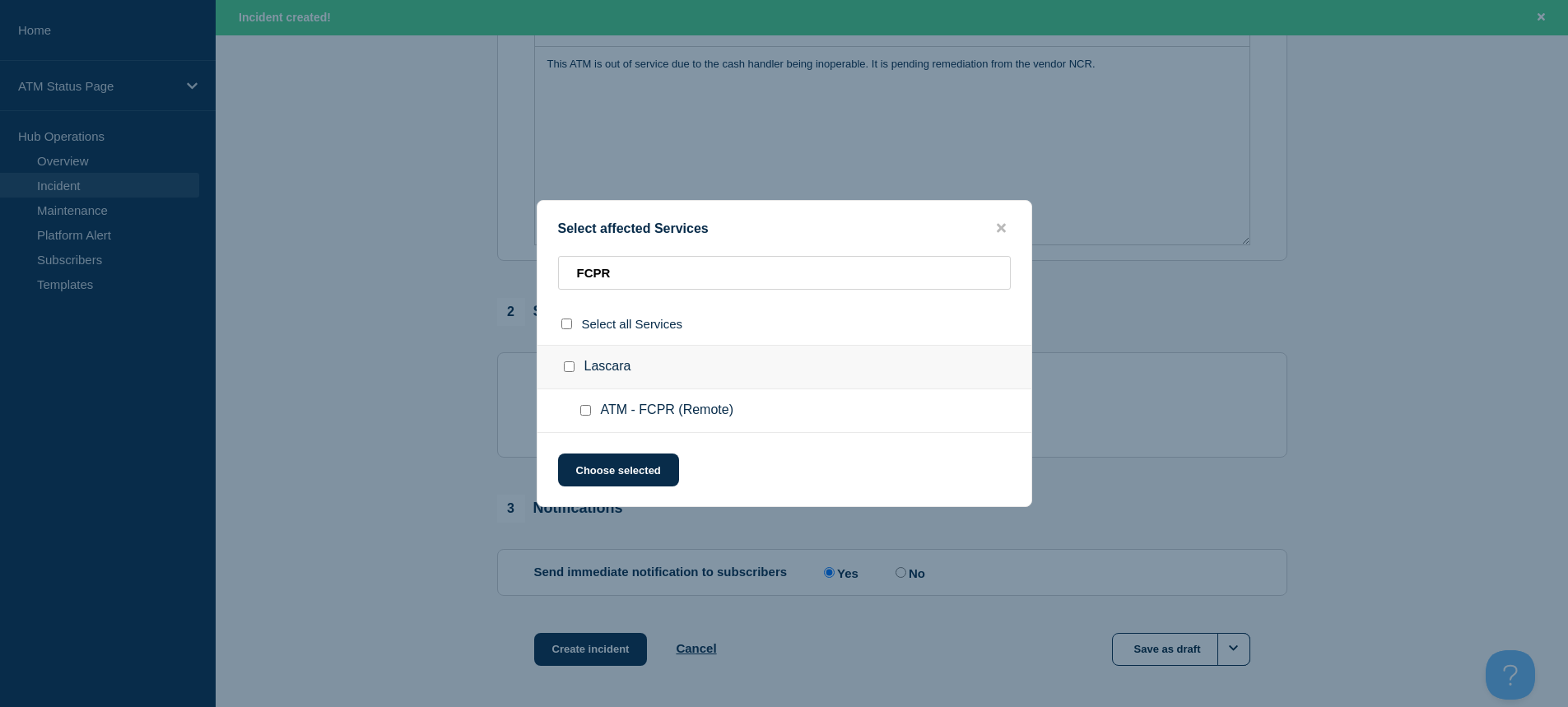 click at bounding box center (585, 410) 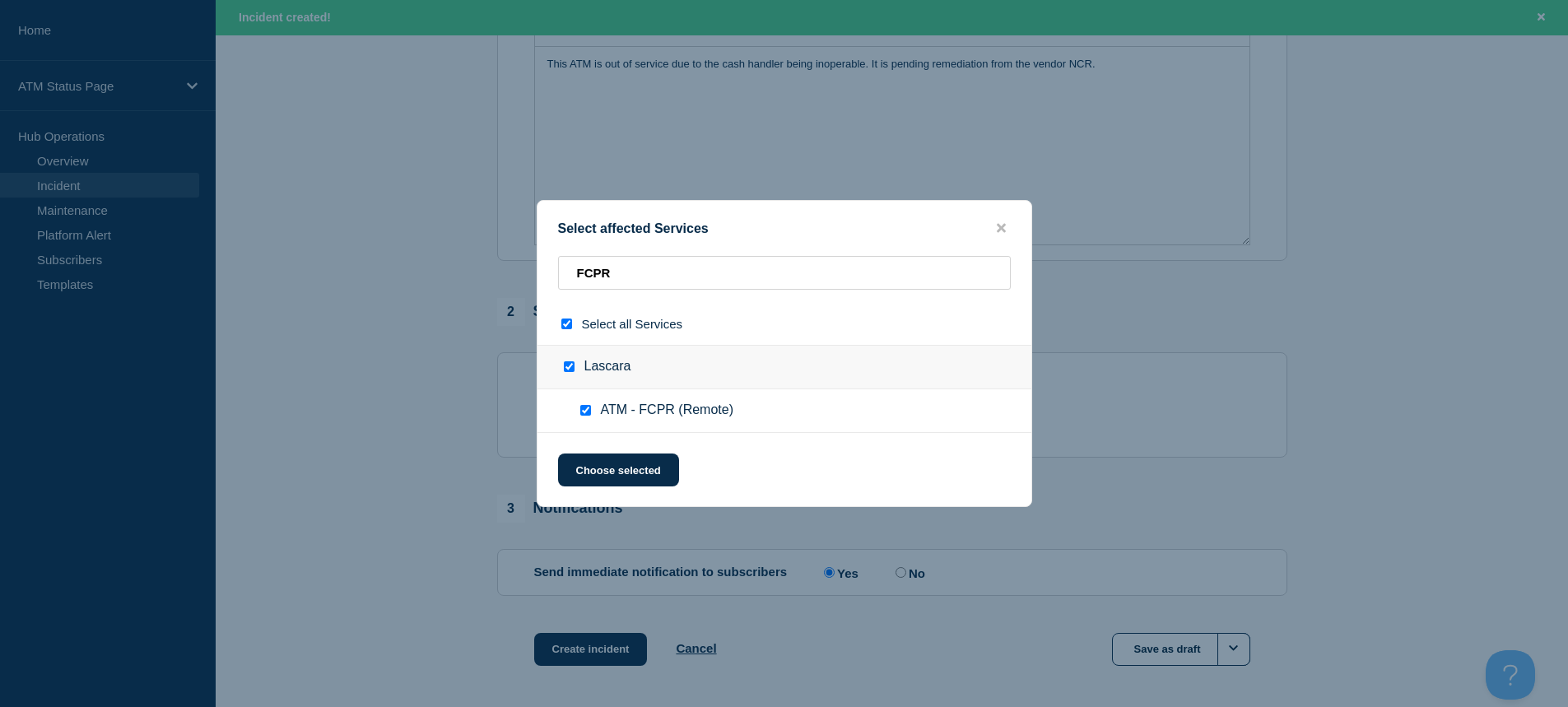 checkbox on "true" 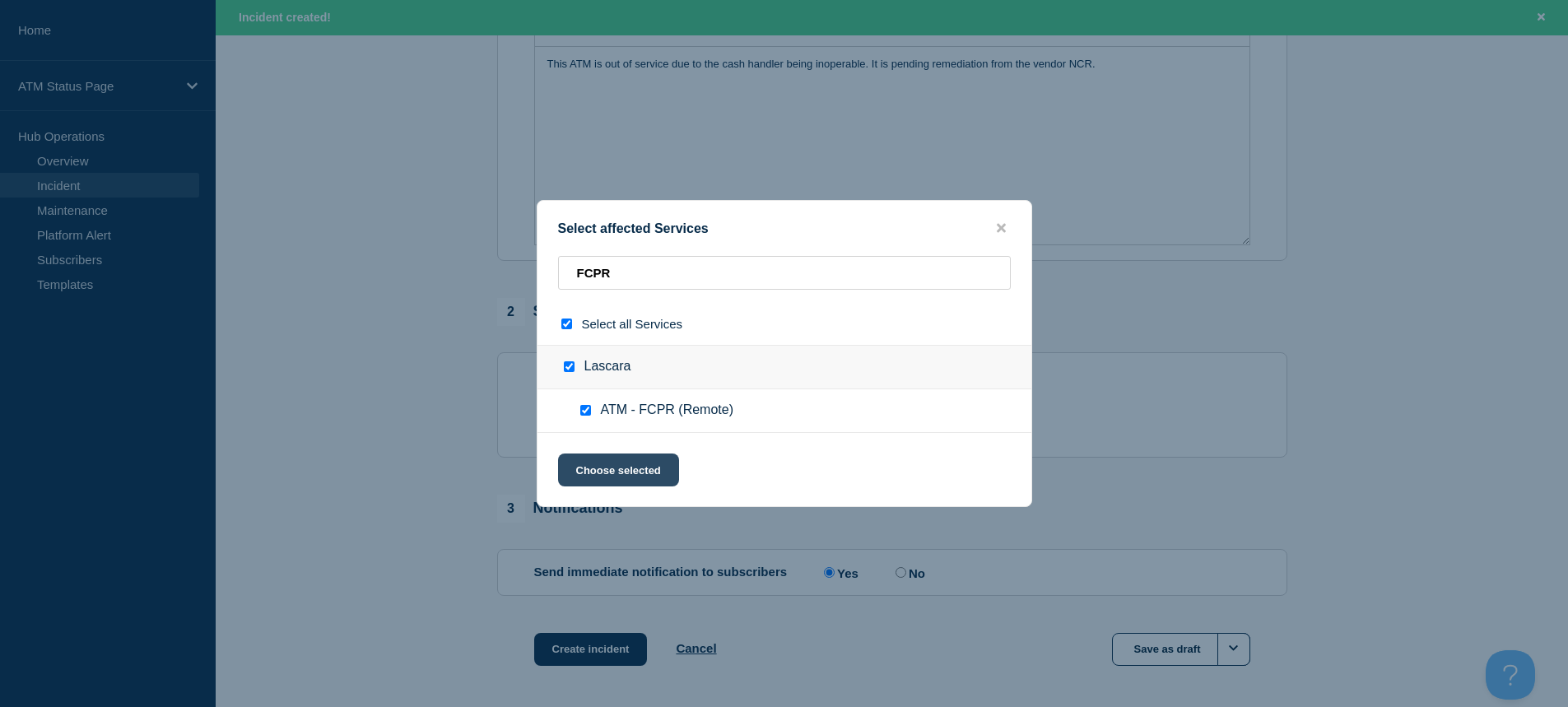 click on "Choose selected" 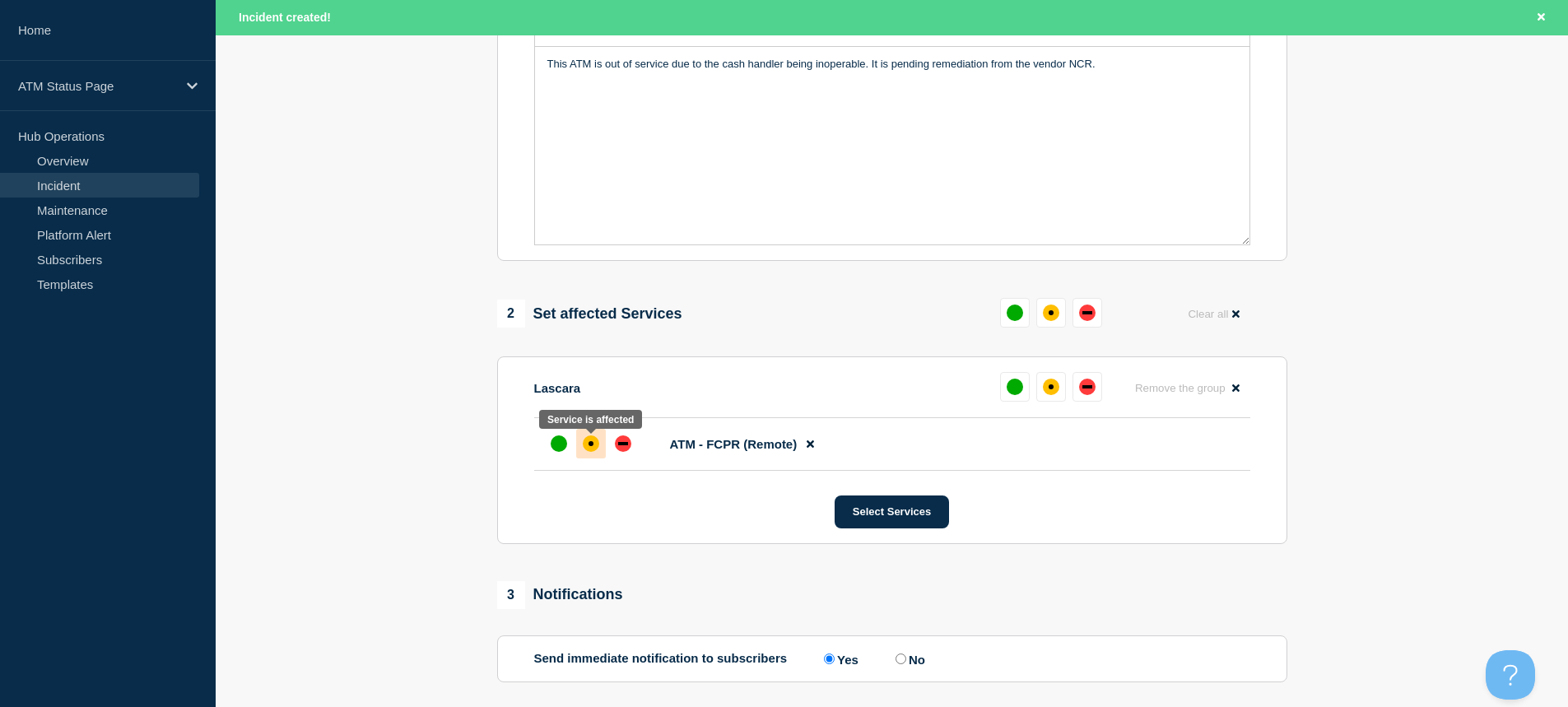 click at bounding box center (591, 444) 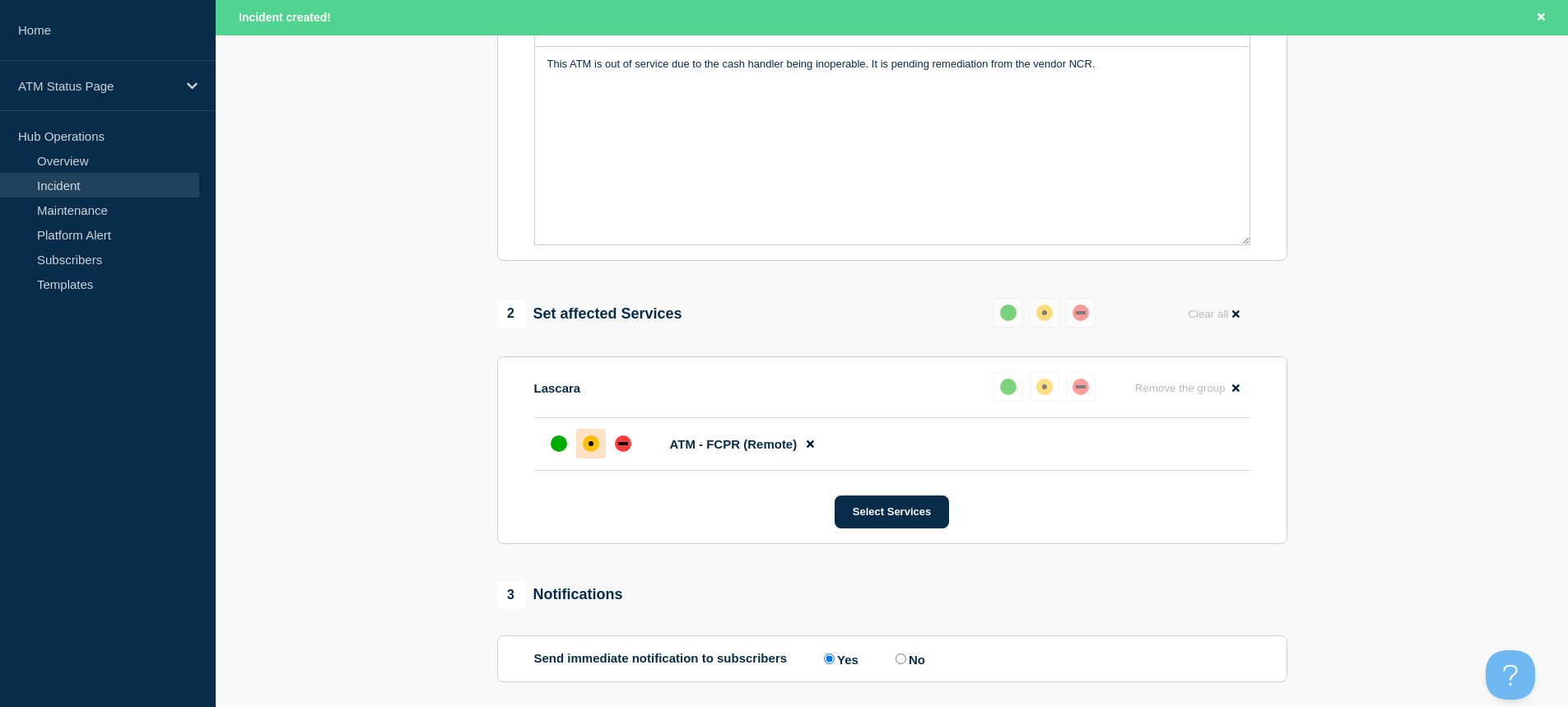 scroll, scrollTop: 568, scrollLeft: 0, axis: vertical 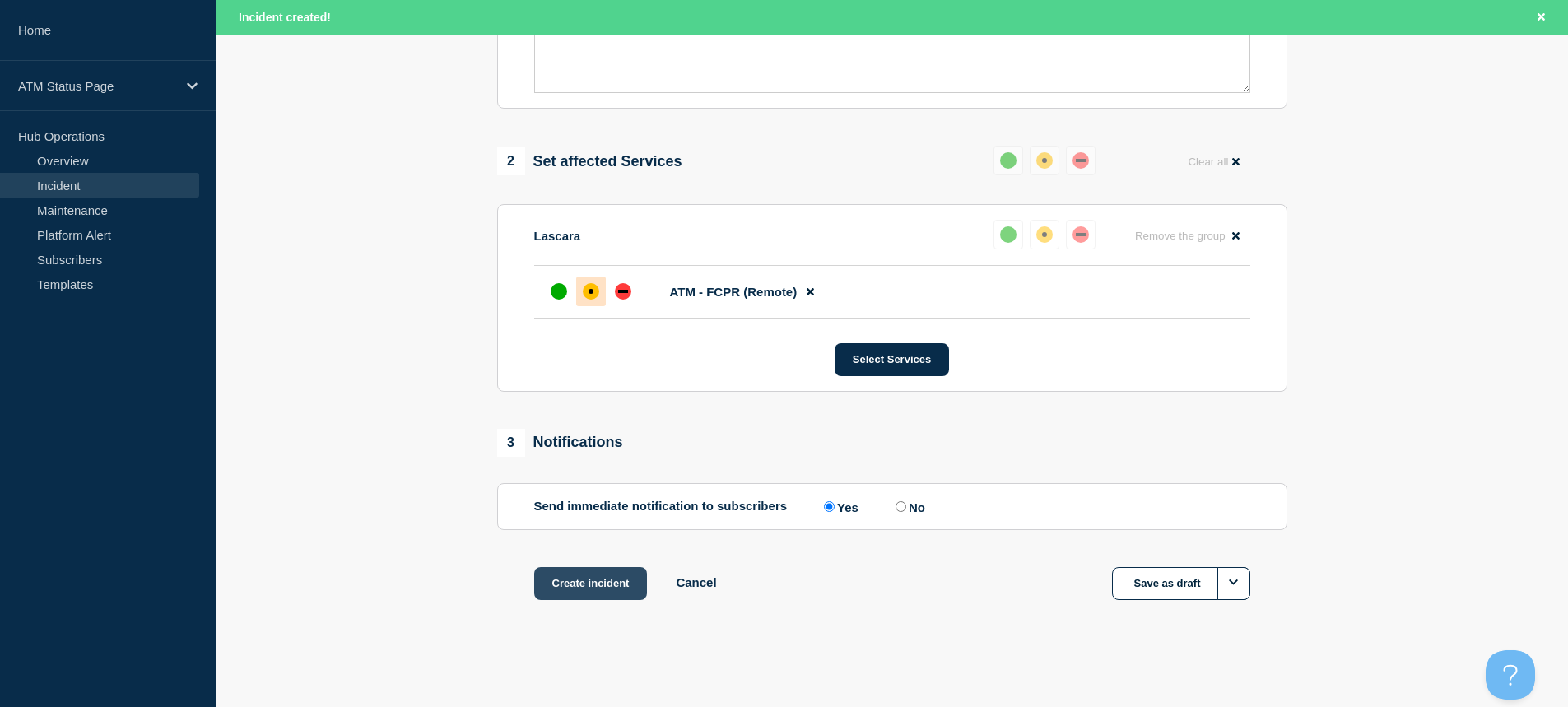 click on "Create incident" at bounding box center (591, 584) 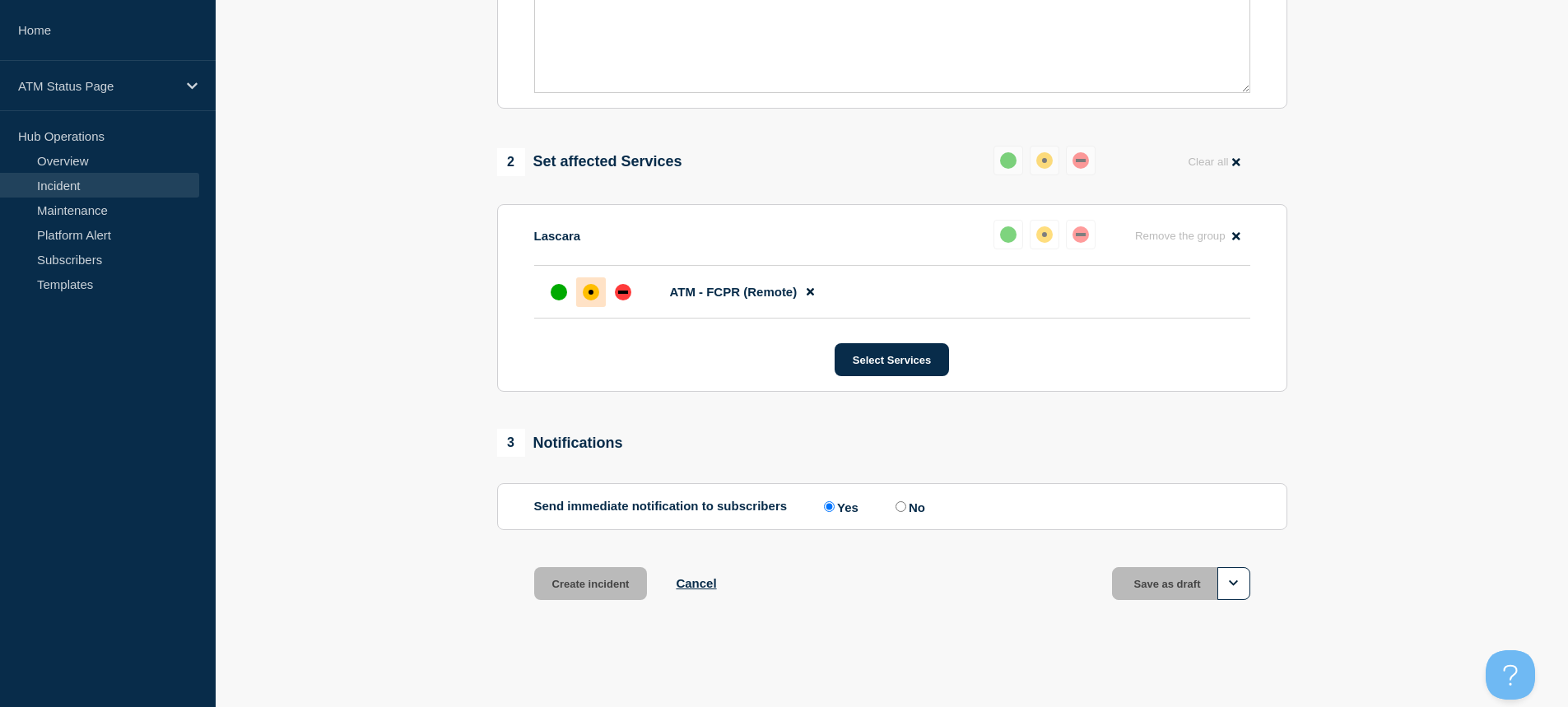 scroll, scrollTop: 533, scrollLeft: 0, axis: vertical 